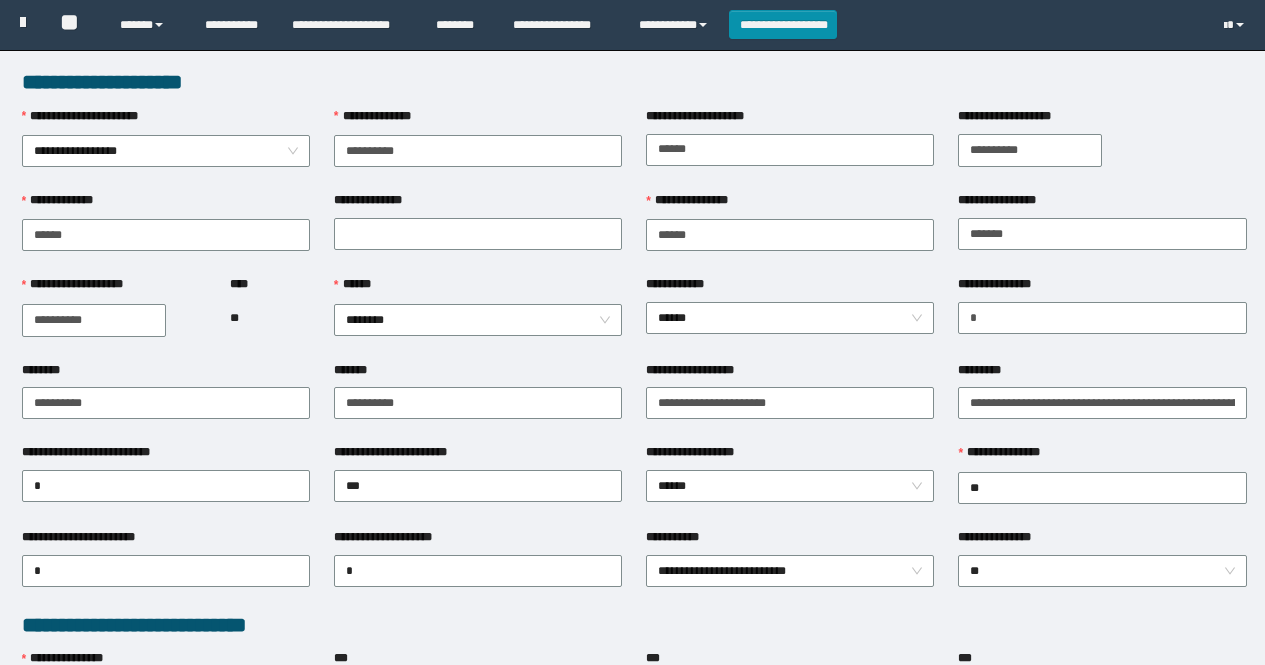 scroll, scrollTop: 0, scrollLeft: 0, axis: both 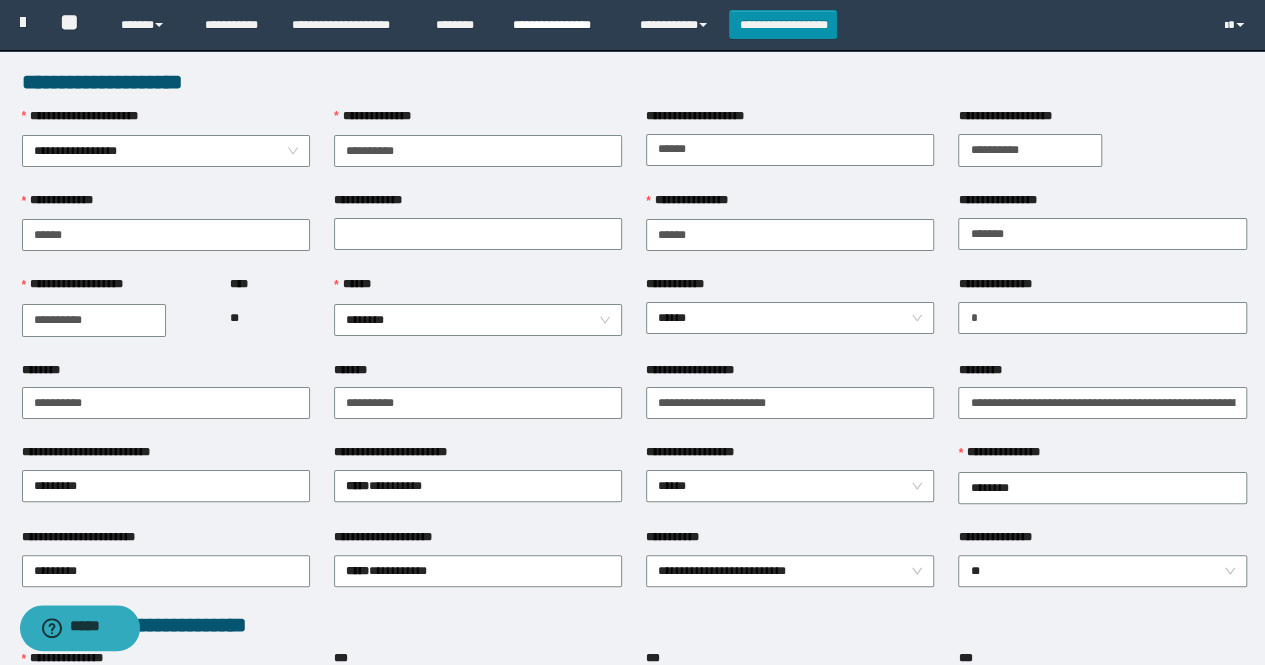 click on "**********" at bounding box center [561, 25] 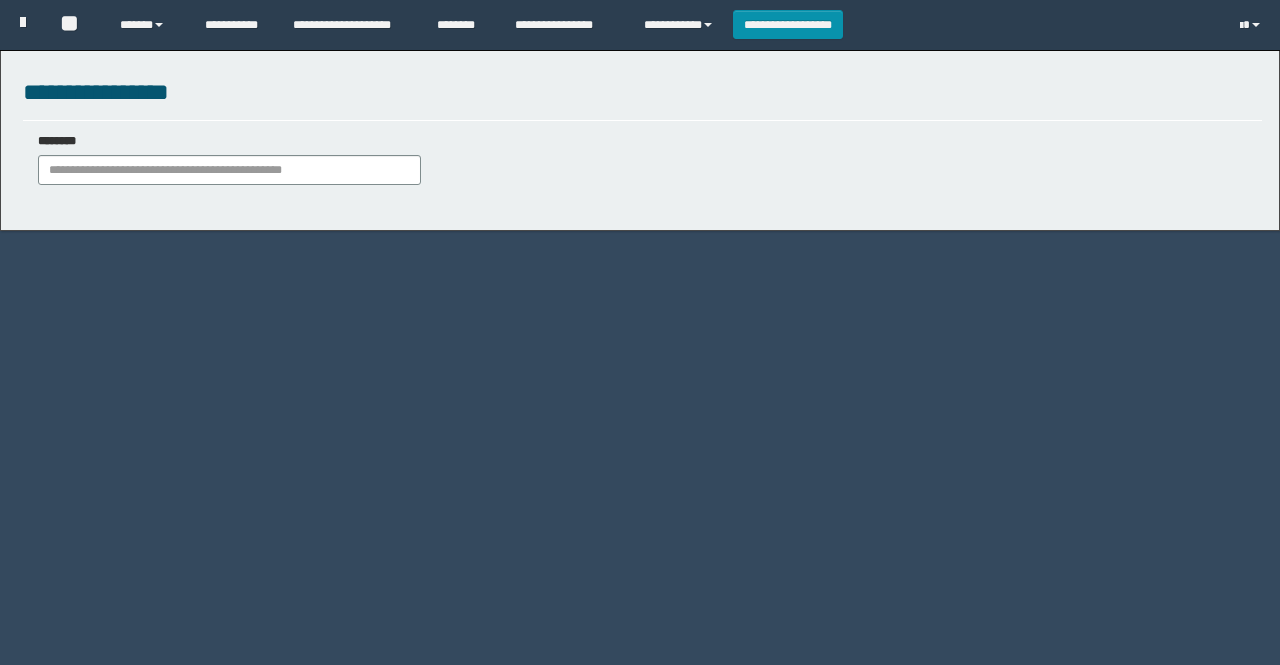 scroll, scrollTop: 0, scrollLeft: 0, axis: both 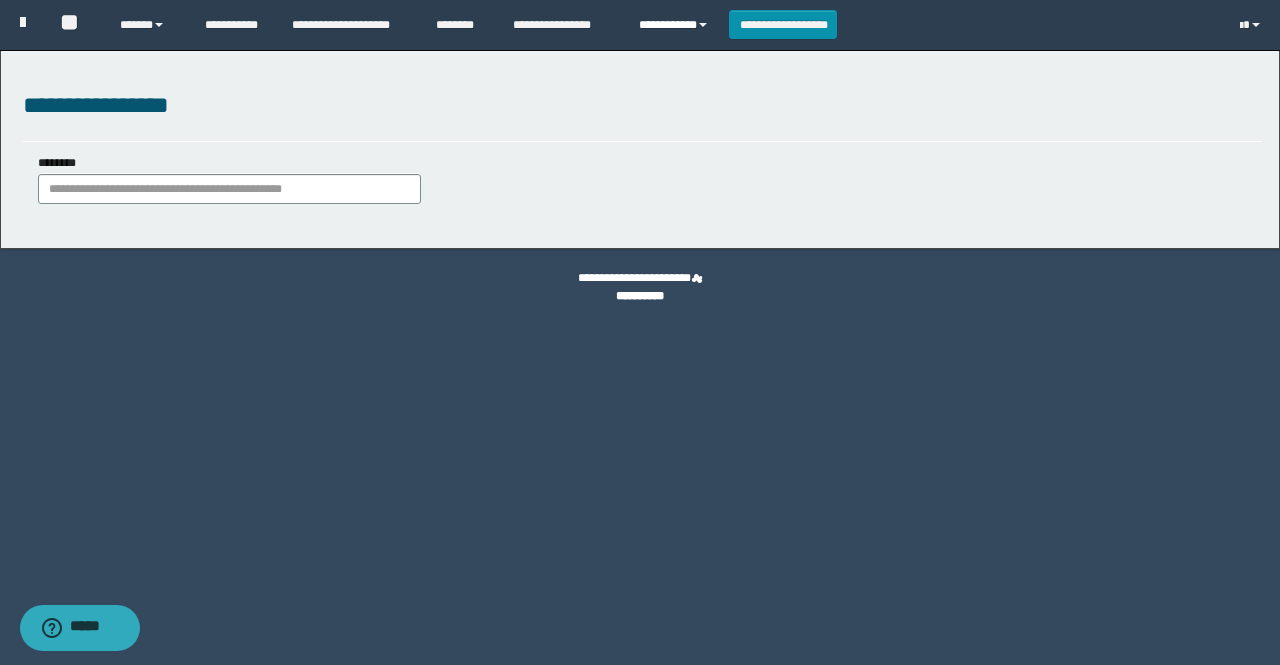 click on "**********" at bounding box center (676, 25) 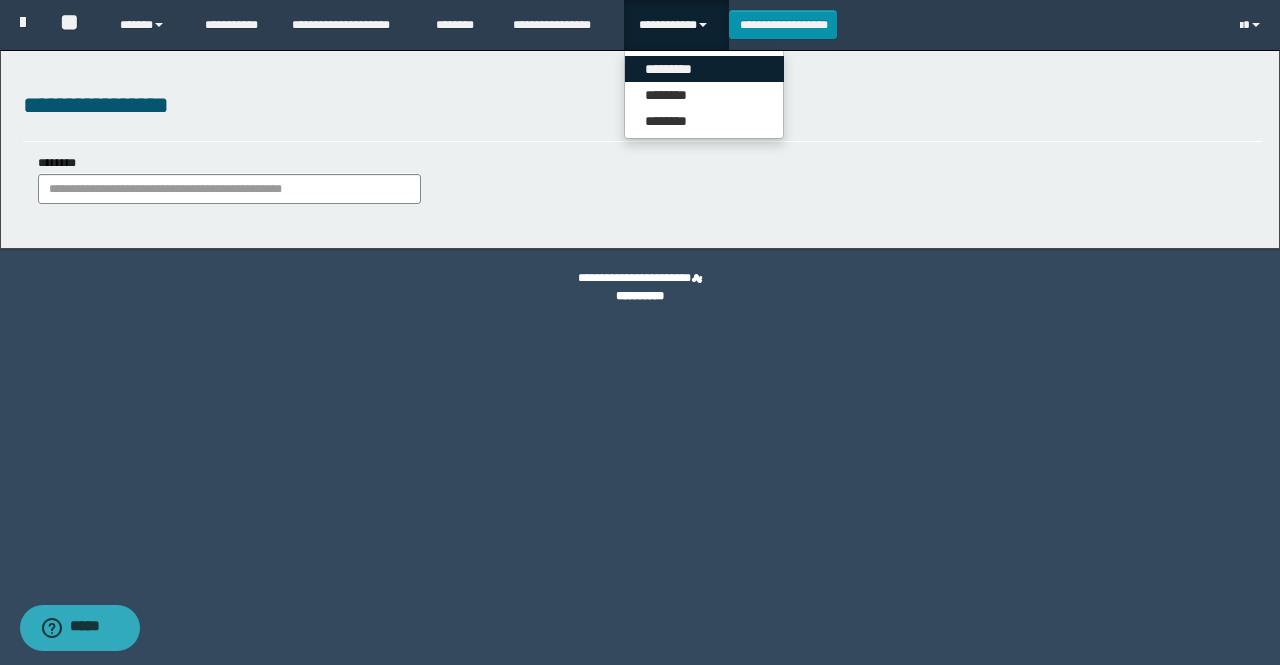 click on "*********" at bounding box center (704, 69) 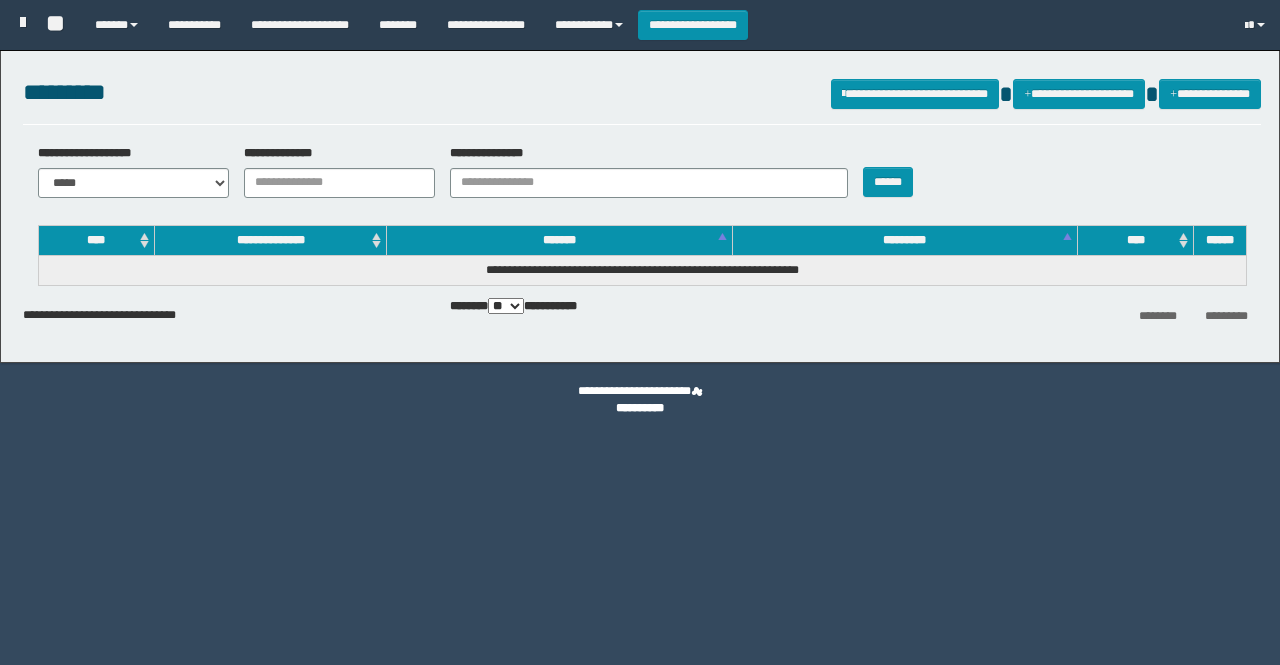 scroll, scrollTop: 0, scrollLeft: 0, axis: both 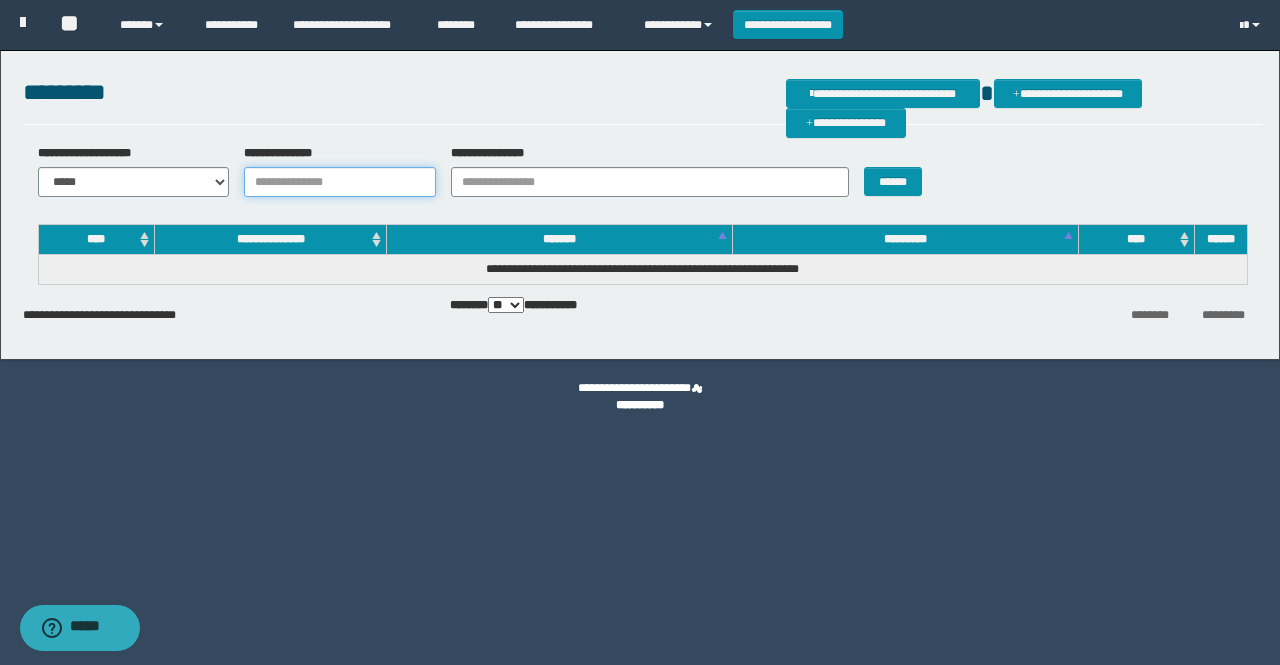 click on "**********" at bounding box center [340, 182] 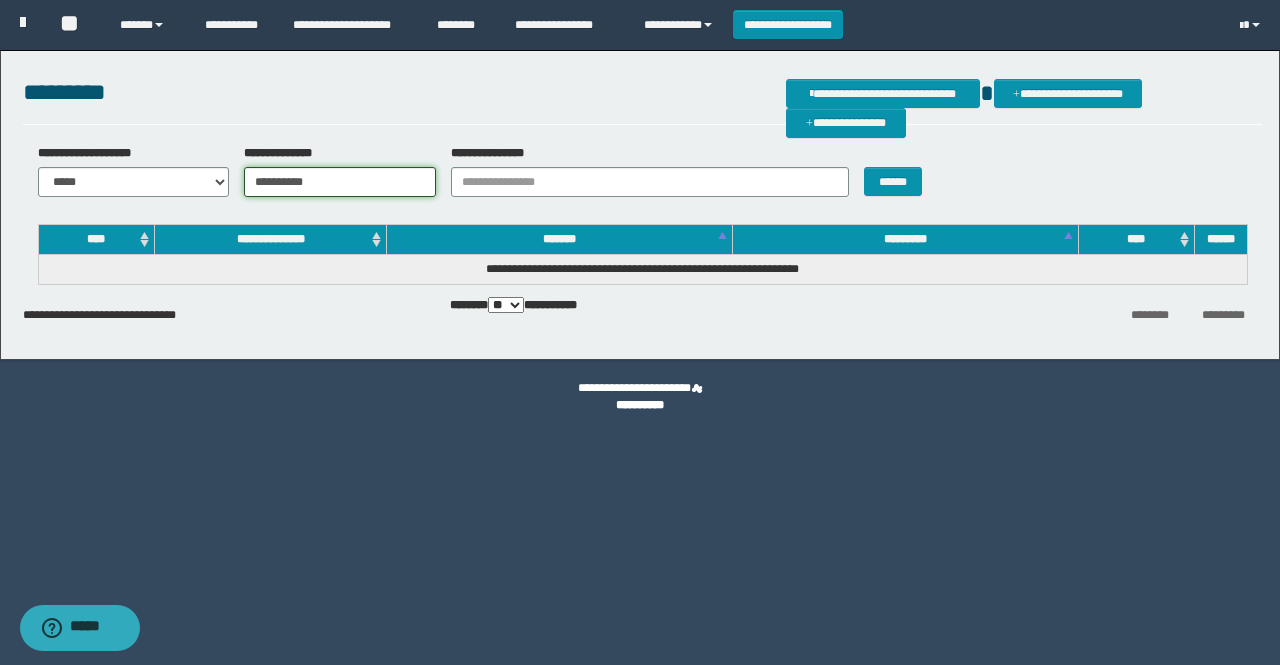 drag, startPoint x: 330, startPoint y: 181, endPoint x: 246, endPoint y: 181, distance: 84 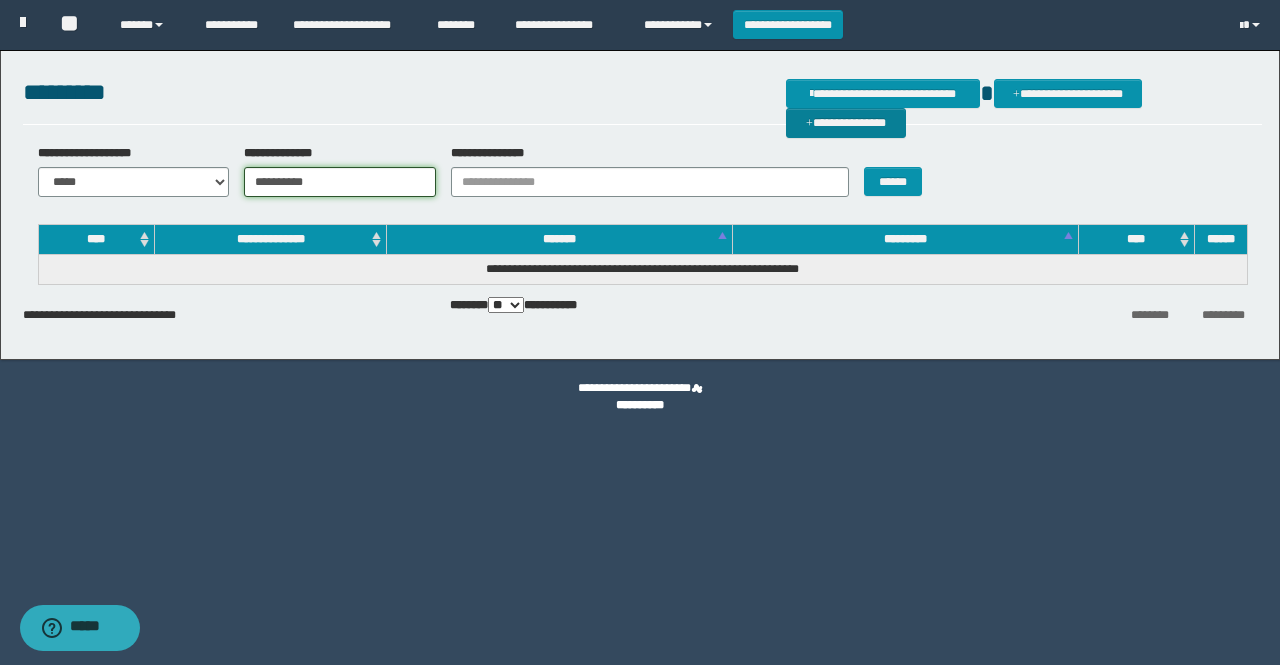 type on "**********" 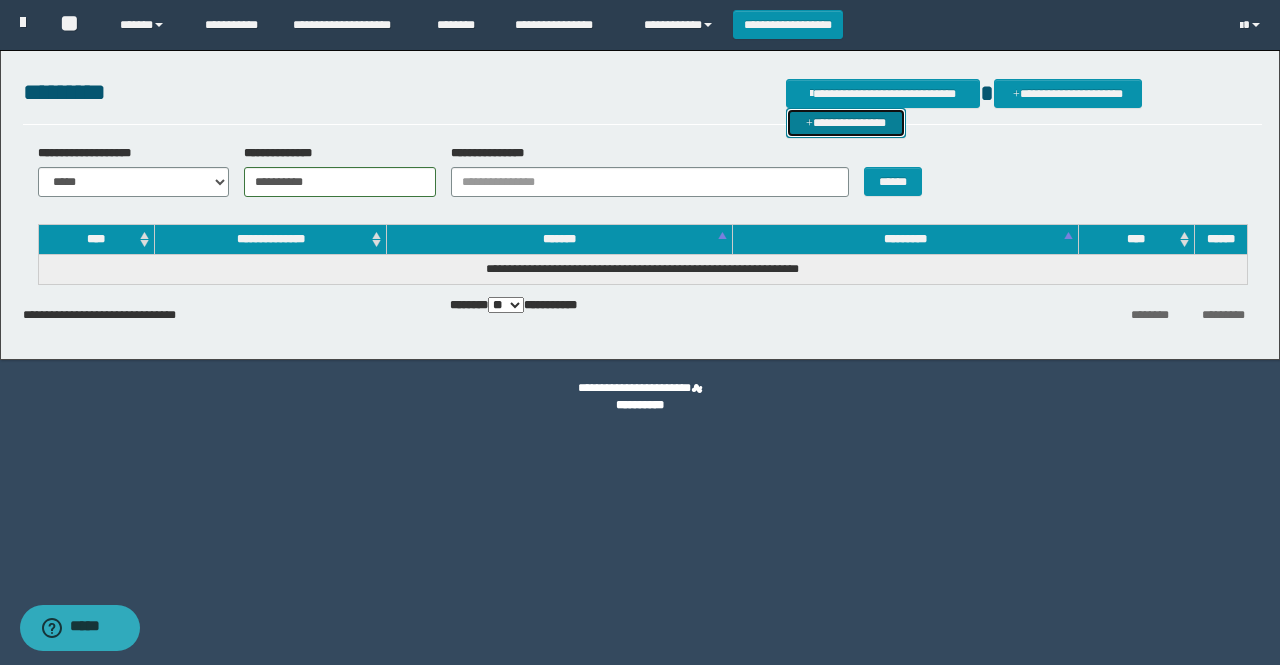 click on "**********" at bounding box center (846, 122) 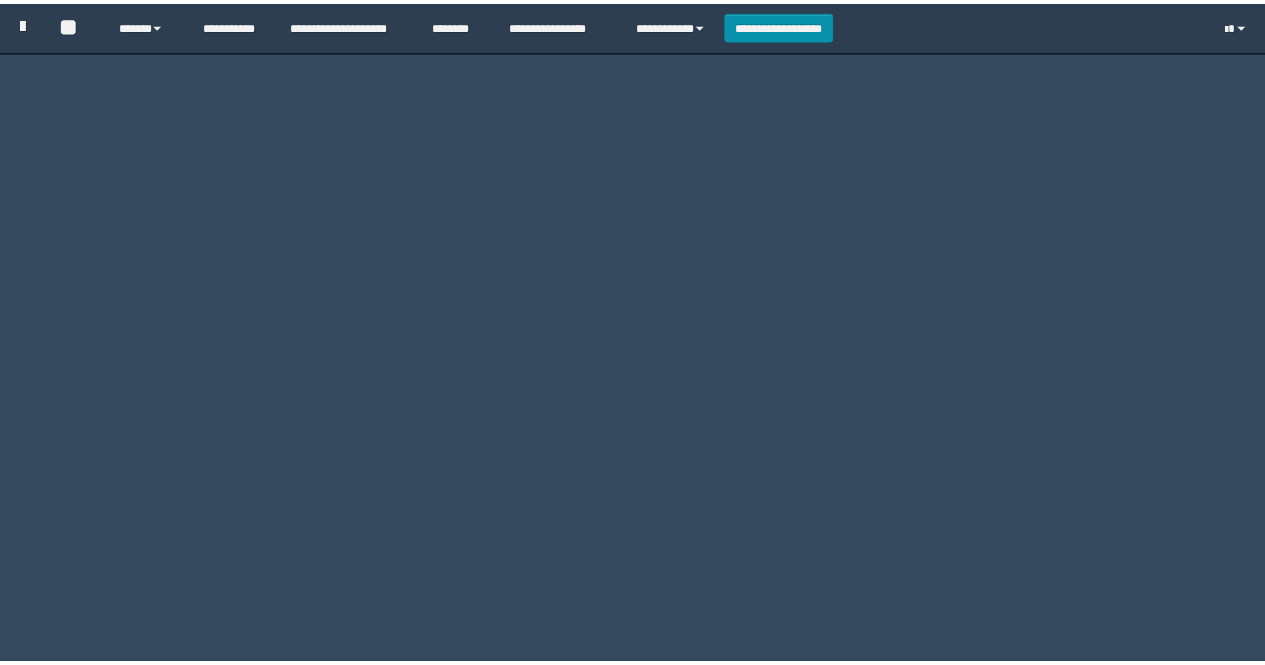 scroll, scrollTop: 0, scrollLeft: 0, axis: both 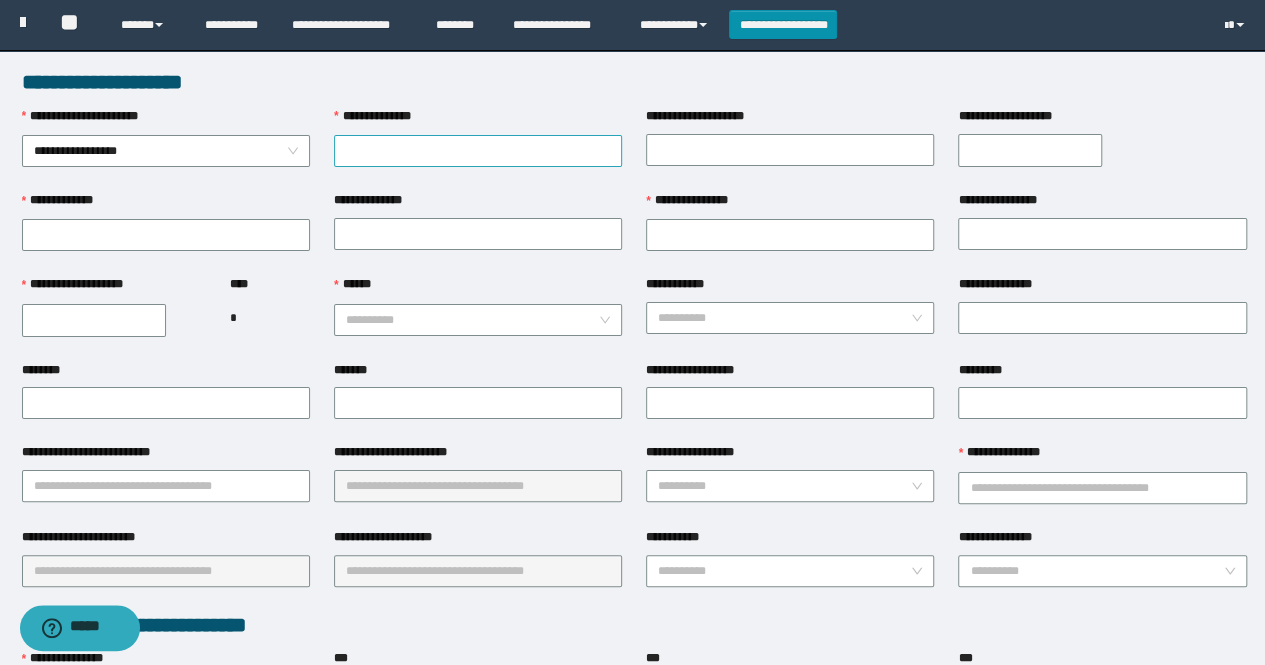 click on "**********" at bounding box center [478, 151] 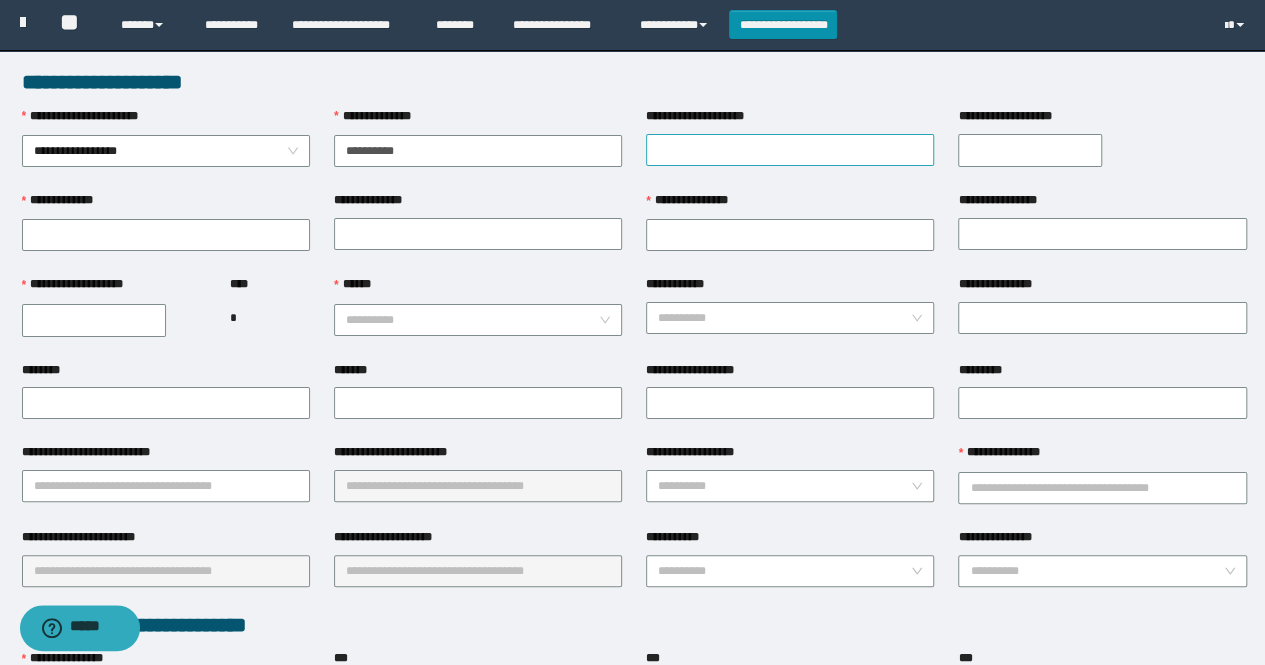 type on "**********" 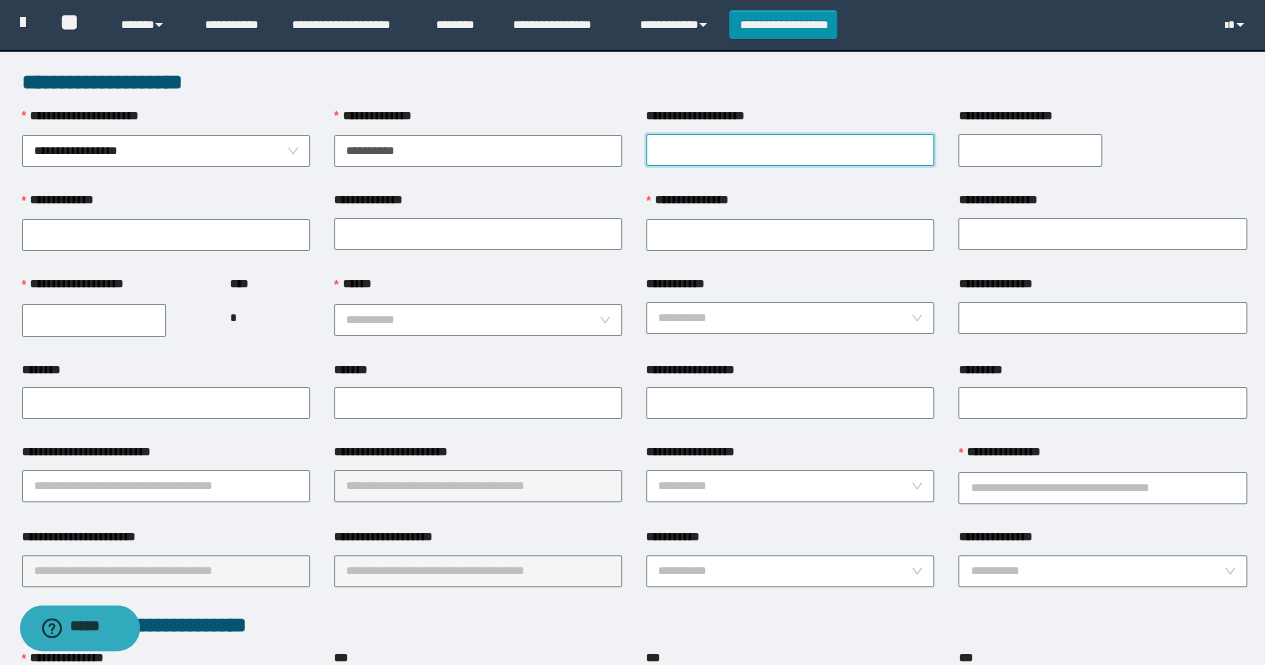 click on "**********" at bounding box center (790, 150) 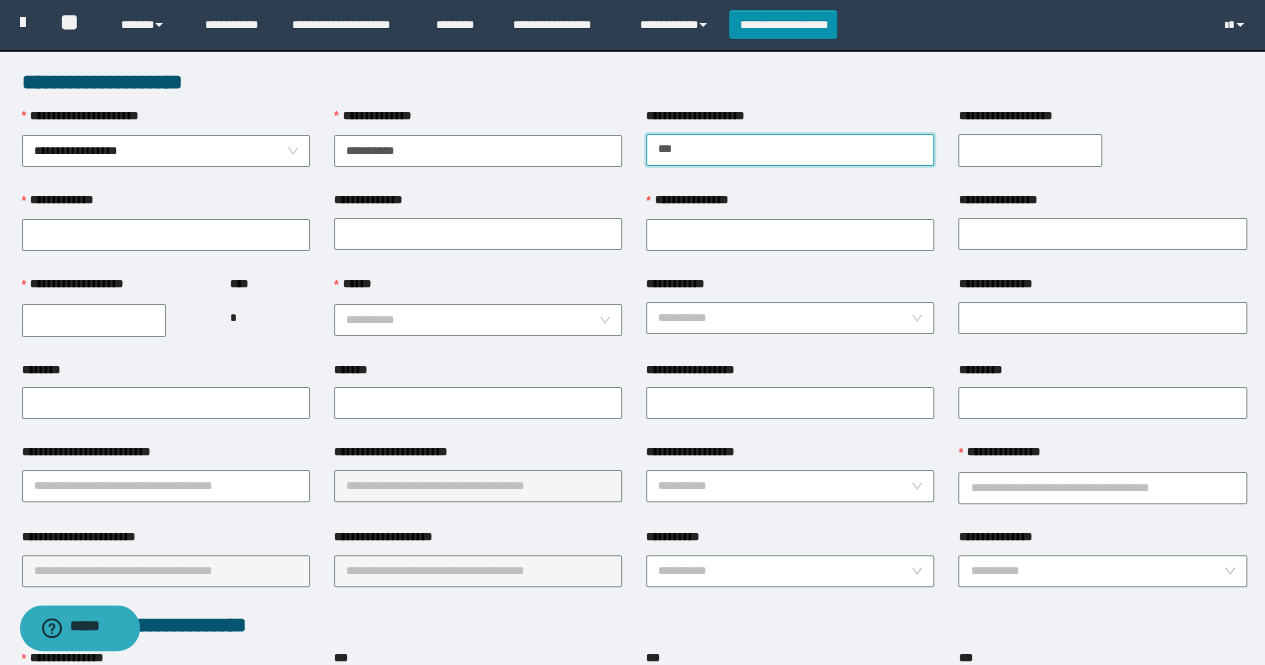 type on "*********" 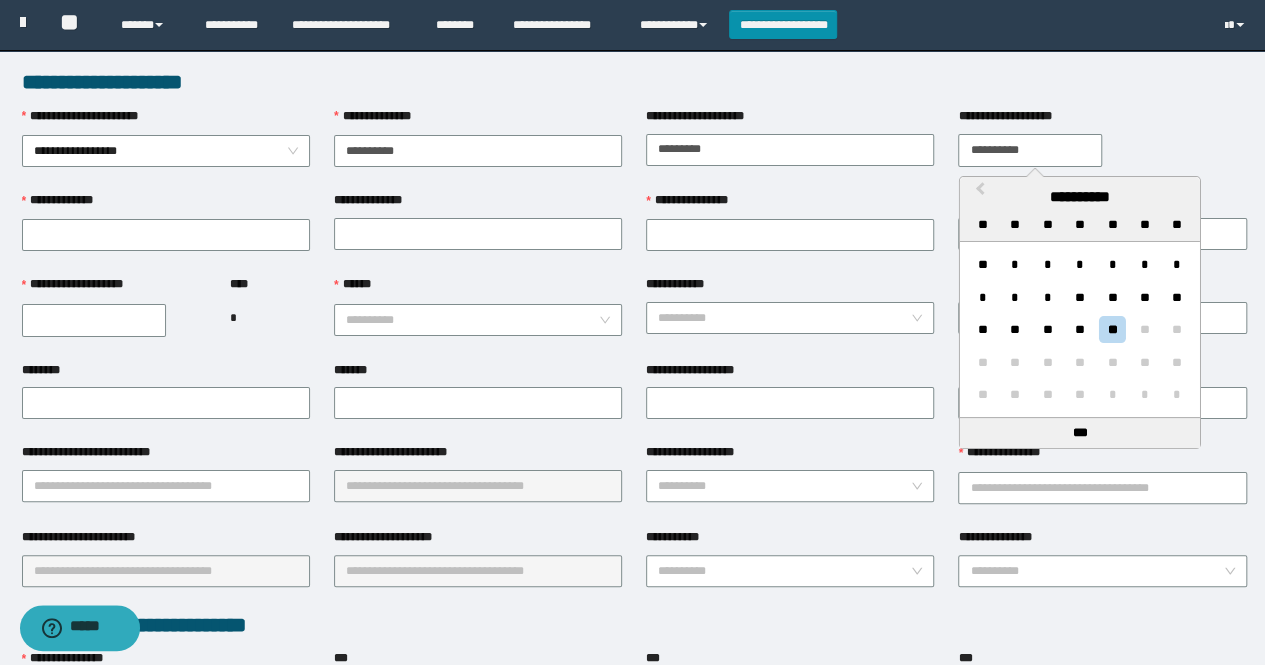 click on "**********" at bounding box center (1030, 150) 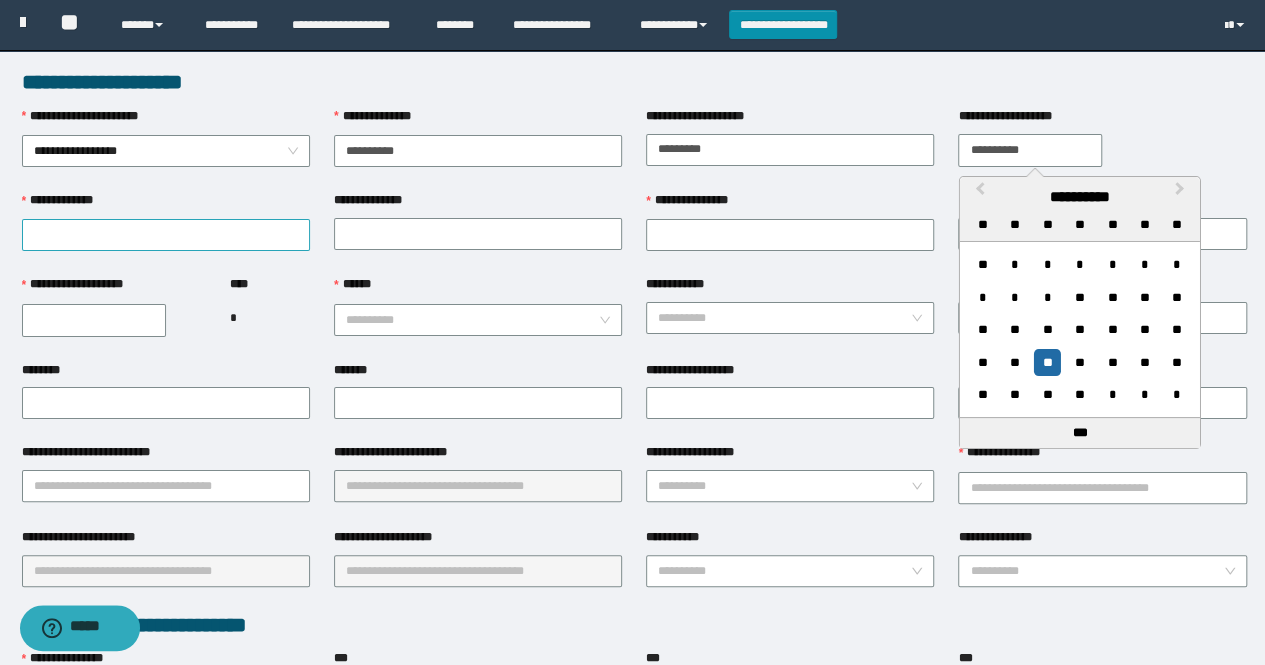 type on "**********" 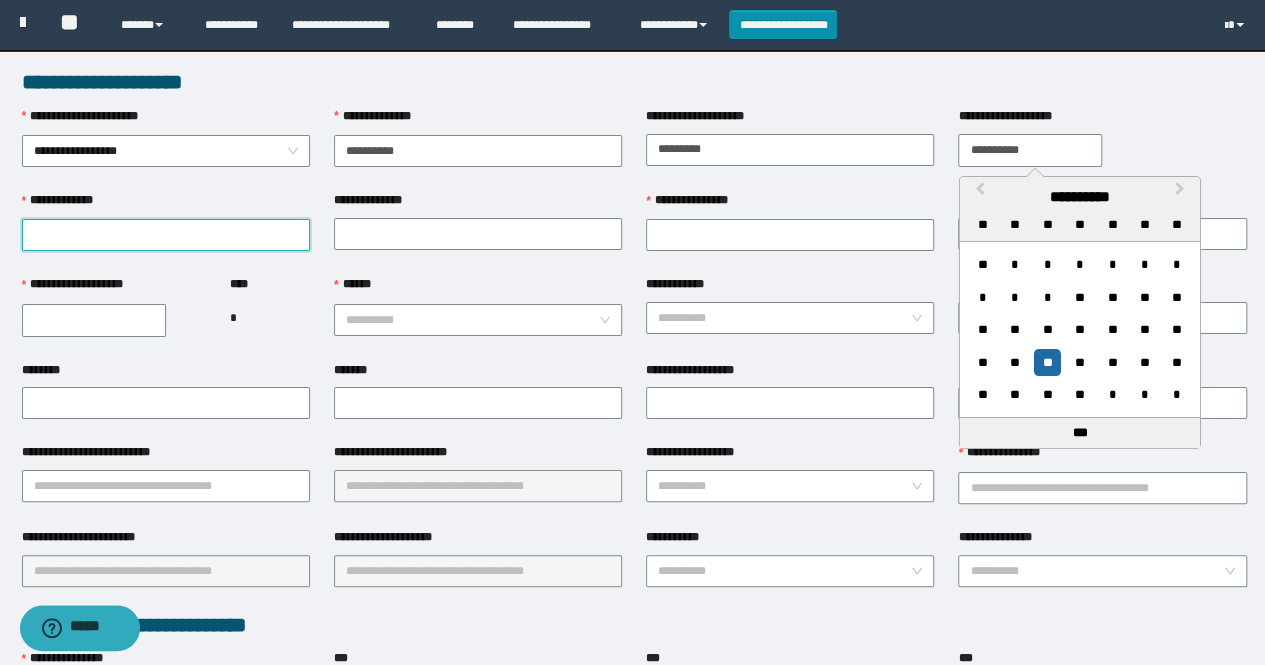 click on "**********" at bounding box center [166, 235] 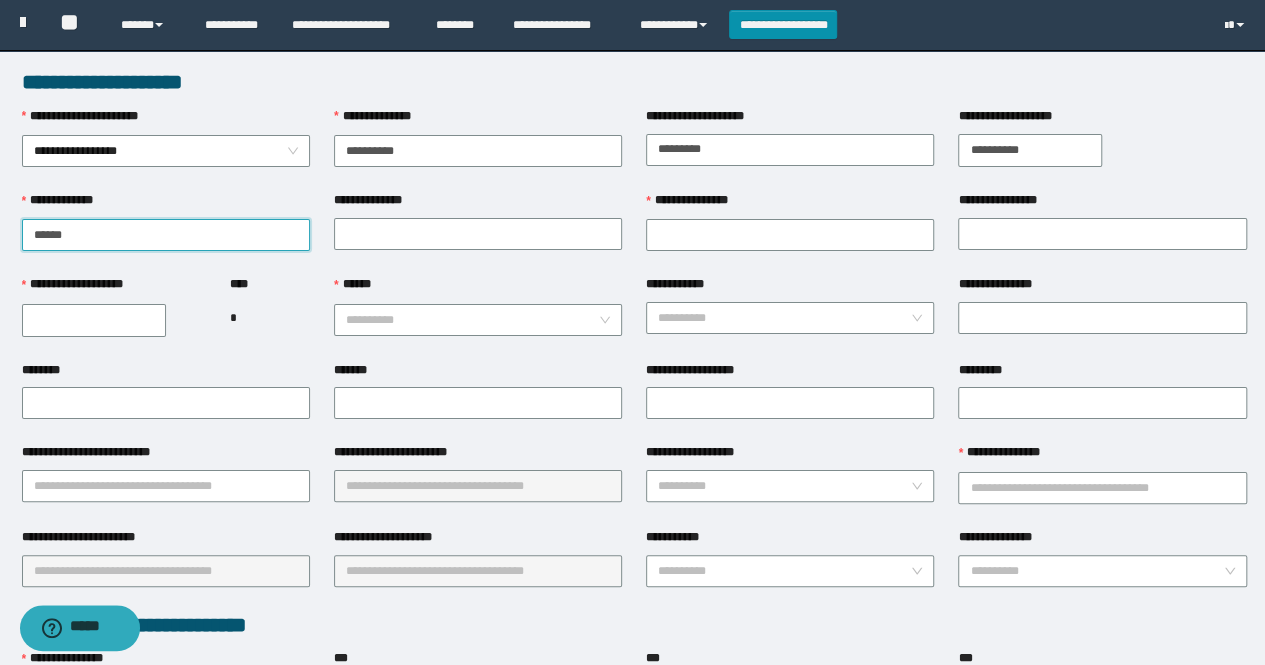 type on "******" 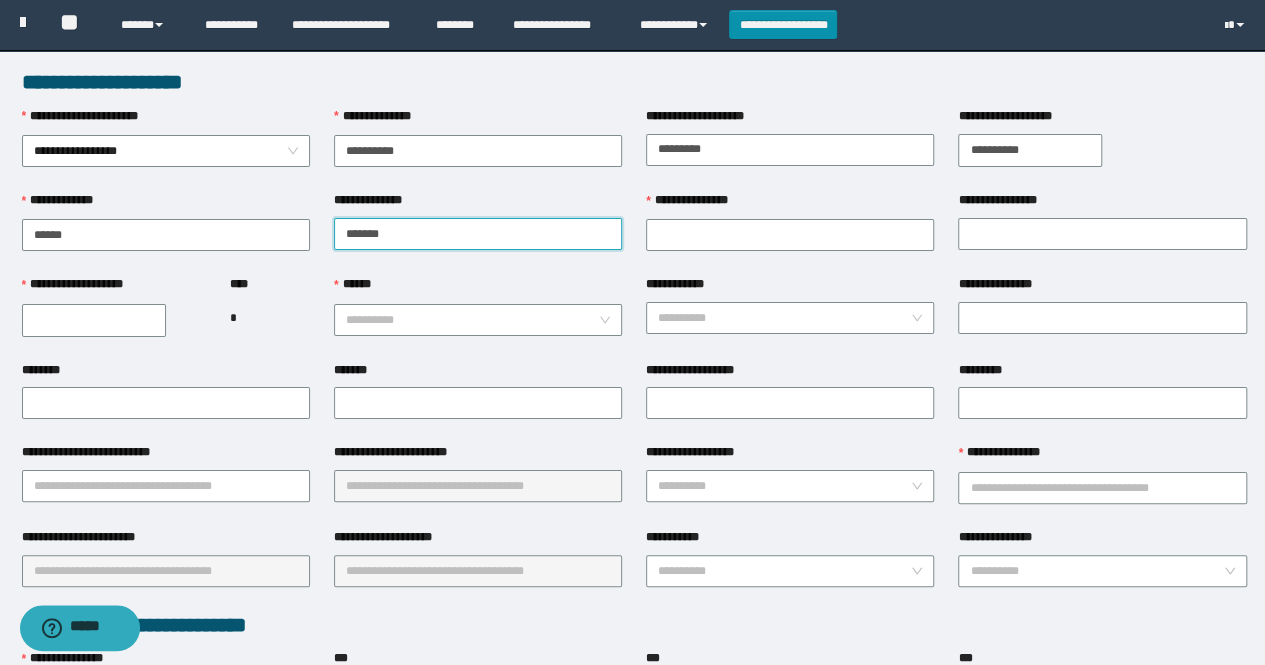 type on "*******" 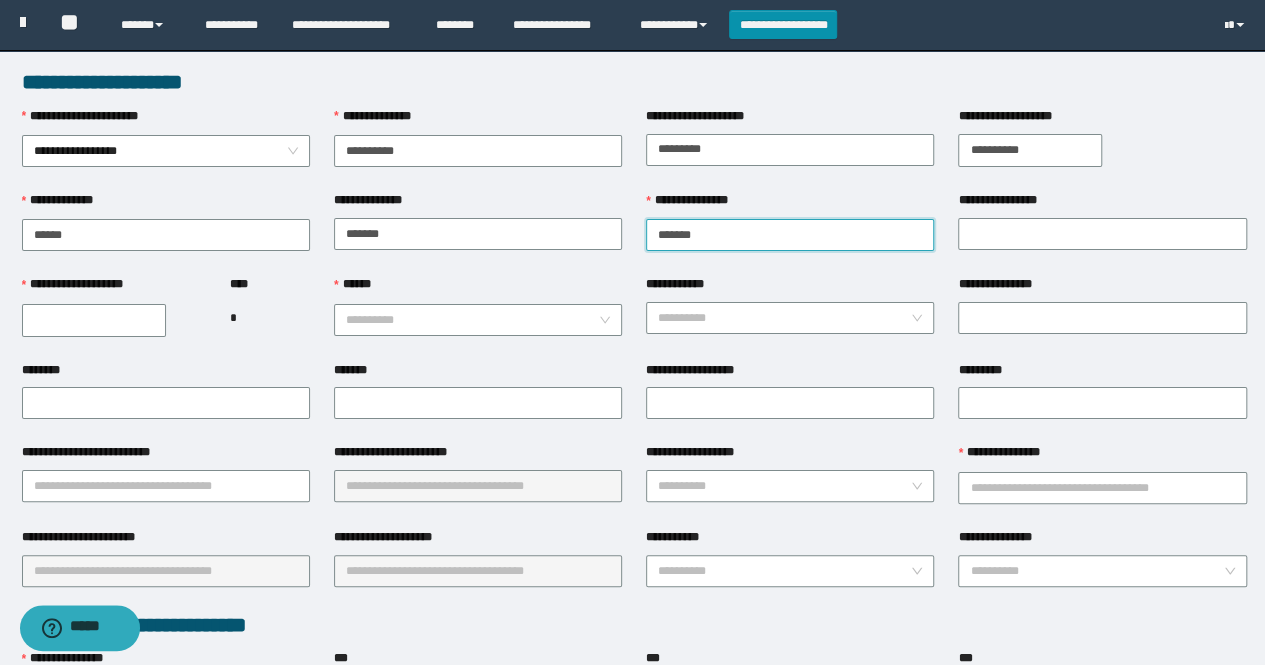 type on "*******" 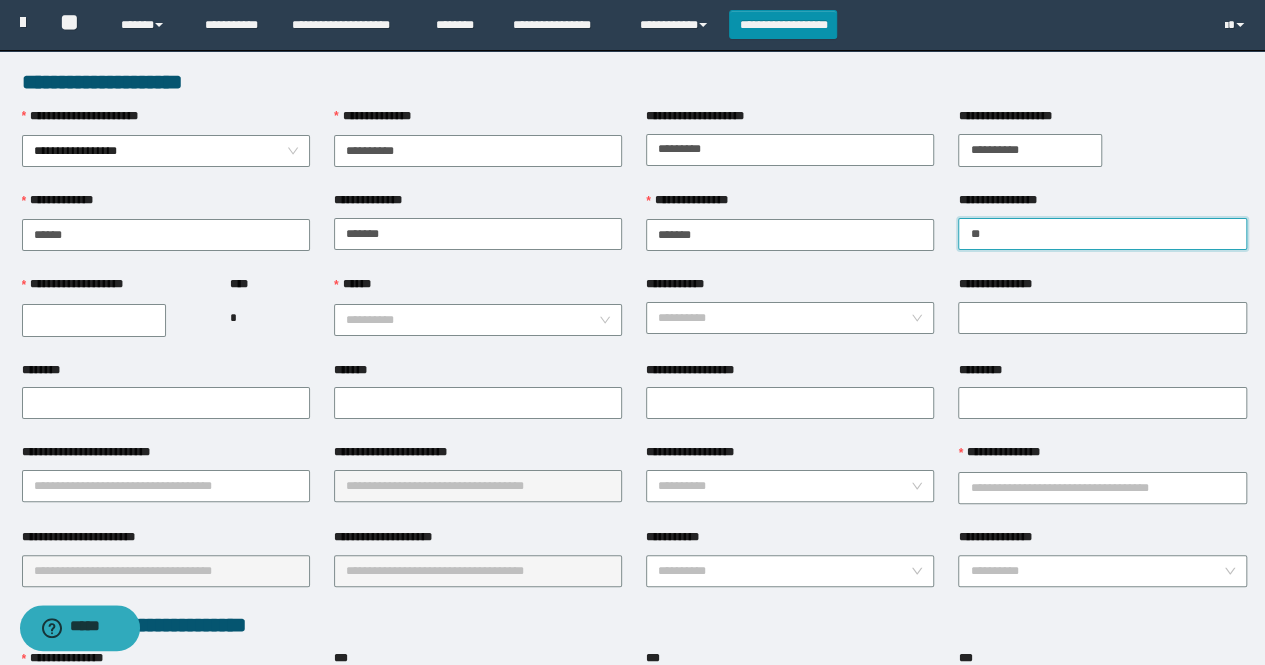 type on "*******" 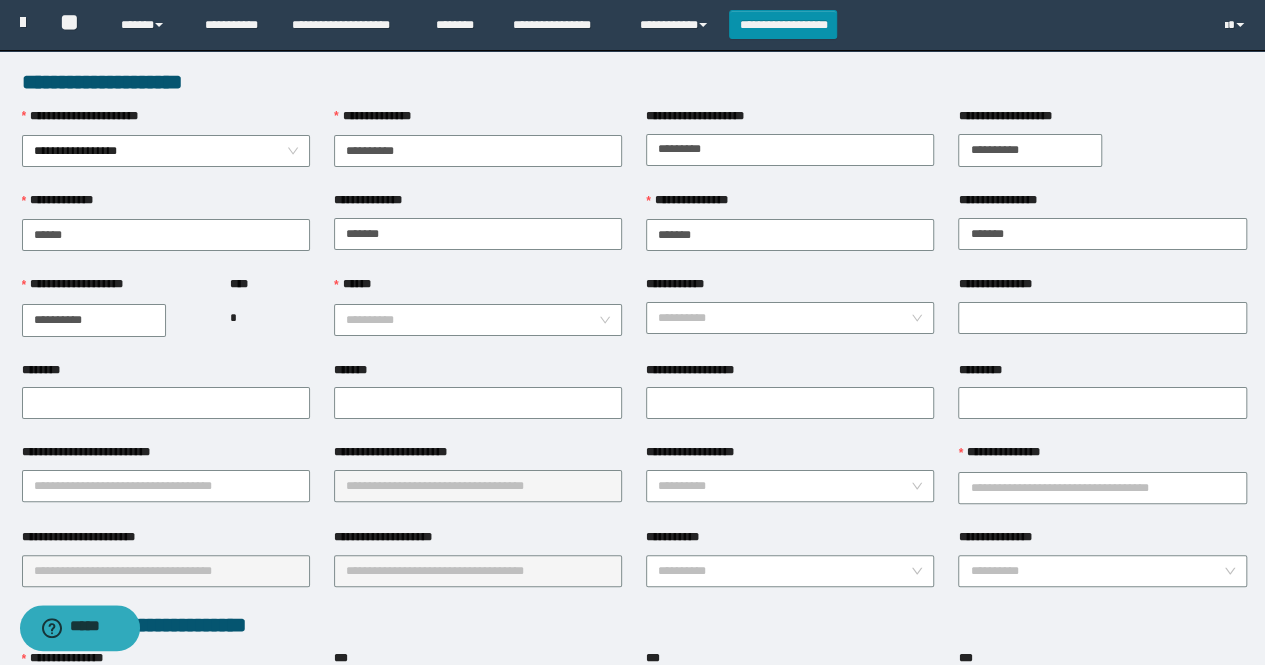 click on "**********" at bounding box center [94, 320] 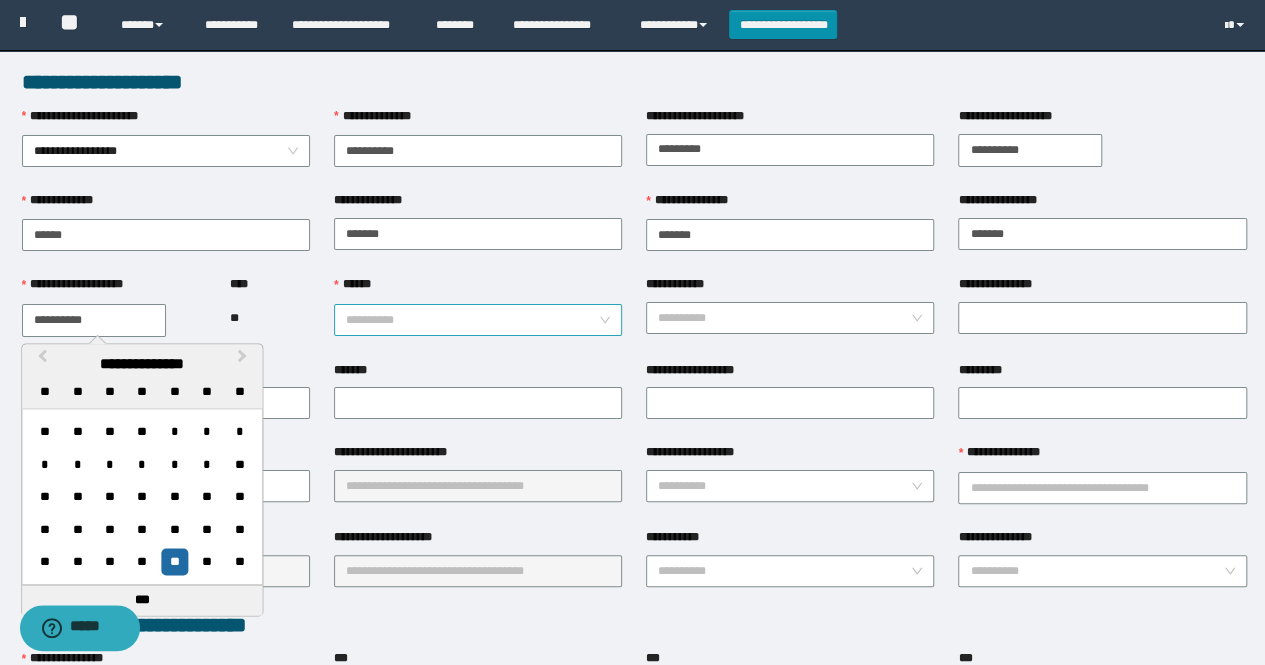 type on "**********" 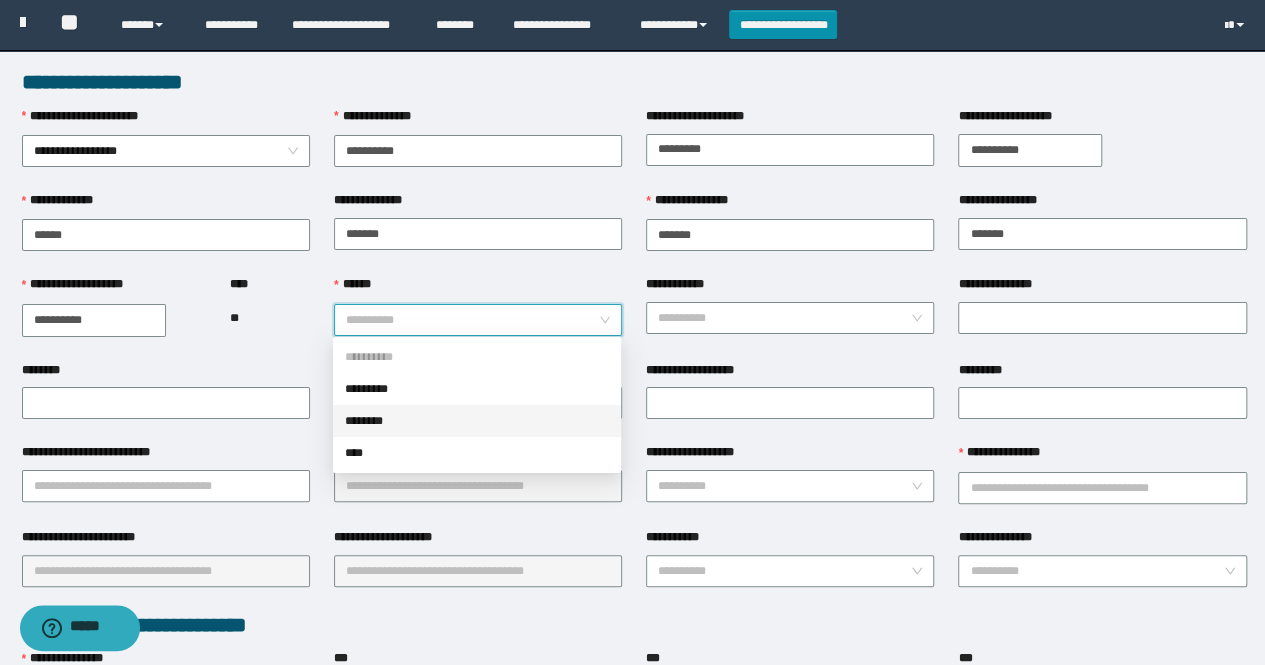click on "********" at bounding box center (477, 421) 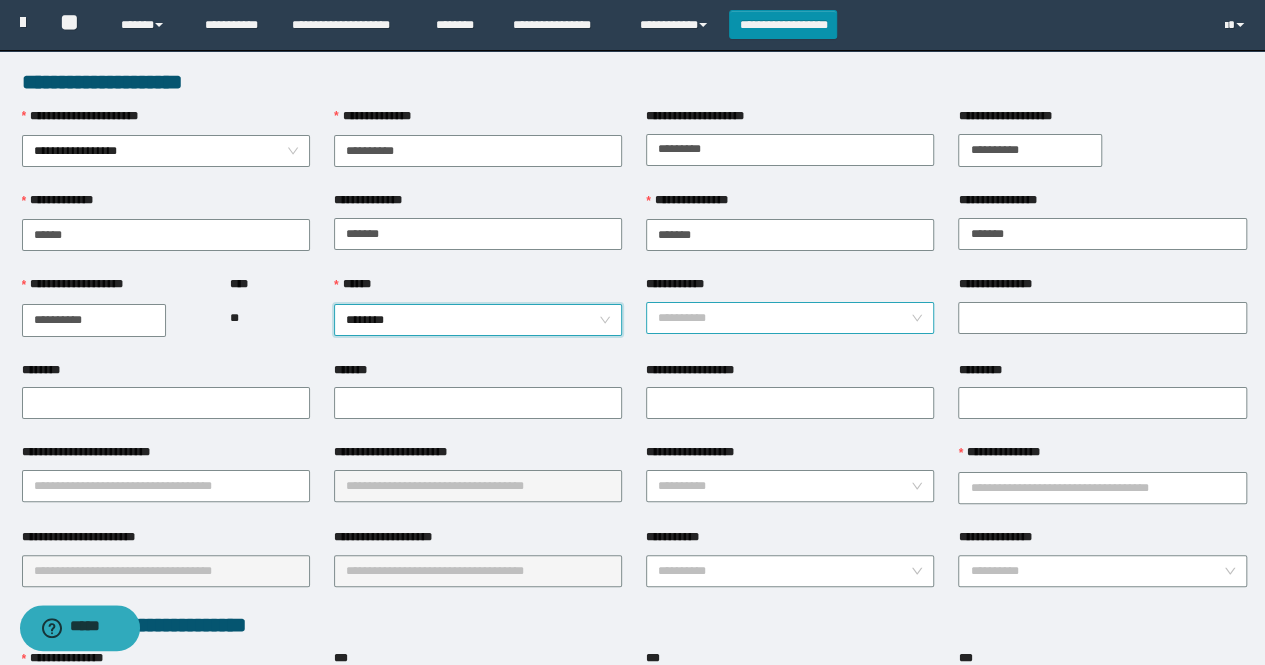 click on "**********" at bounding box center (784, 318) 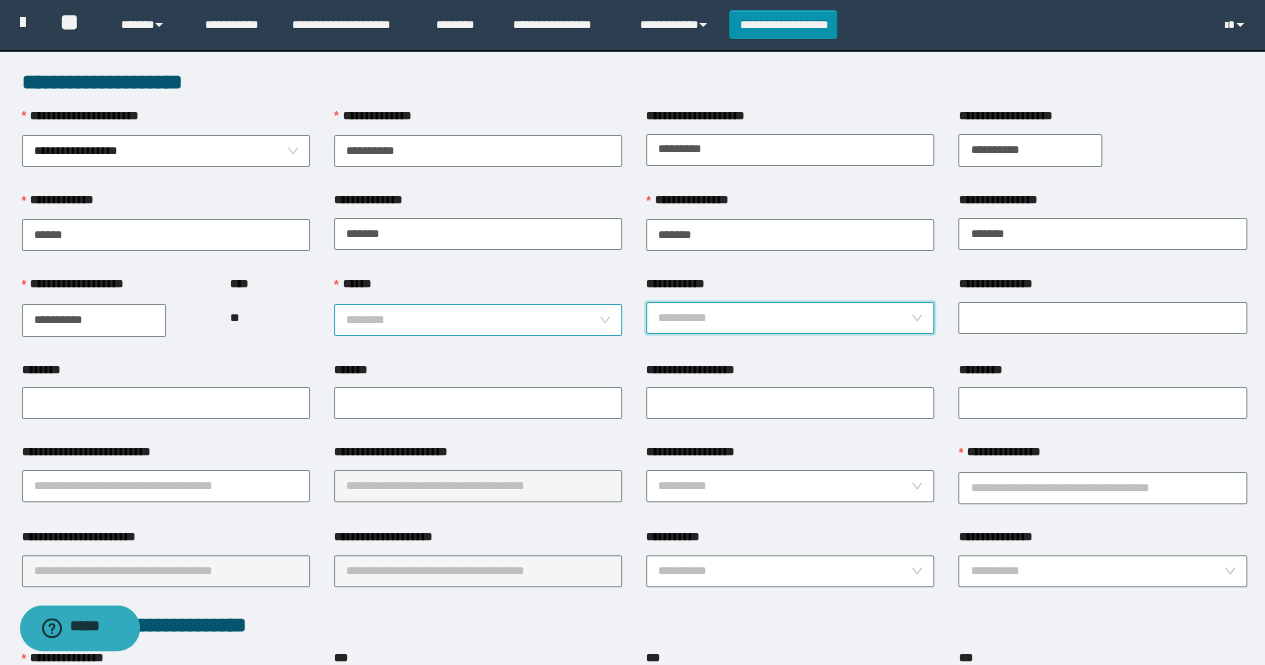 click on "********" at bounding box center (478, 320) 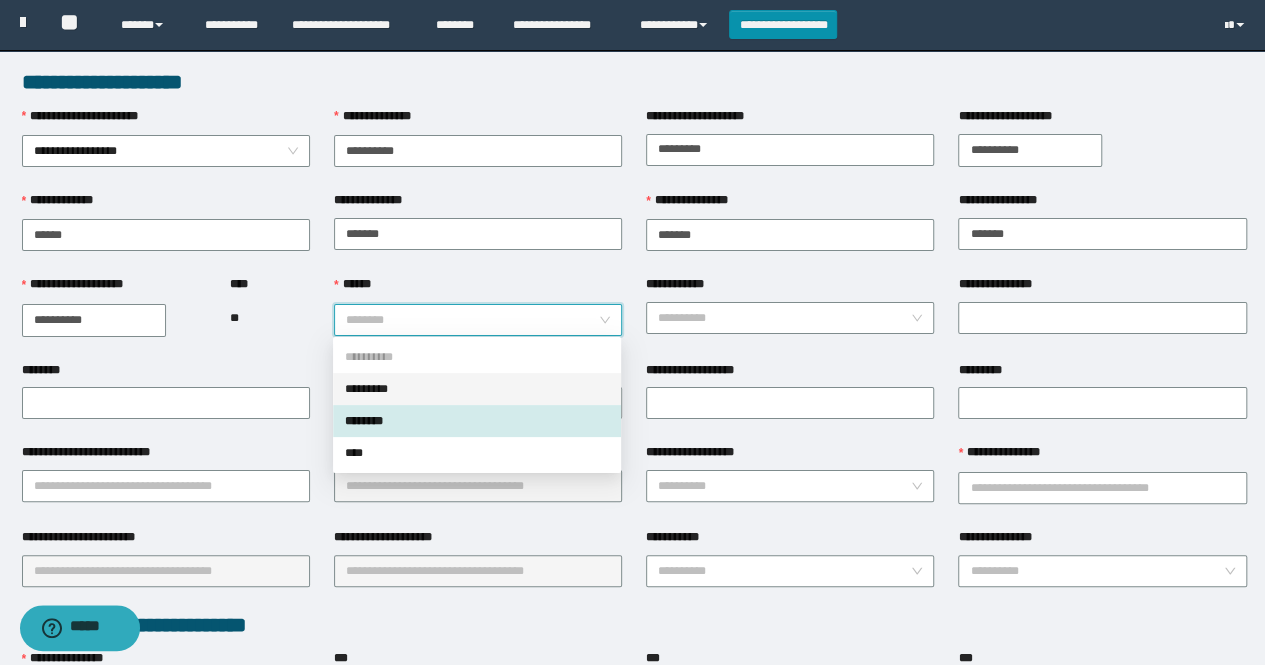 click on "*********" at bounding box center [477, 389] 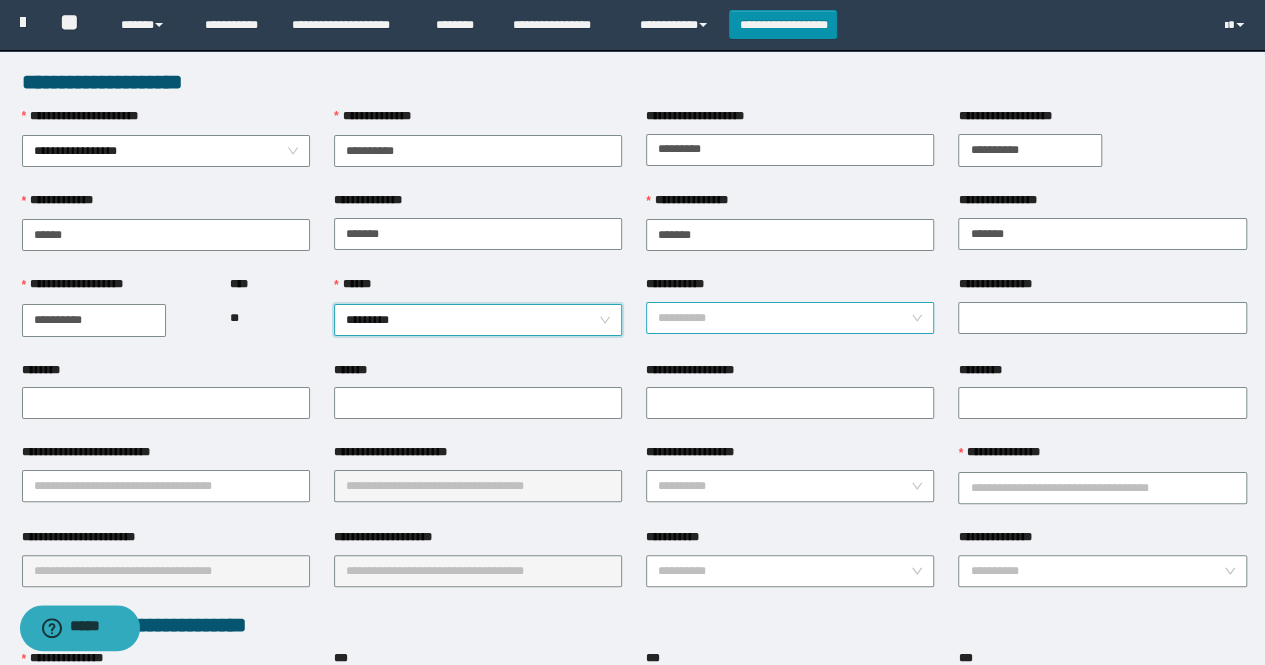 click on "**********" at bounding box center (784, 318) 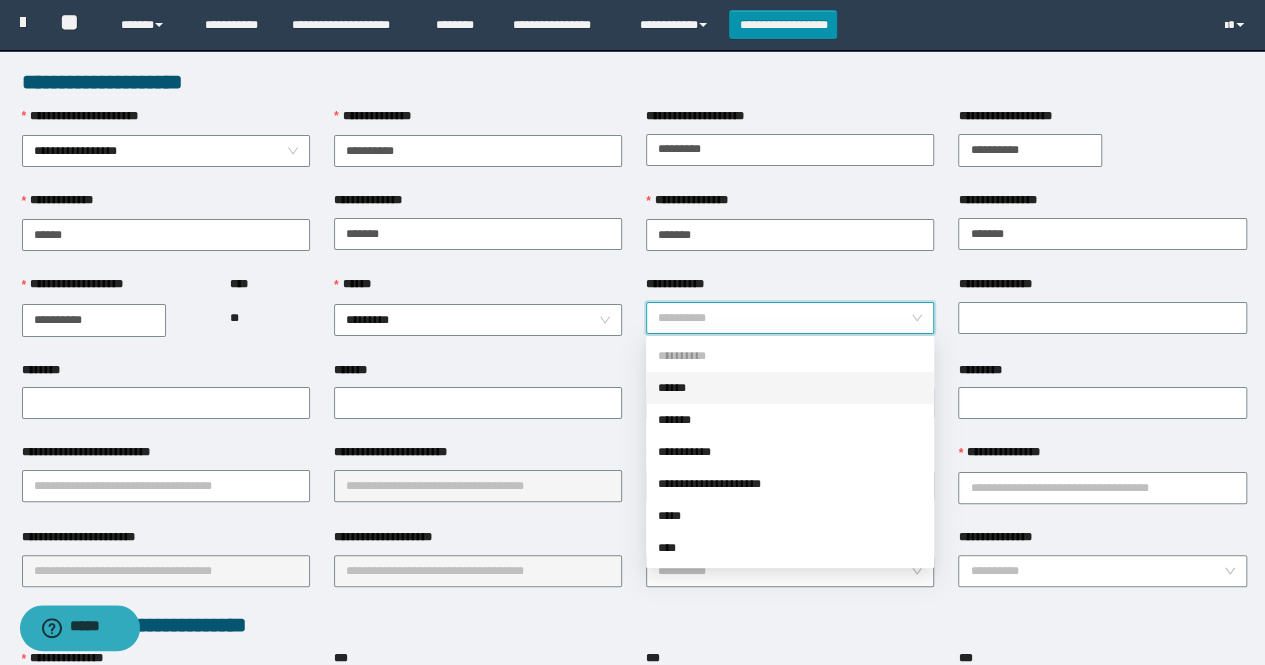 drag, startPoint x: 718, startPoint y: 387, endPoint x: 944, endPoint y: 359, distance: 227.7279 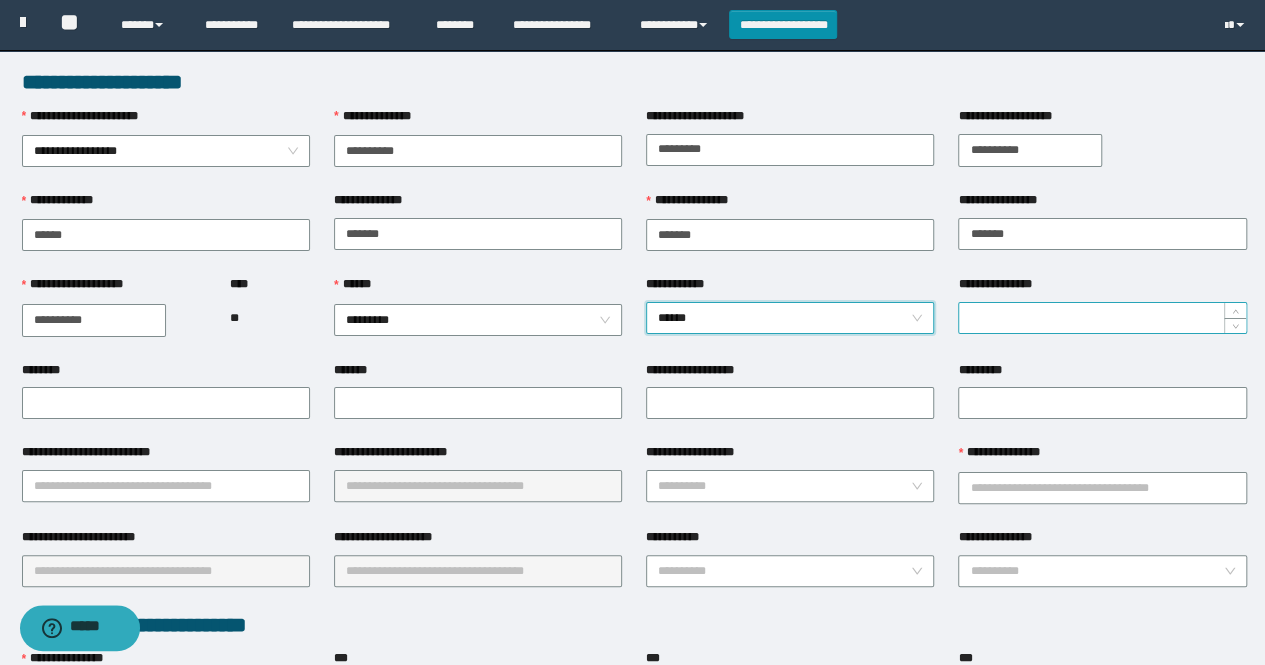 click on "**********" at bounding box center (1102, 318) 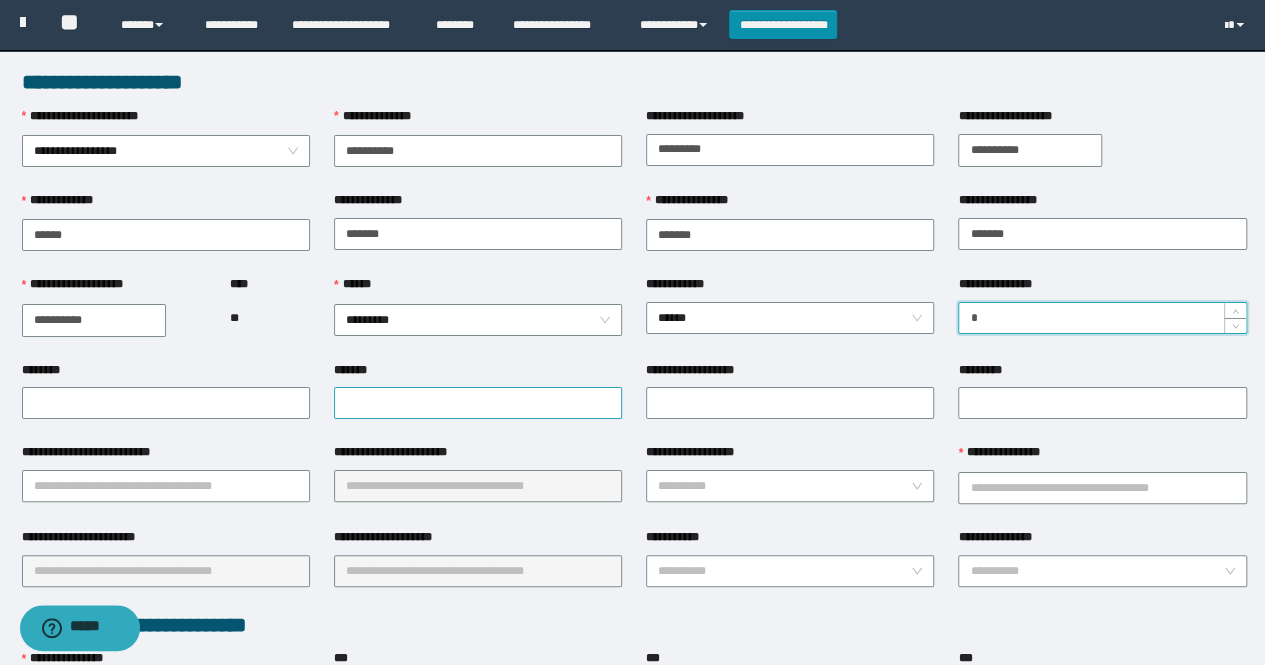 type on "*" 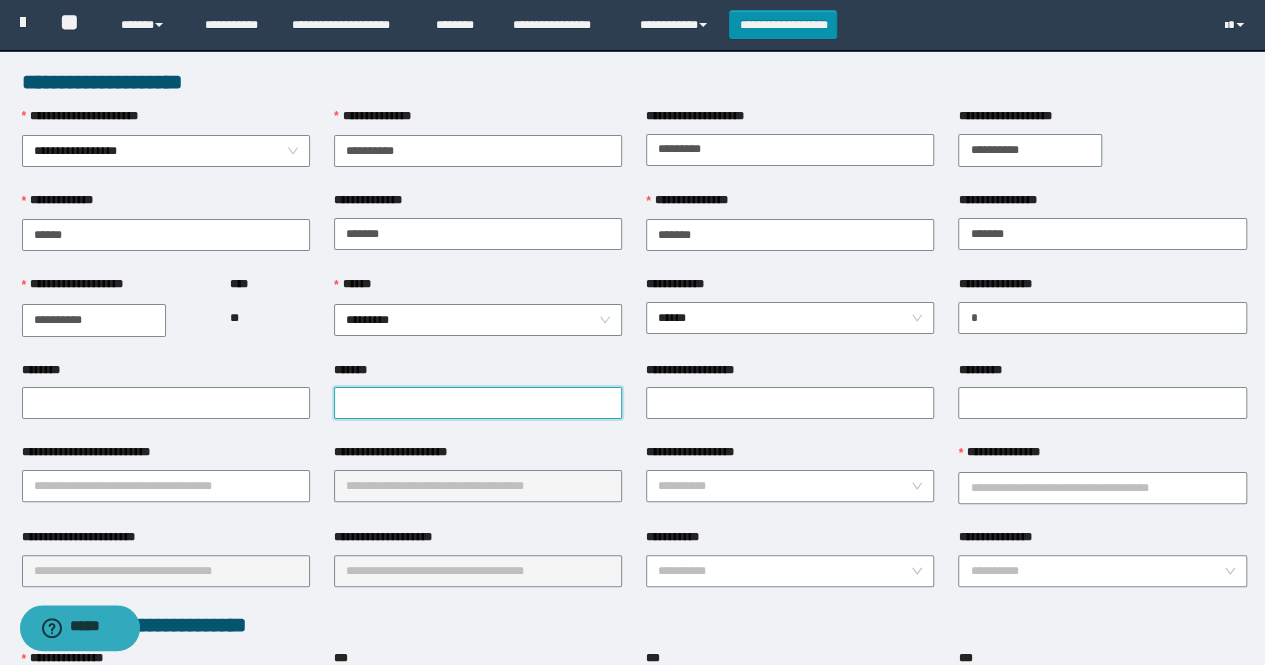 click on "*******" at bounding box center (478, 403) 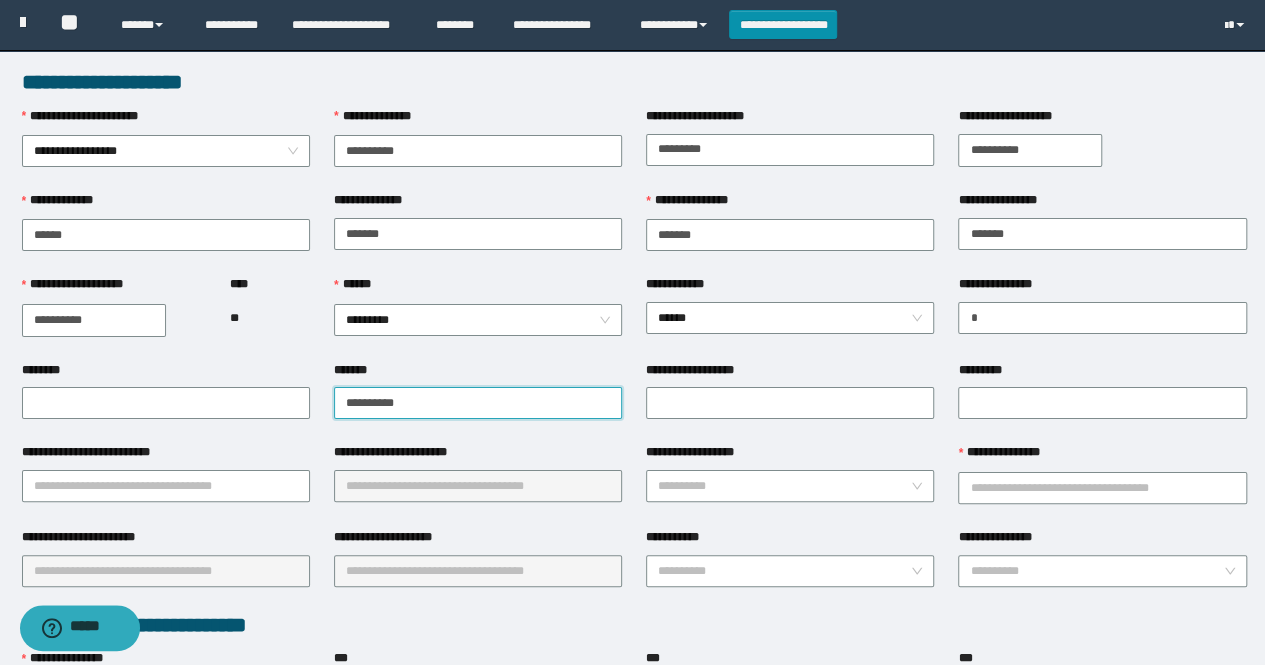 type on "**********" 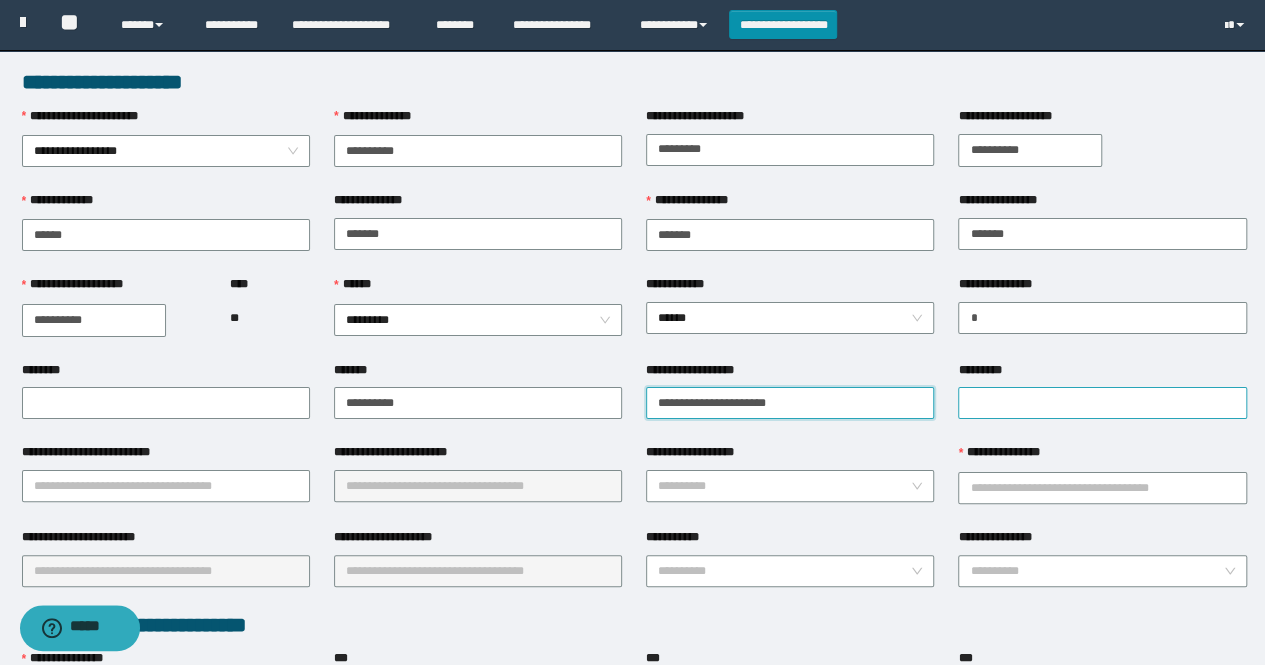type on "**********" 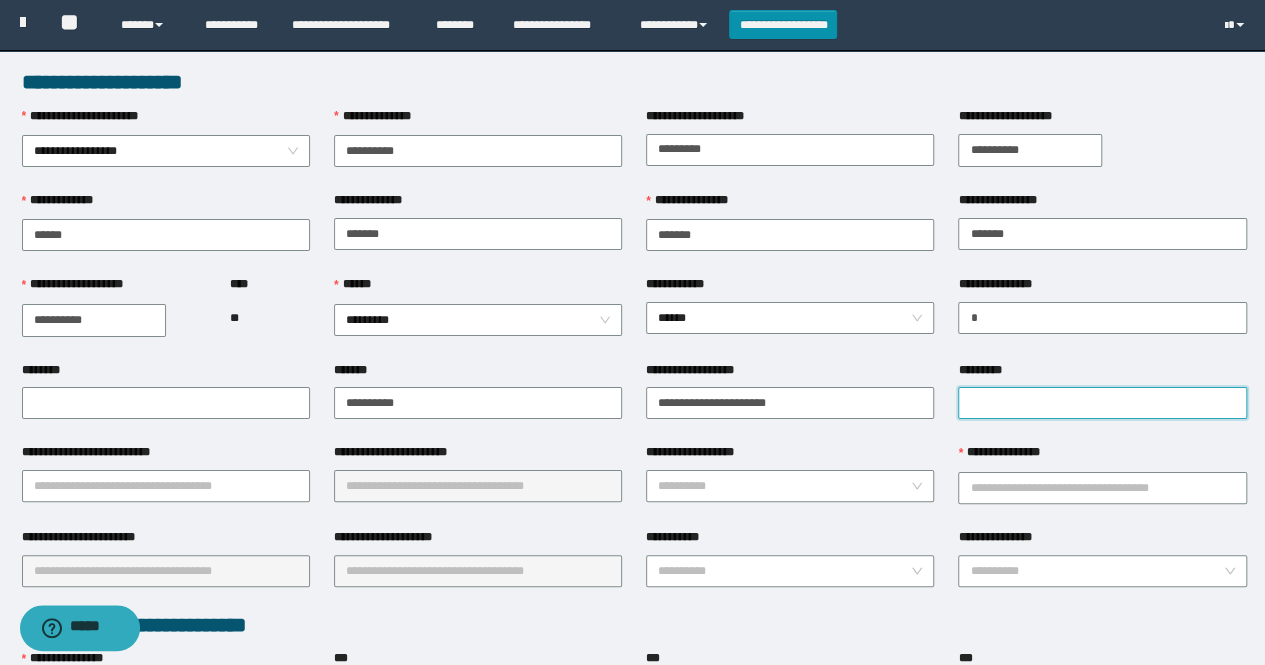 click on "*********" at bounding box center (1102, 403) 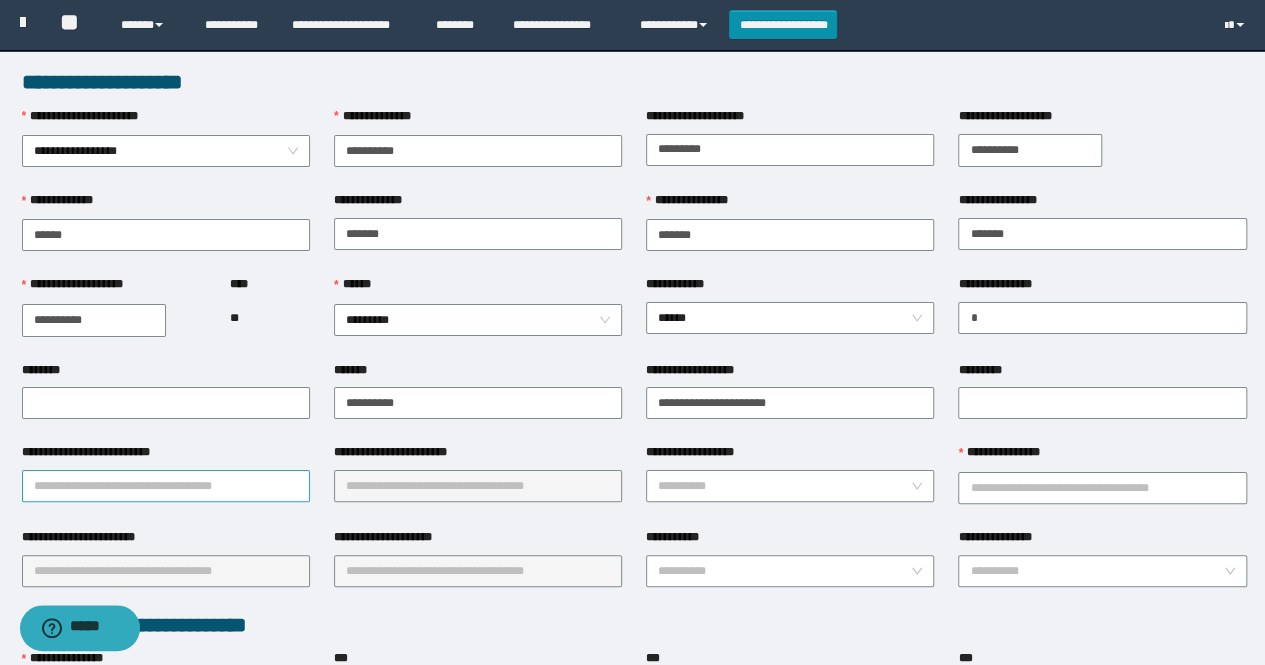 click on "**********" at bounding box center [166, 486] 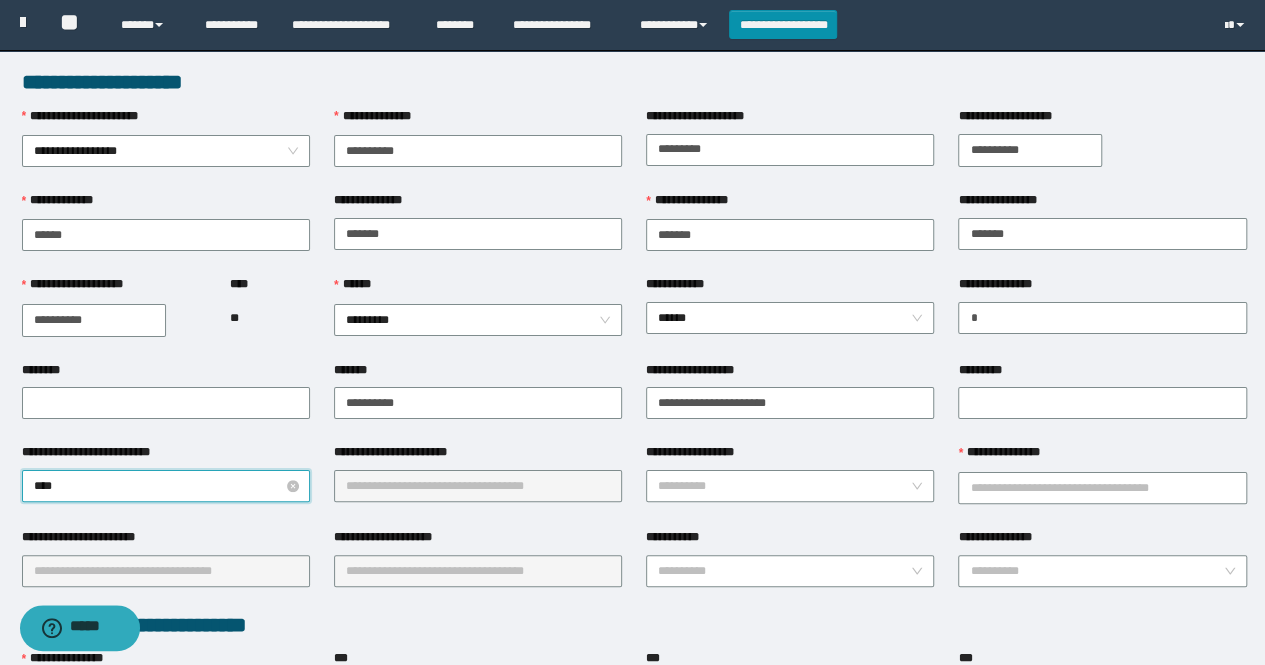 type on "*****" 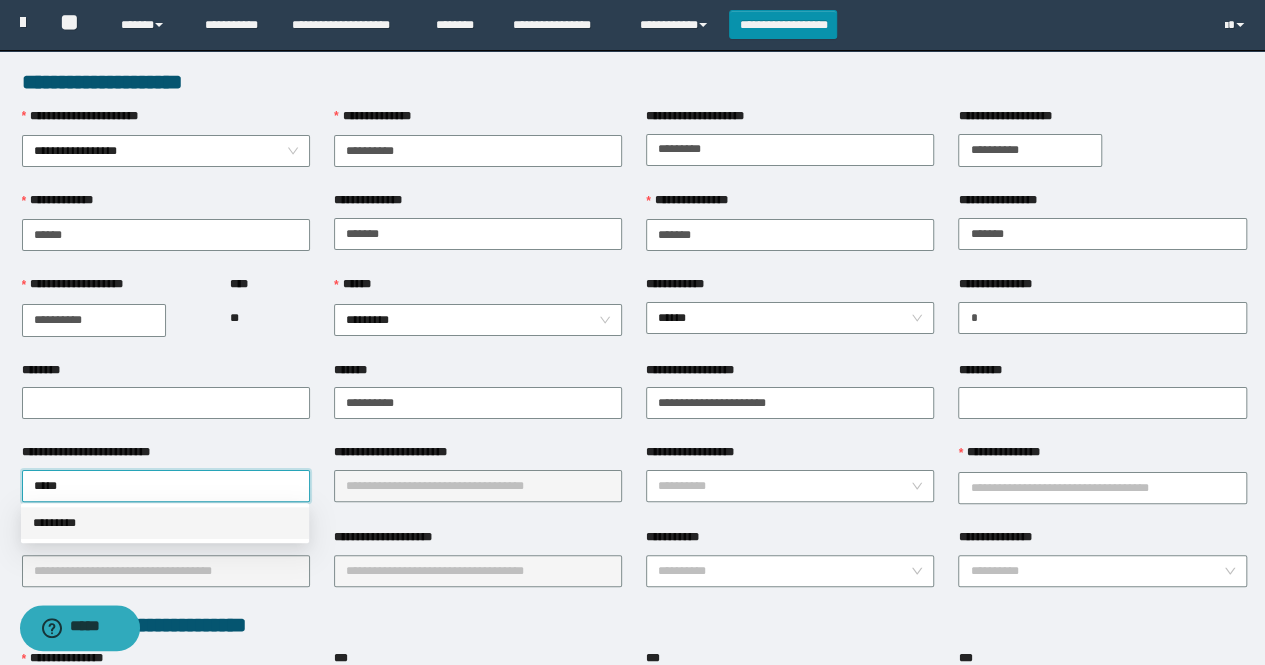click on "*********" at bounding box center (165, 523) 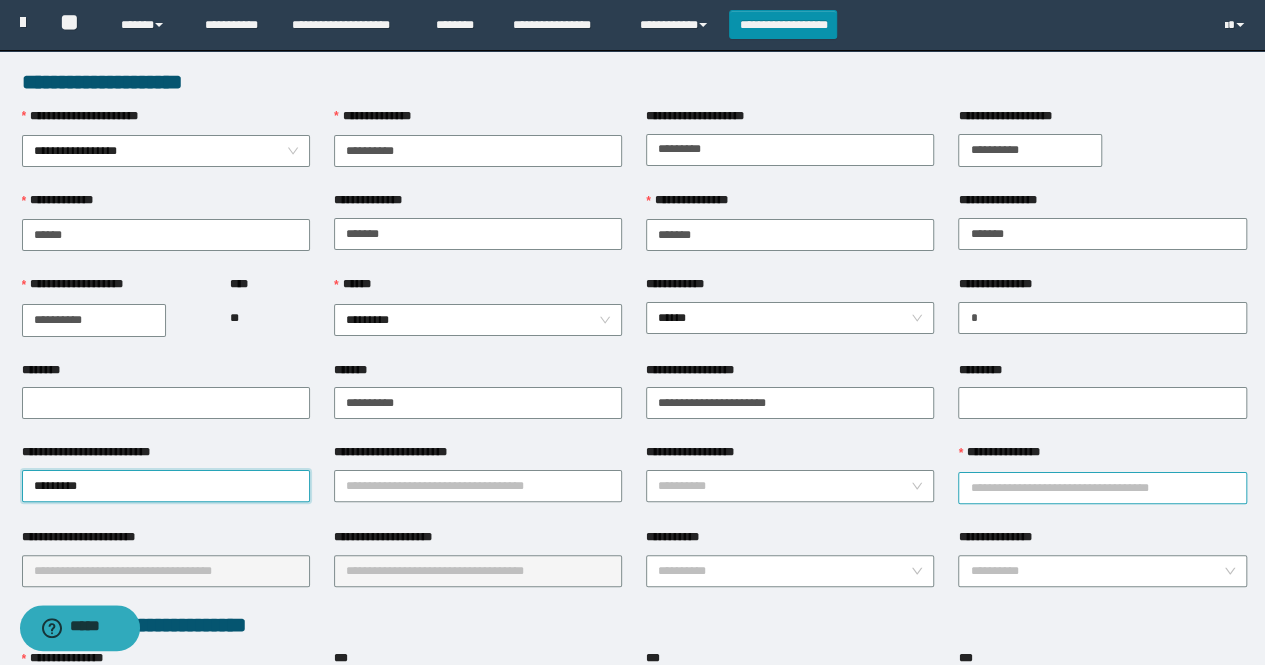 click on "**********" at bounding box center [1102, 488] 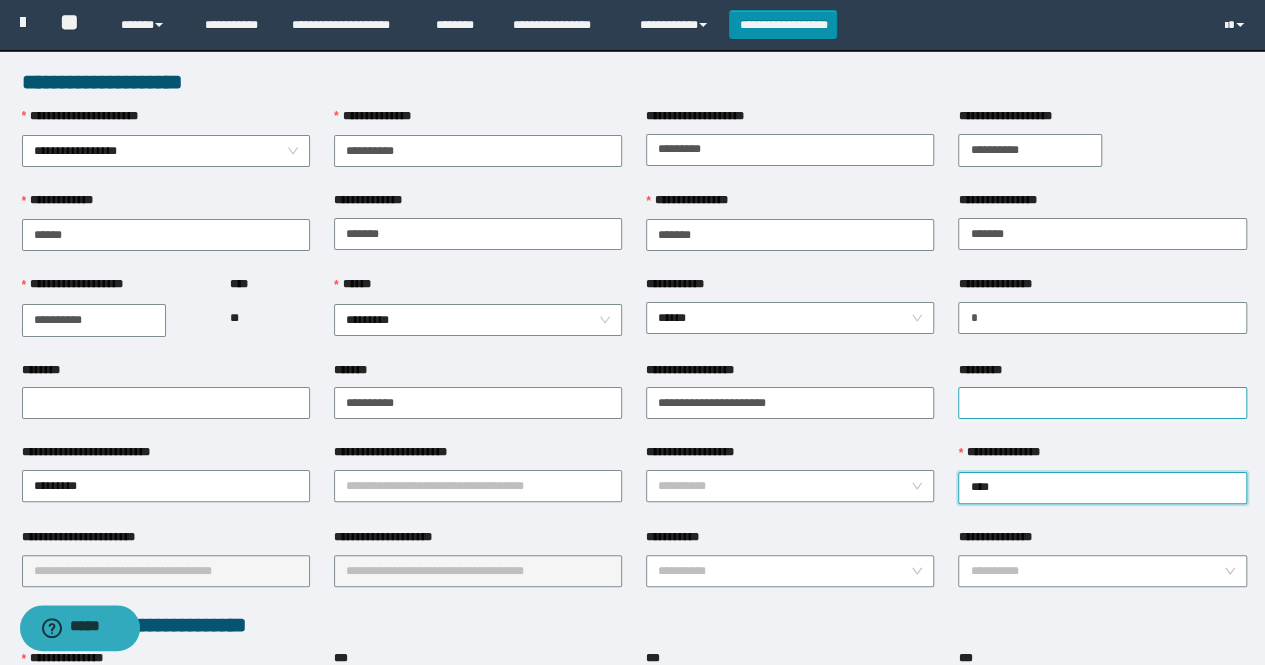 type on "****" 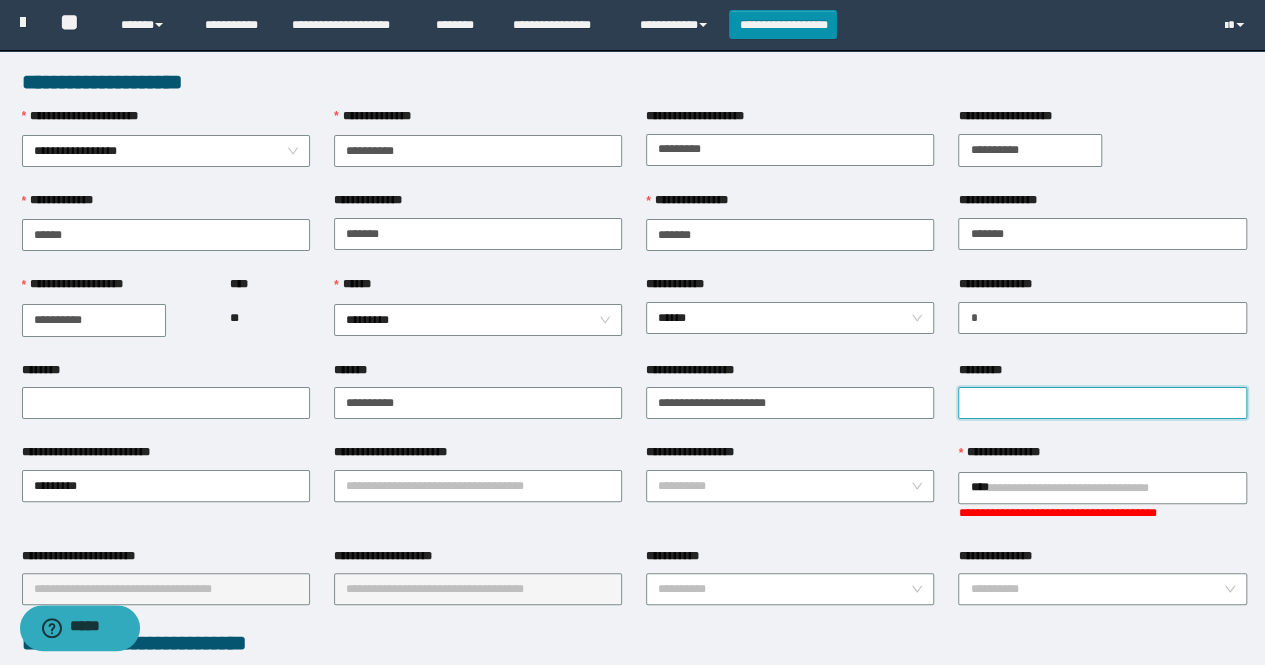 type 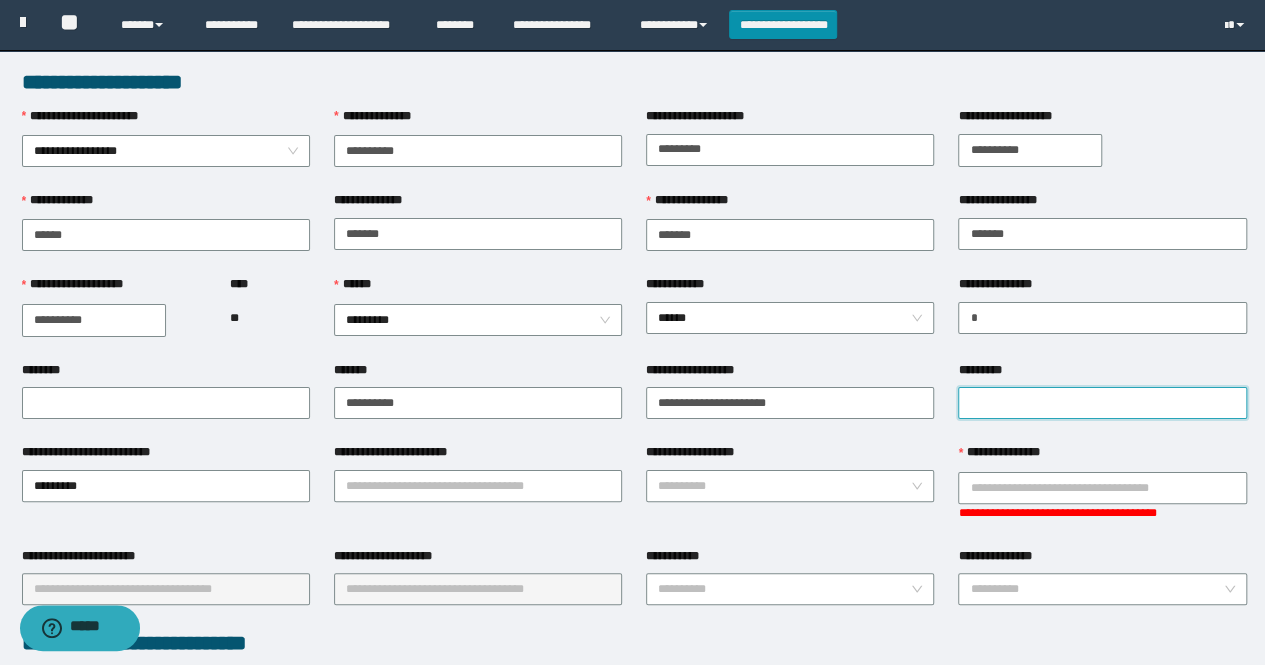 click on "*********" at bounding box center [1102, 403] 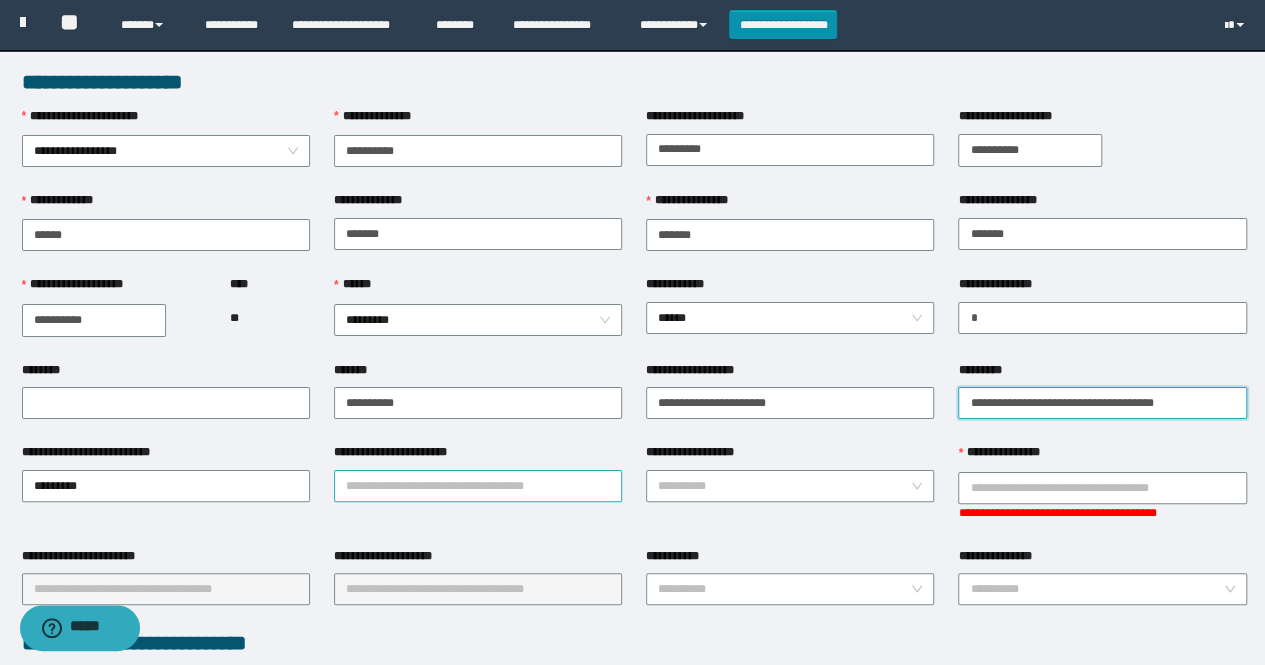 type on "**********" 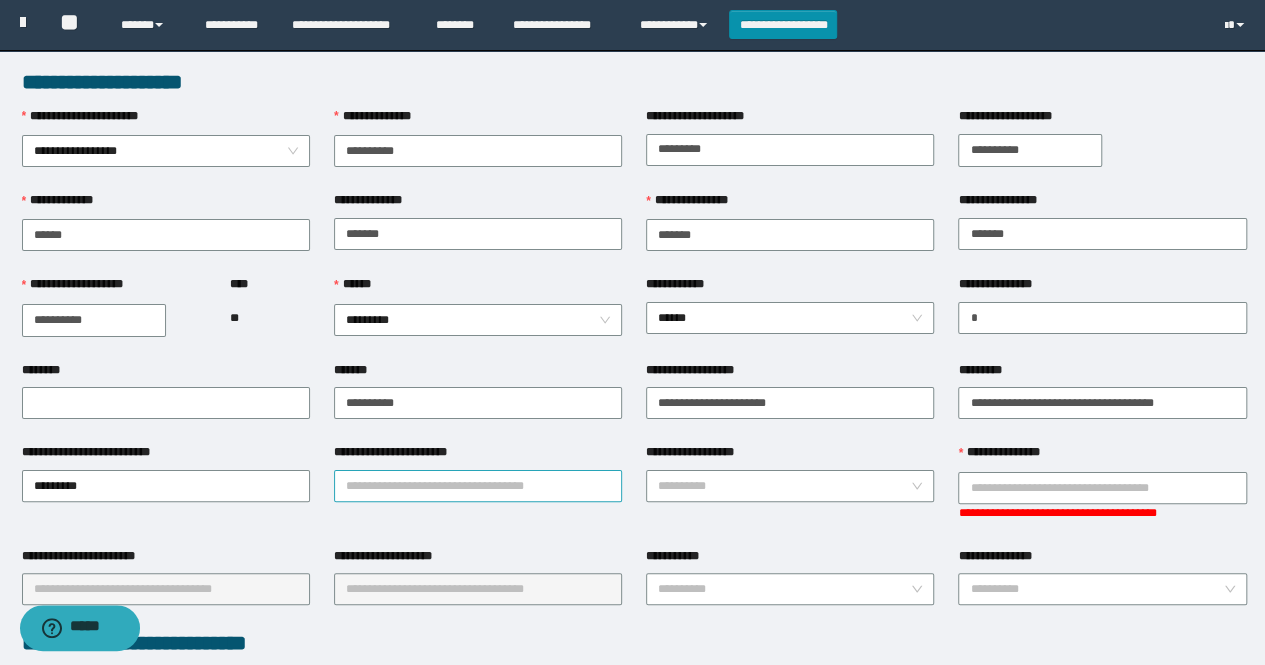 click on "**********" at bounding box center [478, 486] 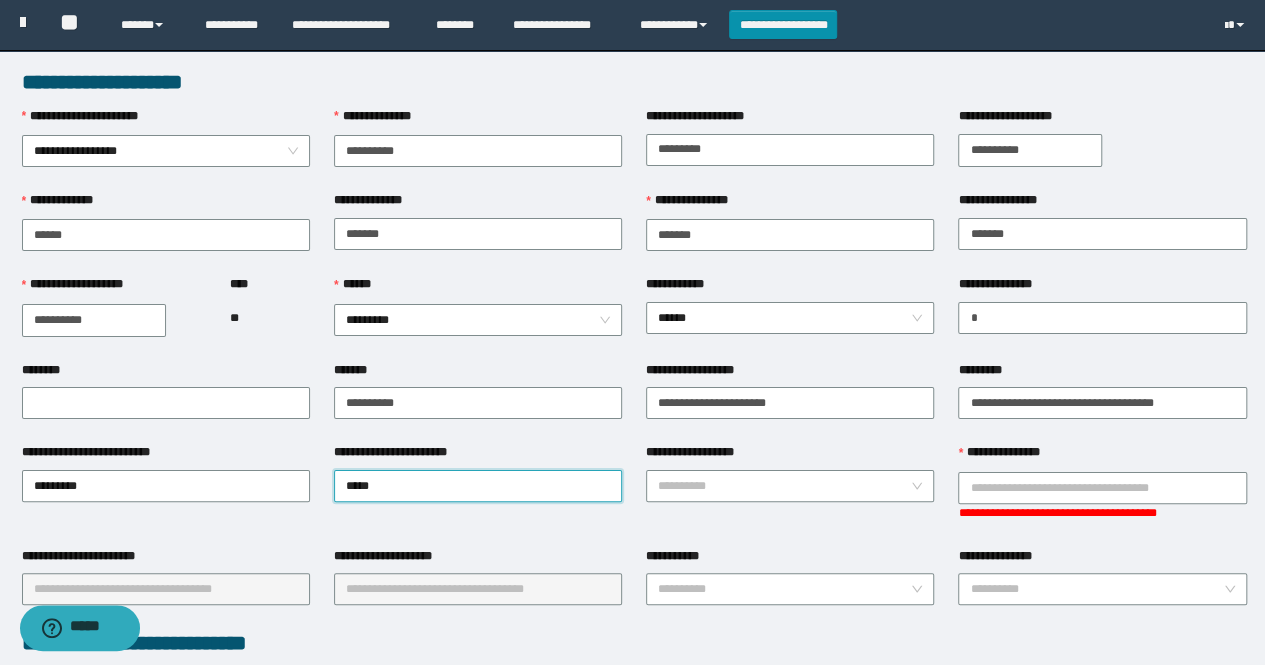 type on "******" 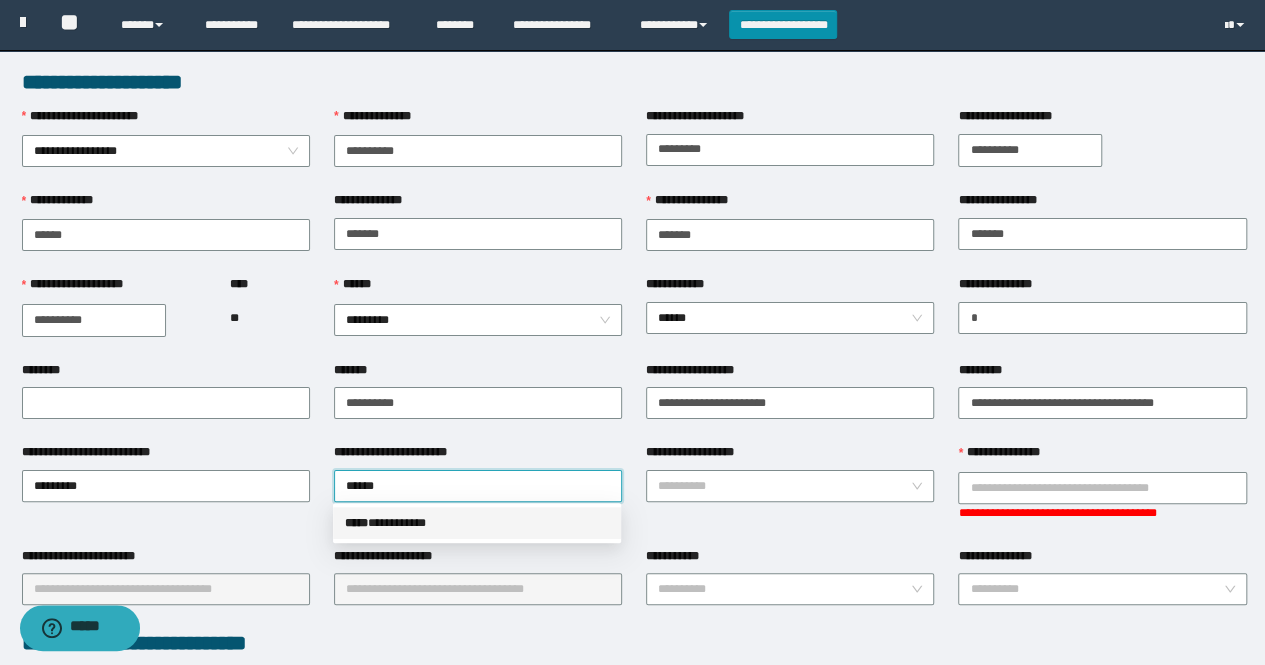 click on "***** * *********" at bounding box center [477, 523] 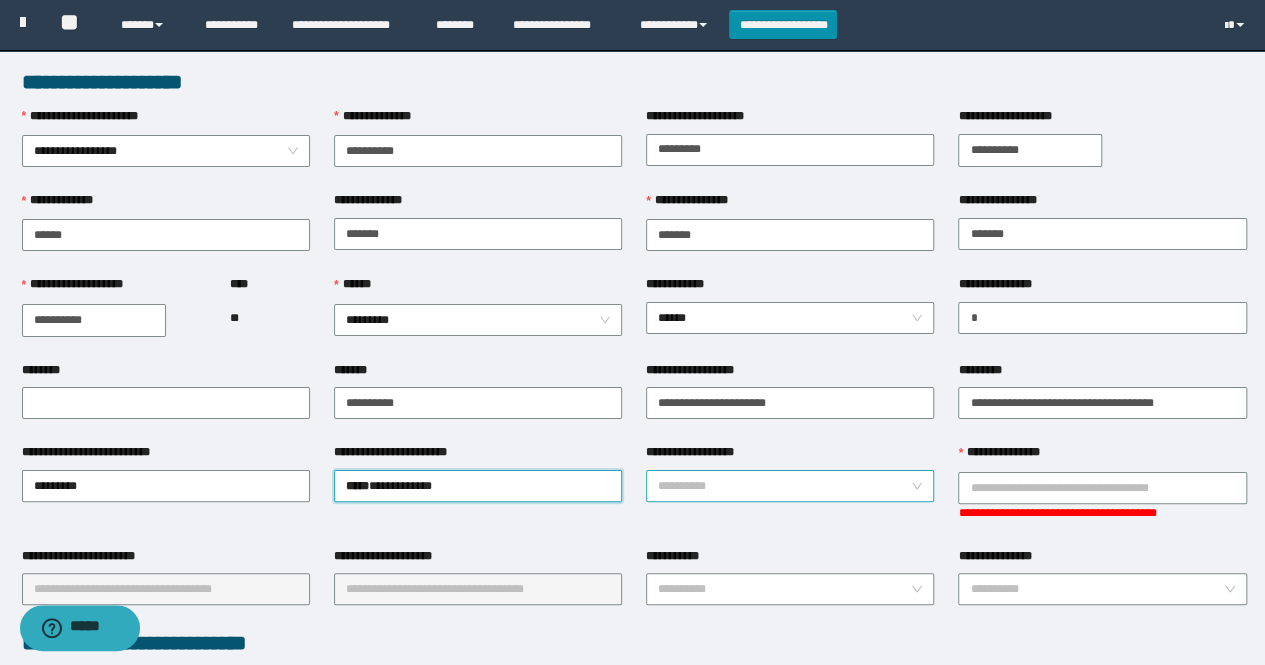 click on "**********" at bounding box center (784, 486) 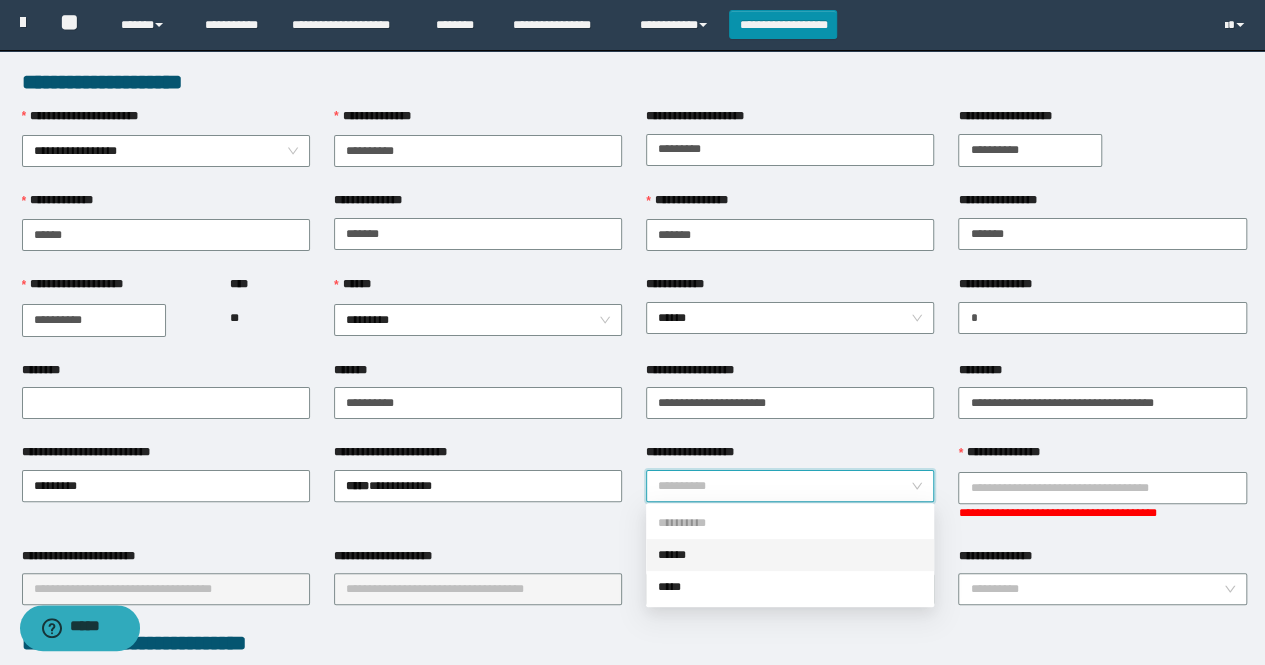 drag, startPoint x: 730, startPoint y: 553, endPoint x: 1070, endPoint y: 516, distance: 342.00732 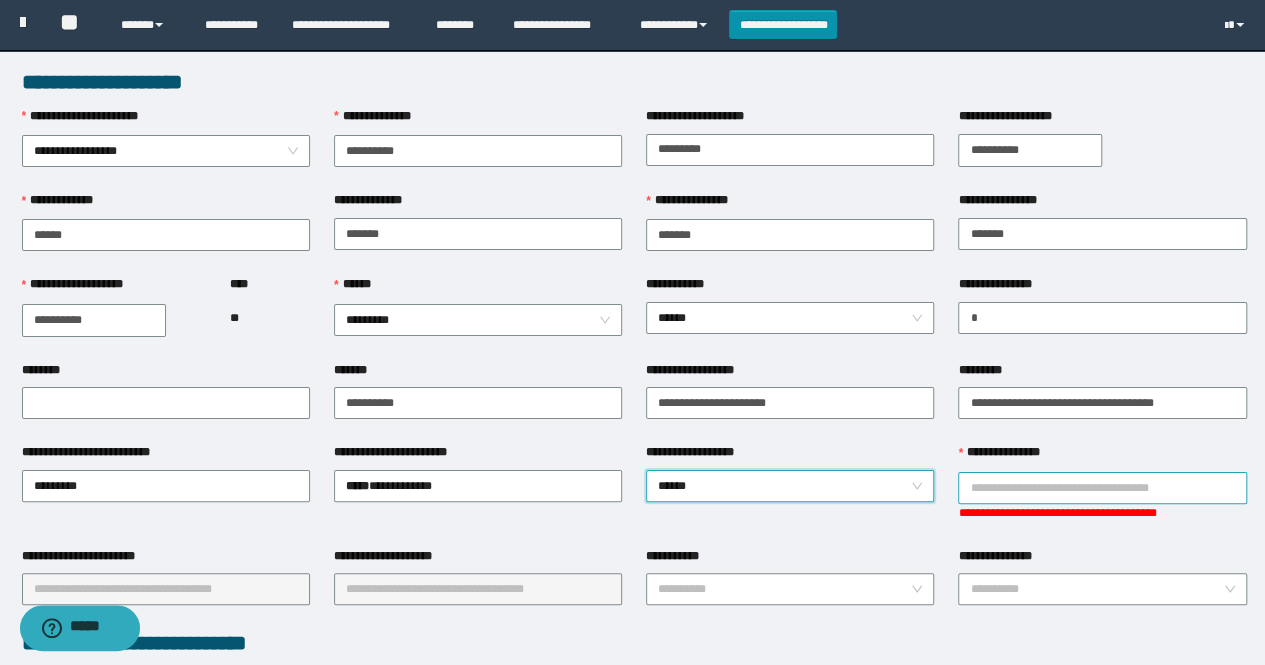 click on "**********" at bounding box center [1102, 488] 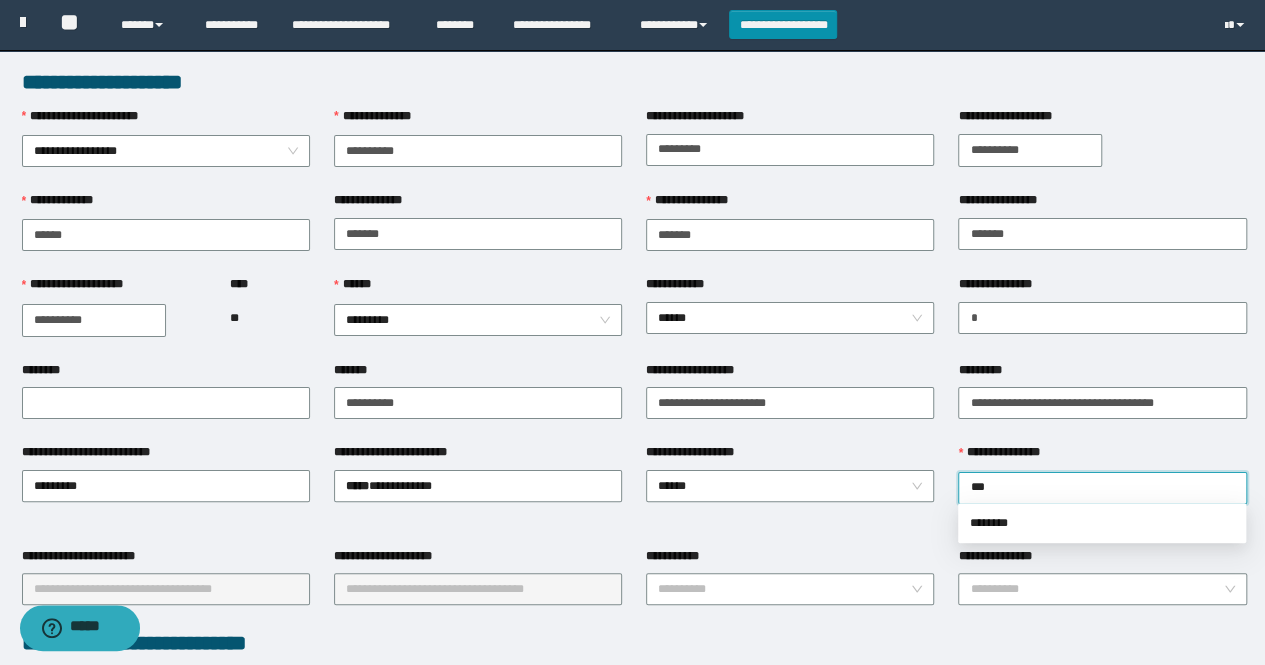 type on "****" 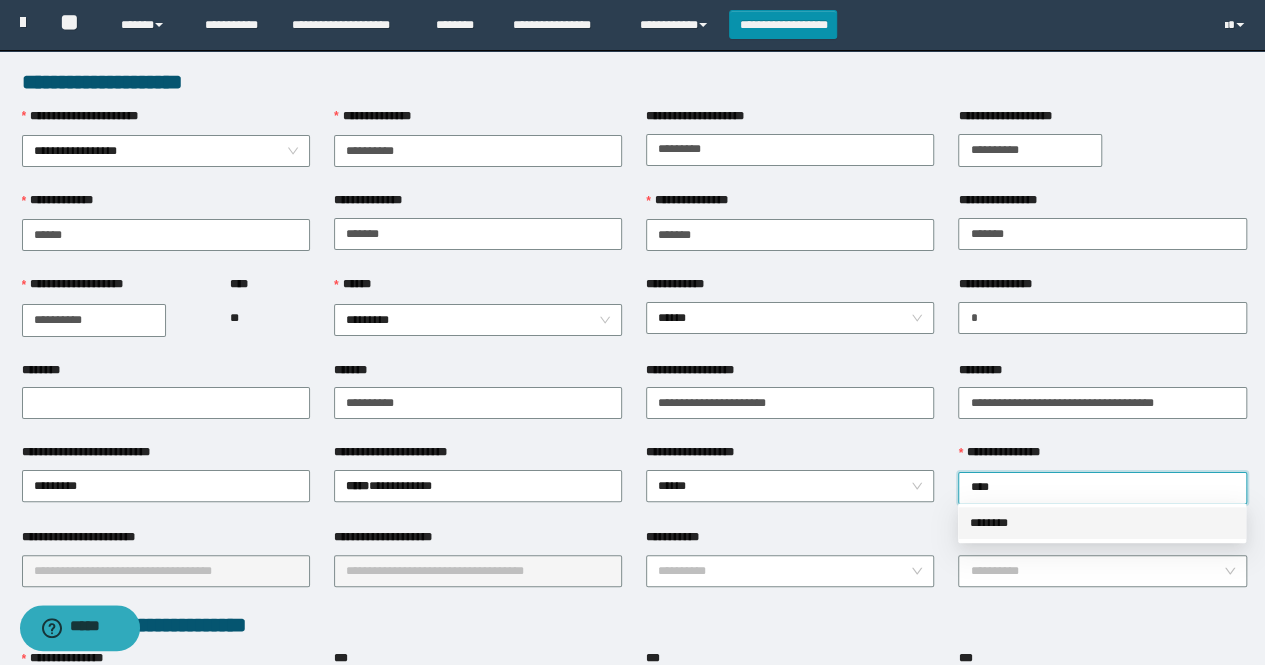 click on "********" at bounding box center (1102, 523) 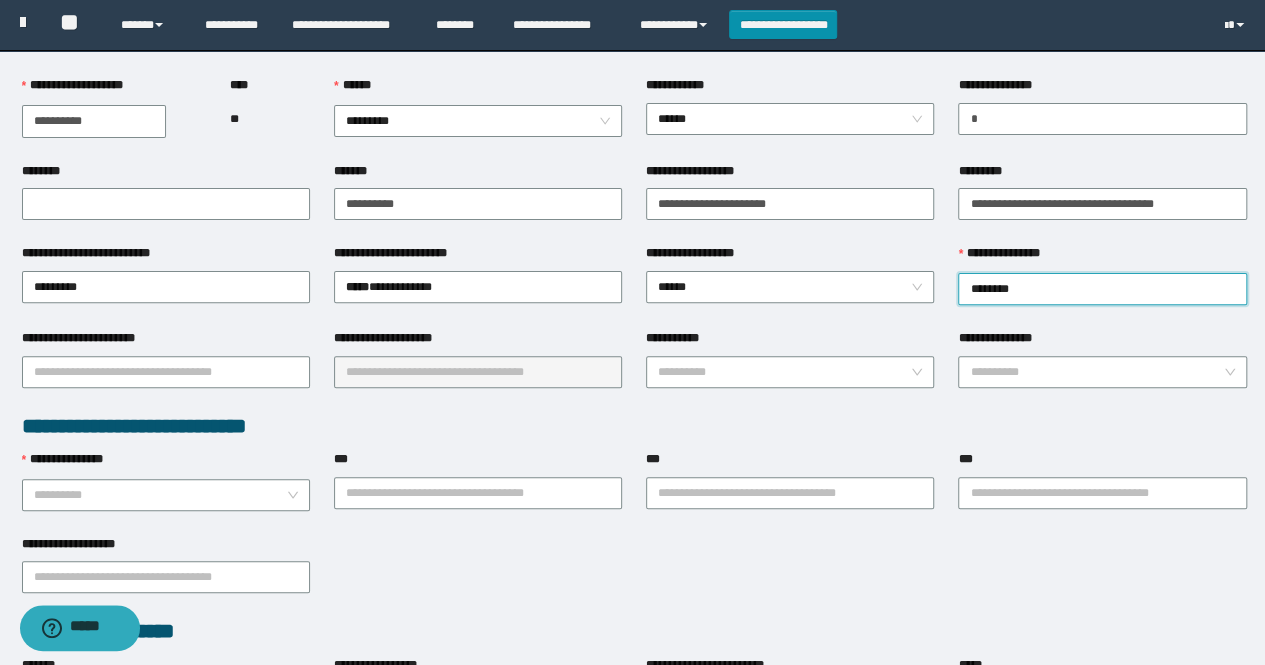 scroll, scrollTop: 200, scrollLeft: 0, axis: vertical 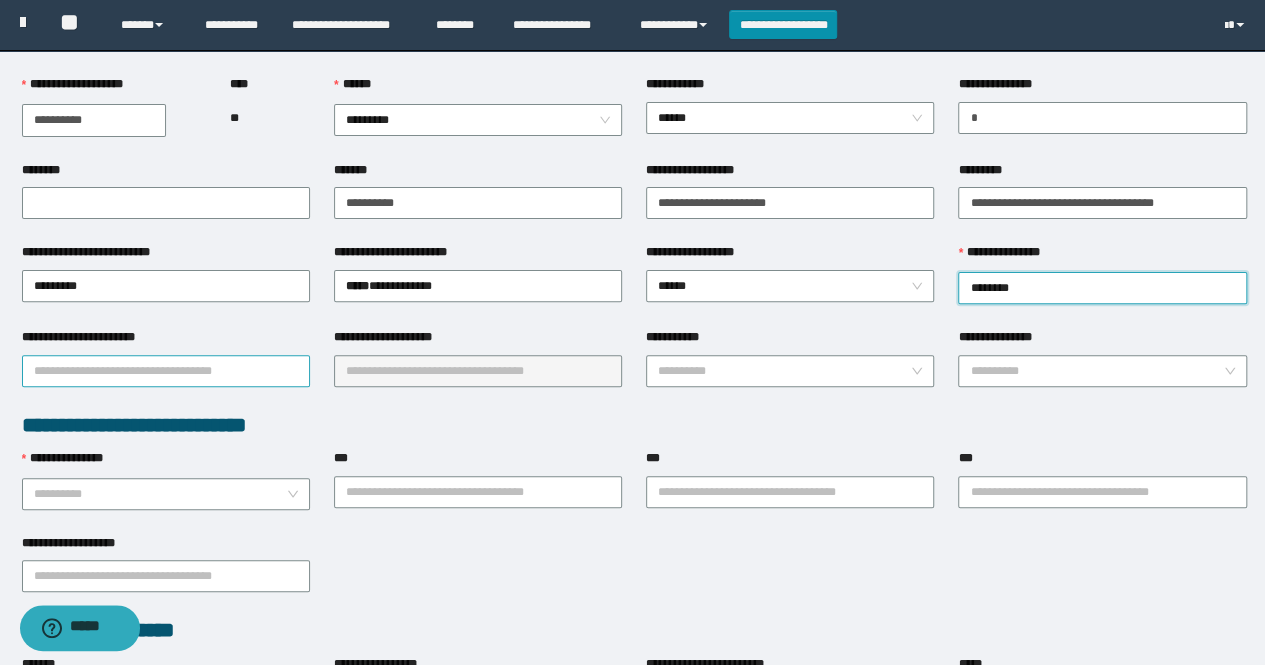 click on "**********" at bounding box center [166, 371] 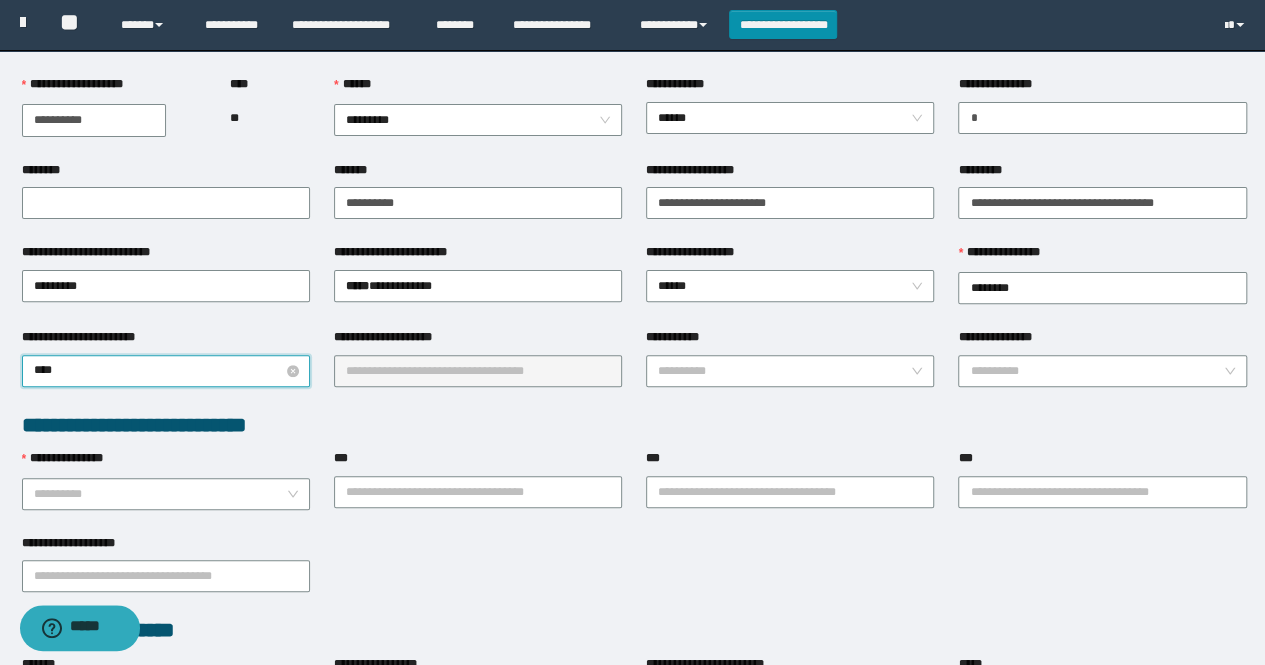 type on "*****" 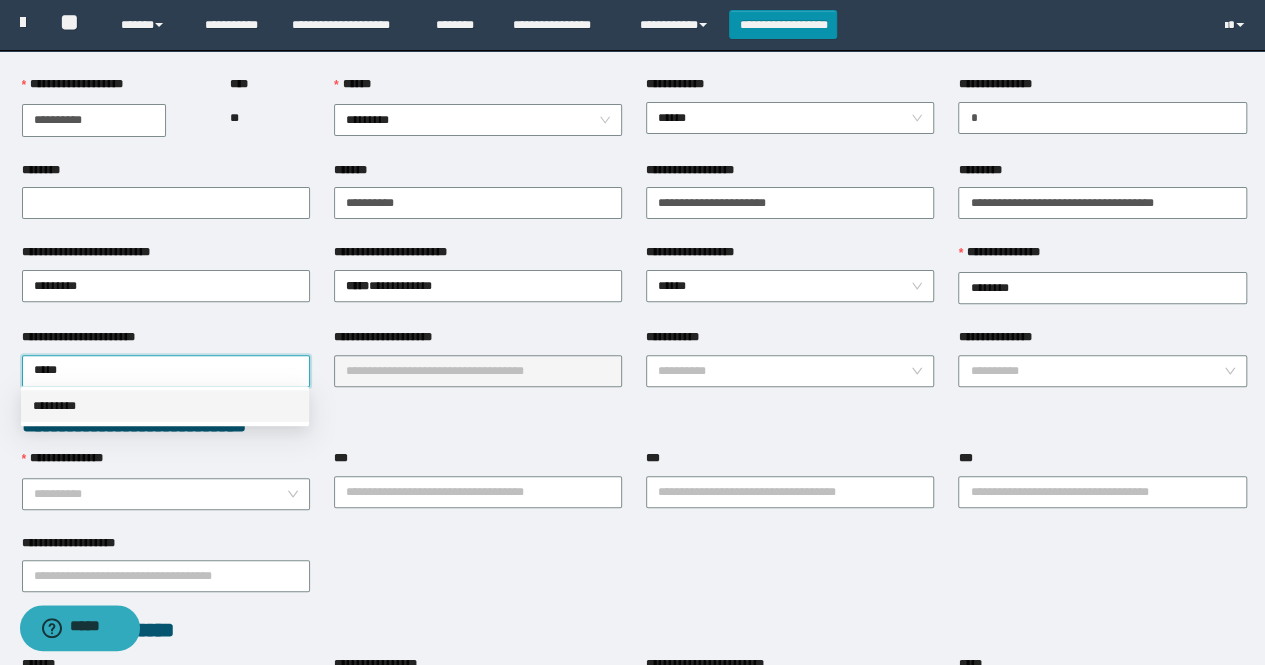 drag, startPoint x: 114, startPoint y: 411, endPoint x: 356, endPoint y: 383, distance: 243.61446 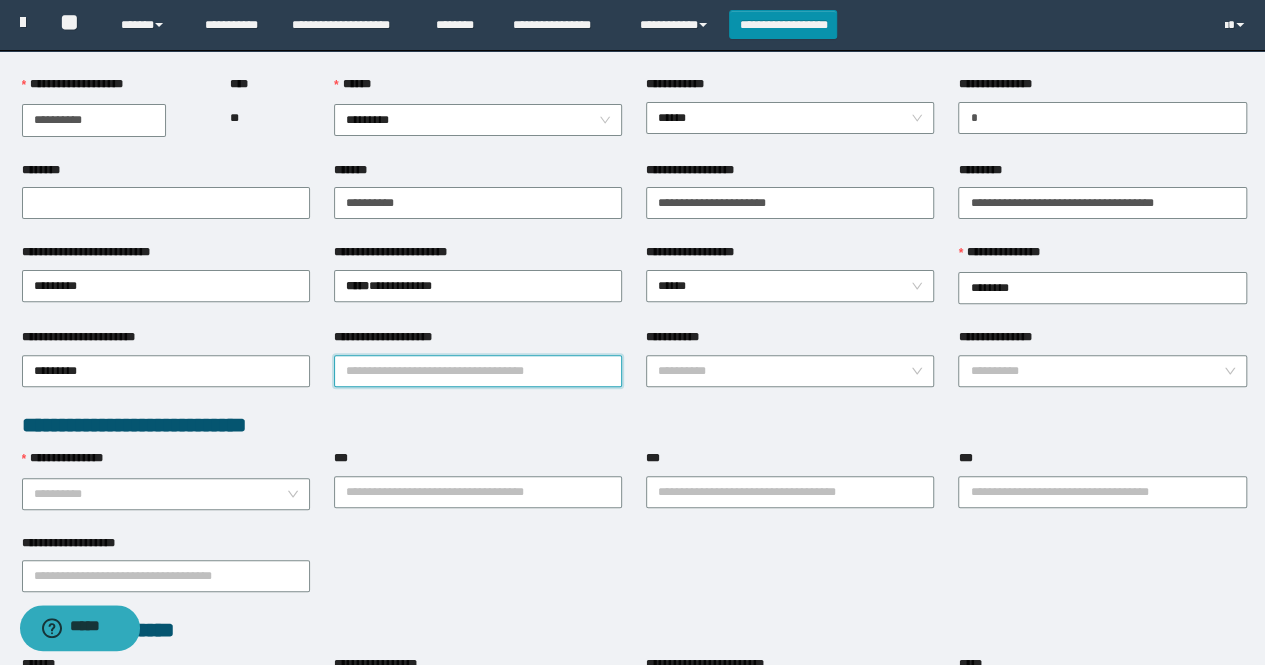 click on "**********" at bounding box center [478, 371] 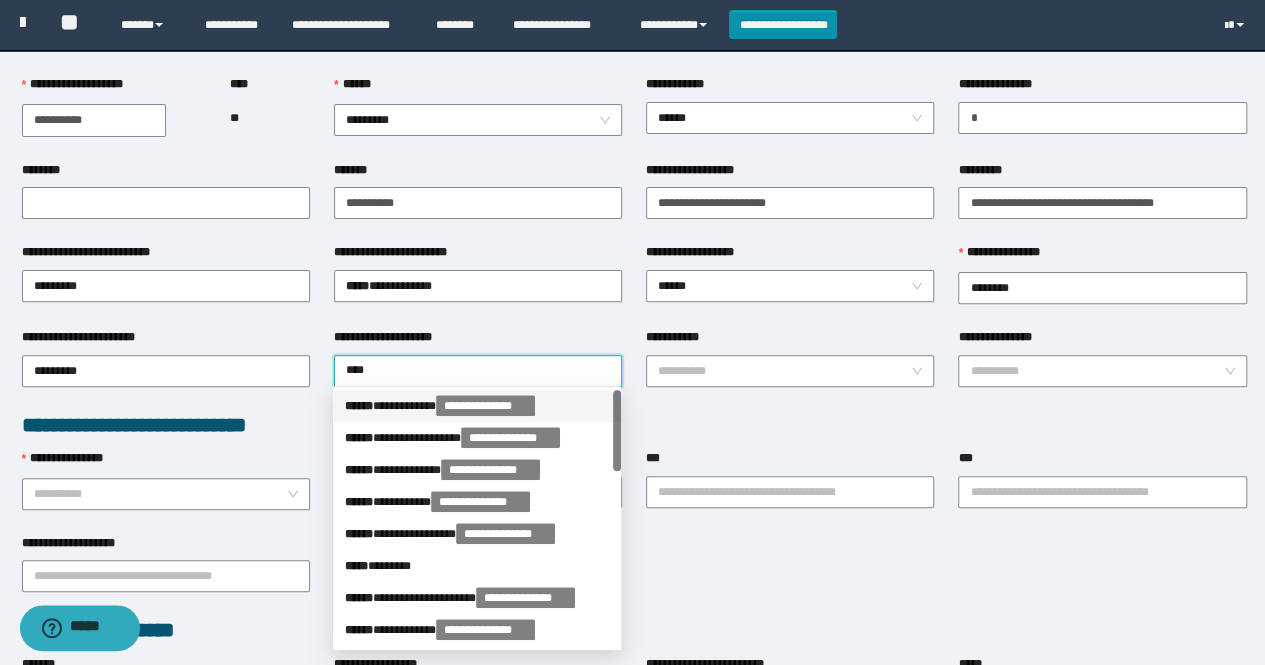 type on "*****" 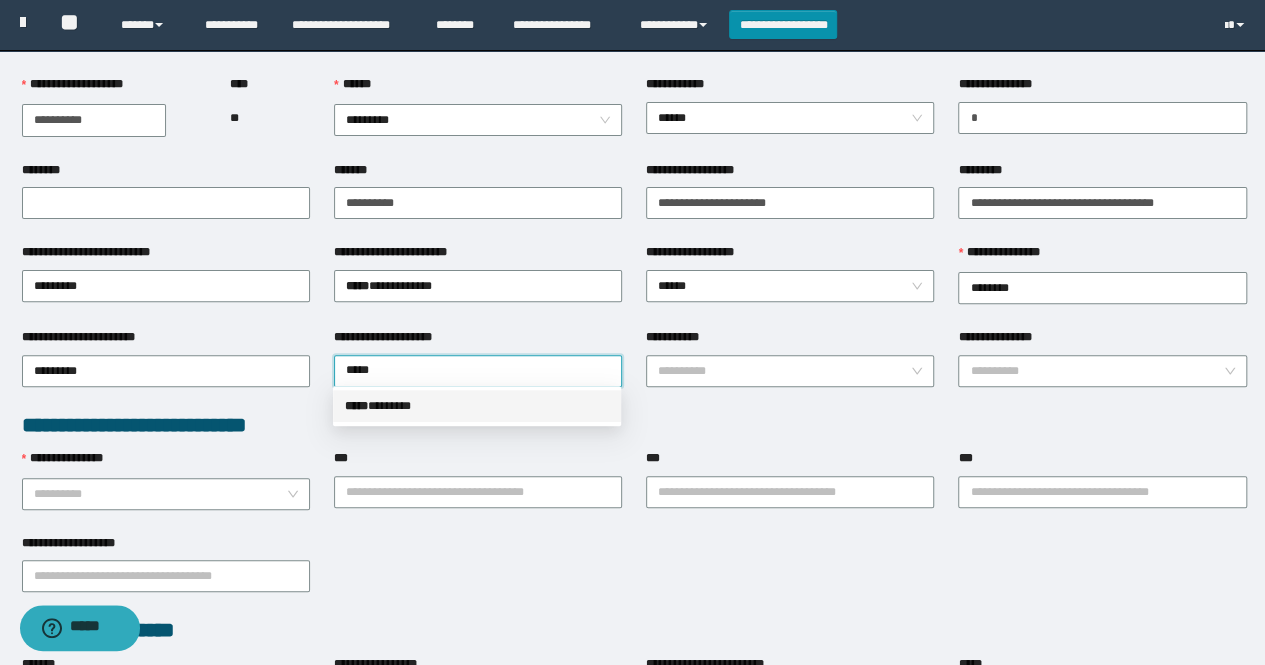 click on "***** * ******" at bounding box center (477, 406) 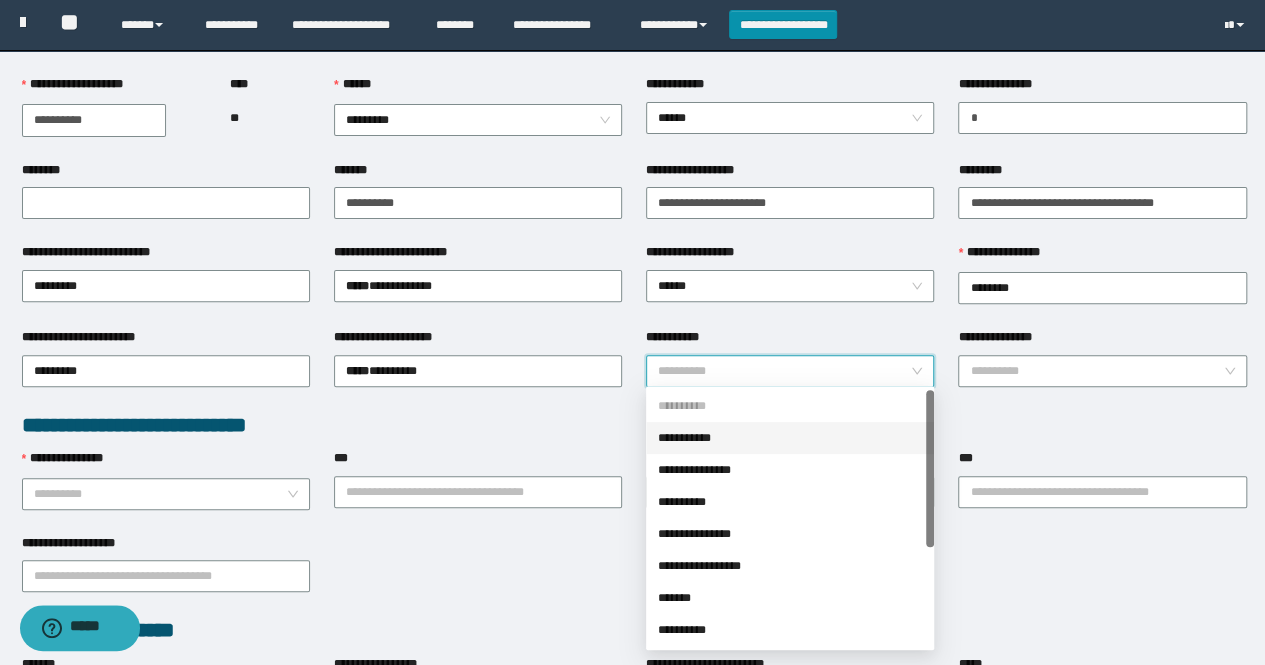 click on "**********" at bounding box center [784, 371] 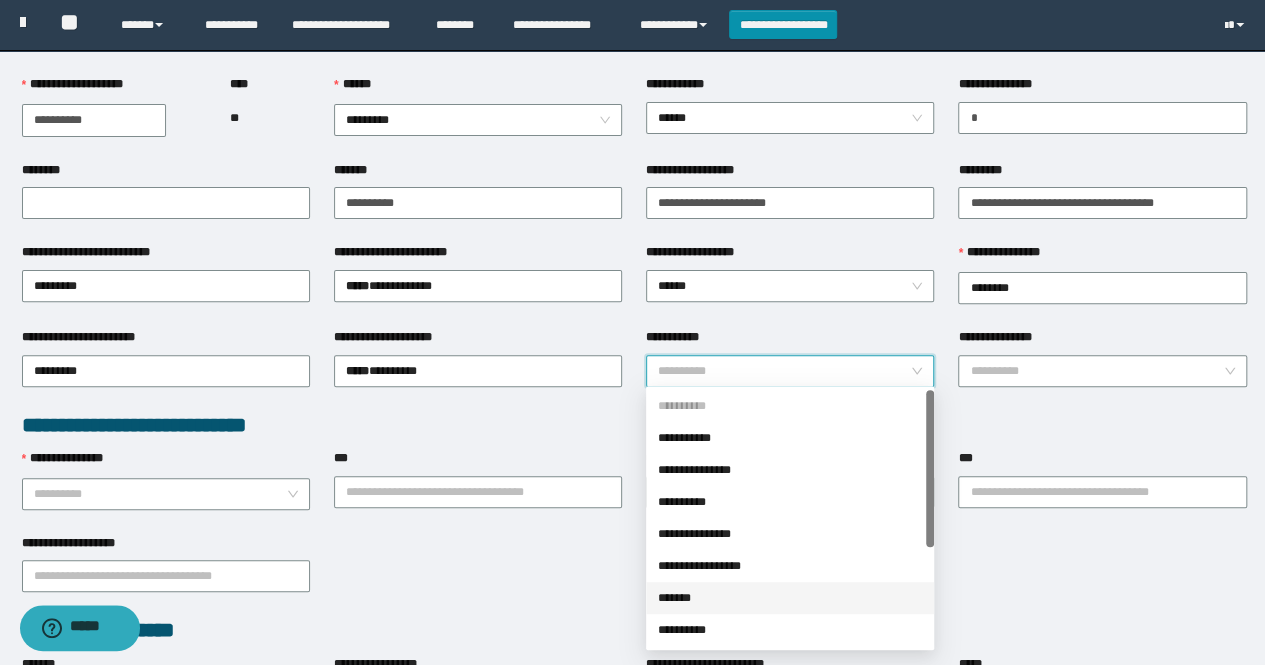 click on "*******" at bounding box center [790, 598] 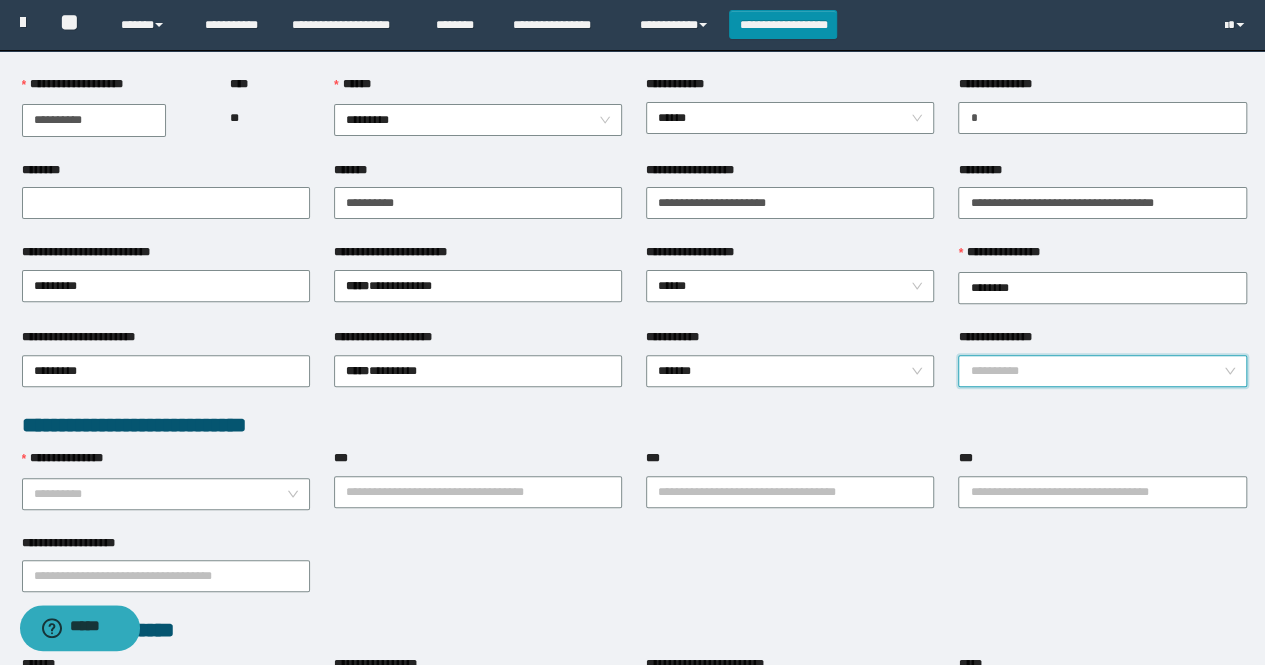 click on "**********" at bounding box center [1096, 371] 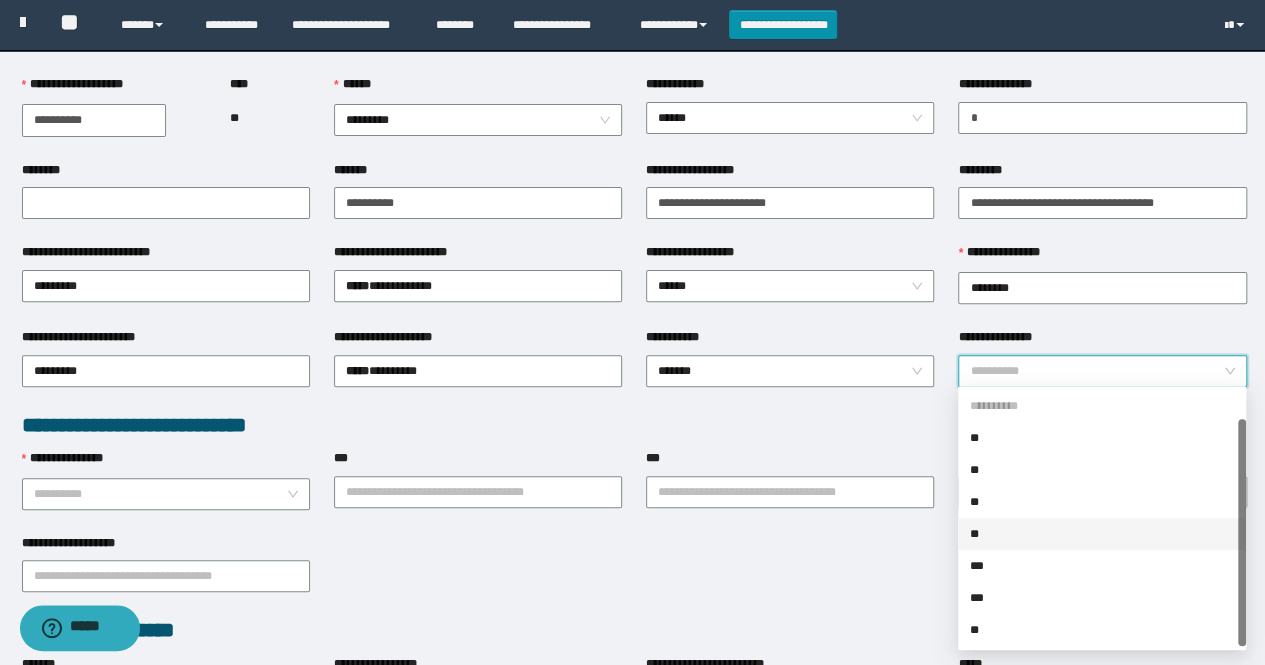 scroll, scrollTop: 32, scrollLeft: 0, axis: vertical 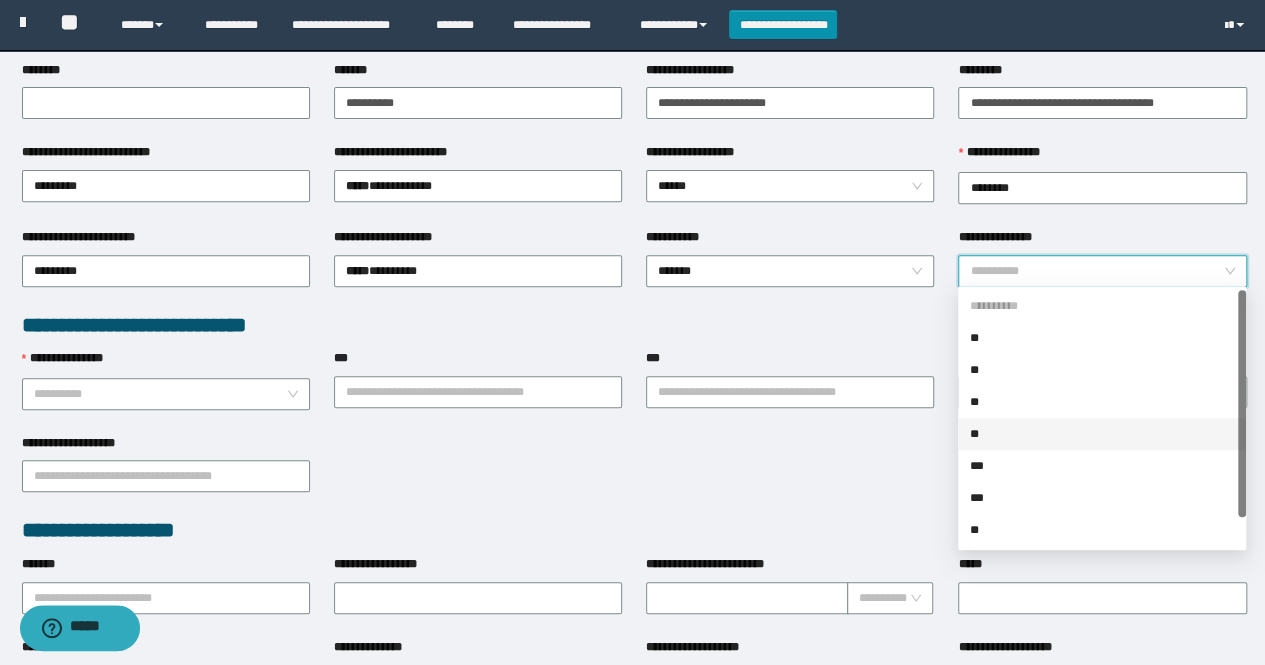 drag, startPoint x: 1243, startPoint y: 419, endPoint x: 1243, endPoint y: 371, distance: 48 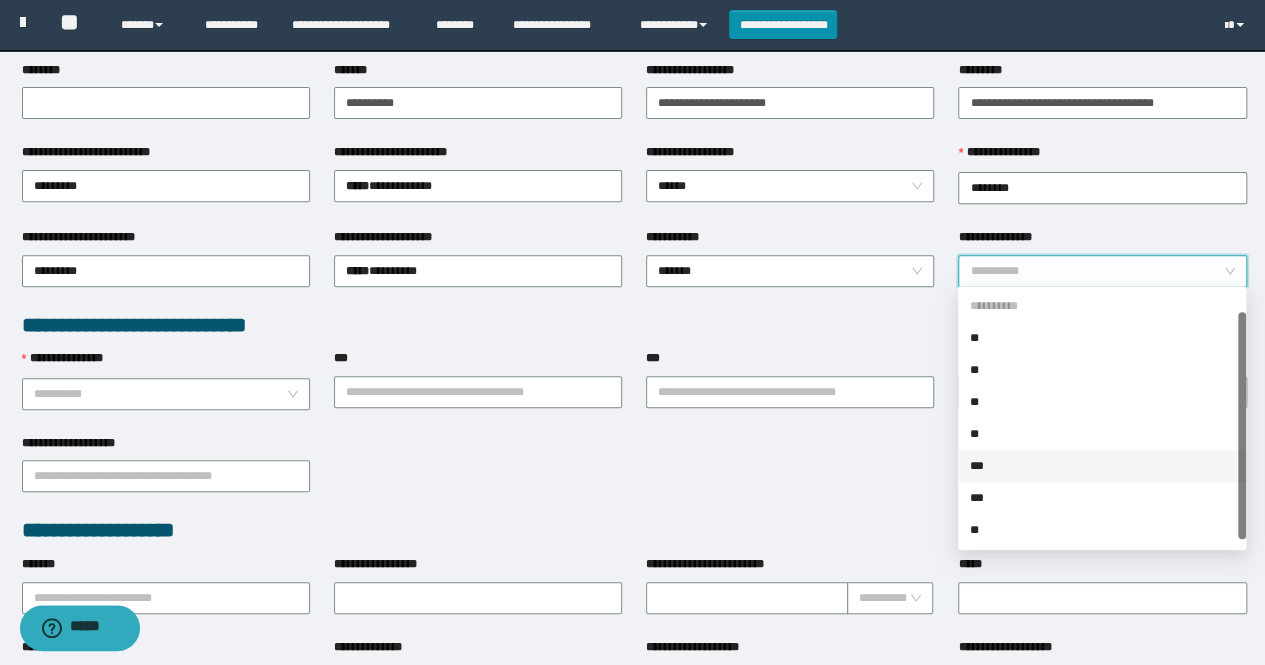 scroll, scrollTop: 32, scrollLeft: 0, axis: vertical 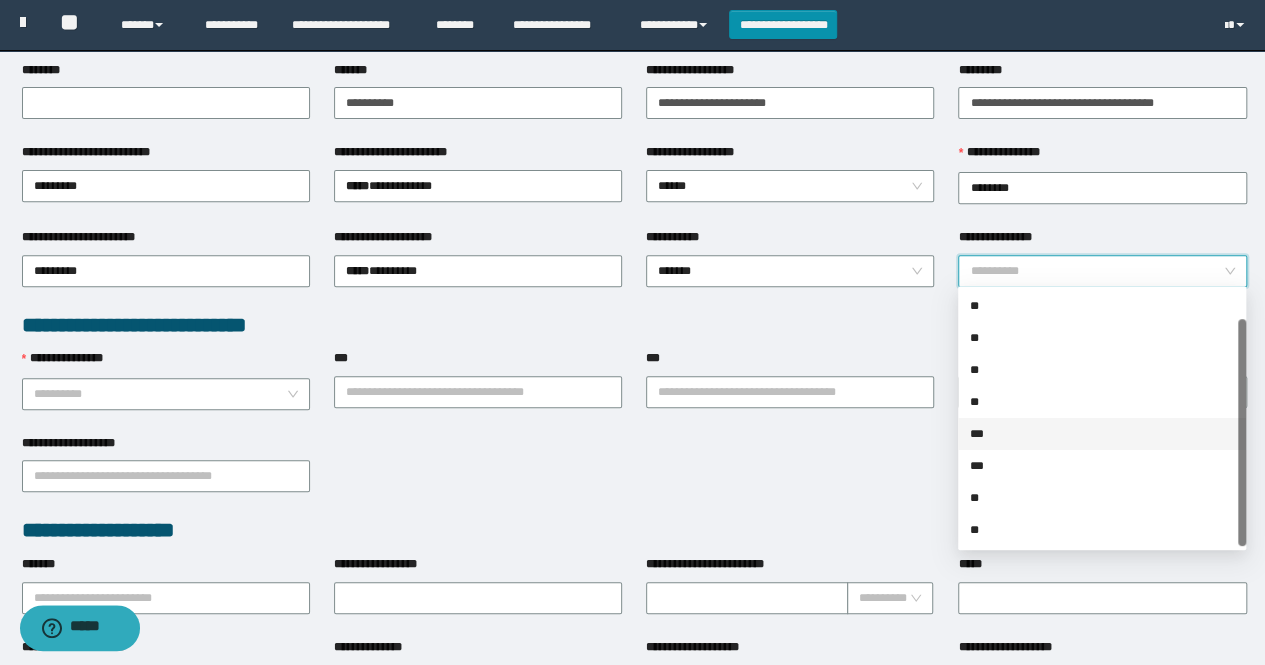 drag, startPoint x: 1243, startPoint y: 461, endPoint x: 1244, endPoint y: 529, distance: 68.007355 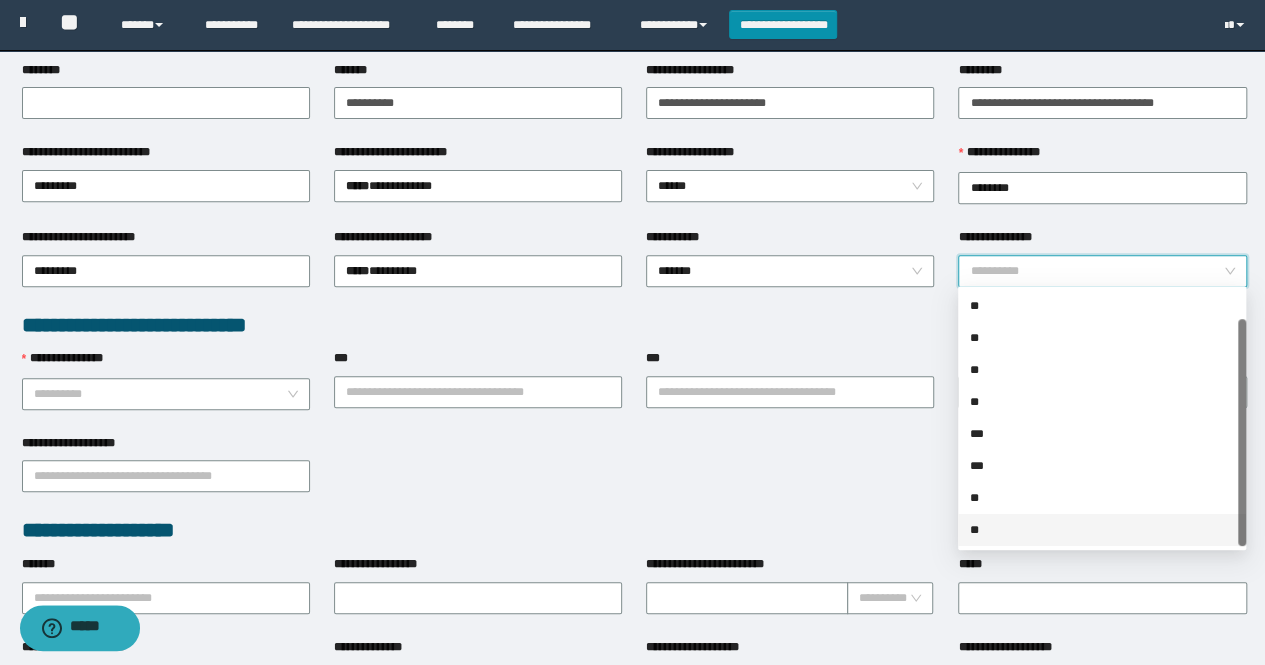 click on "**" at bounding box center (1102, 530) 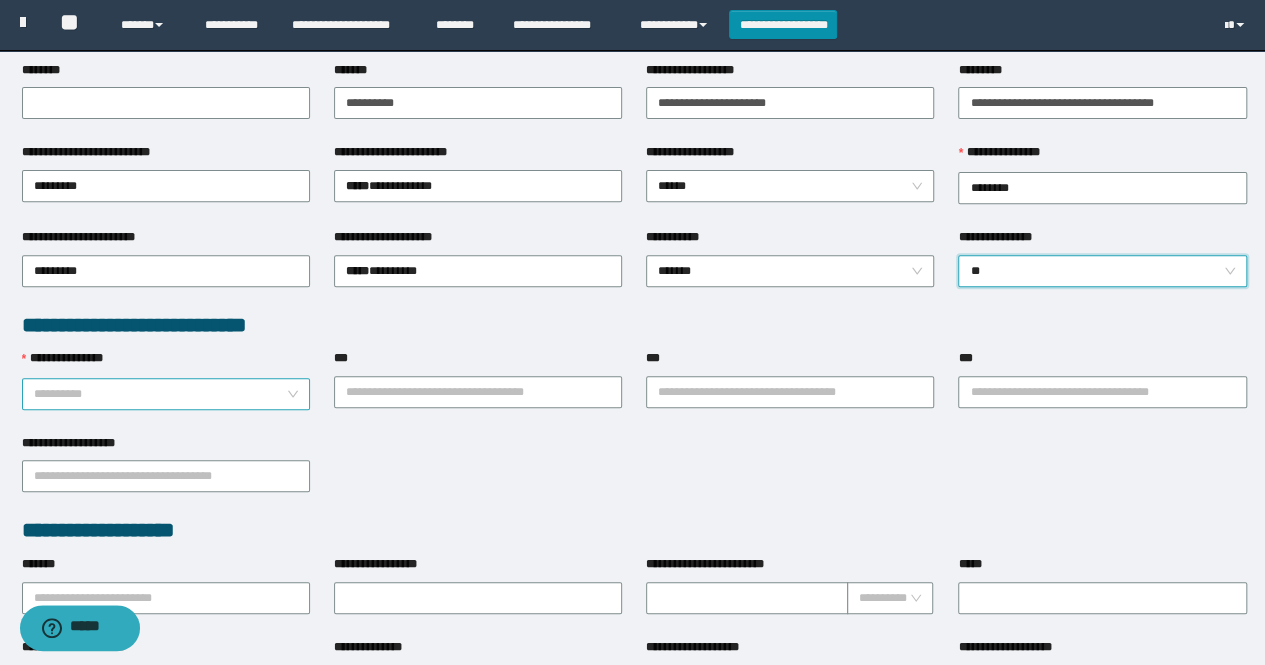 click on "**********" at bounding box center [160, 394] 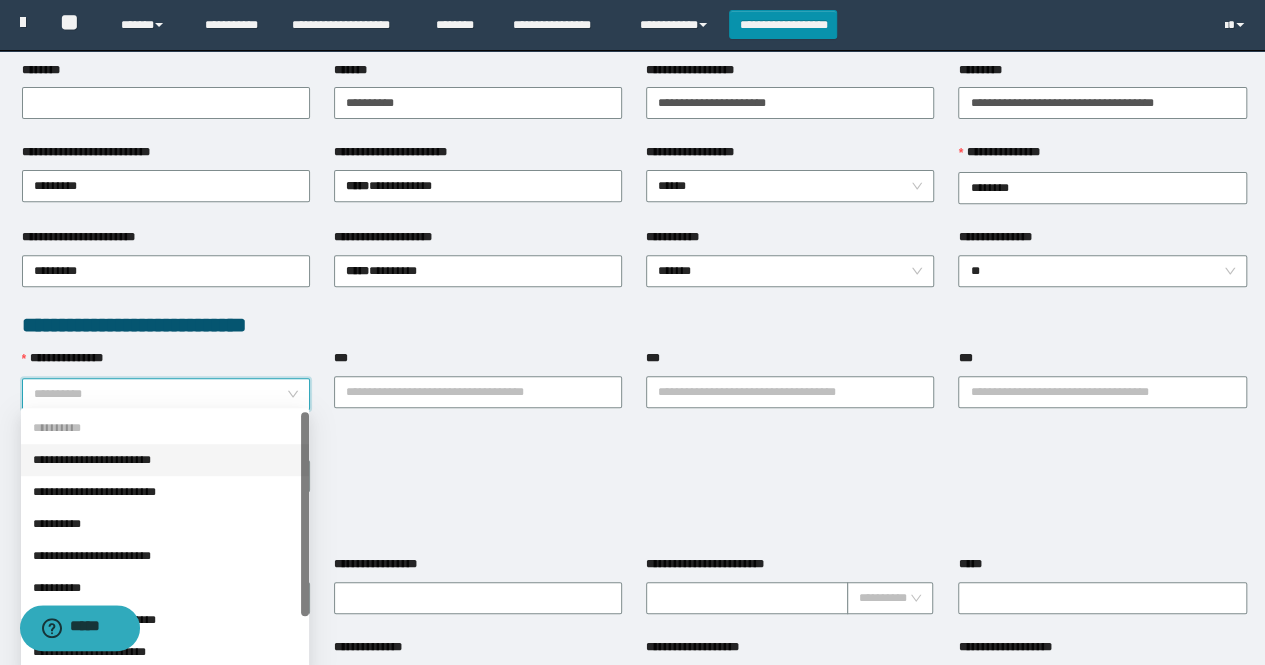 click on "**********" at bounding box center [165, 460] 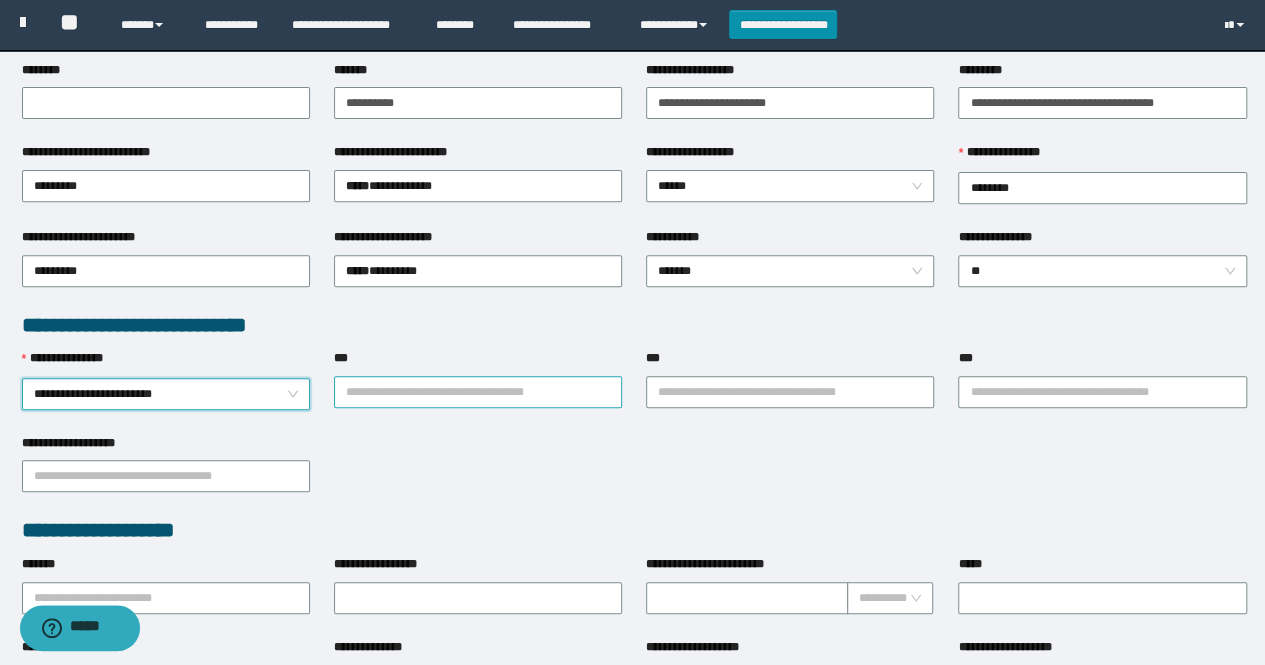 click on "***" at bounding box center [478, 392] 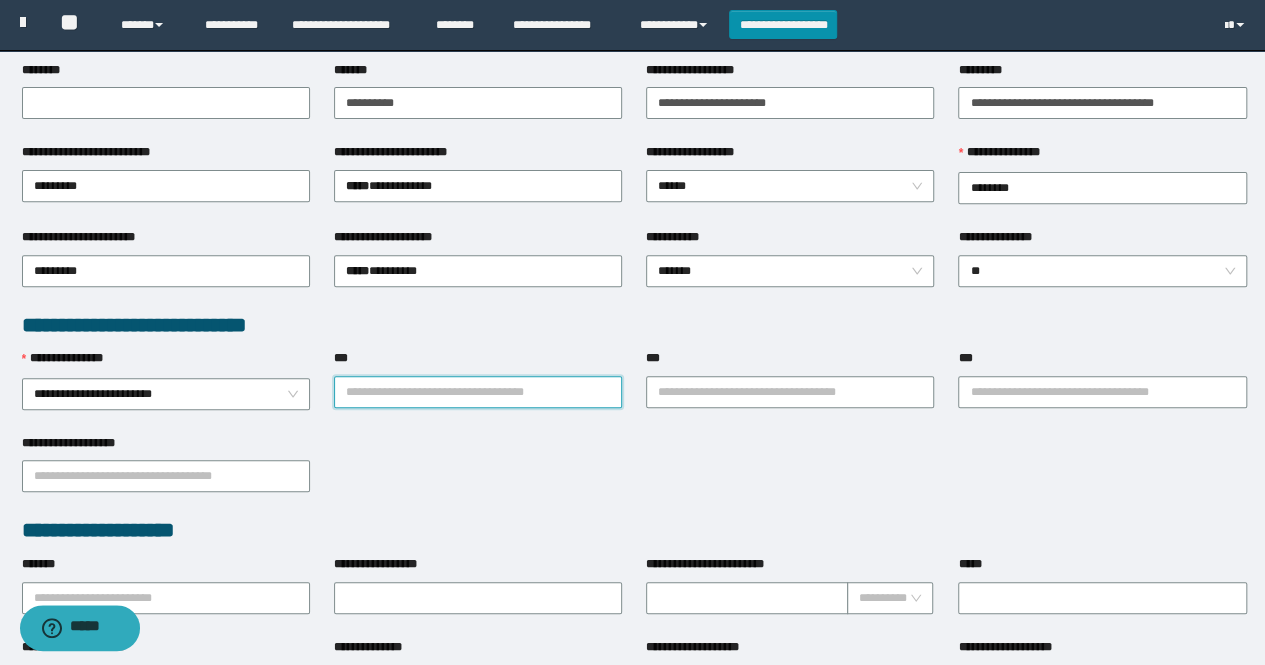 type on "*" 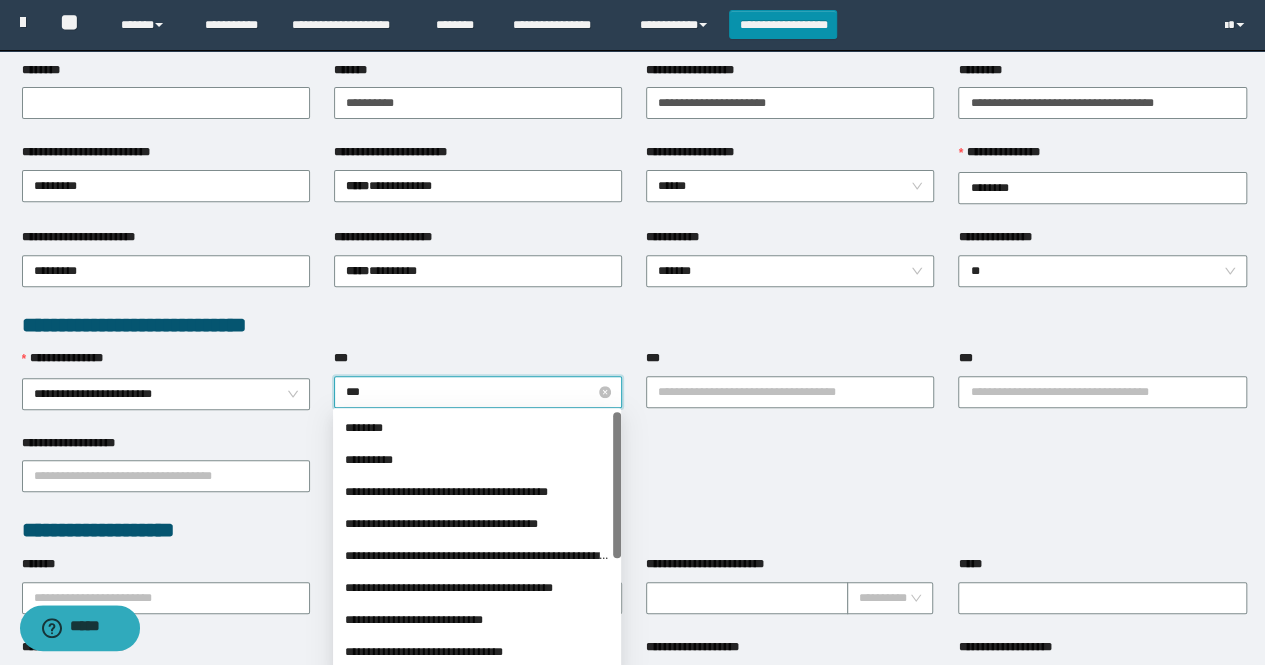 type on "****" 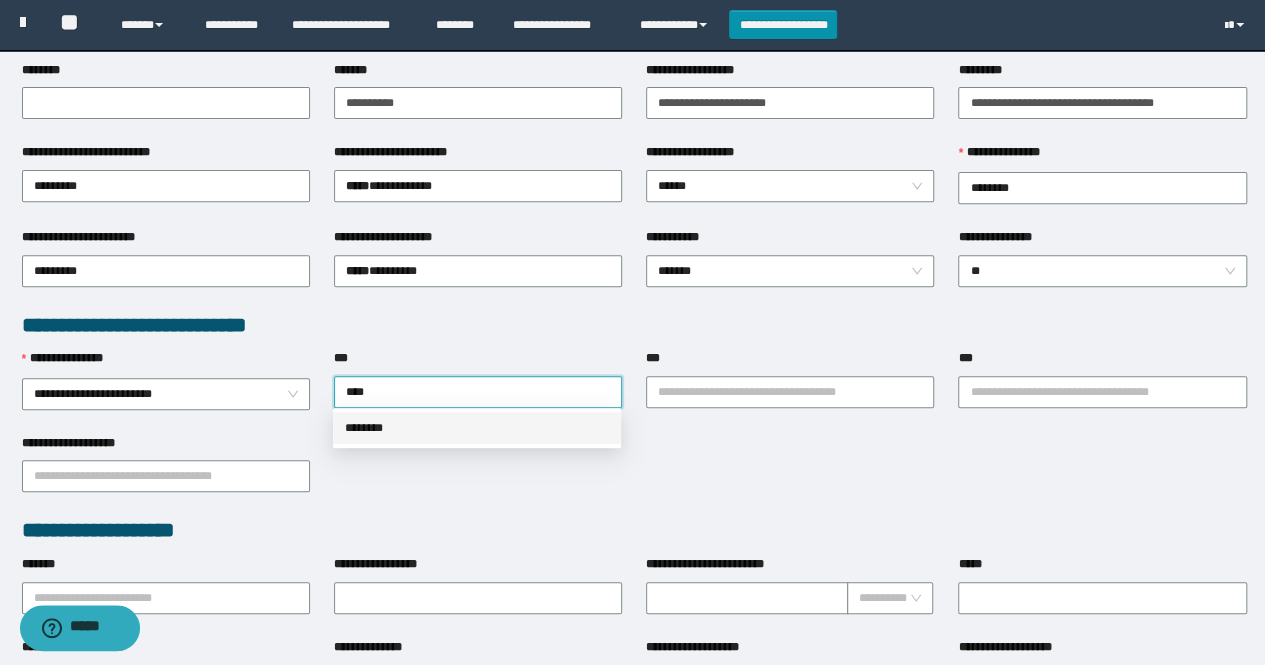 click on "********" at bounding box center [477, 428] 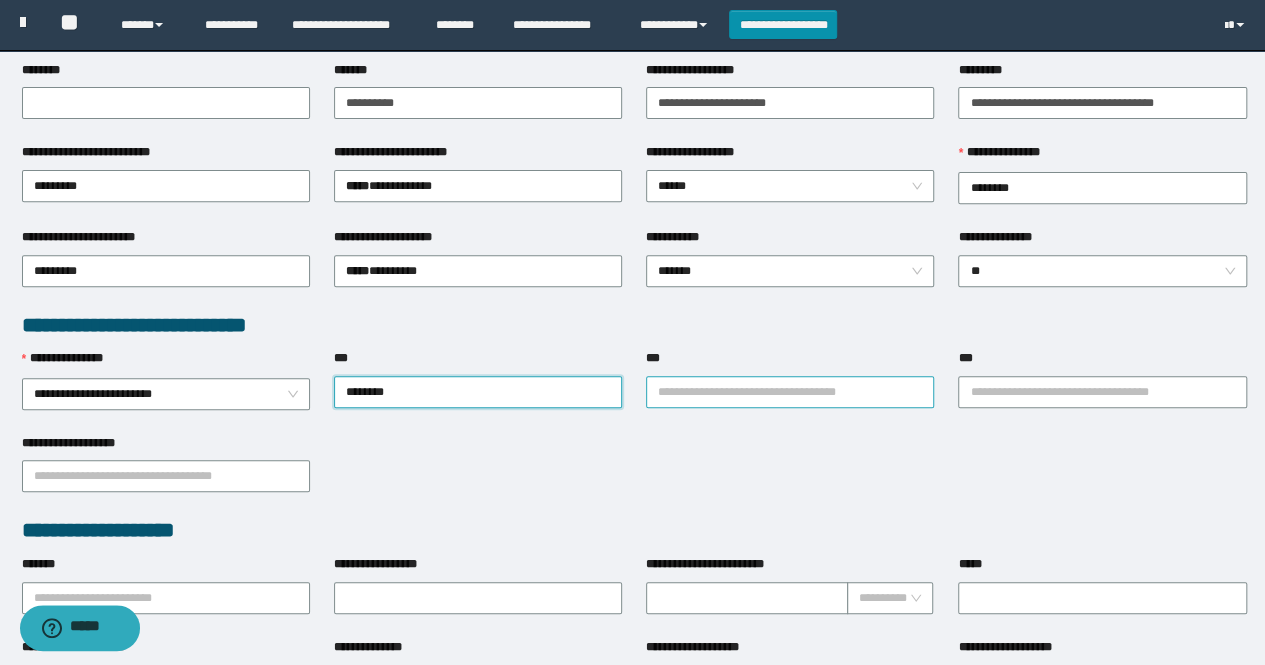 click on "***" at bounding box center (790, 392) 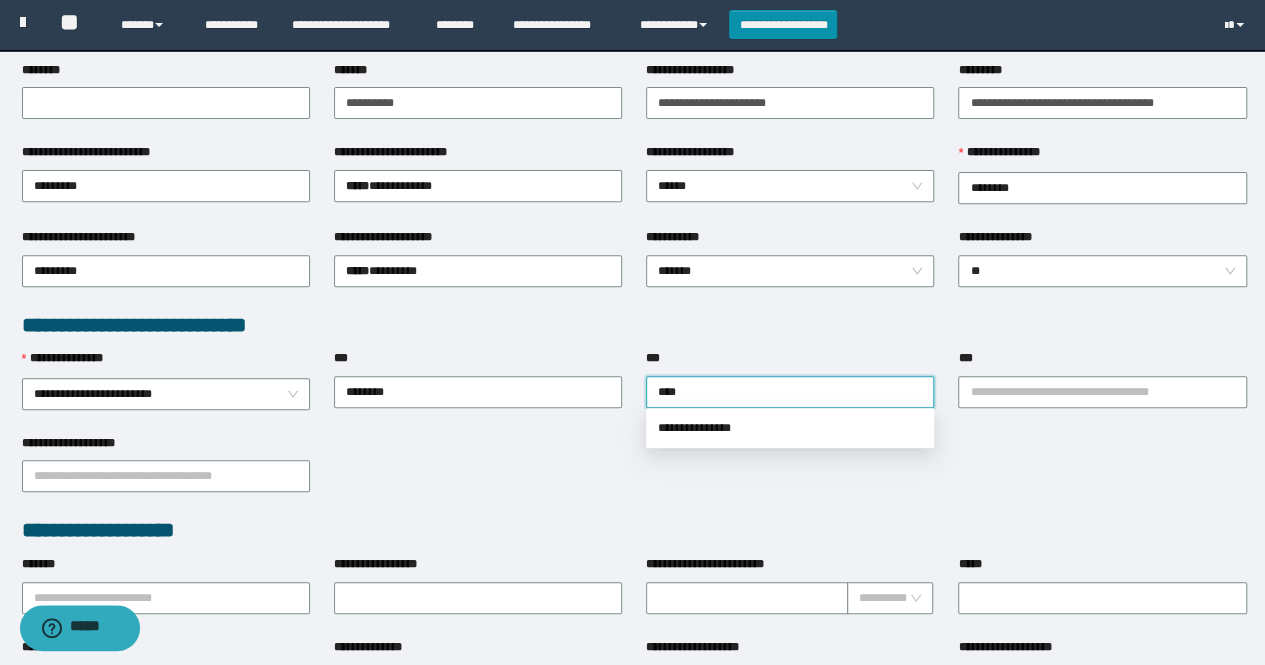 type on "*****" 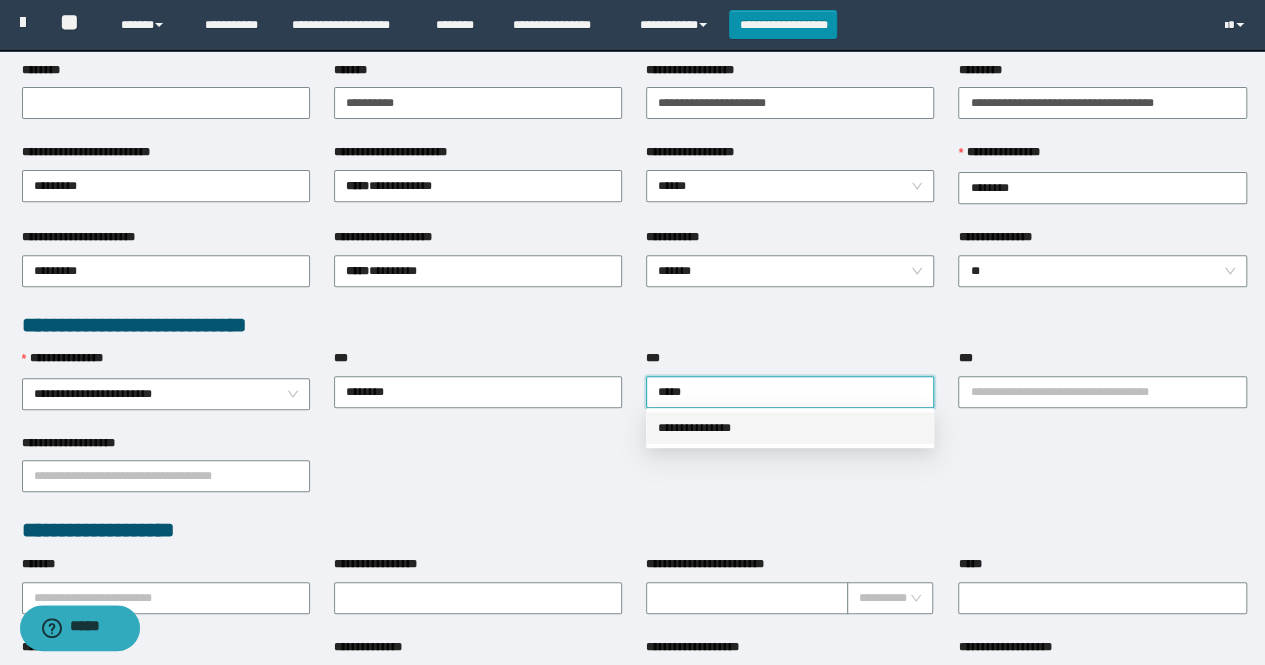 drag, startPoint x: 665, startPoint y: 426, endPoint x: 912, endPoint y: 422, distance: 247.03238 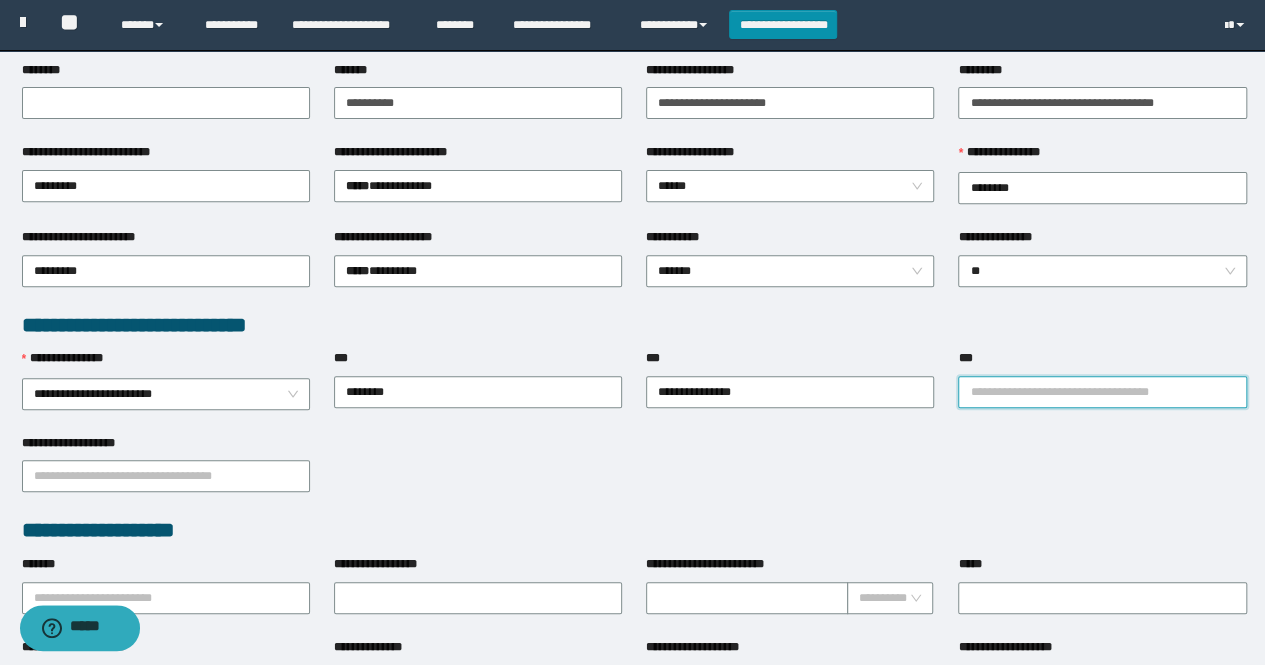 click on "***" at bounding box center (1102, 392) 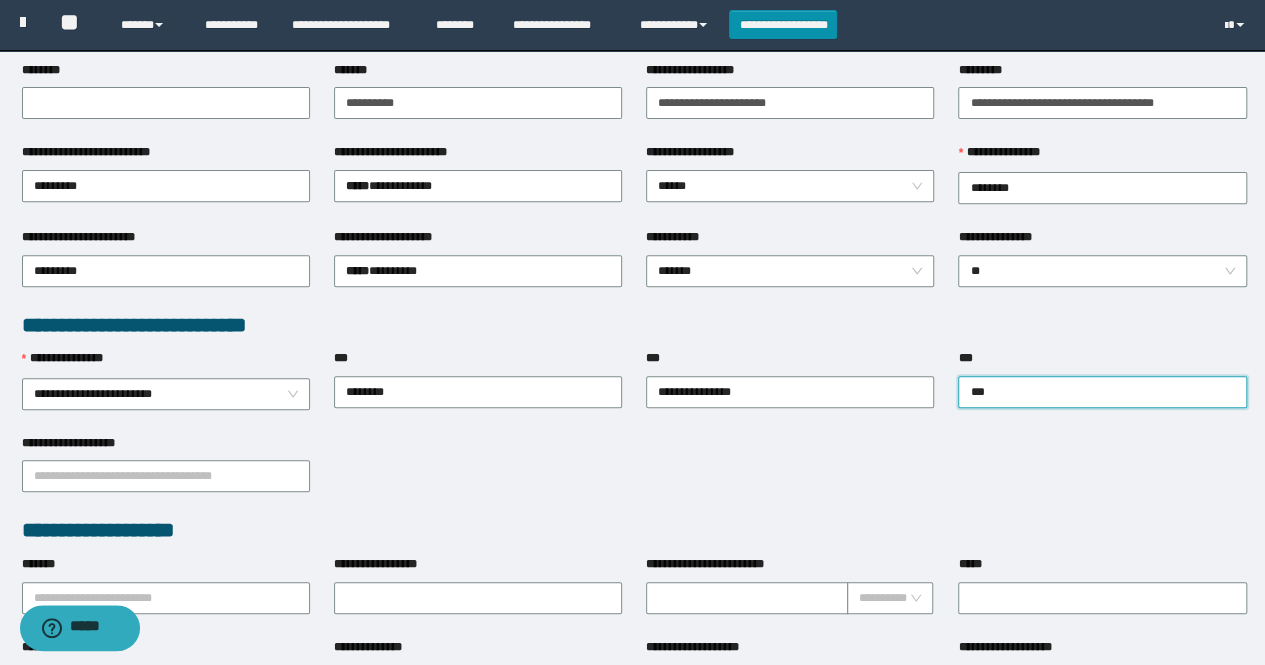 type on "****" 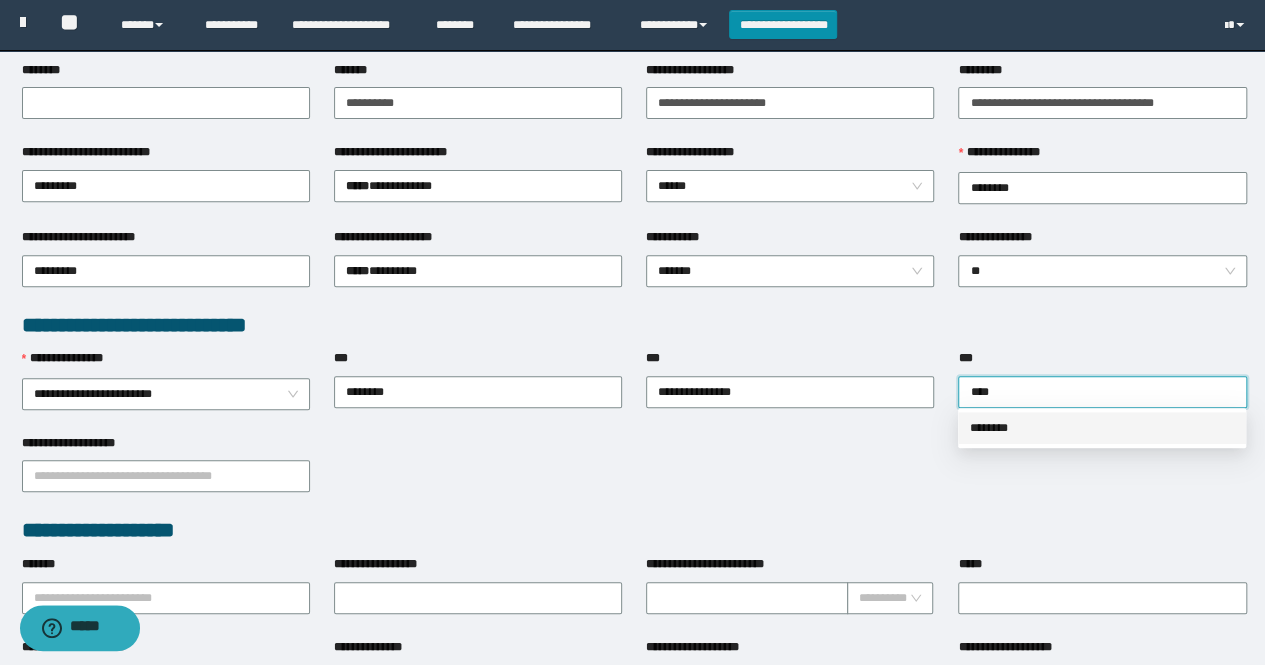 click on "********" at bounding box center (1102, 428) 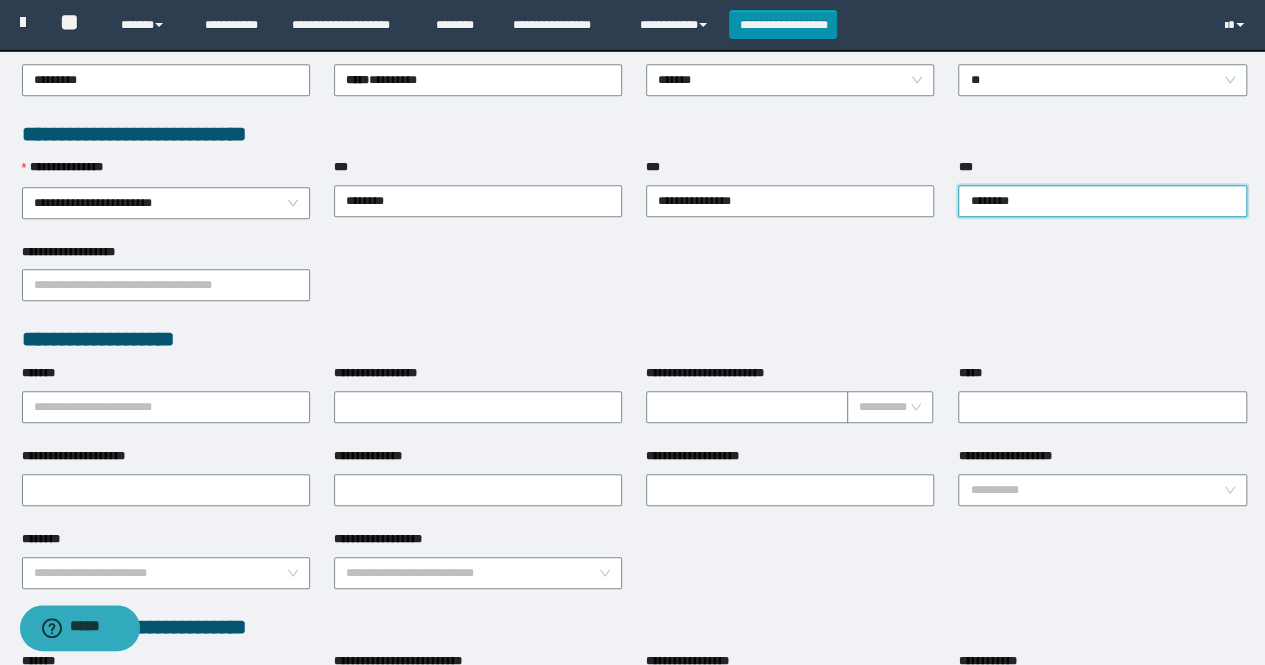 scroll, scrollTop: 500, scrollLeft: 0, axis: vertical 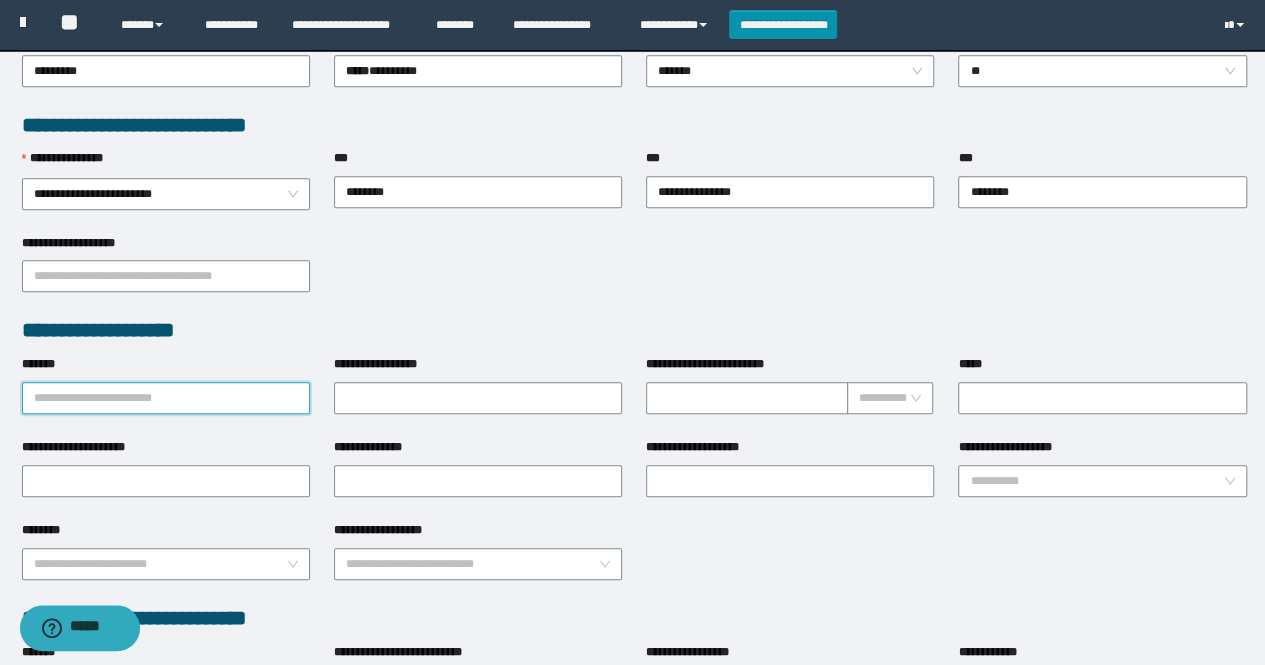click on "*******" at bounding box center [166, 398] 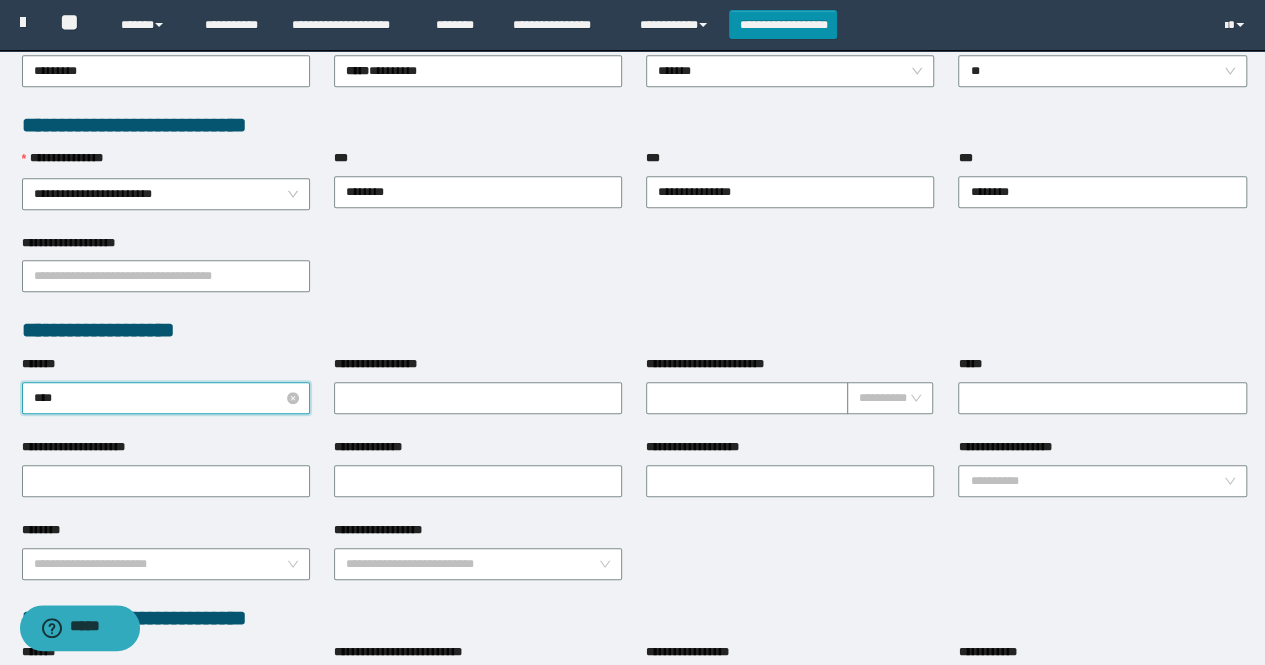 type on "*****" 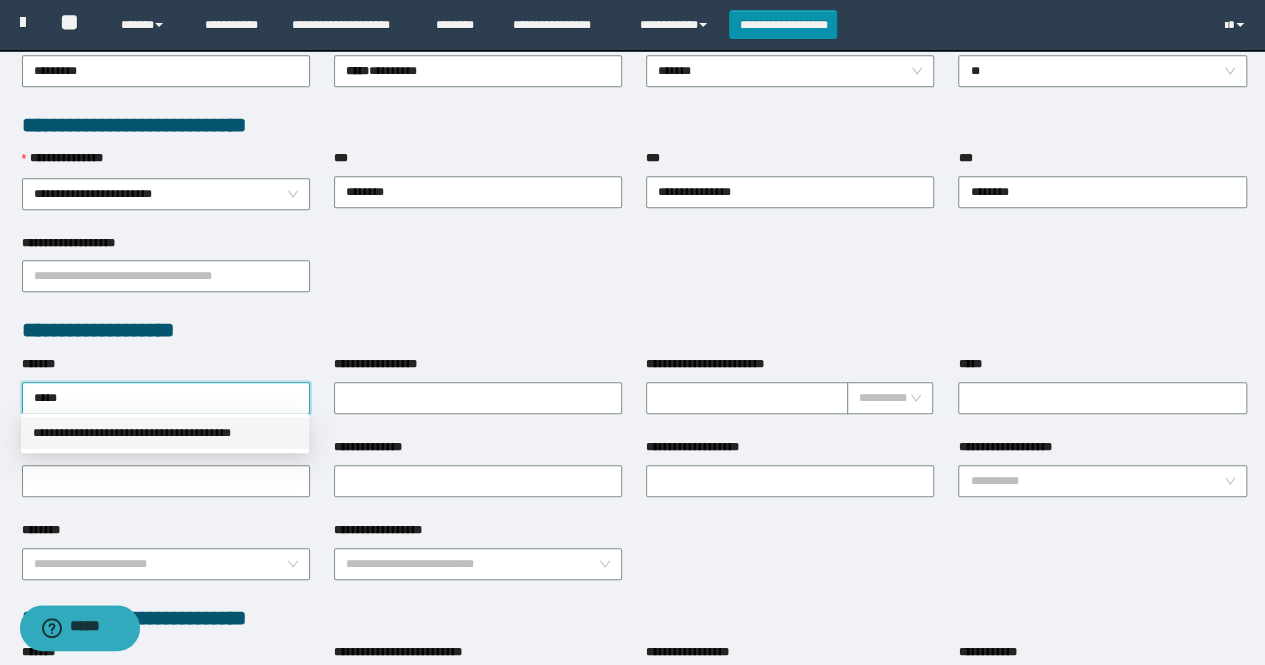 click on "**********" at bounding box center [165, 433] 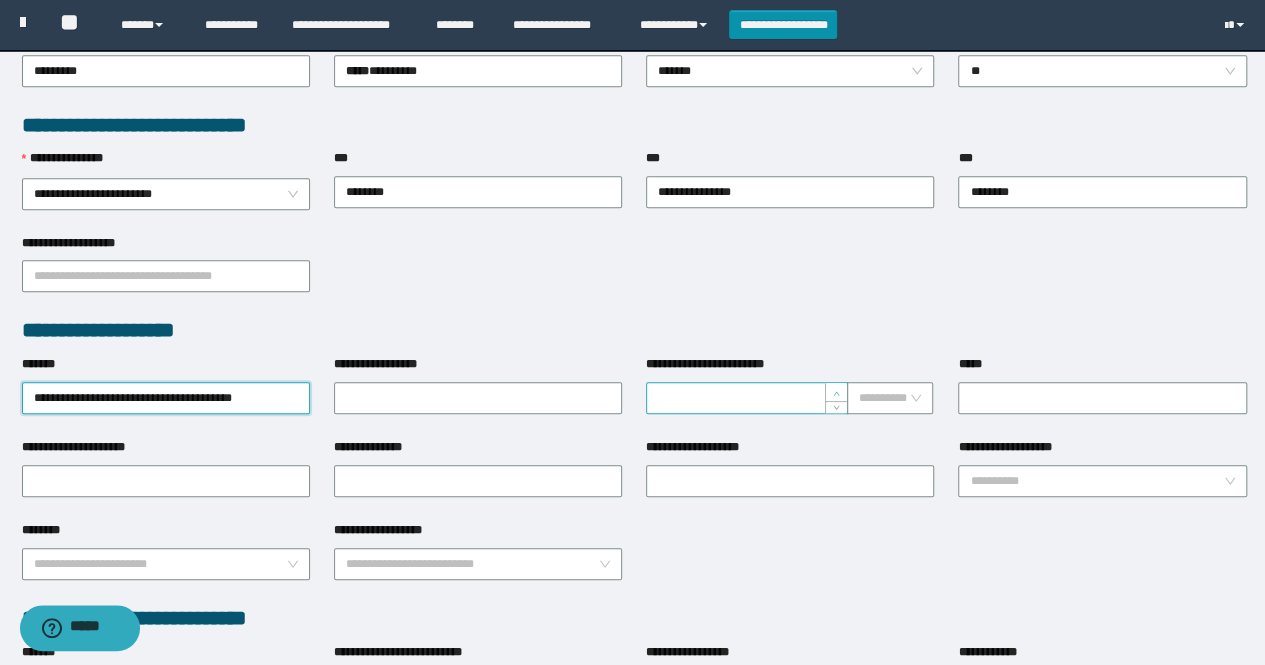 type on "*" 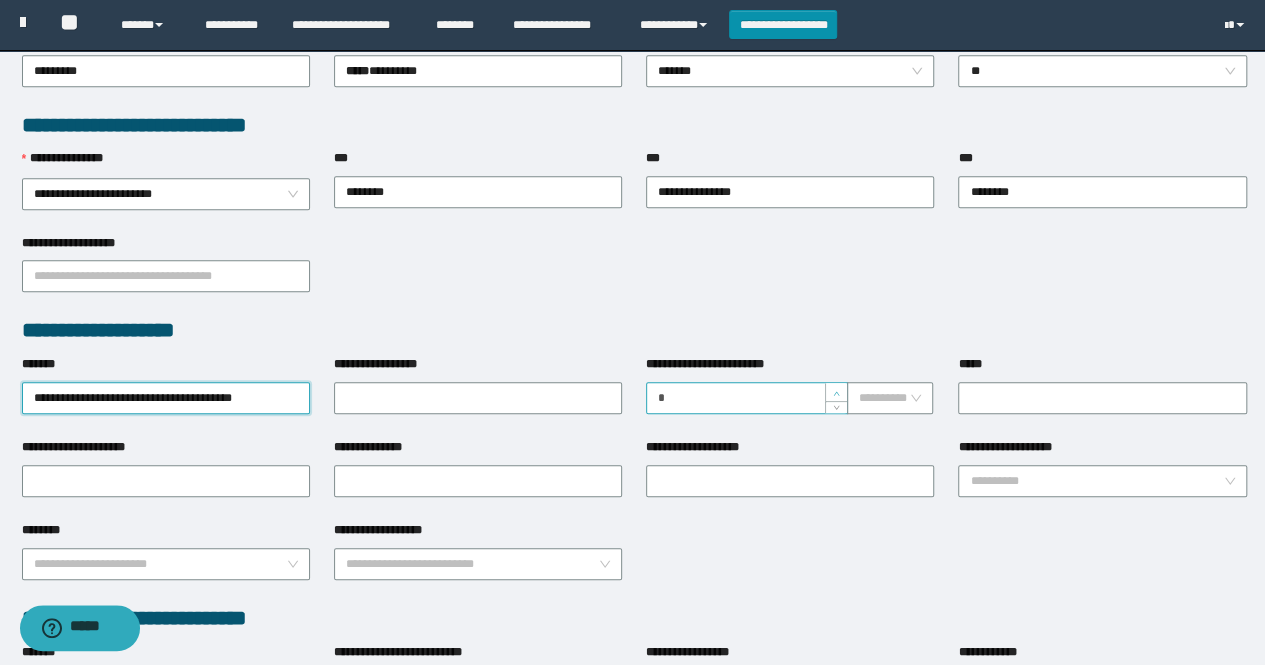 click 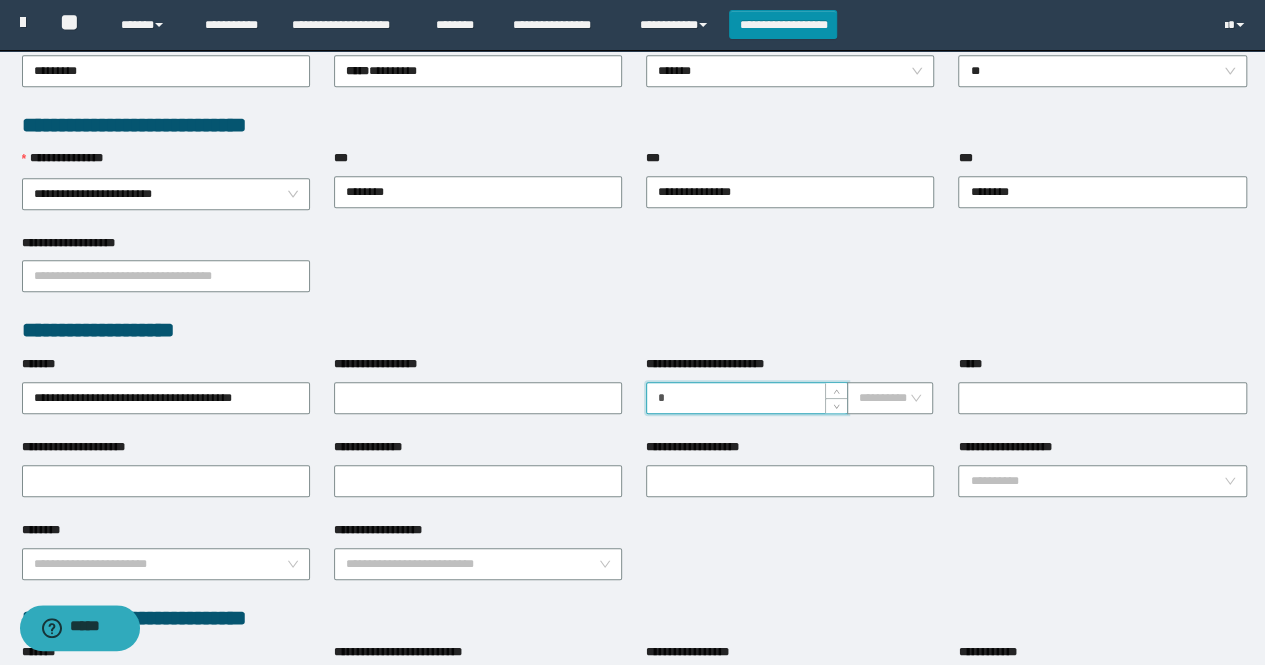 click on "*" at bounding box center [747, 398] 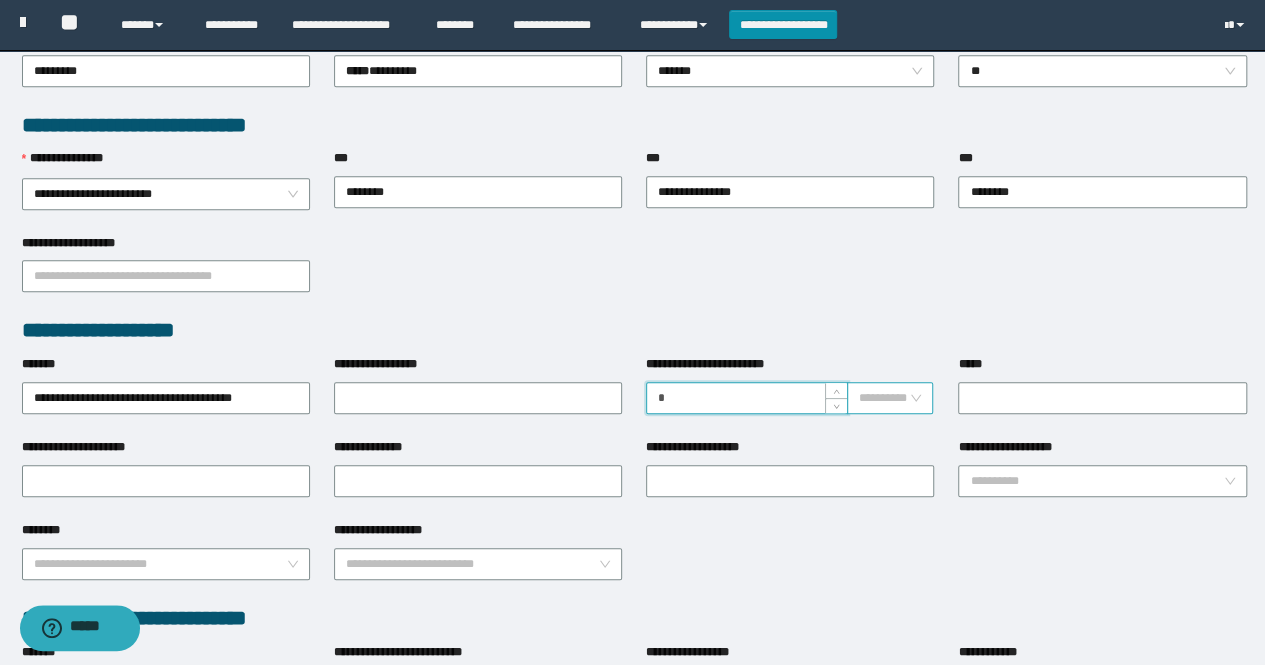 type on "*" 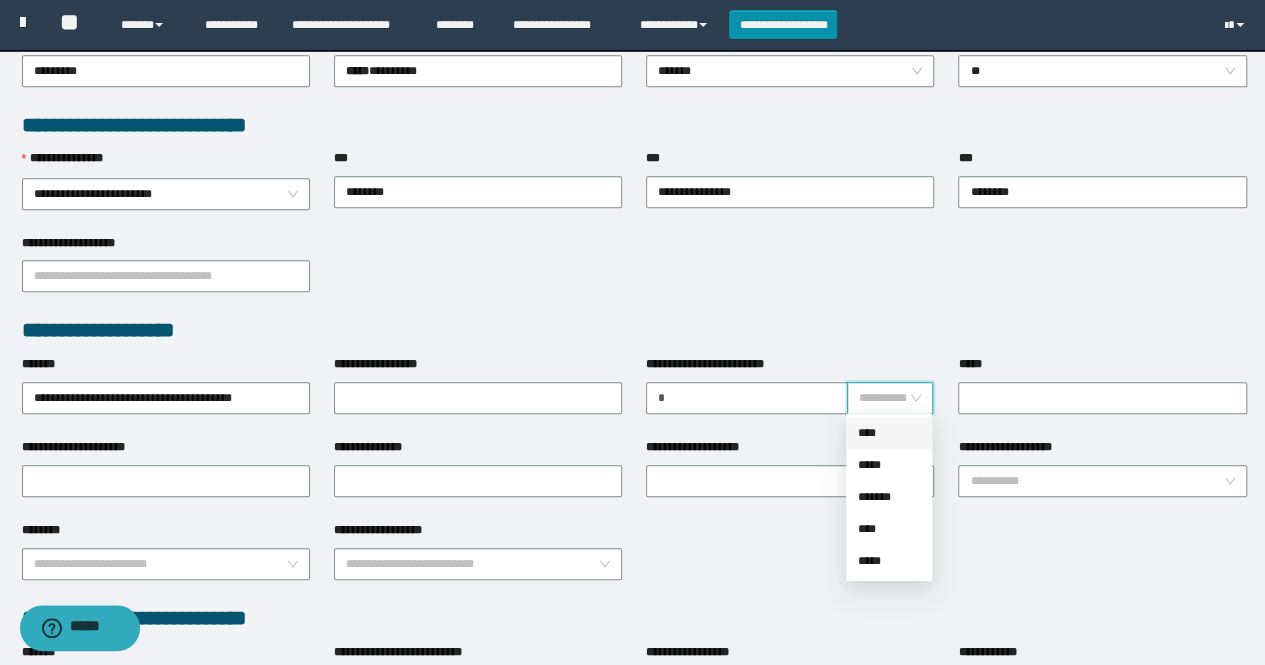 click on "****" at bounding box center [889, 433] 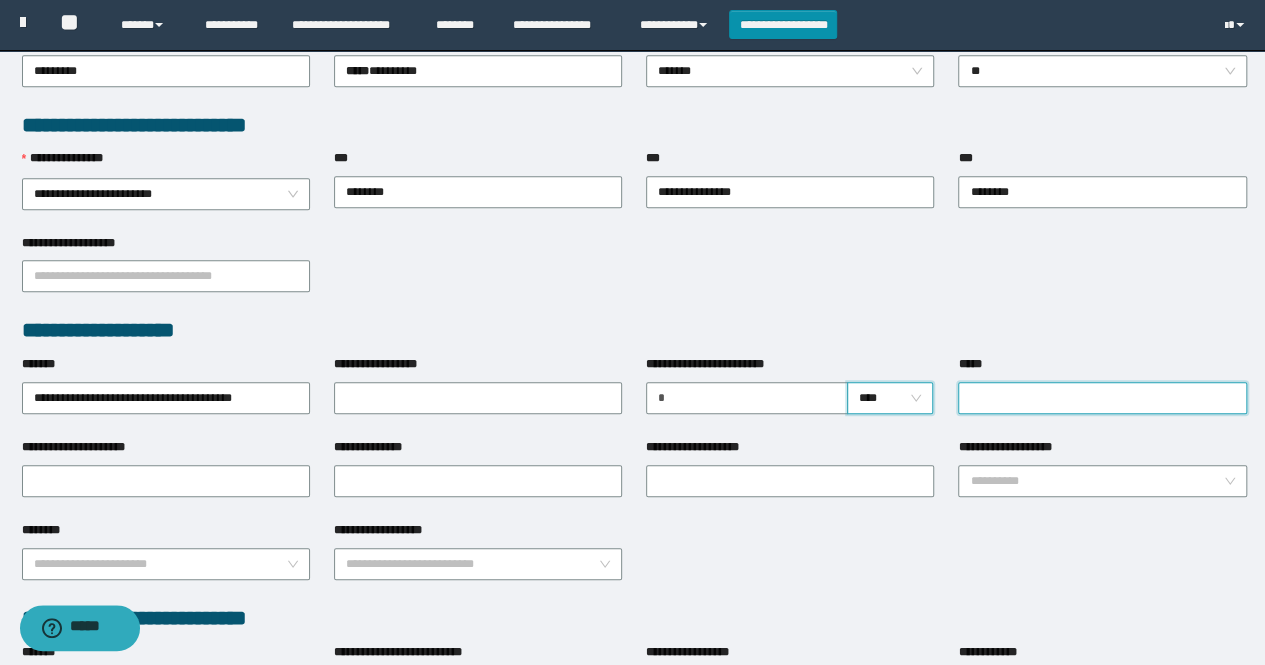 click on "*****" at bounding box center [1102, 398] 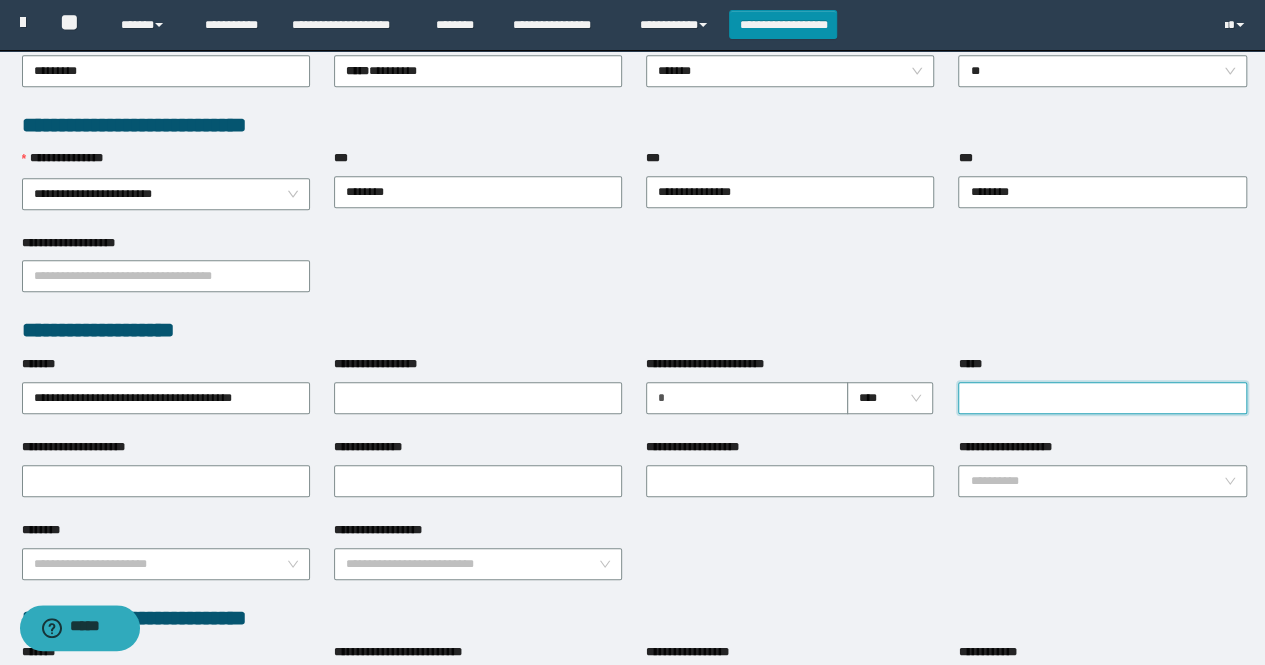 type on "**********" 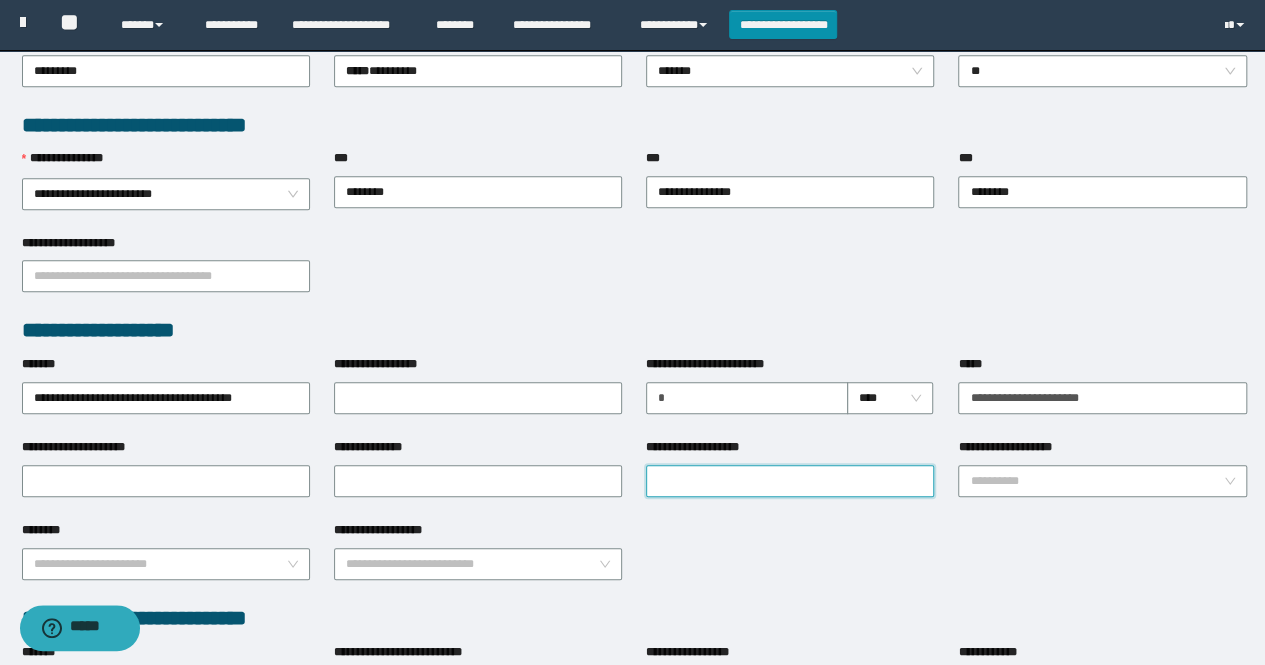 click on "**********" at bounding box center [790, 481] 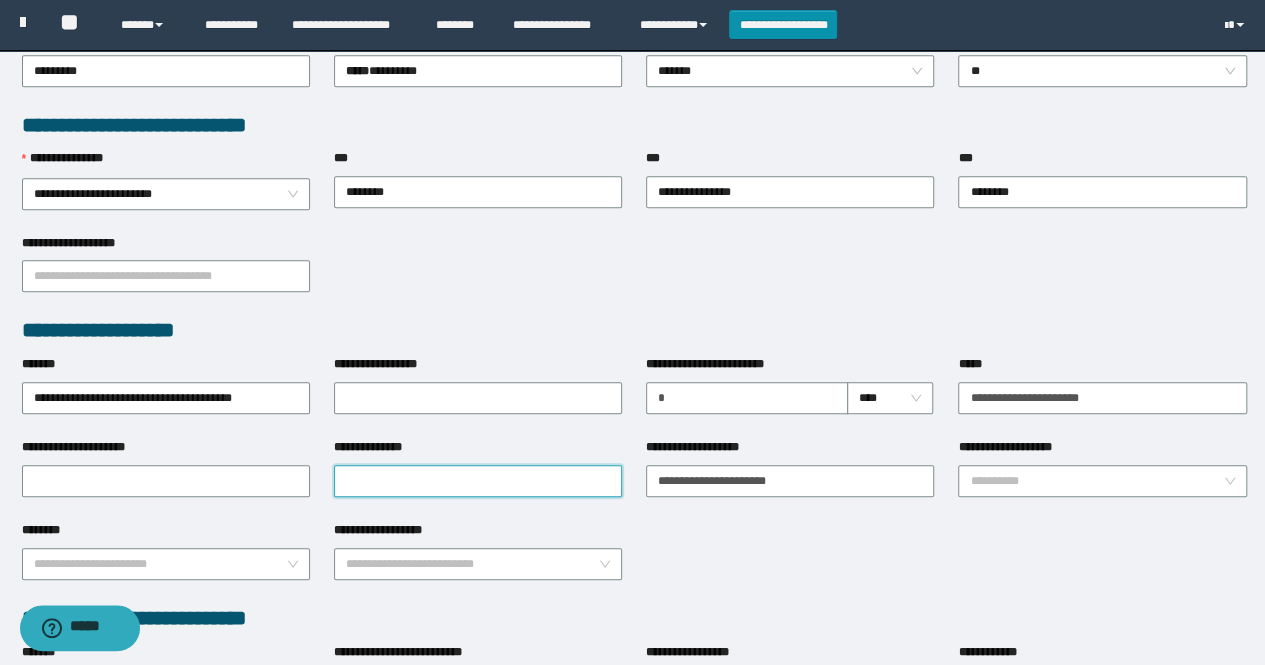 click on "**********" at bounding box center [478, 481] 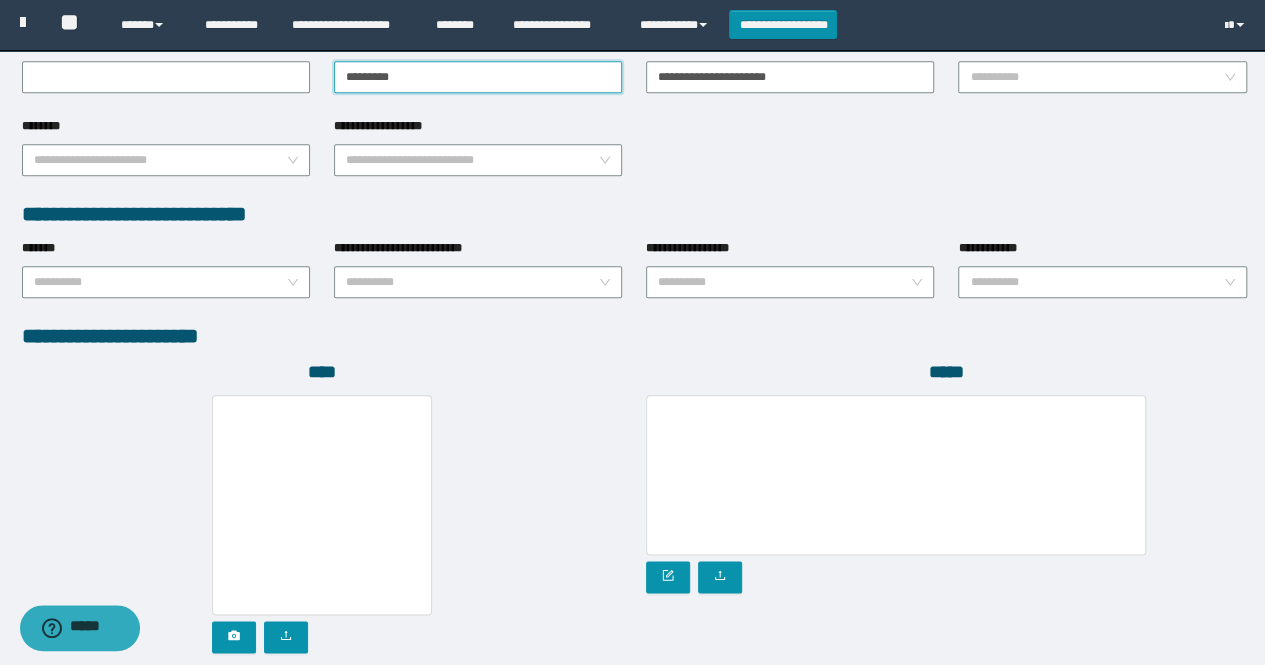 scroll, scrollTop: 1000, scrollLeft: 0, axis: vertical 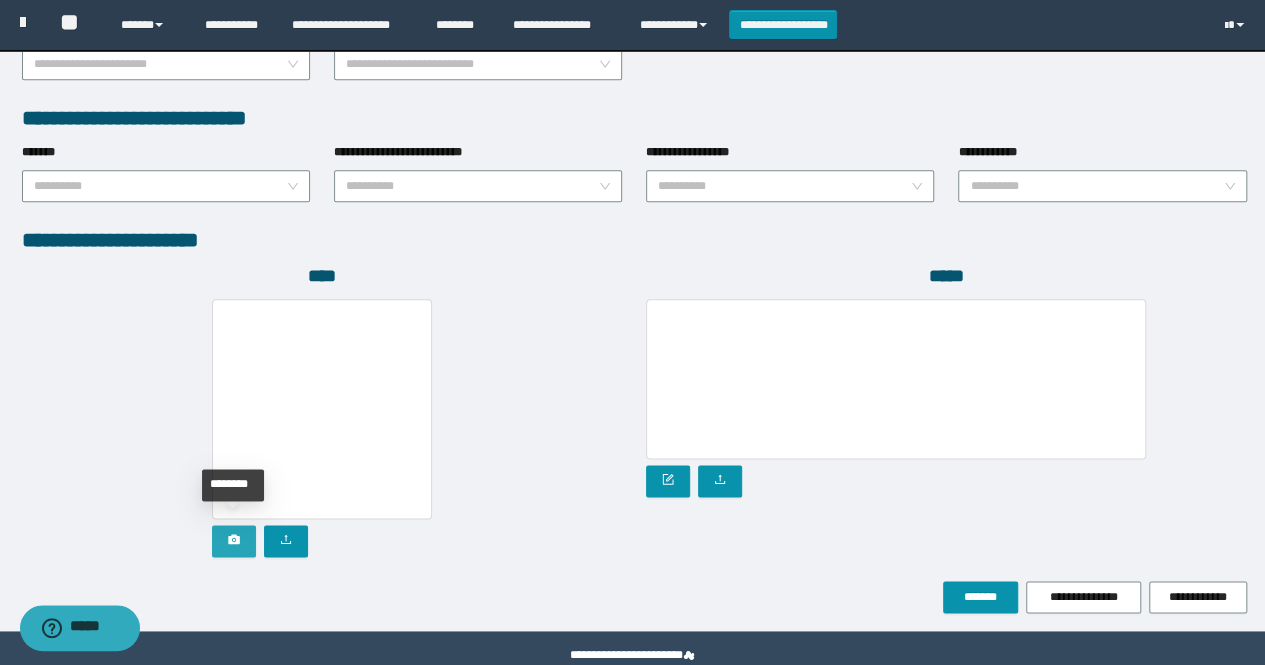 click 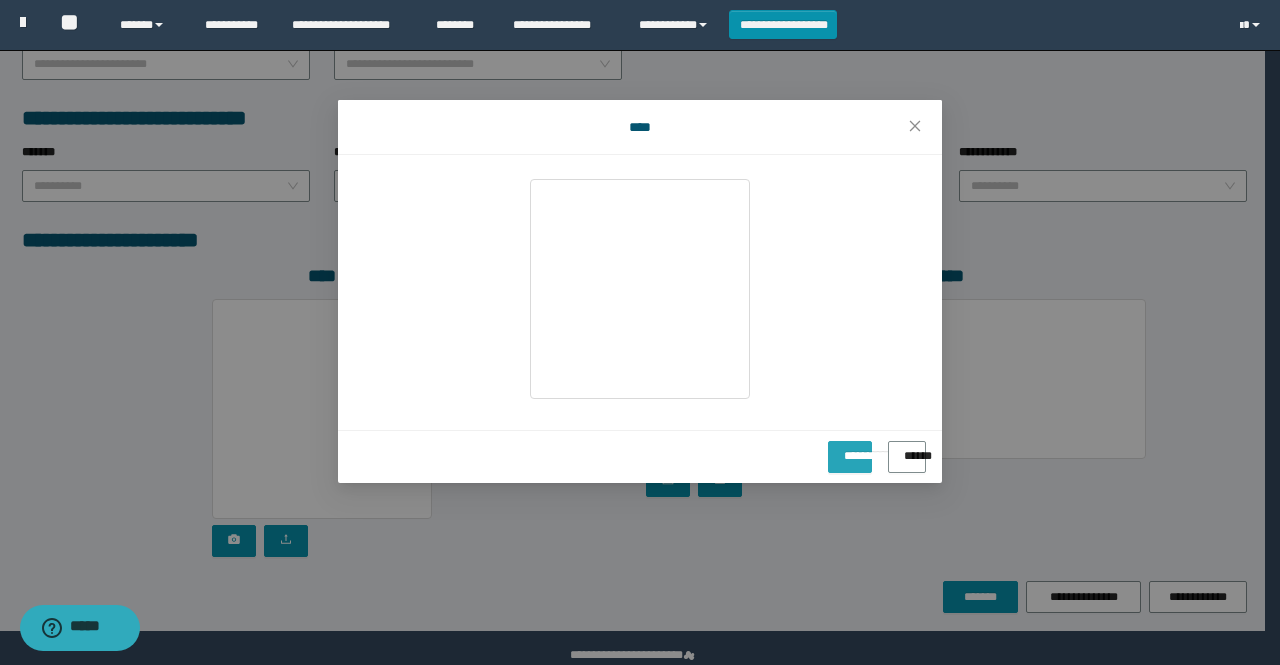 click on "**********" at bounding box center (850, 449) 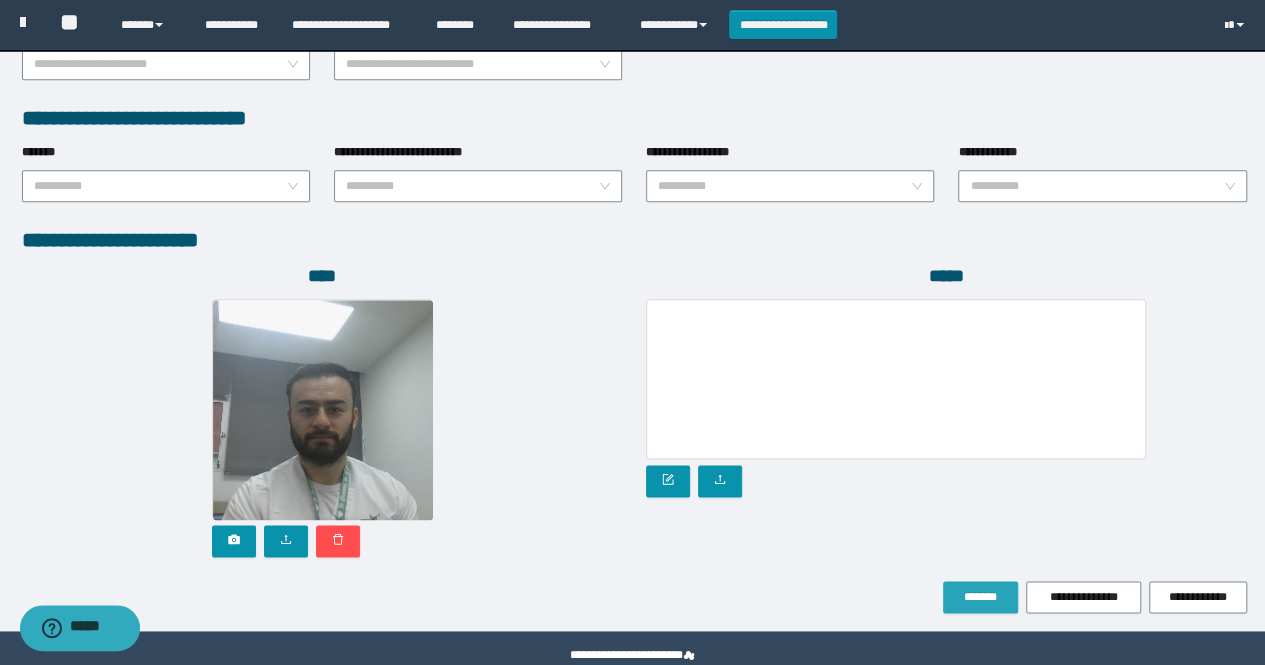 click on "*******" at bounding box center (980, 597) 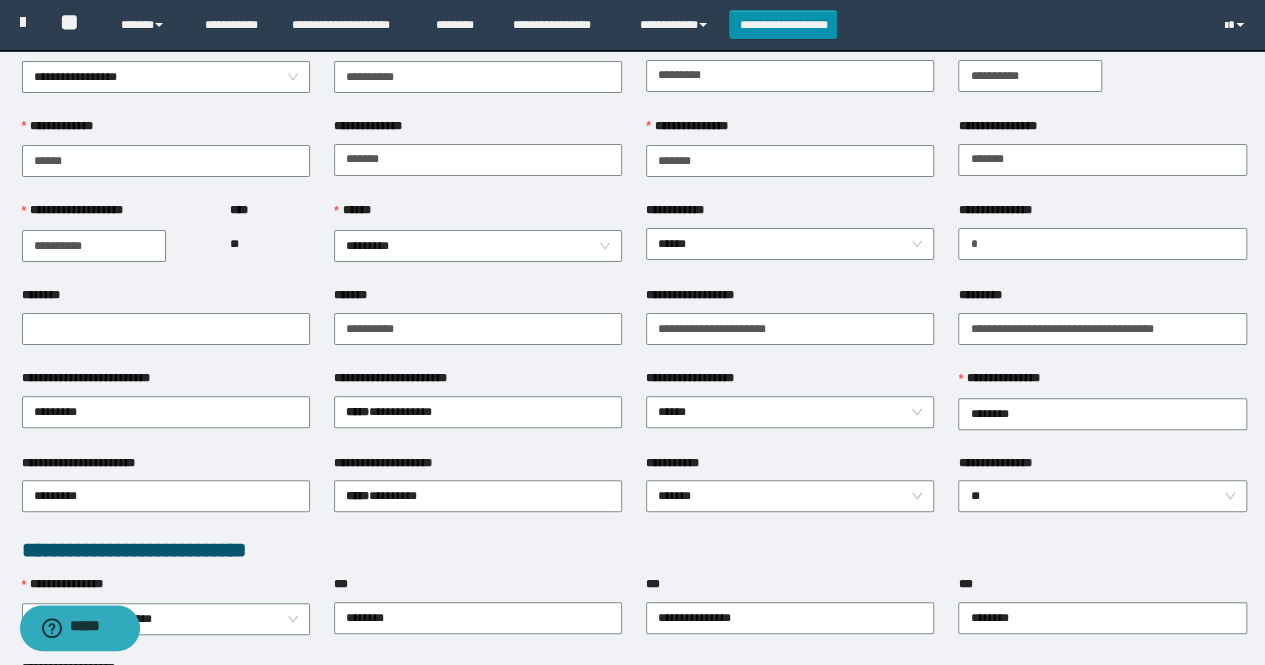 scroll, scrollTop: 0, scrollLeft: 0, axis: both 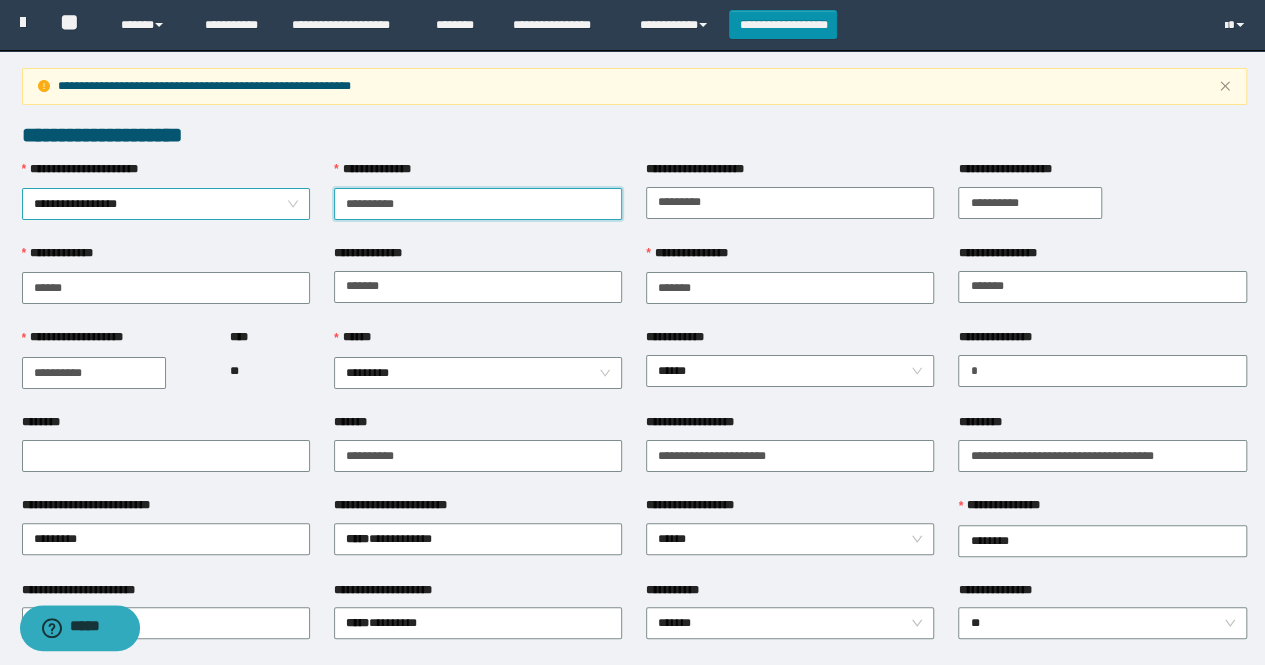 drag, startPoint x: 434, startPoint y: 211, endPoint x: 290, endPoint y: 195, distance: 144.88617 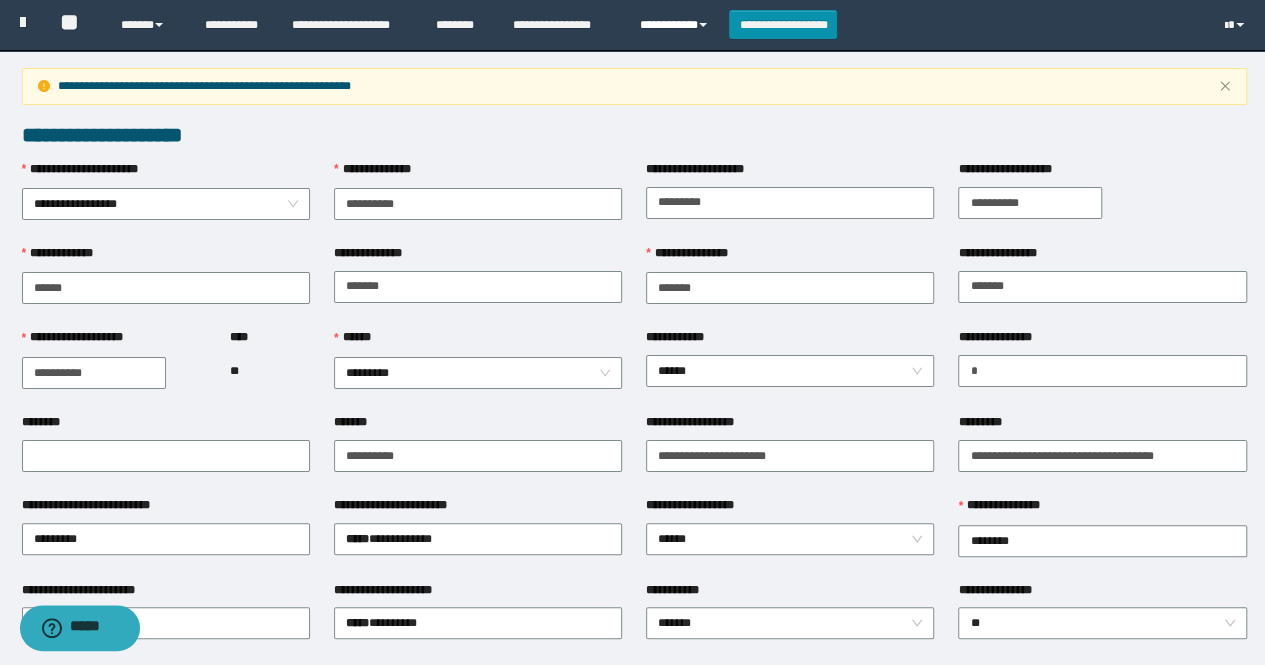 click on "**********" at bounding box center [676, 25] 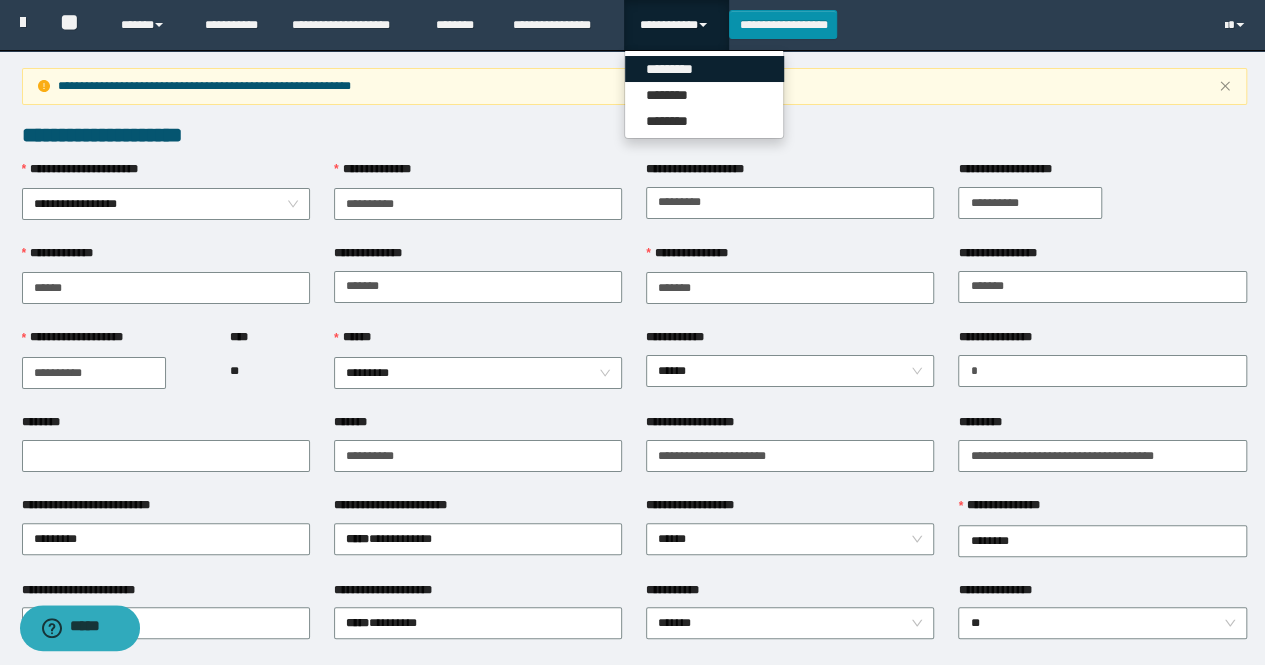 click on "*********" at bounding box center (704, 69) 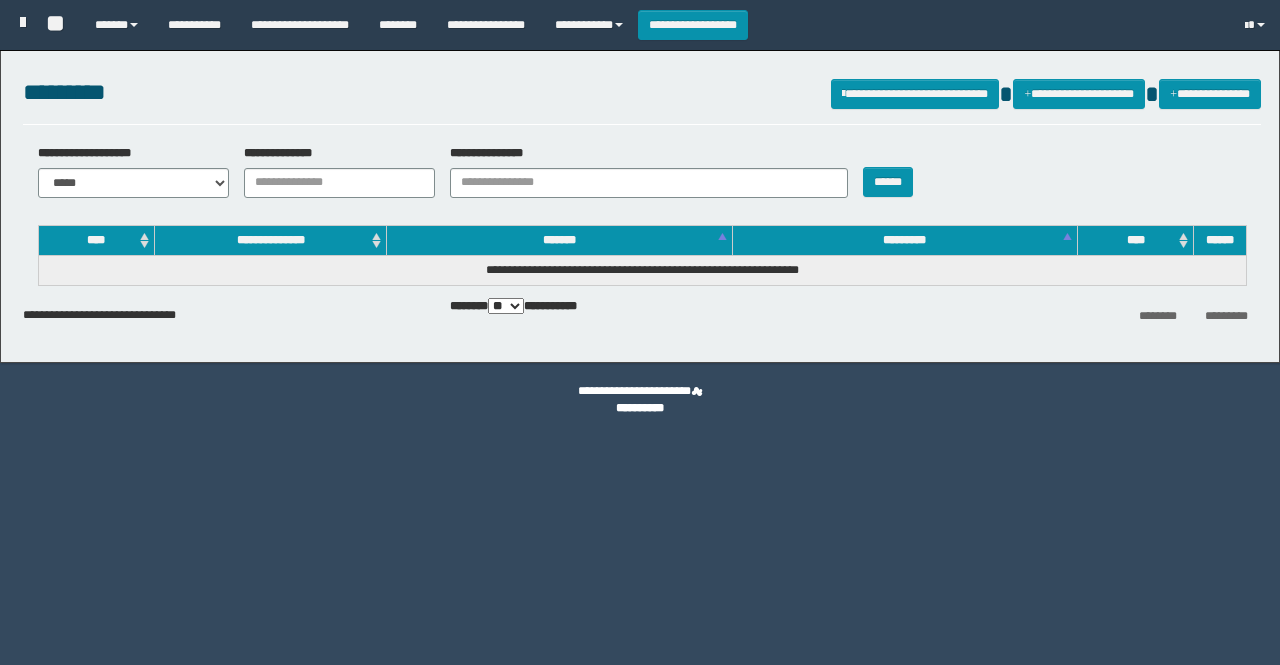 scroll, scrollTop: 0, scrollLeft: 0, axis: both 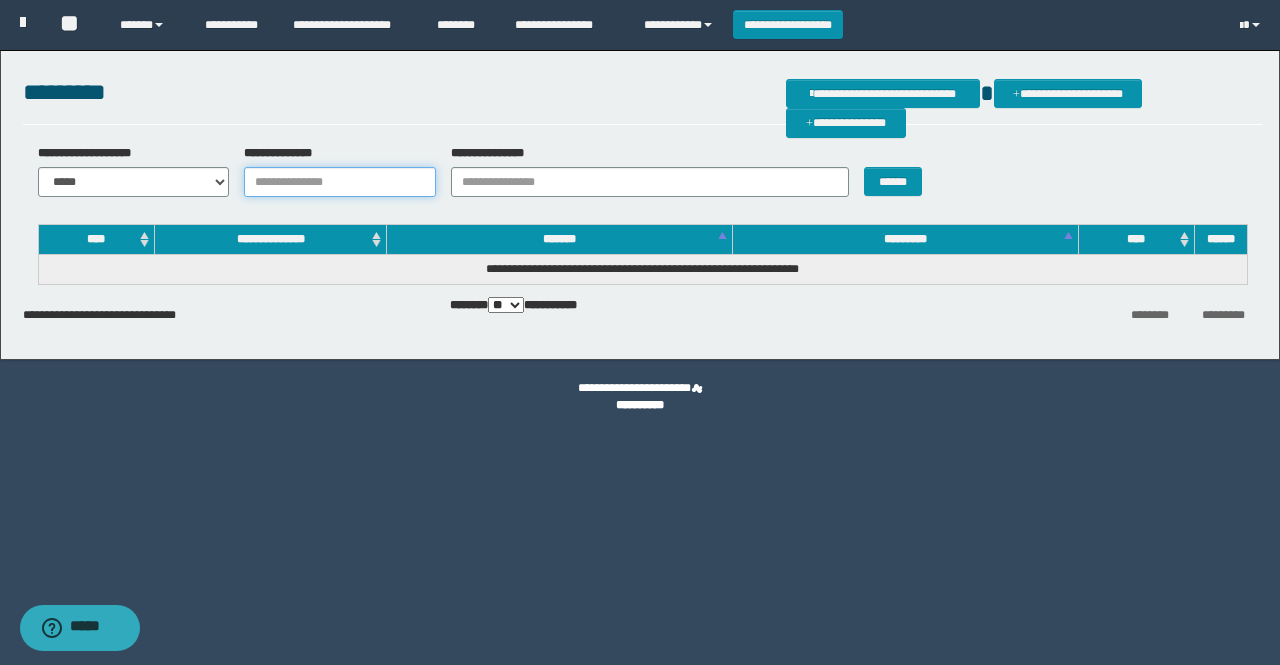 click on "**********" at bounding box center [340, 182] 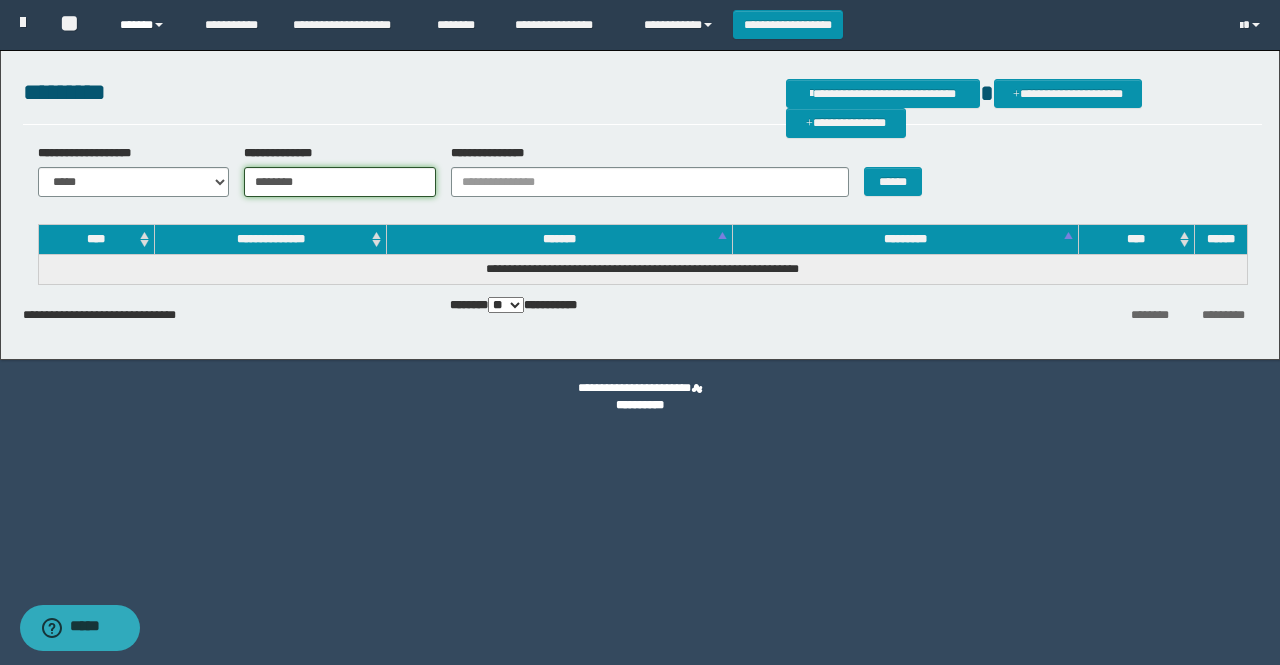 type on "********" 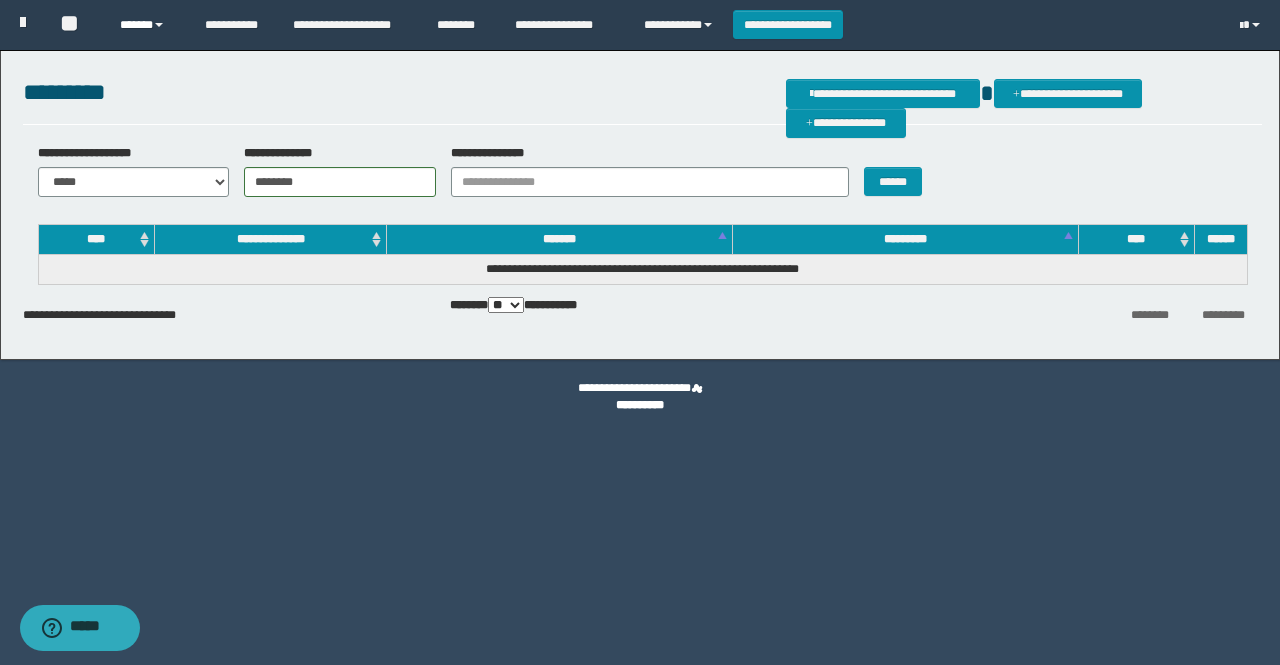 click on "******" at bounding box center [147, 25] 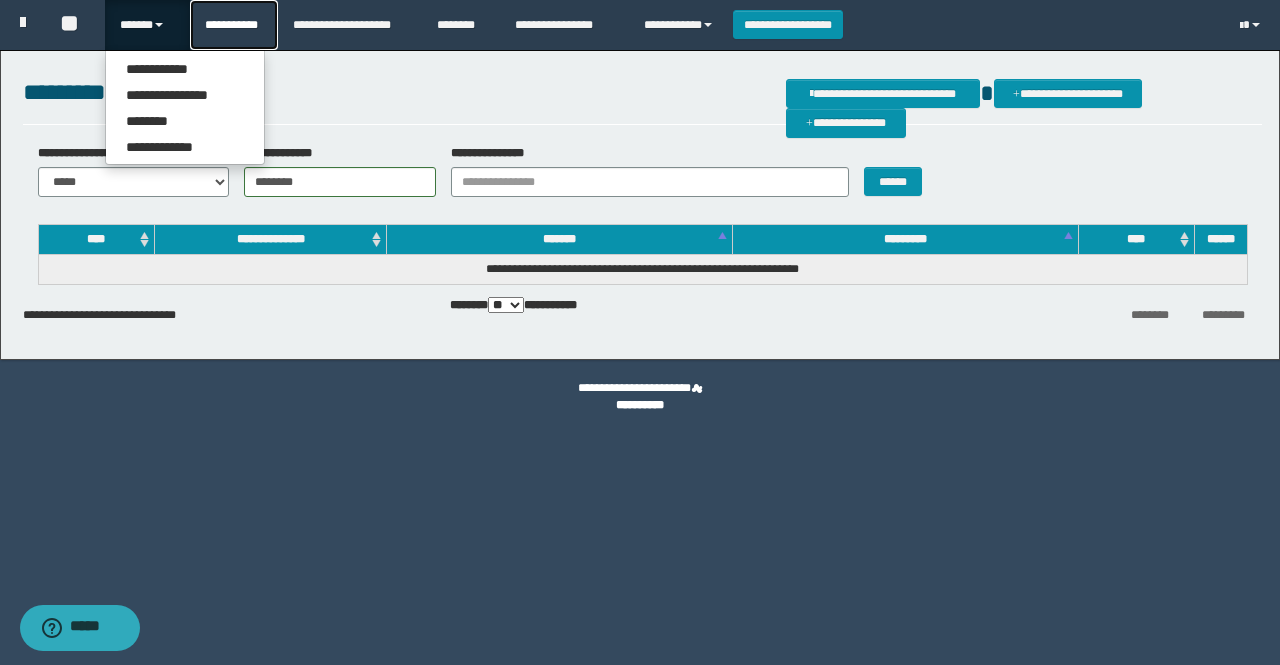 click on "**********" at bounding box center [234, 25] 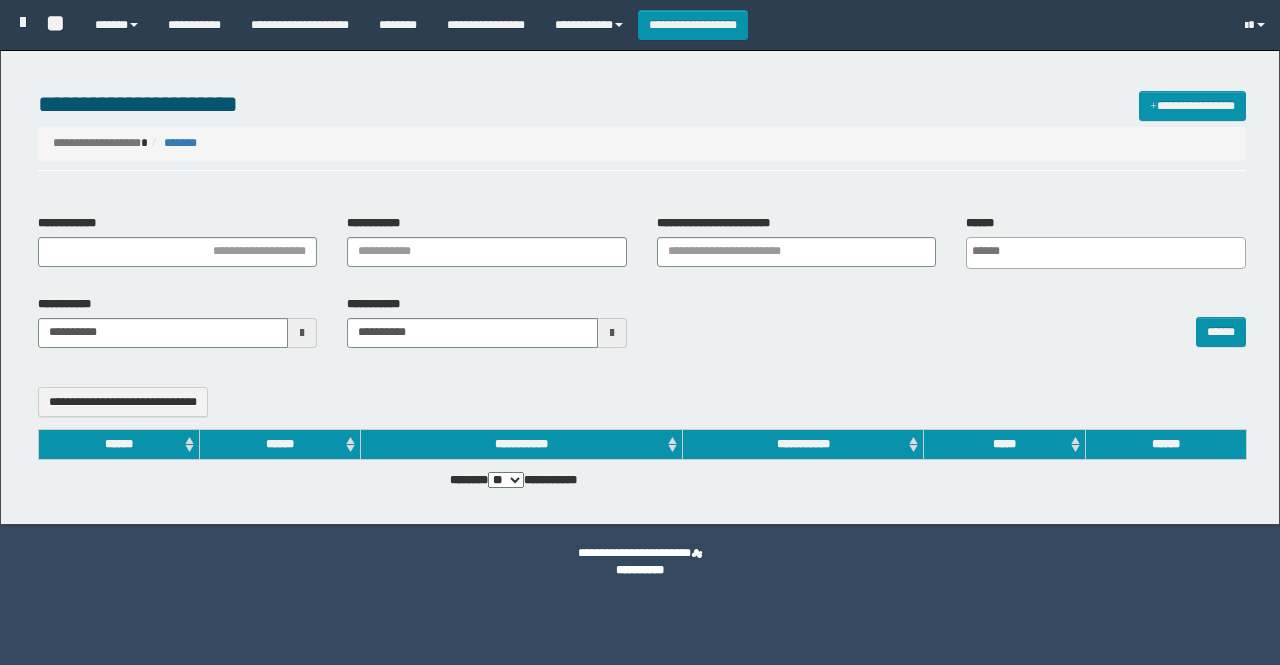 select 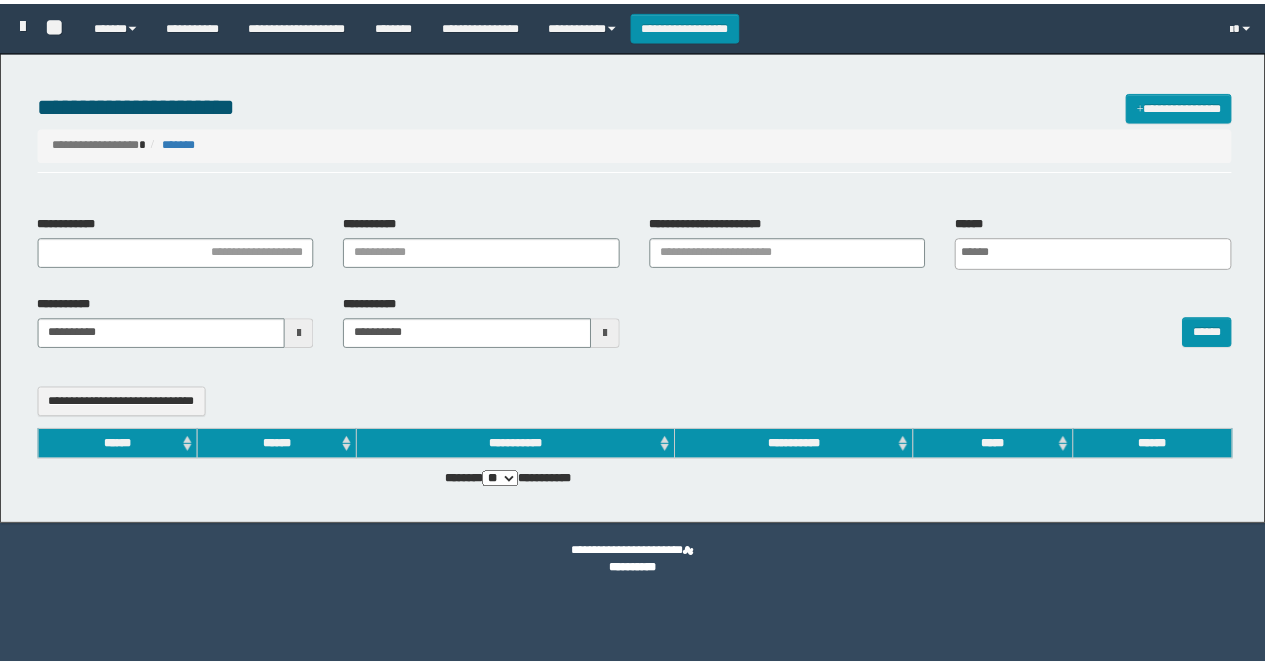 scroll, scrollTop: 0, scrollLeft: 0, axis: both 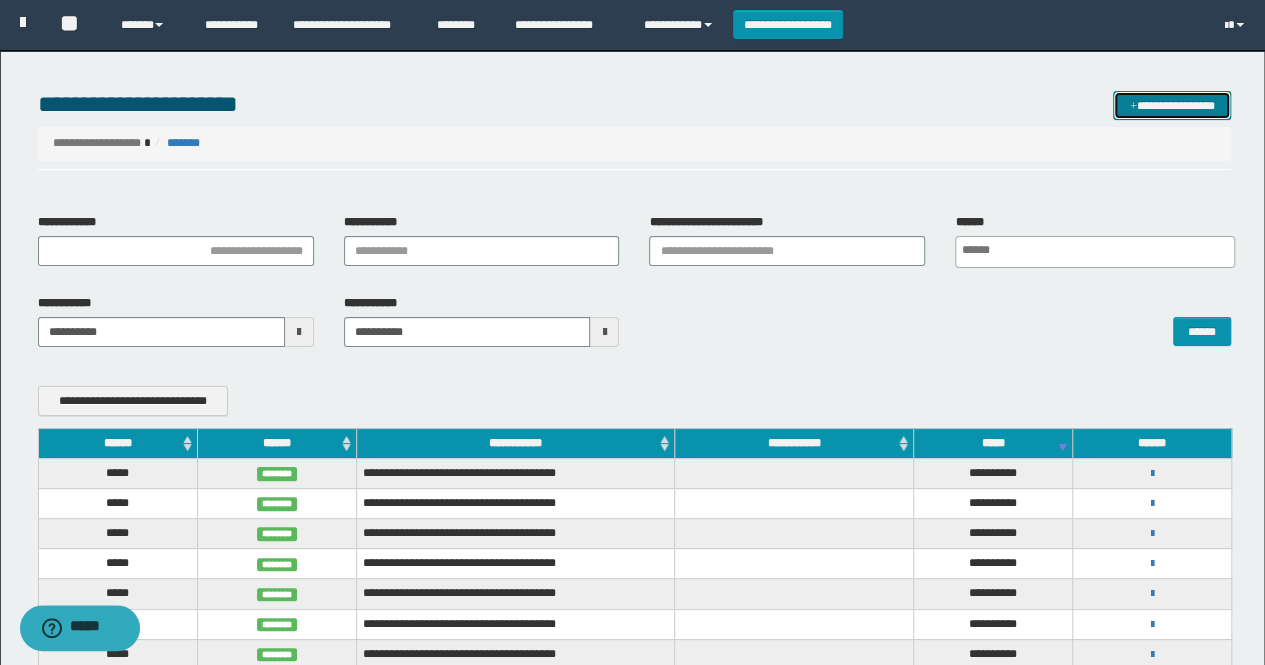 click on "**********" at bounding box center [1172, 105] 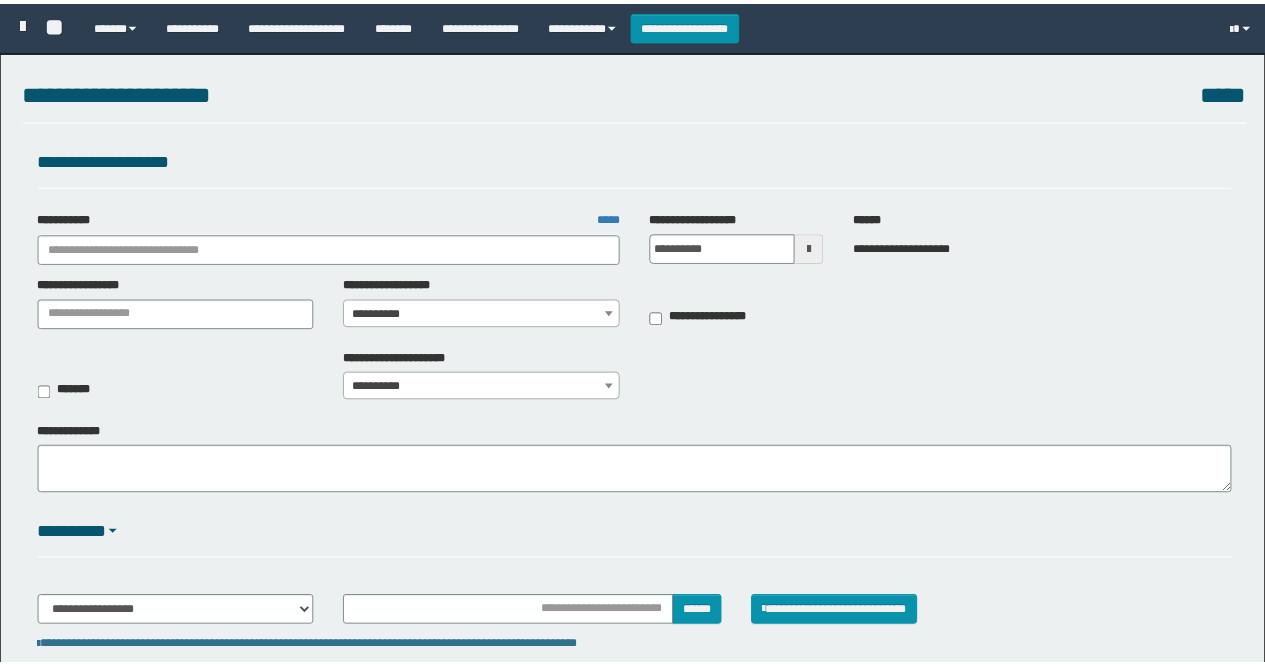 scroll, scrollTop: 0, scrollLeft: 0, axis: both 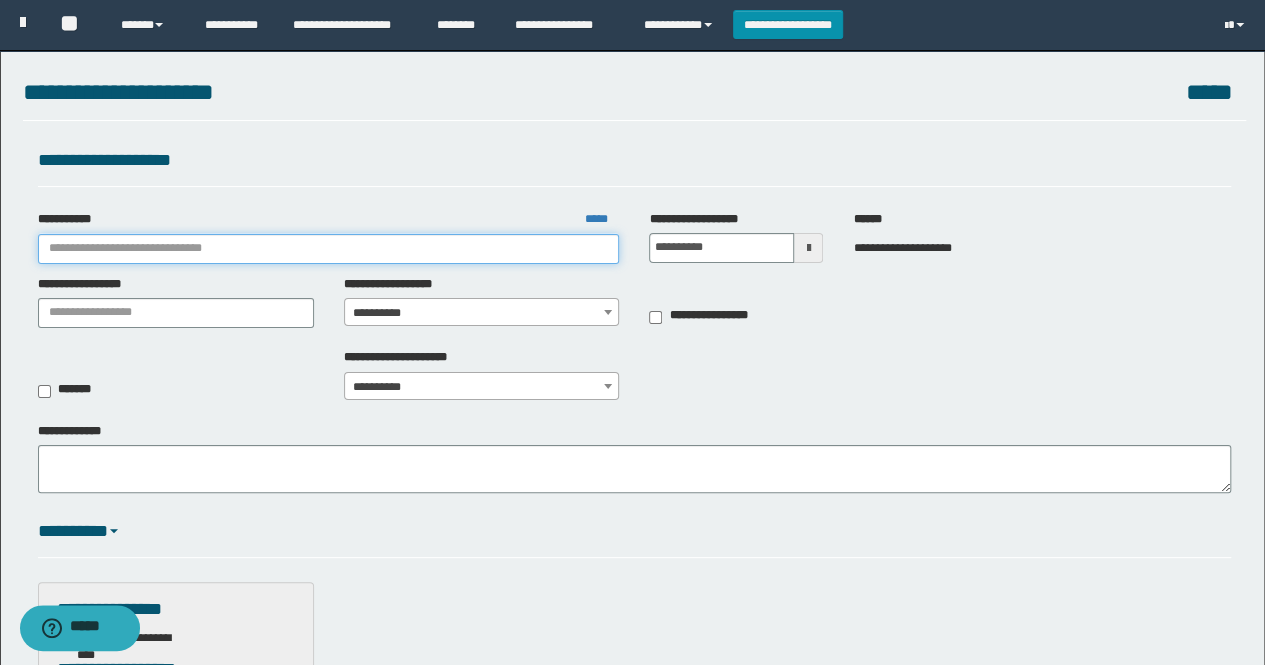 click on "**********" at bounding box center [329, 249] 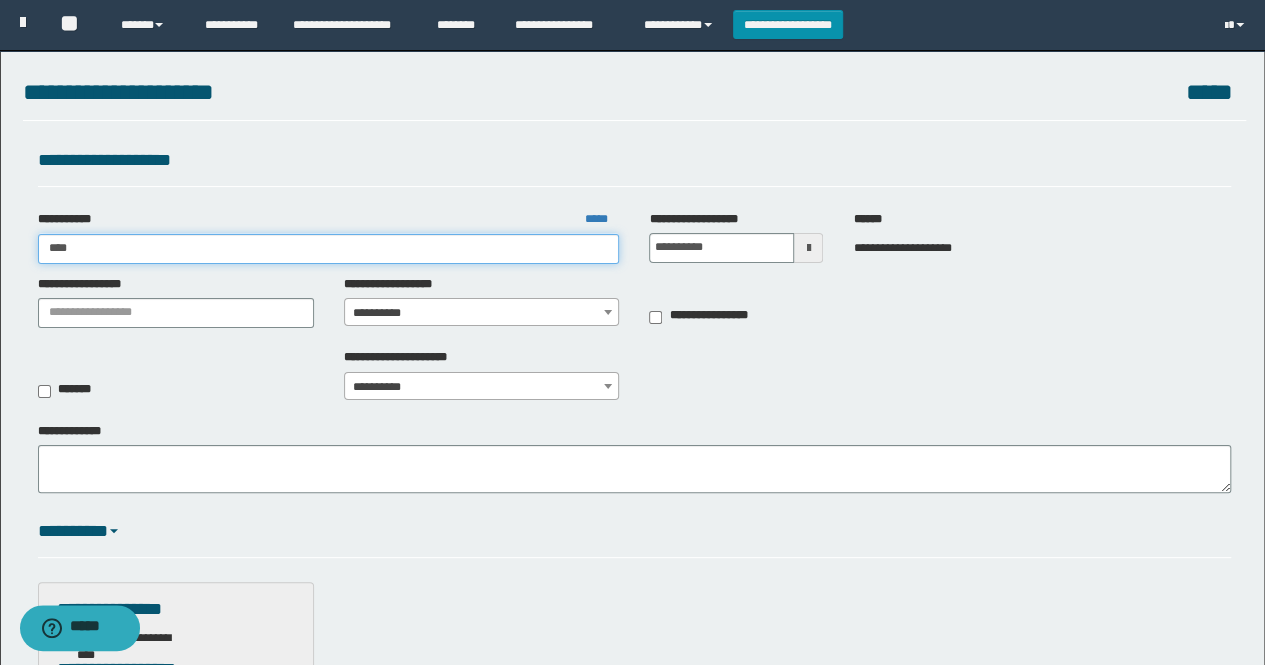 type on "*****" 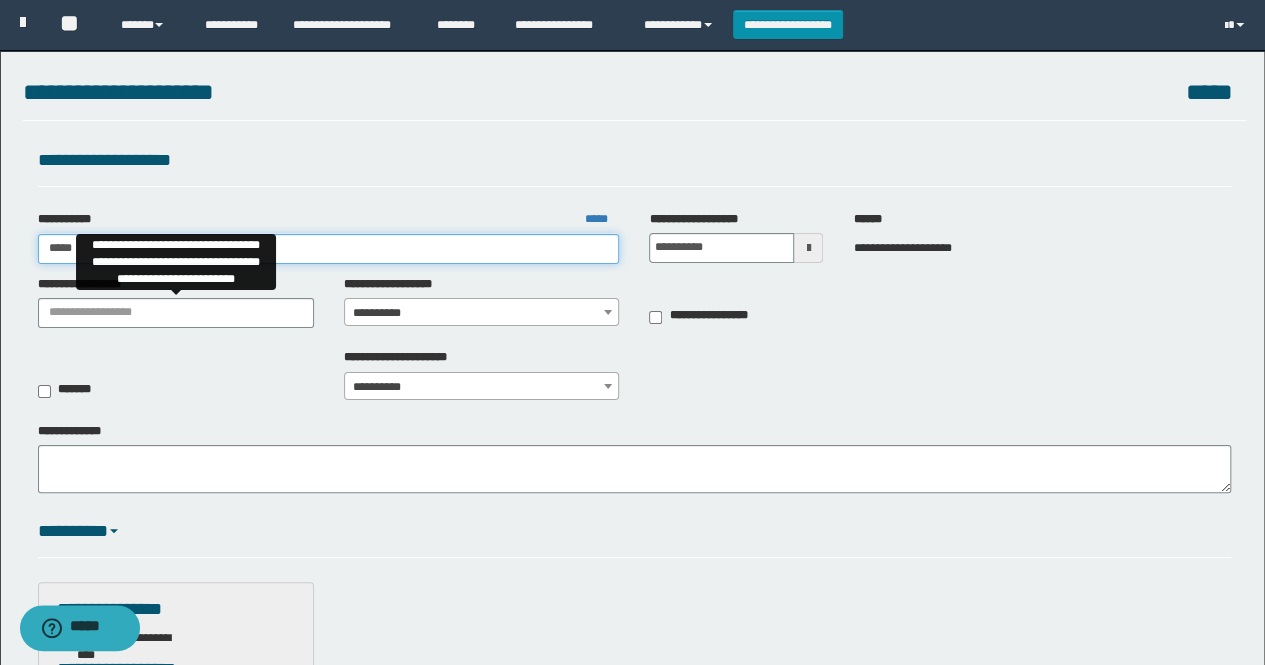 type on "*****" 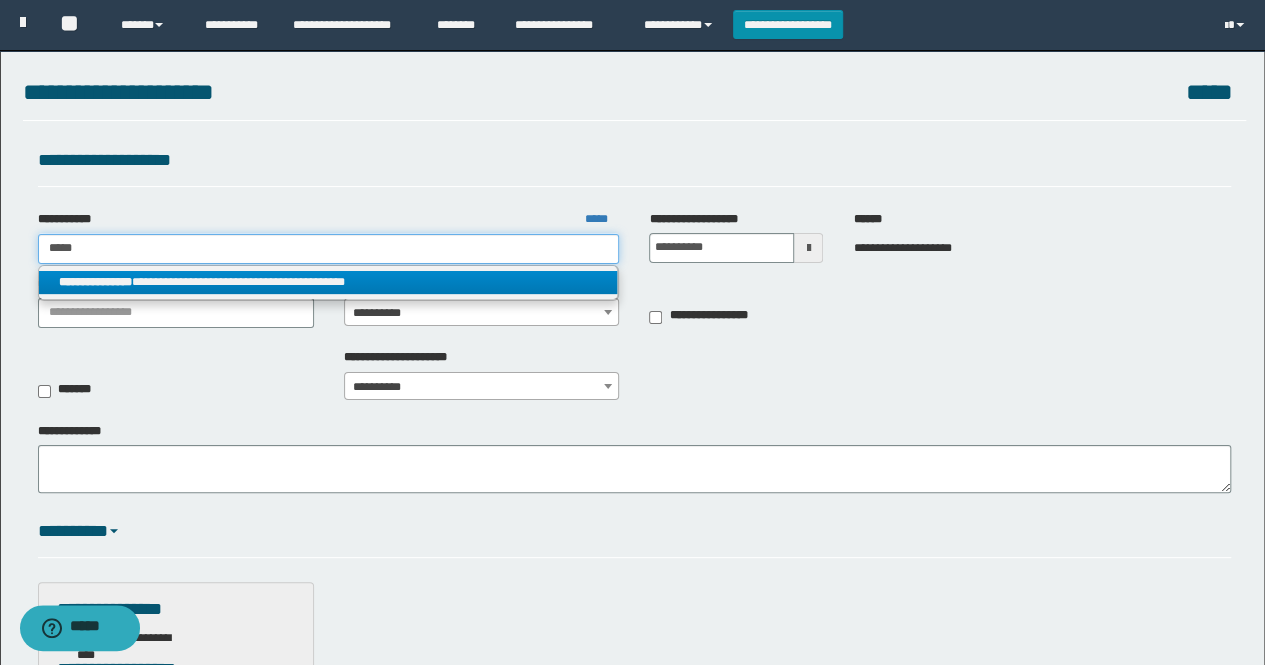 type on "*****" 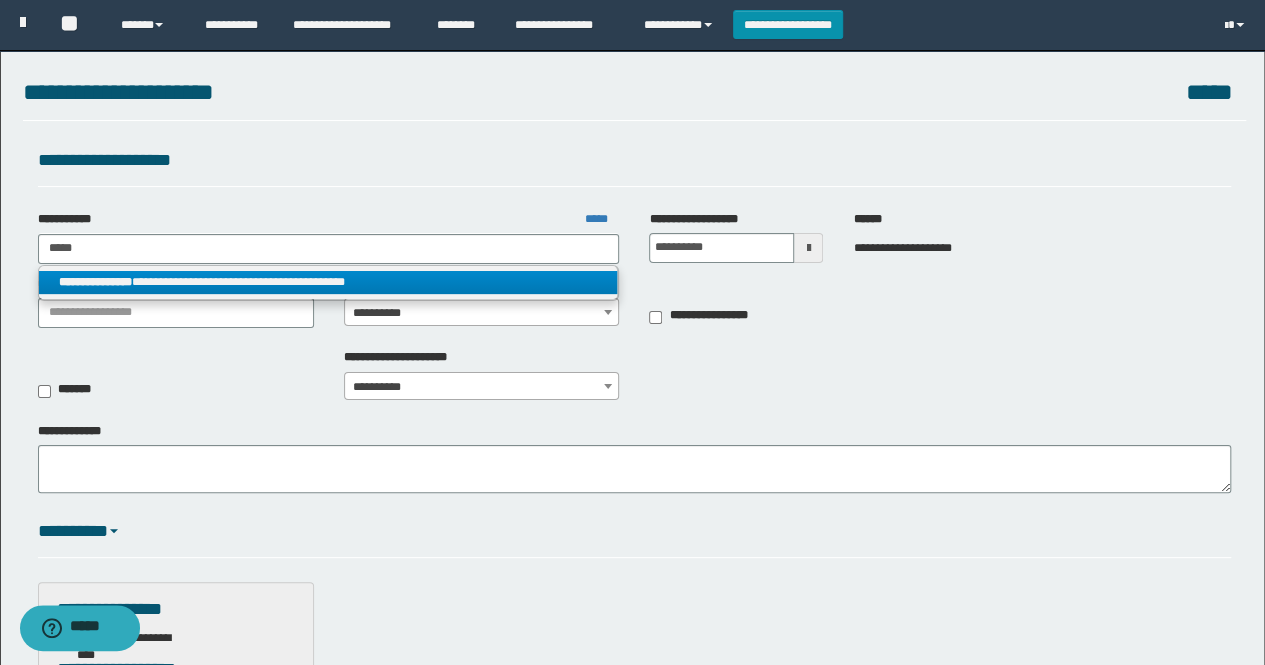 click on "**********" at bounding box center [328, 282] 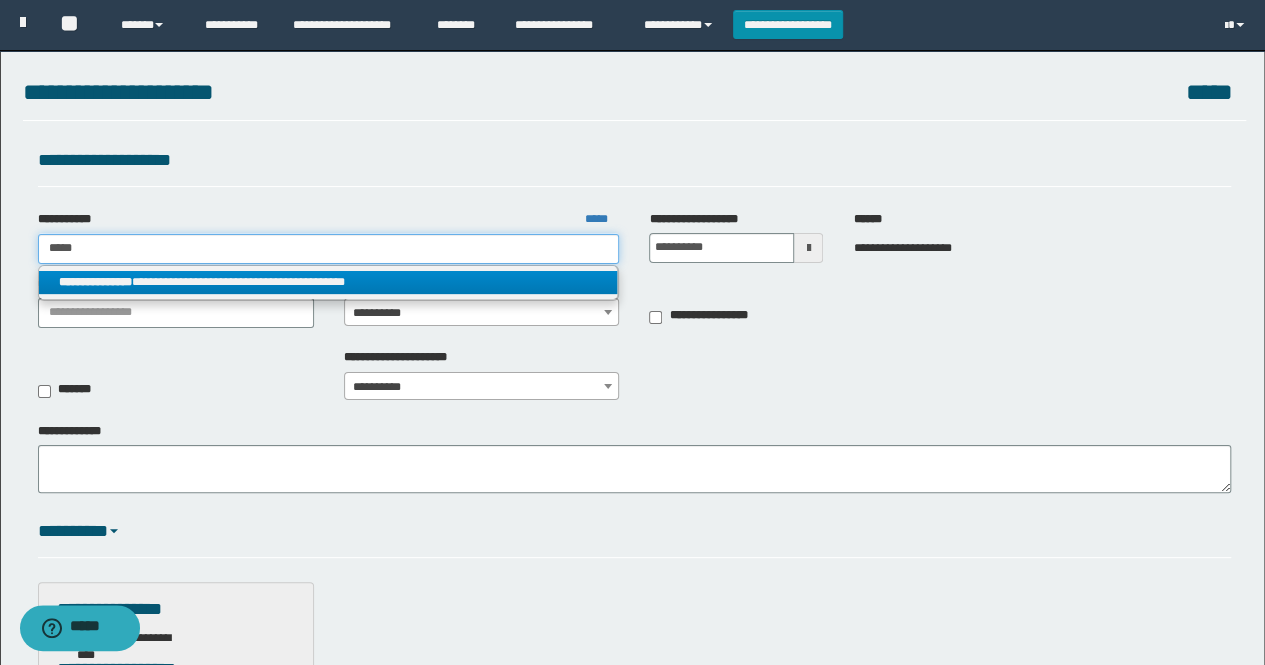type 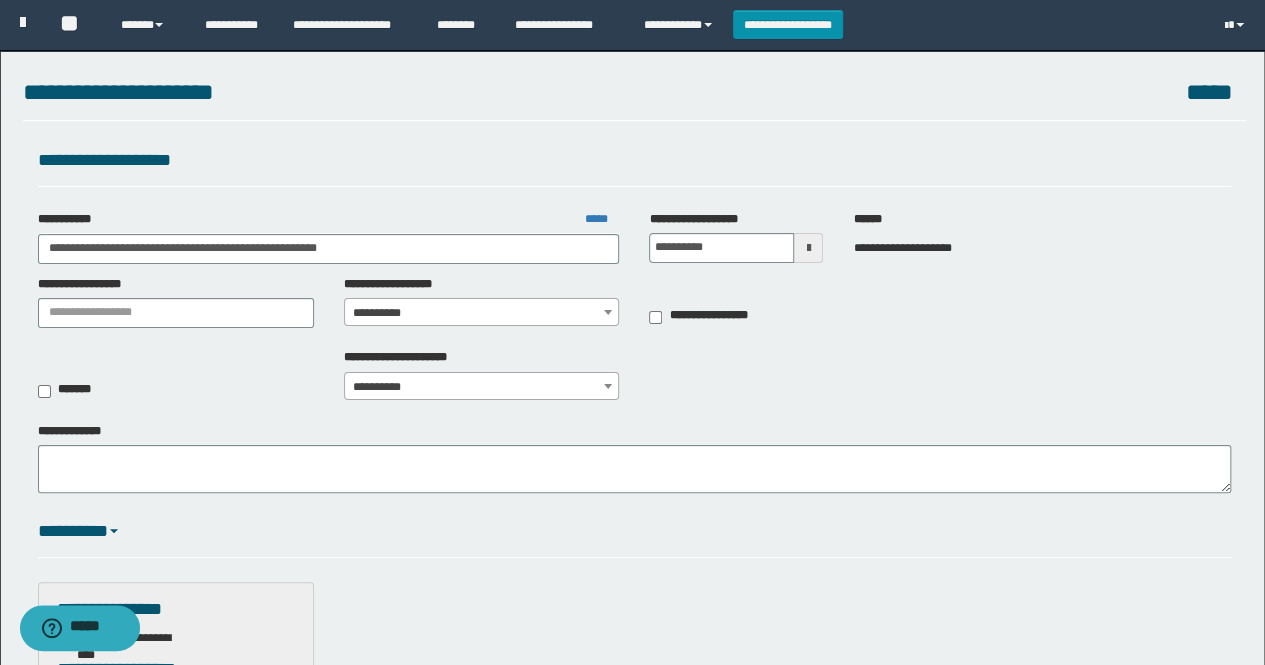 click on "**********" at bounding box center [482, 313] 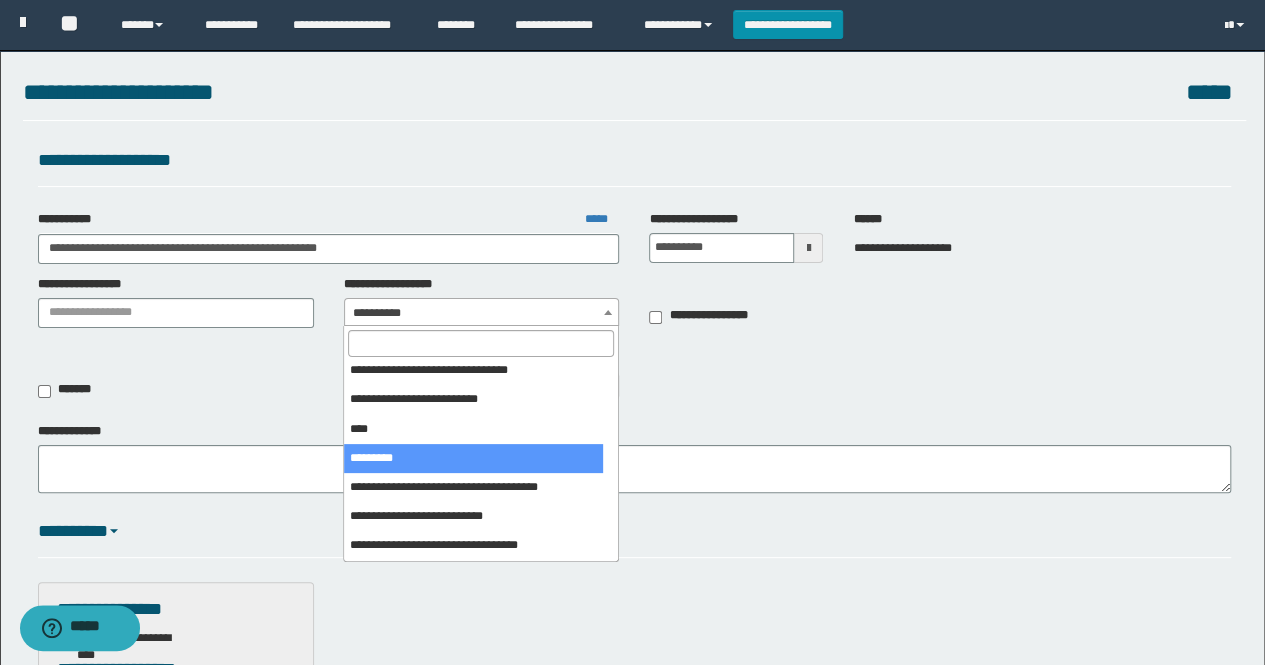 scroll, scrollTop: 208, scrollLeft: 0, axis: vertical 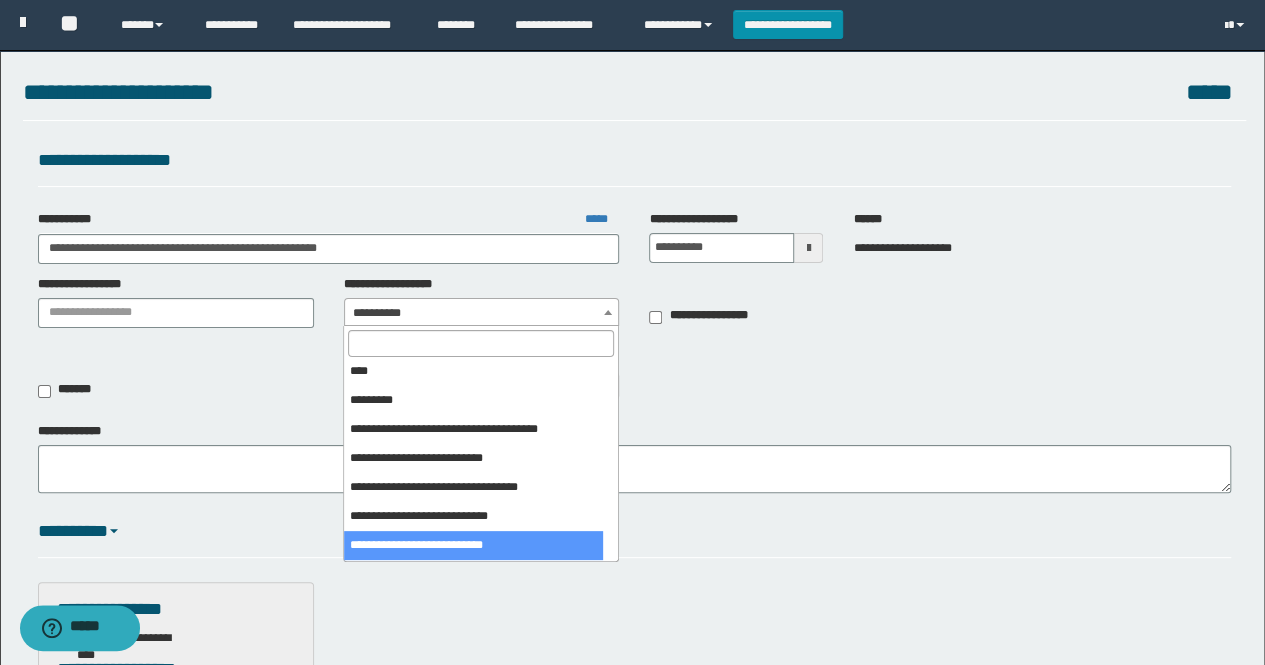 select on "***" 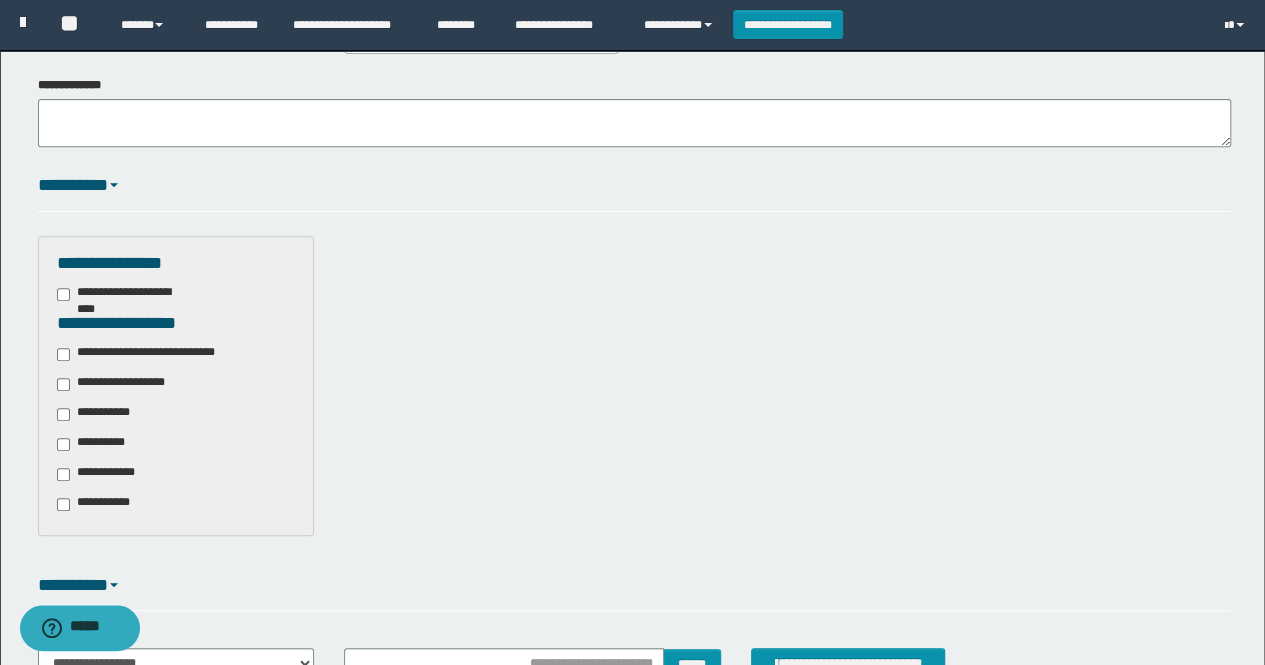 scroll, scrollTop: 534, scrollLeft: 0, axis: vertical 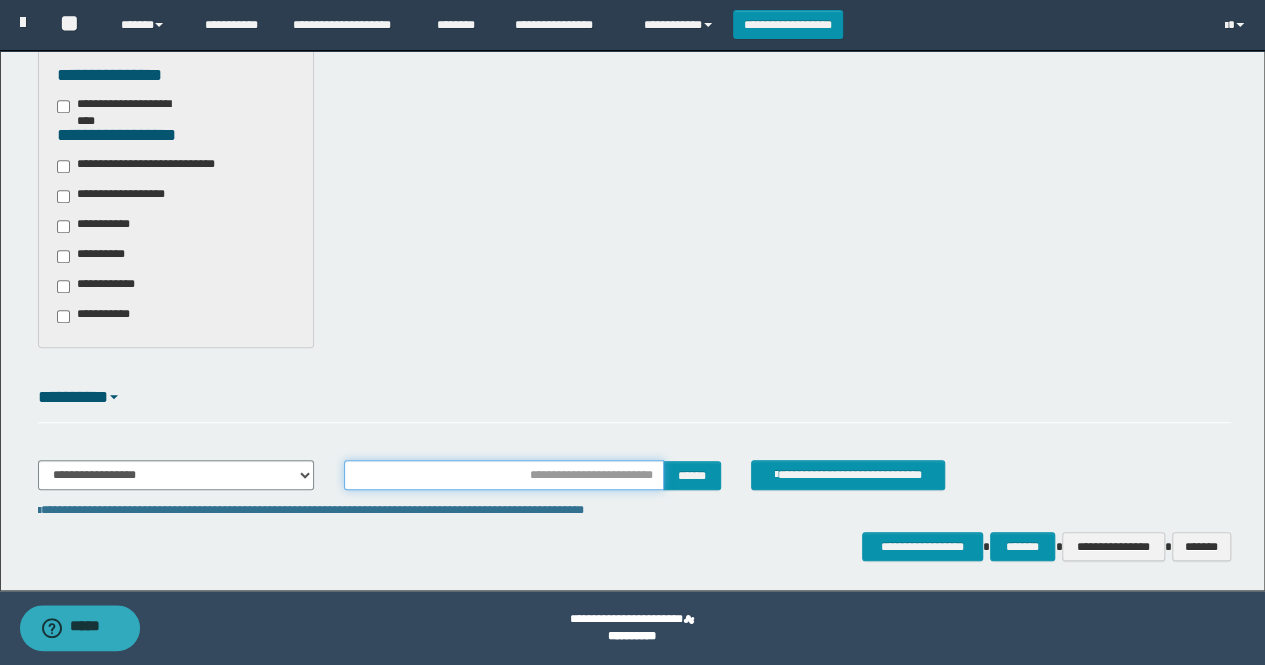 click at bounding box center (504, 475) 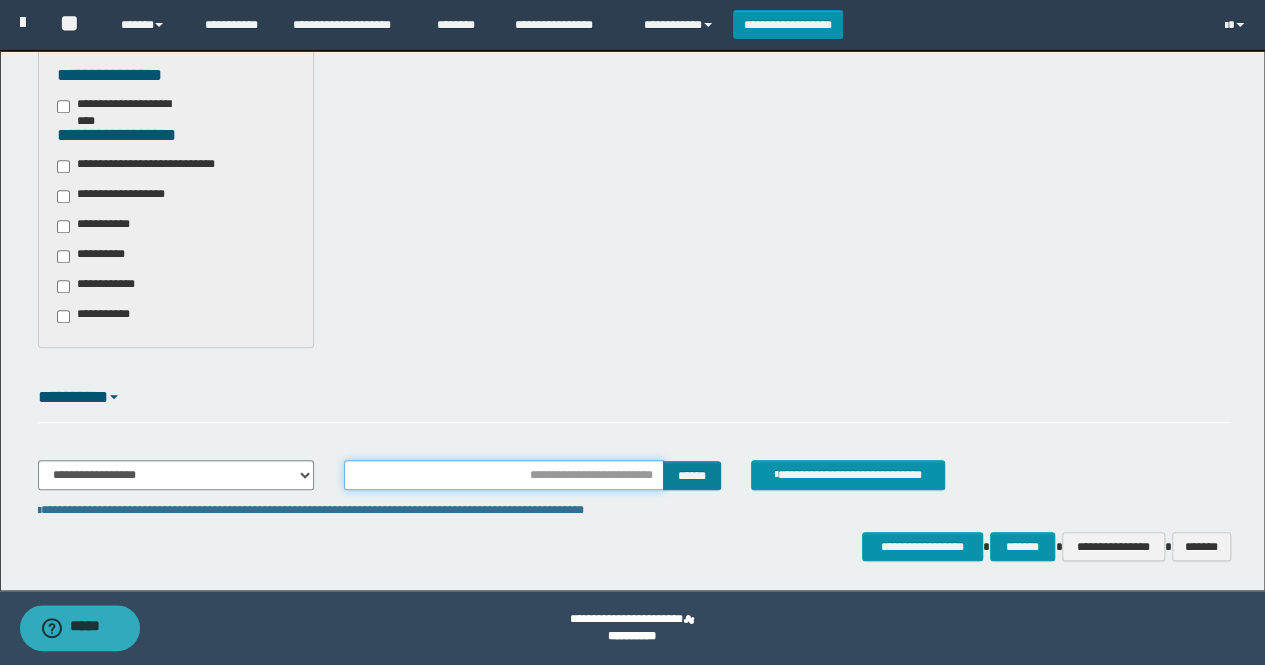 type on "**********" 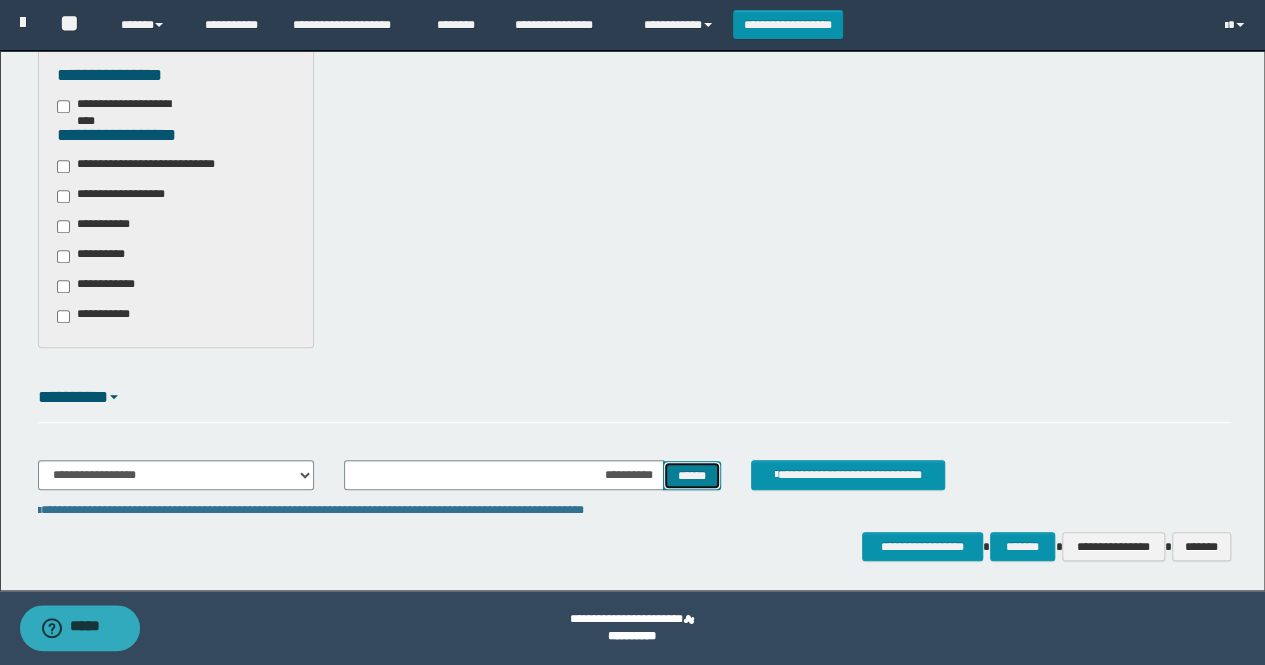 click on "******" at bounding box center (692, 475) 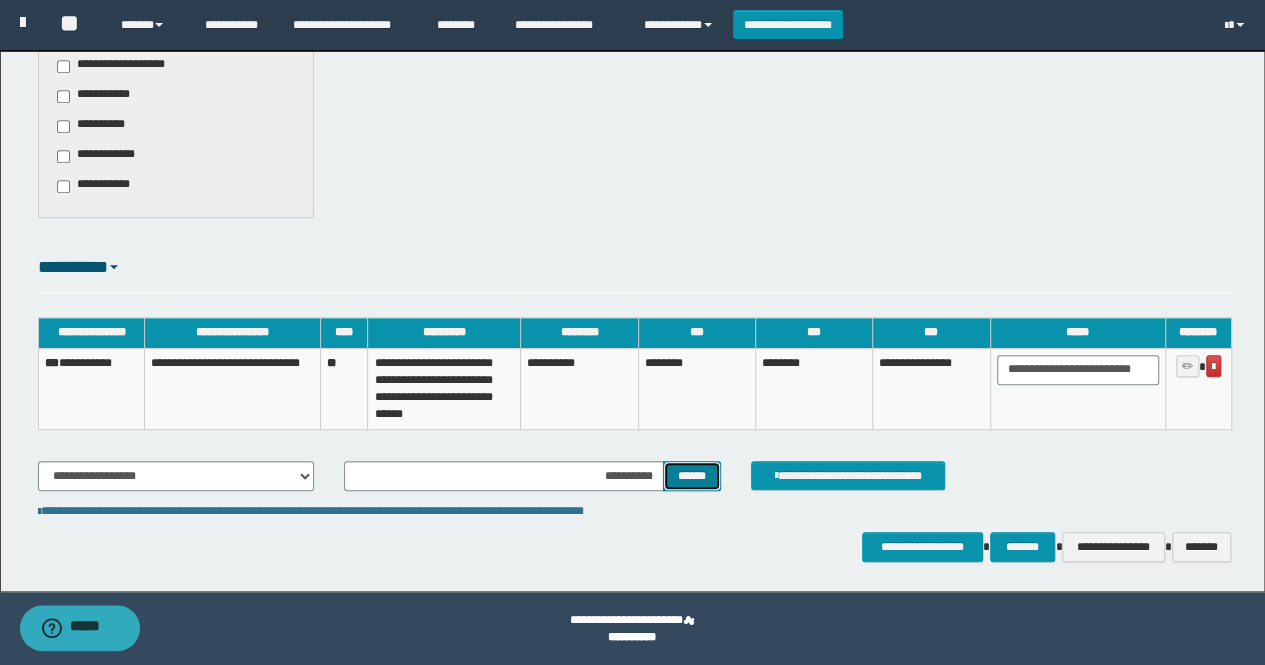 scroll, scrollTop: 664, scrollLeft: 0, axis: vertical 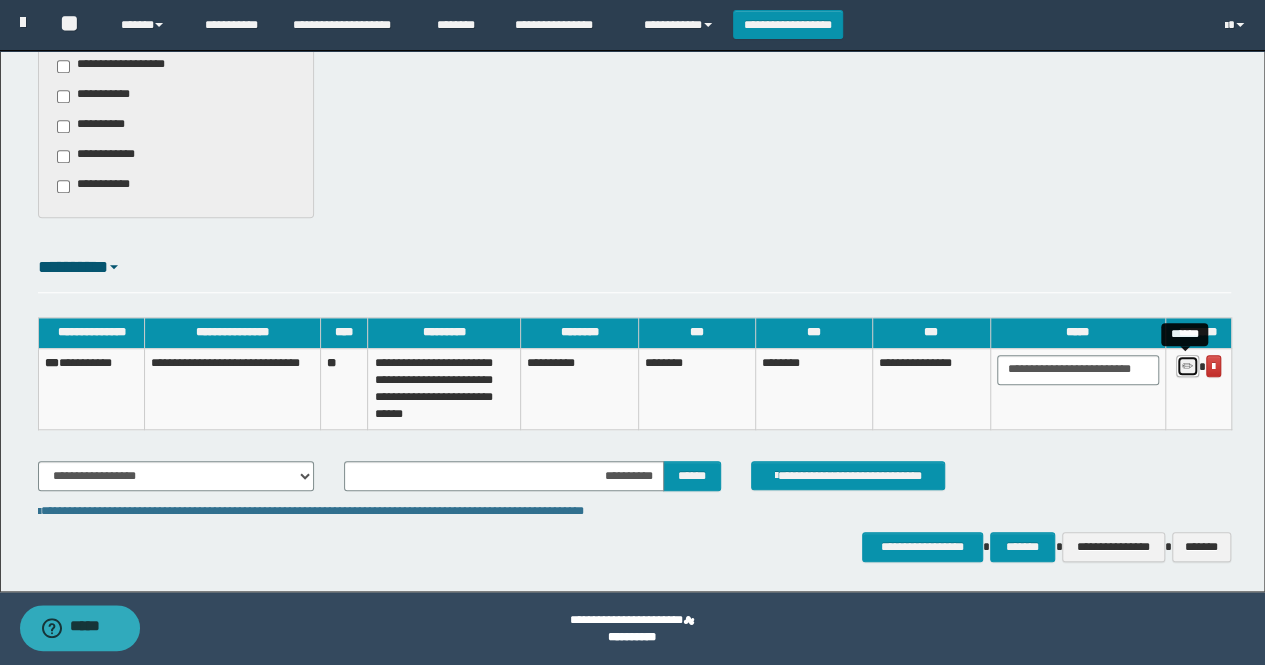 click at bounding box center [1187, 367] 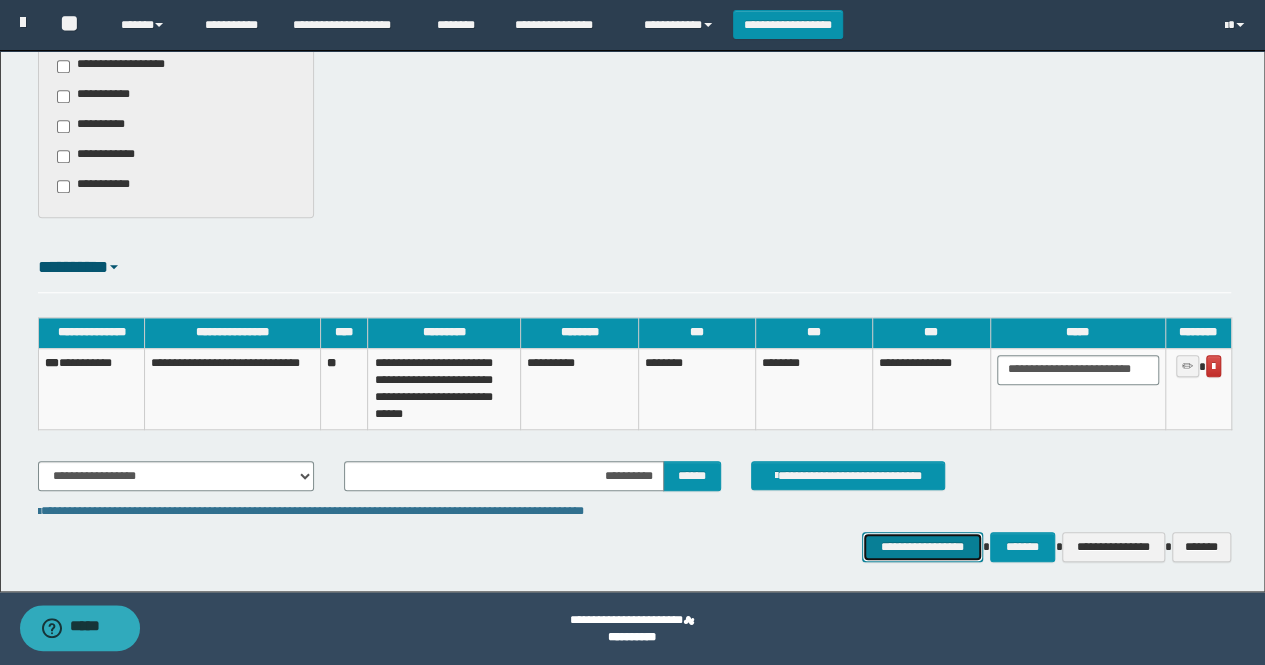 click on "**********" at bounding box center [922, 546] 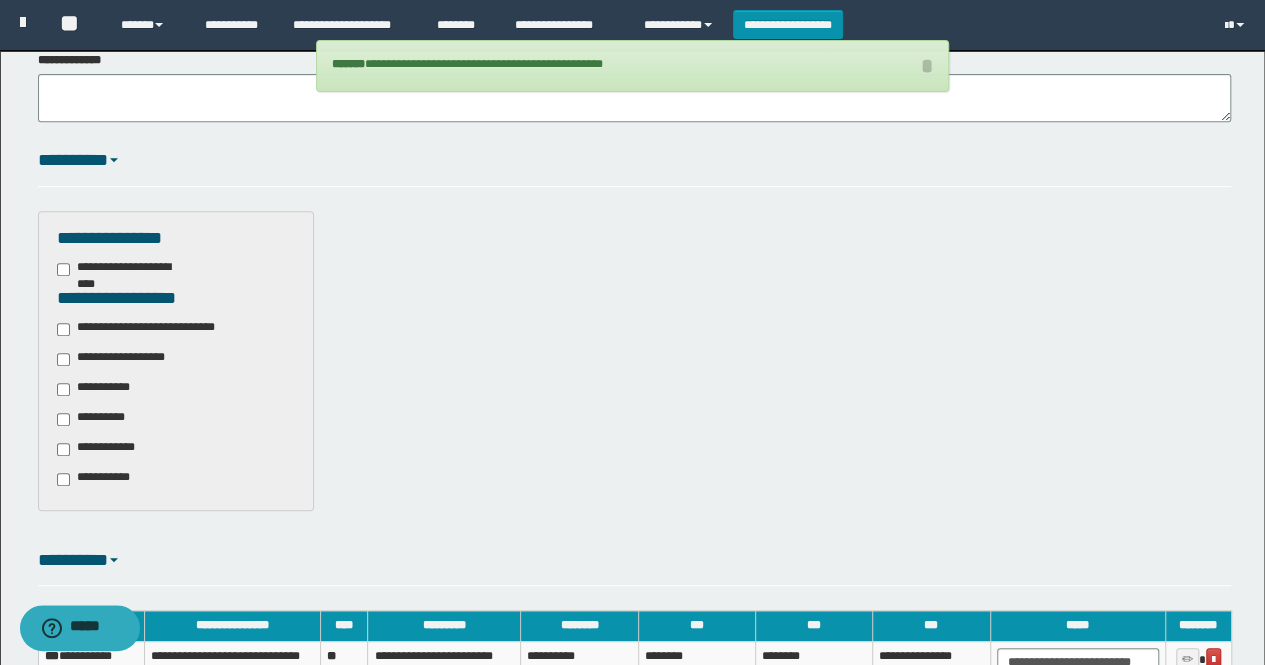 scroll, scrollTop: 0, scrollLeft: 0, axis: both 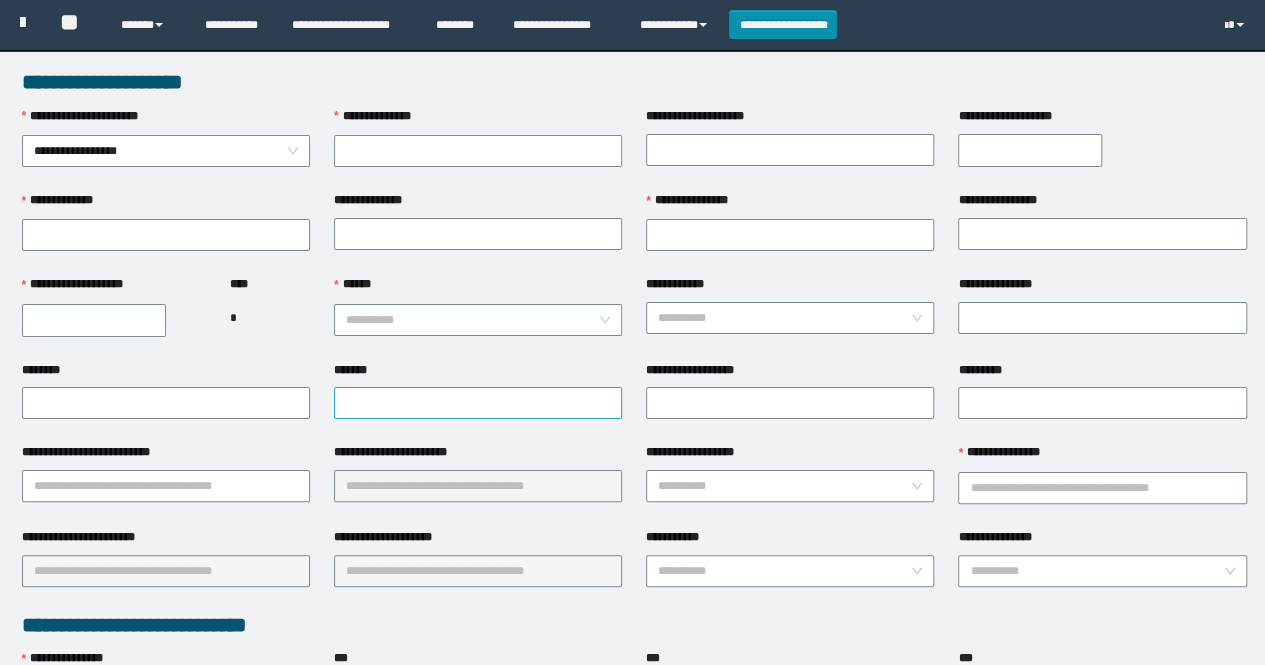 type on "**********" 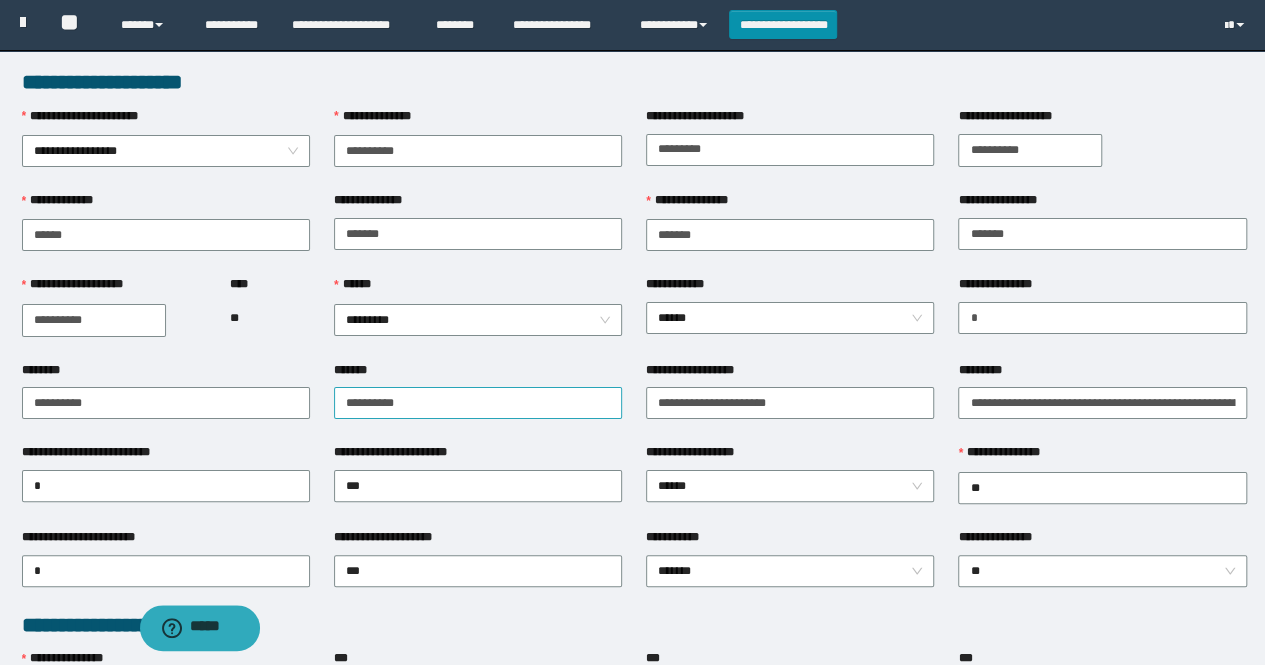 scroll, scrollTop: 0, scrollLeft: 0, axis: both 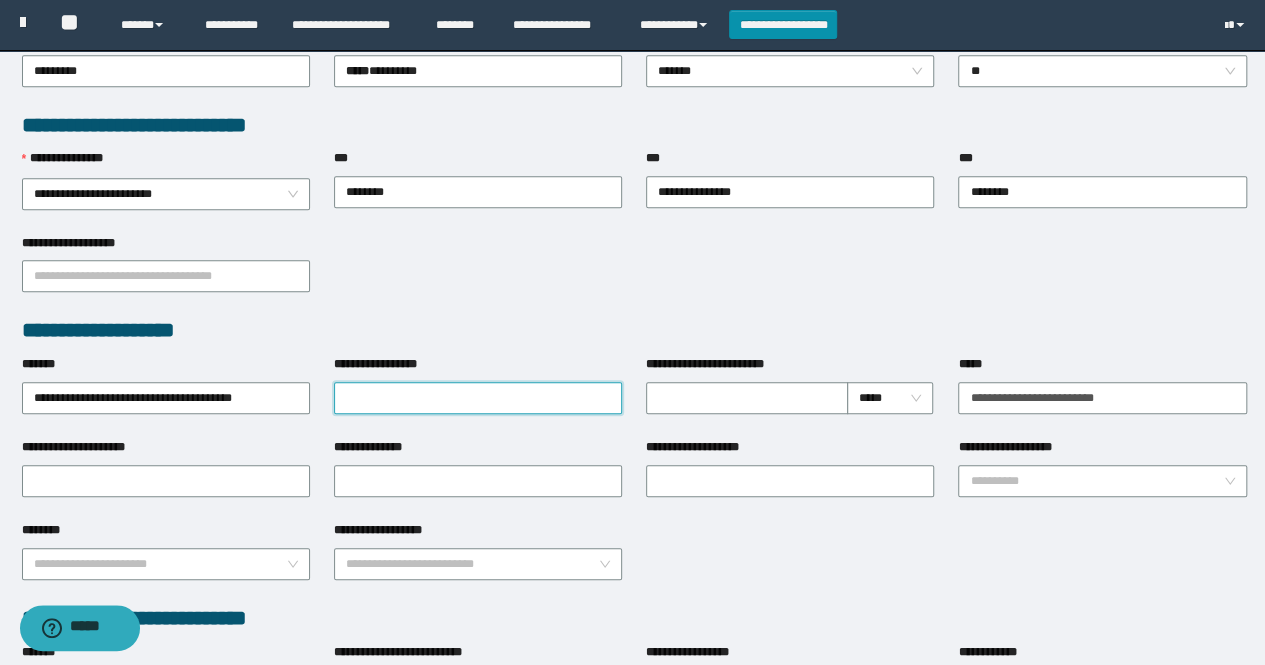 click on "**********" at bounding box center (478, 398) 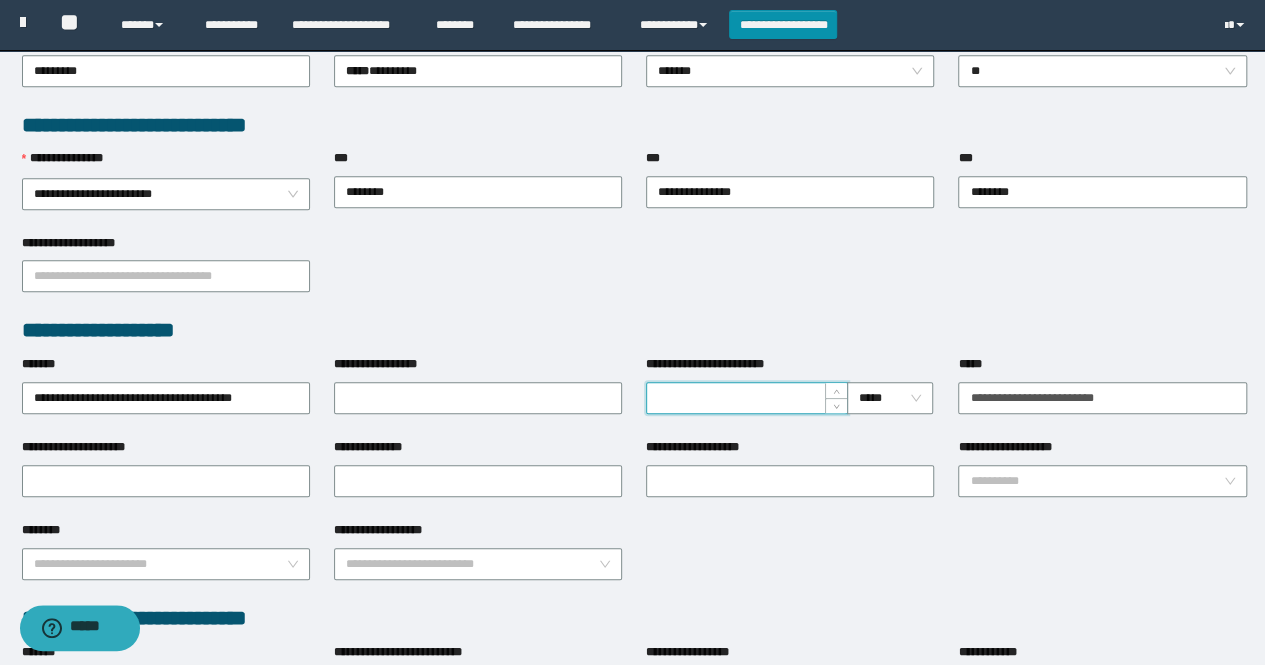 click on "**********" at bounding box center (747, 398) 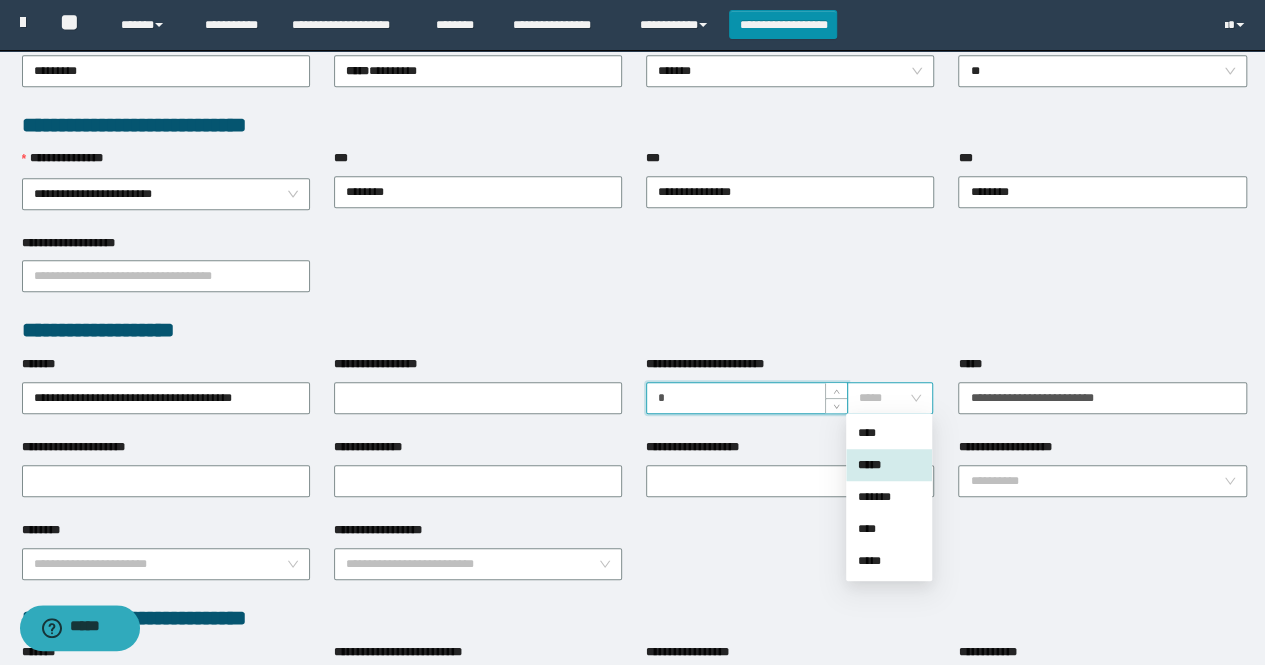 click on "*****" at bounding box center (890, 398) 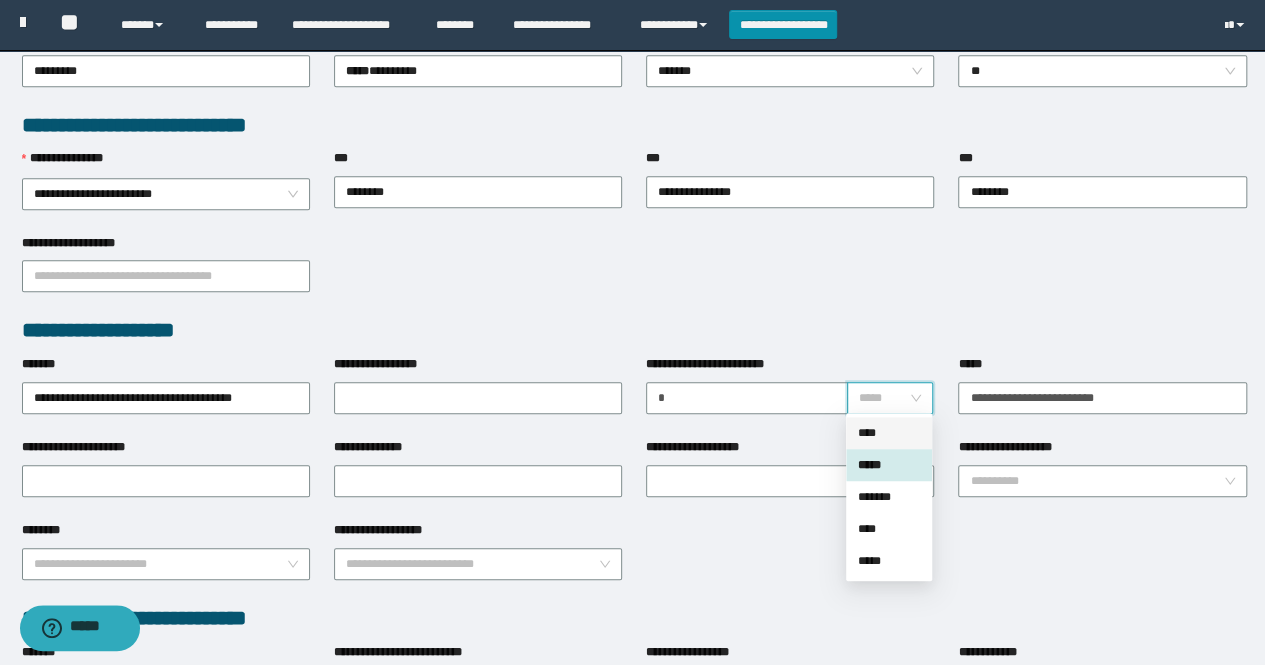 click on "****" at bounding box center (889, 433) 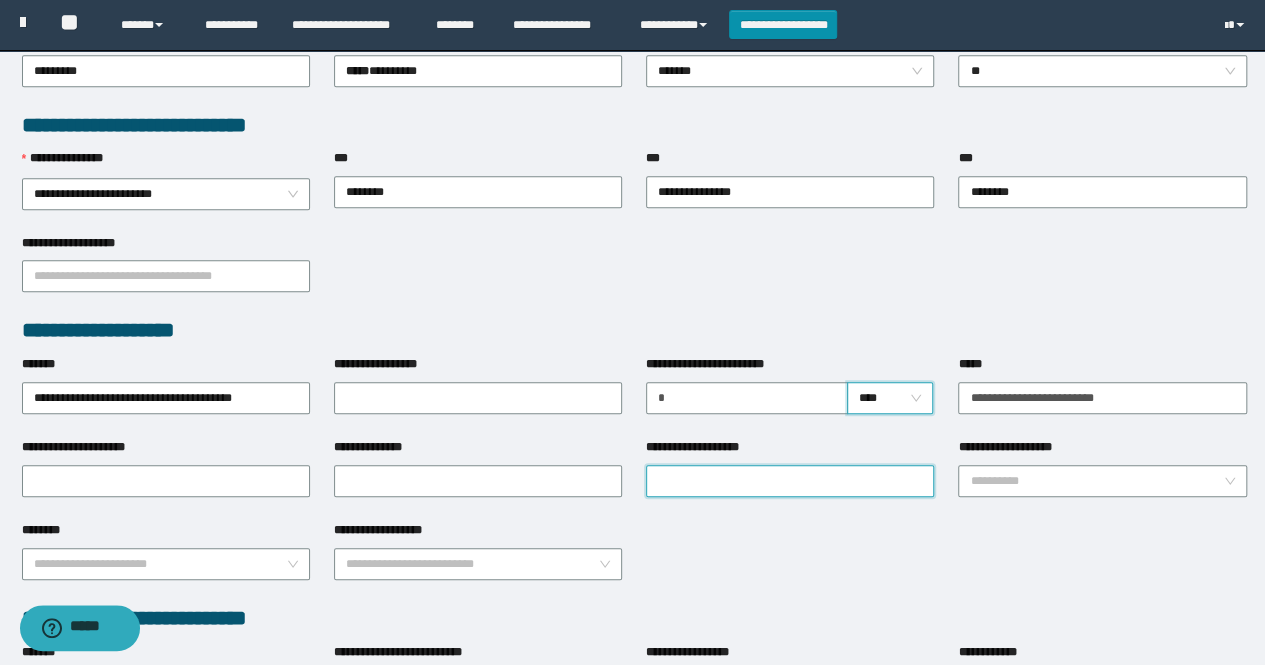 click on "**********" at bounding box center [790, 481] 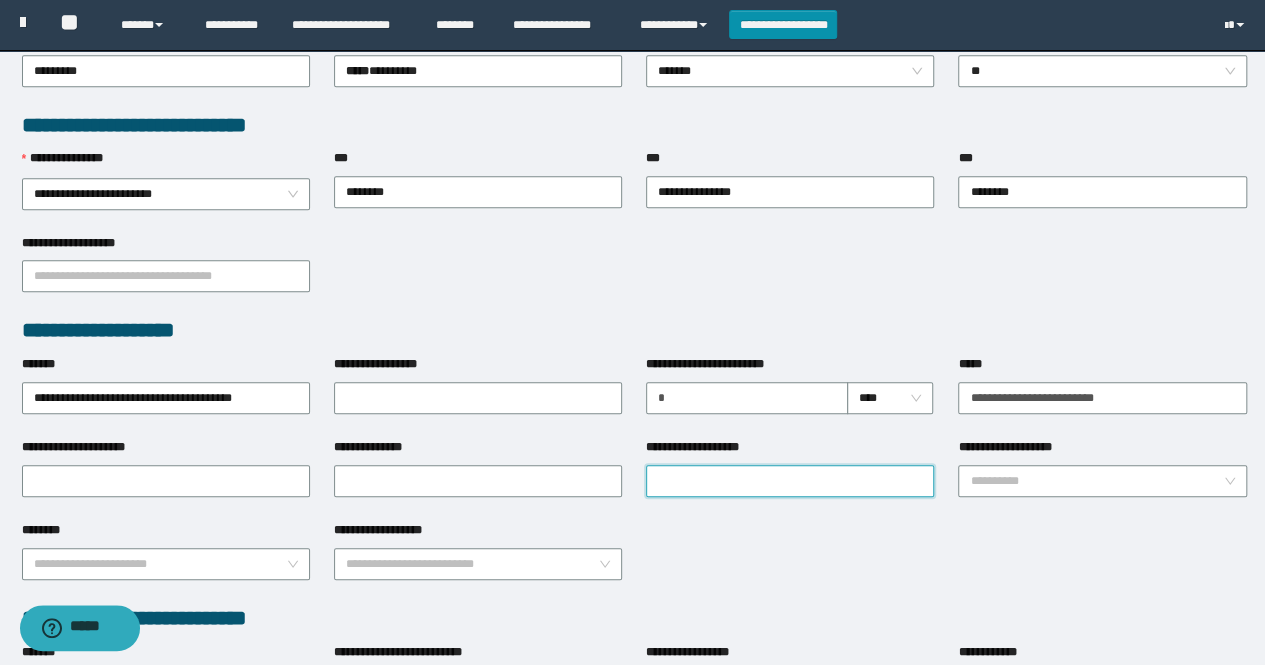type on "**********" 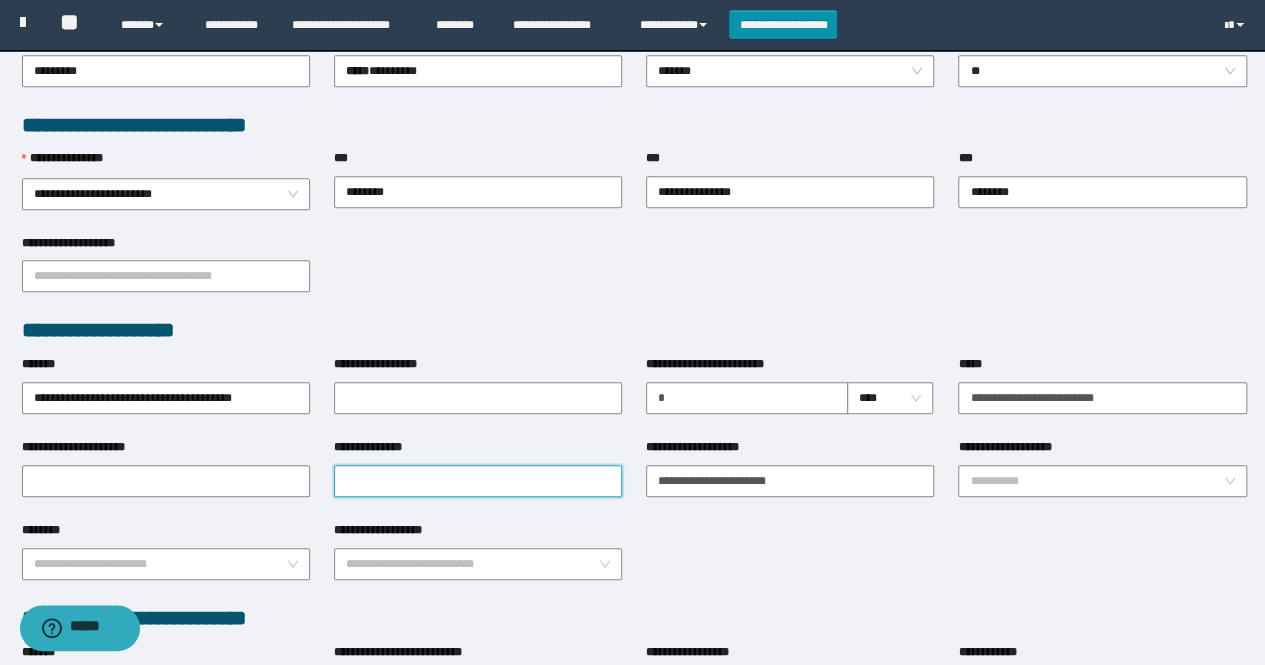 click on "**********" at bounding box center [478, 481] 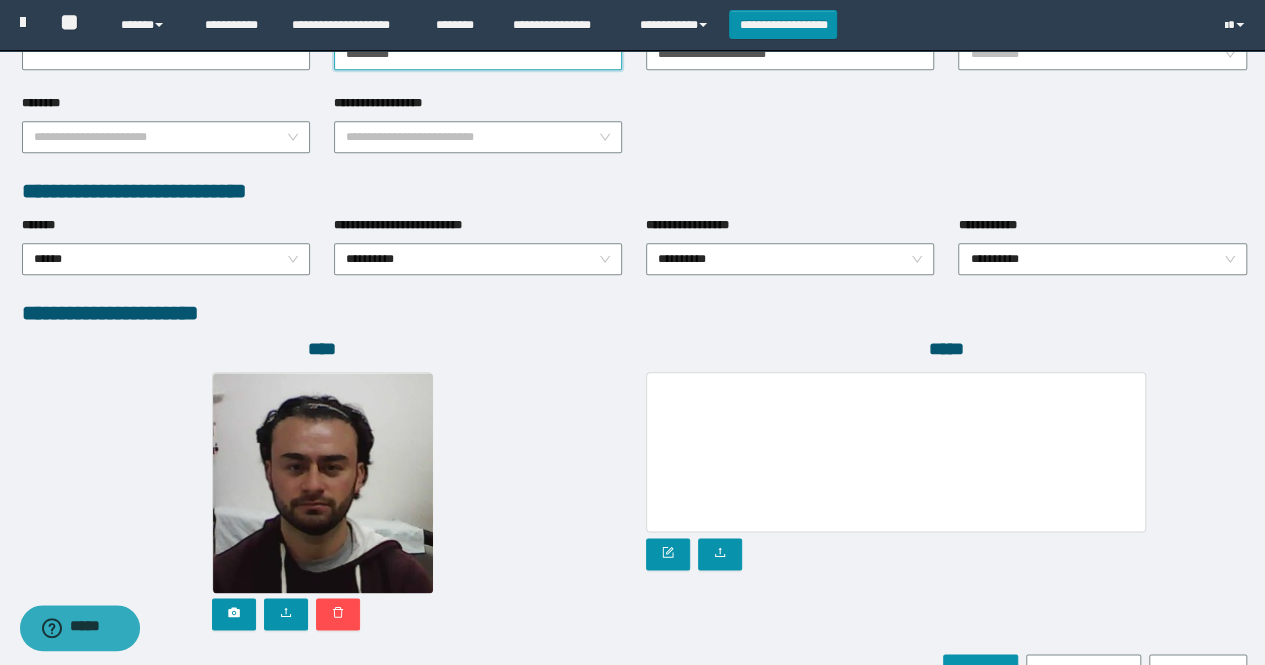 scroll, scrollTop: 1000, scrollLeft: 0, axis: vertical 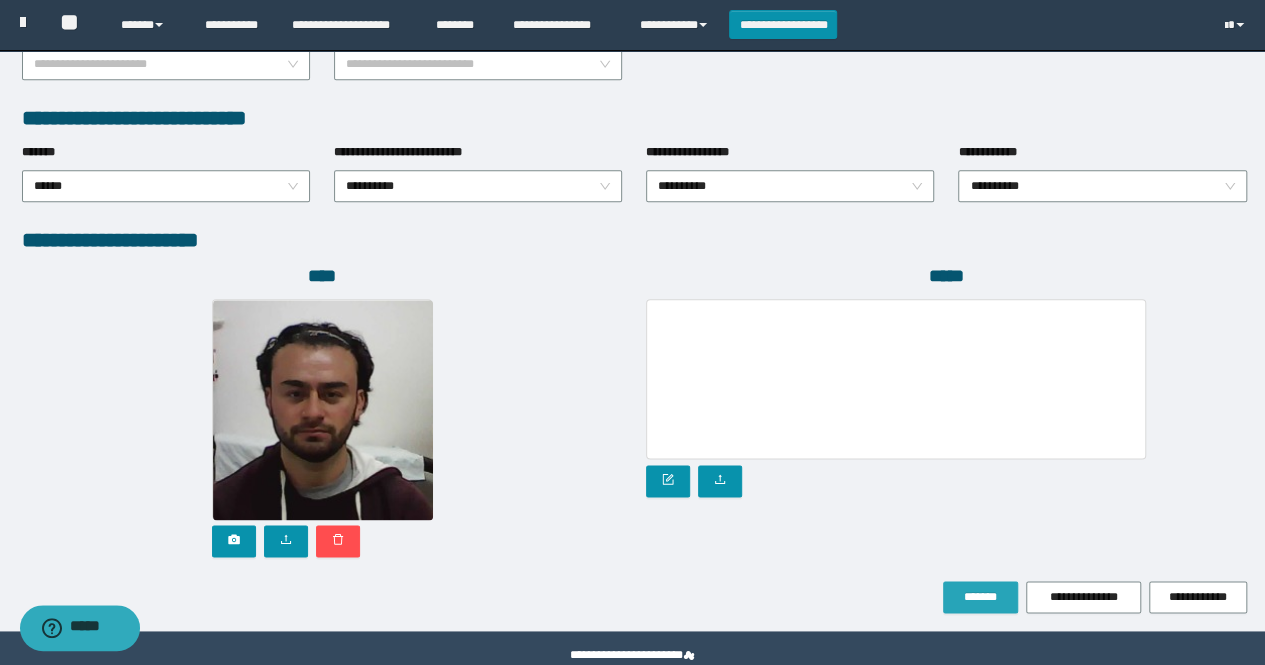 click on "*******" at bounding box center [980, 597] 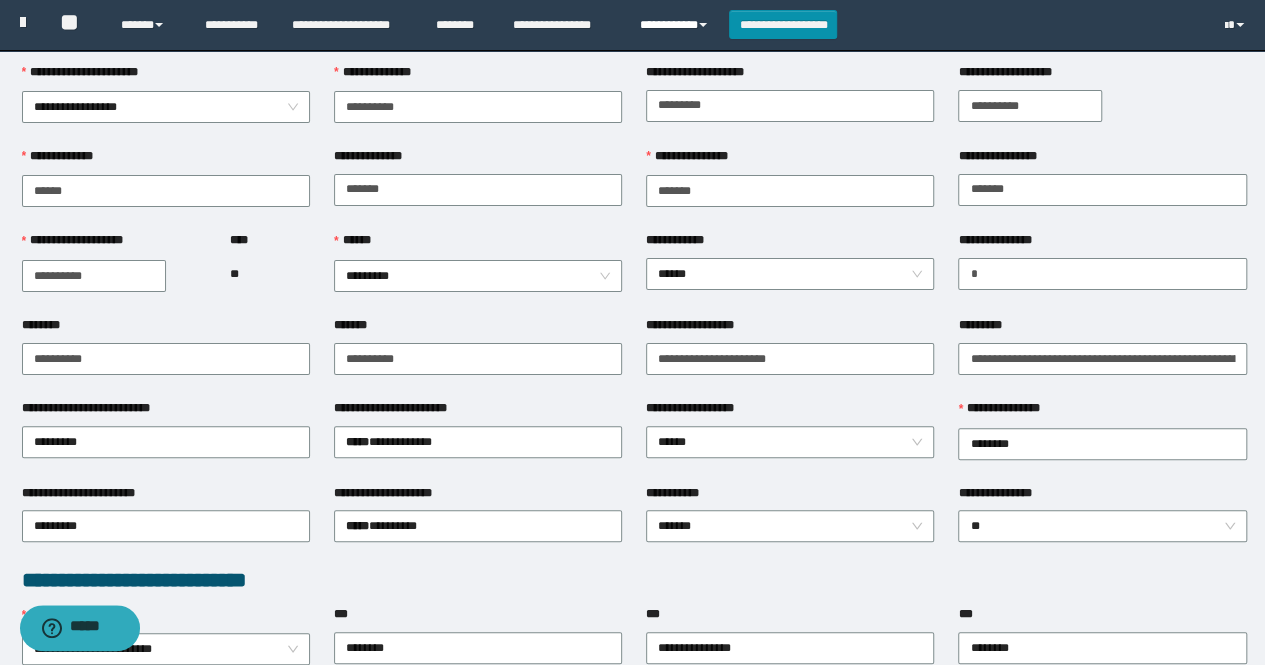 scroll, scrollTop: 0, scrollLeft: 0, axis: both 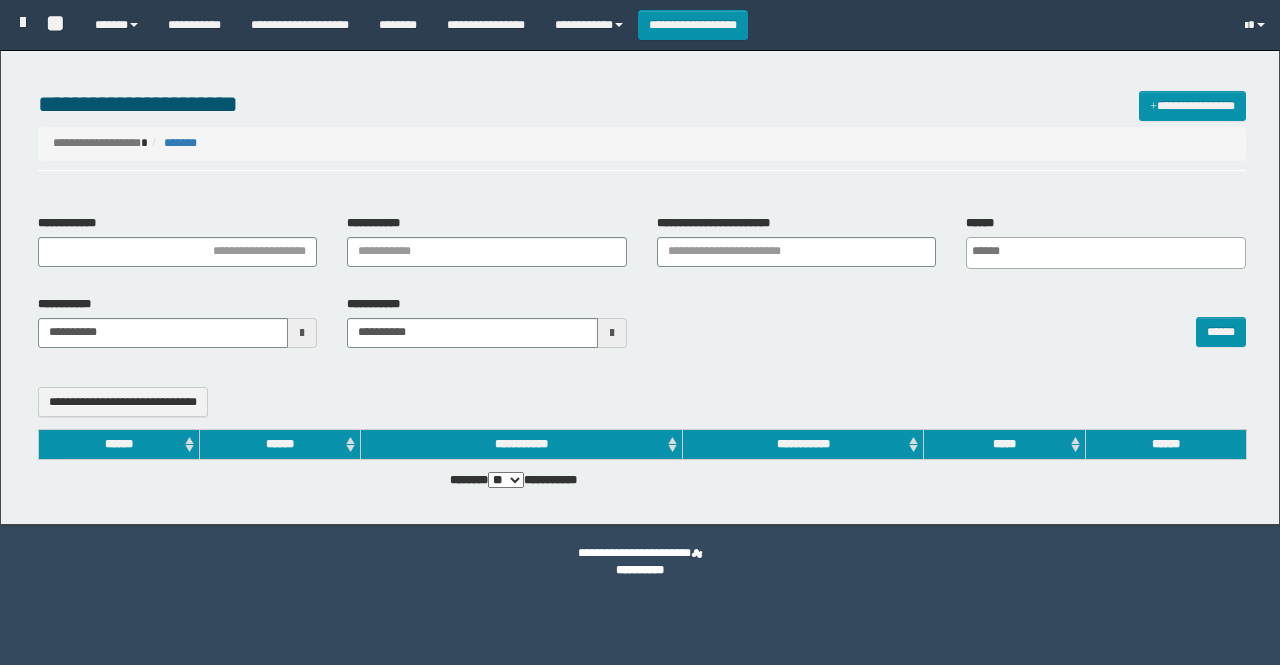 select 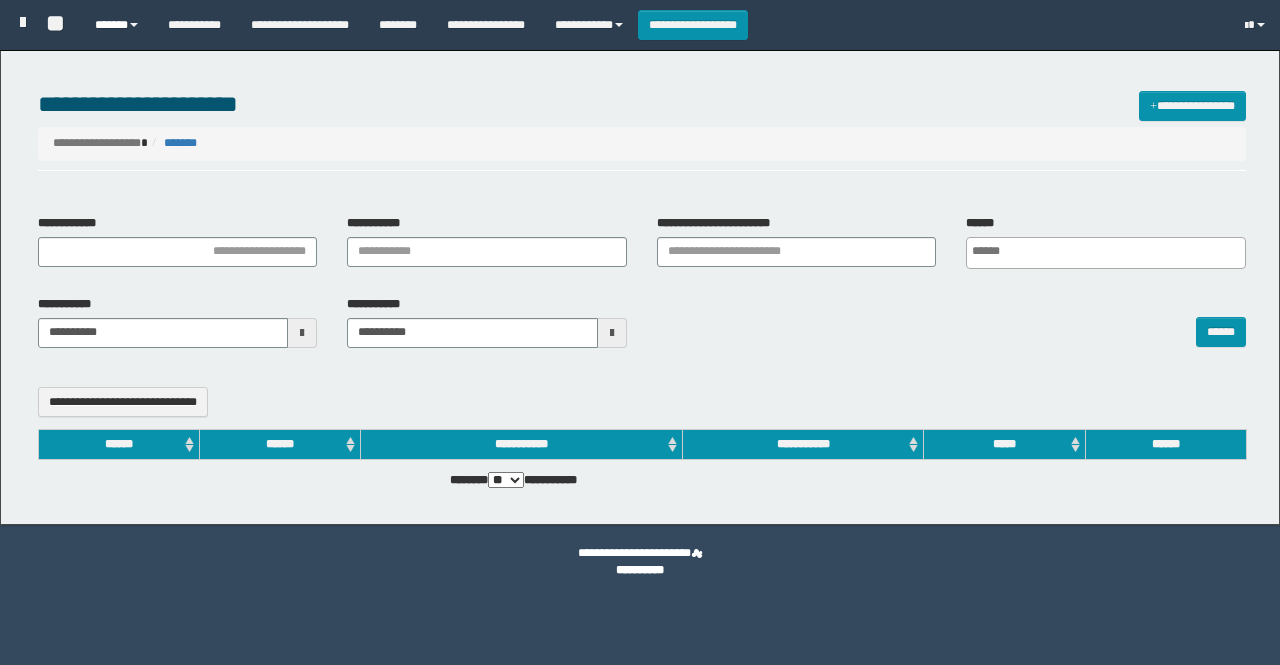 scroll, scrollTop: 0, scrollLeft: 0, axis: both 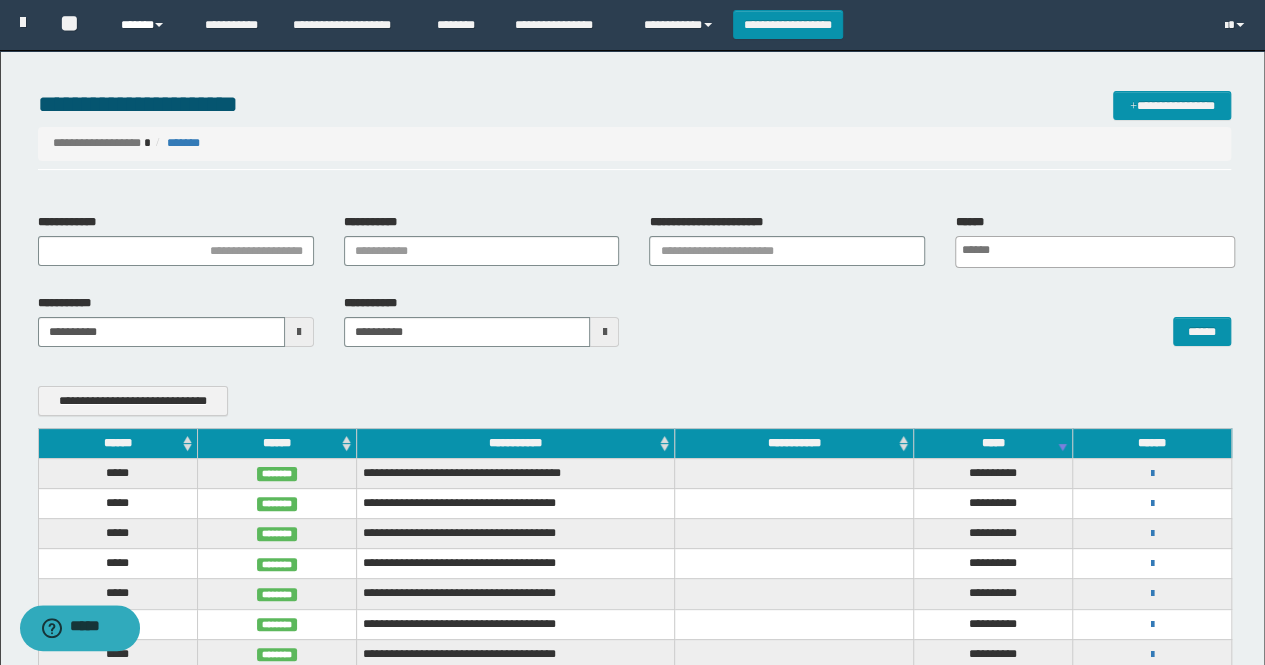 click on "******" at bounding box center [147, 25] 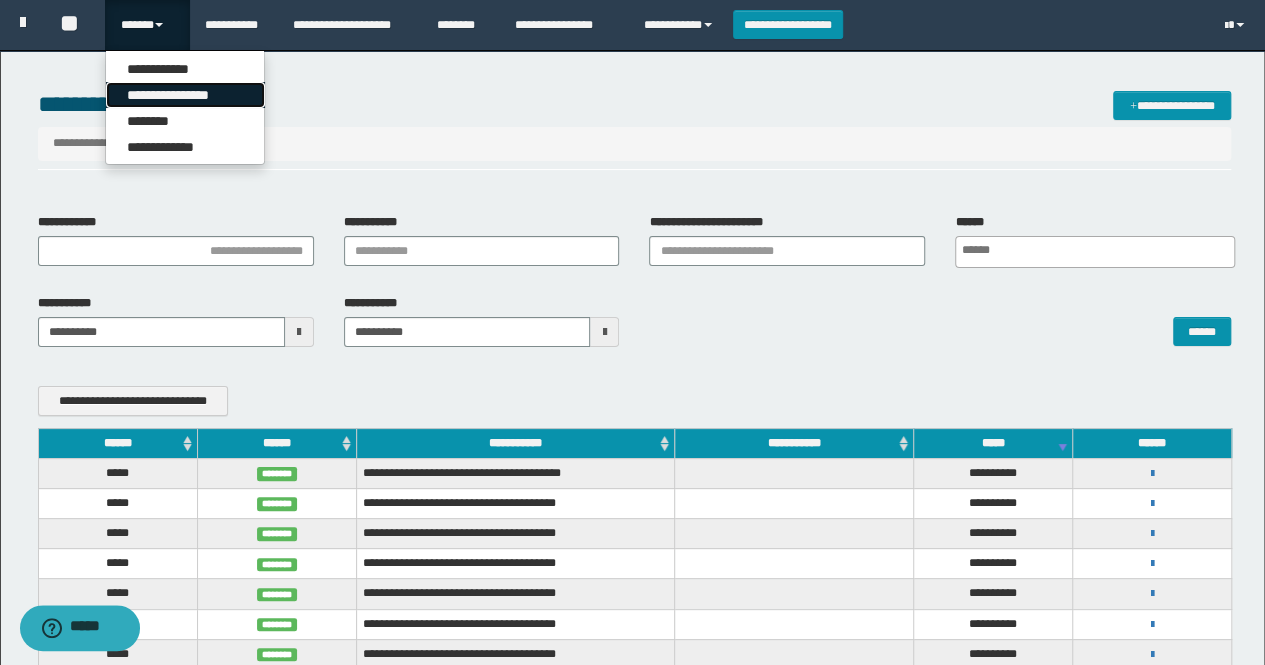 click on "**********" at bounding box center [185, 95] 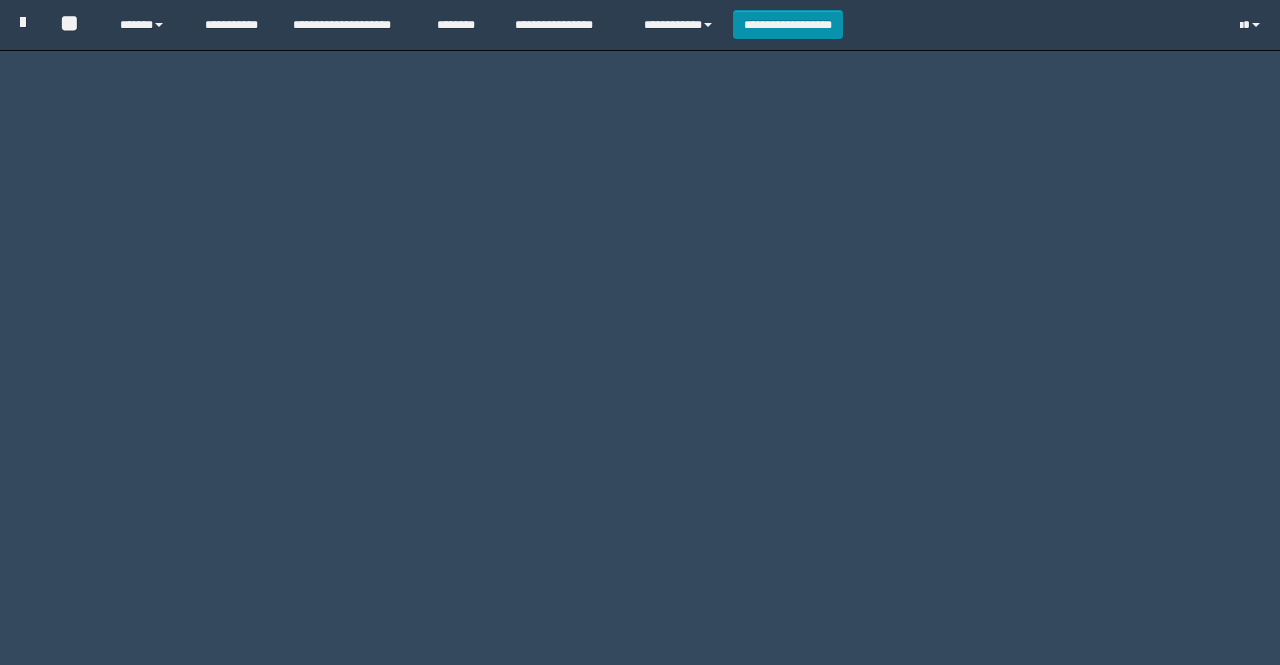 scroll, scrollTop: 0, scrollLeft: 0, axis: both 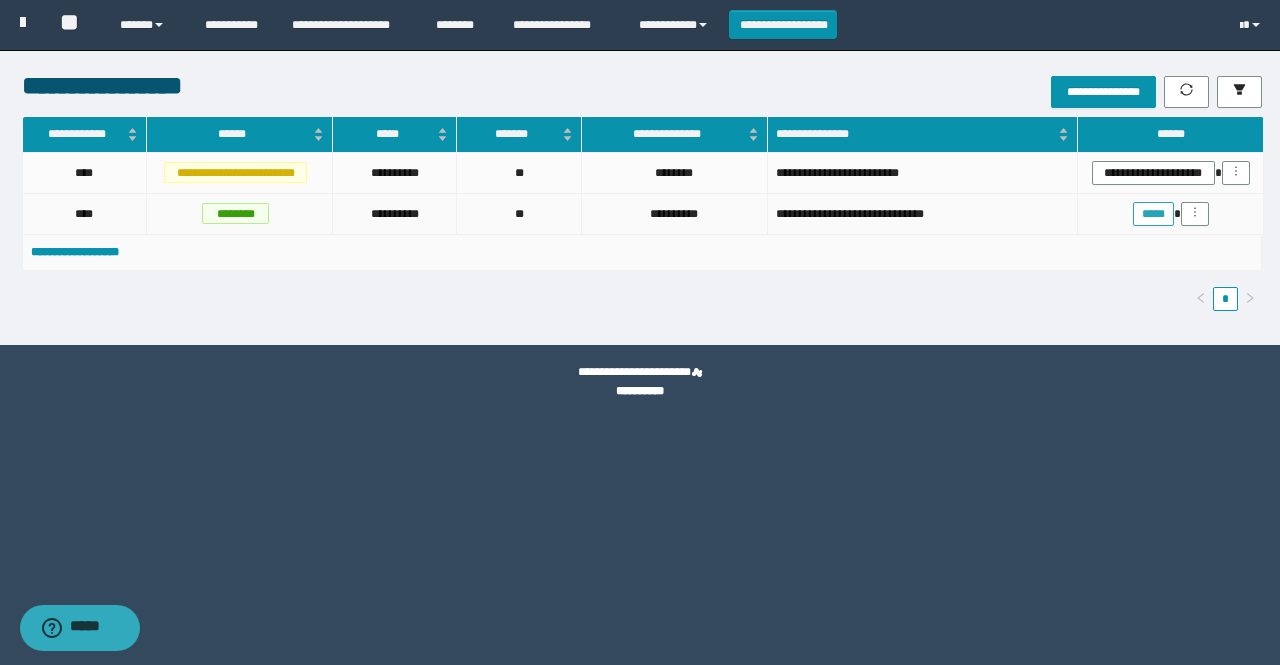 click on "*****" at bounding box center [1153, 214] 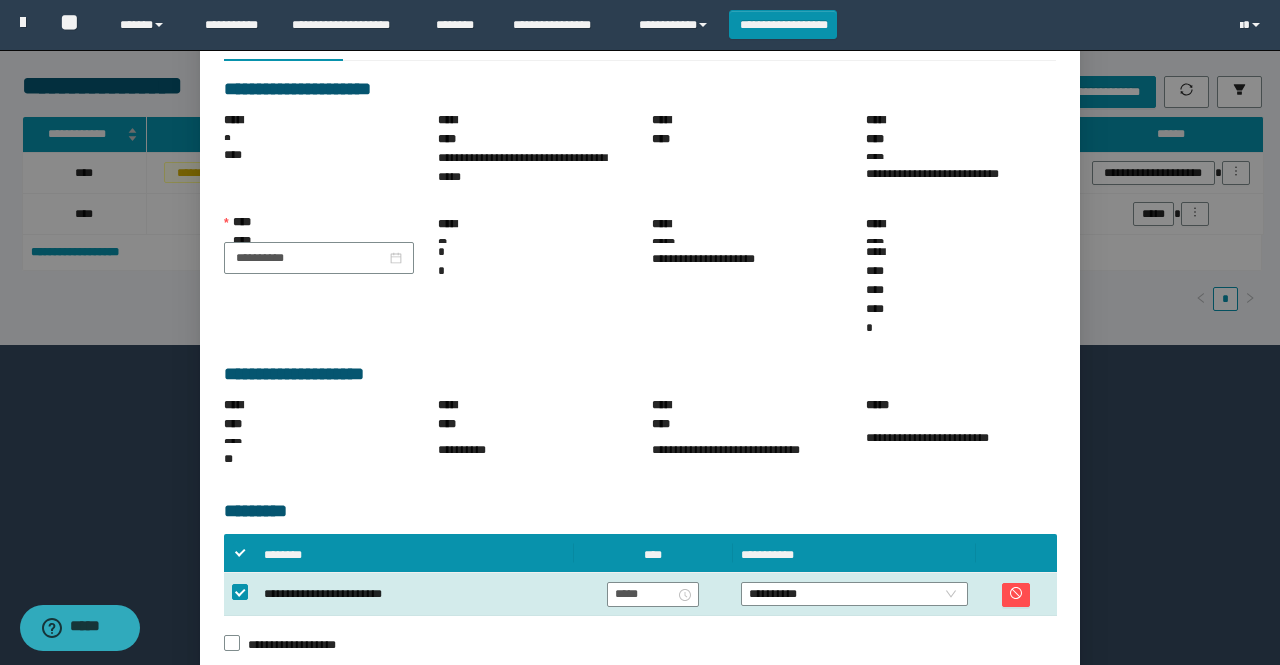 scroll, scrollTop: 118, scrollLeft: 0, axis: vertical 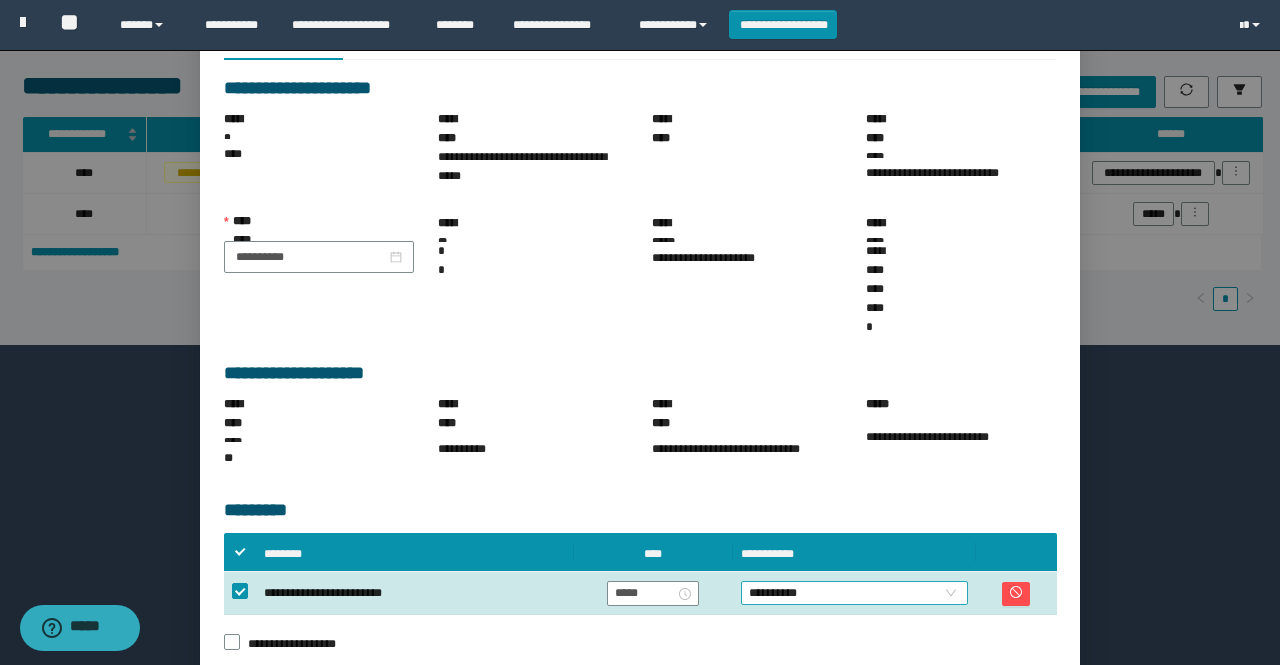 click on "**********" at bounding box center [854, 593] 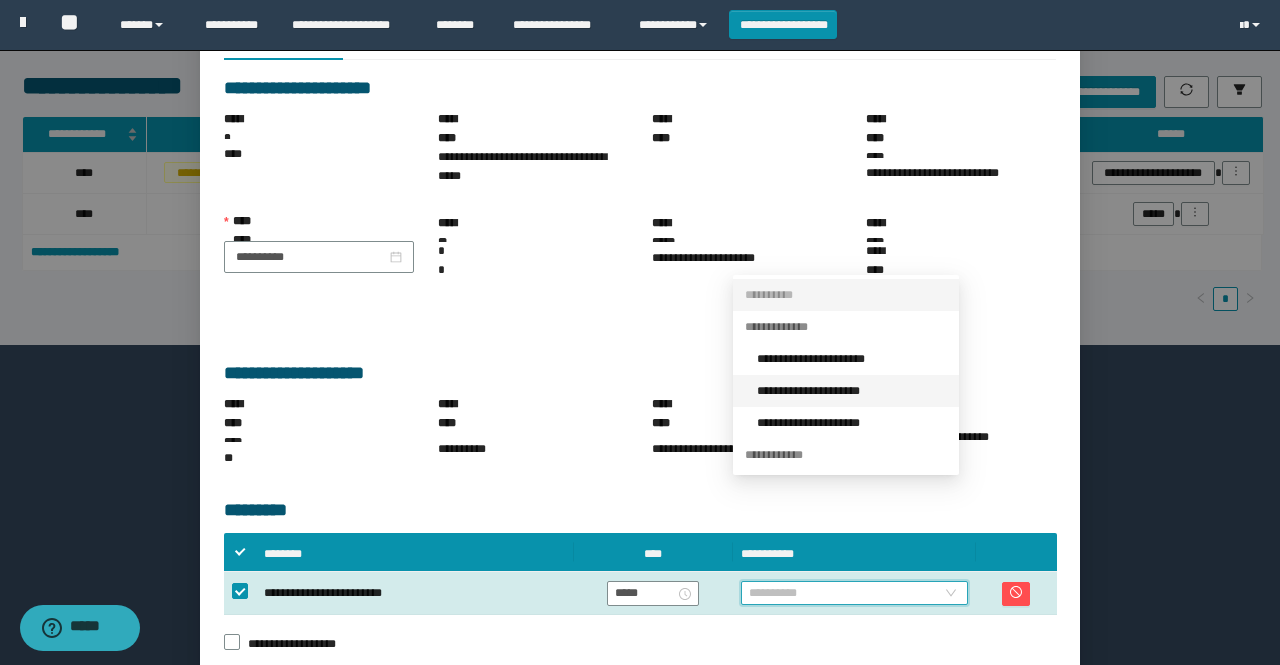 click on "**********" at bounding box center (852, 391) 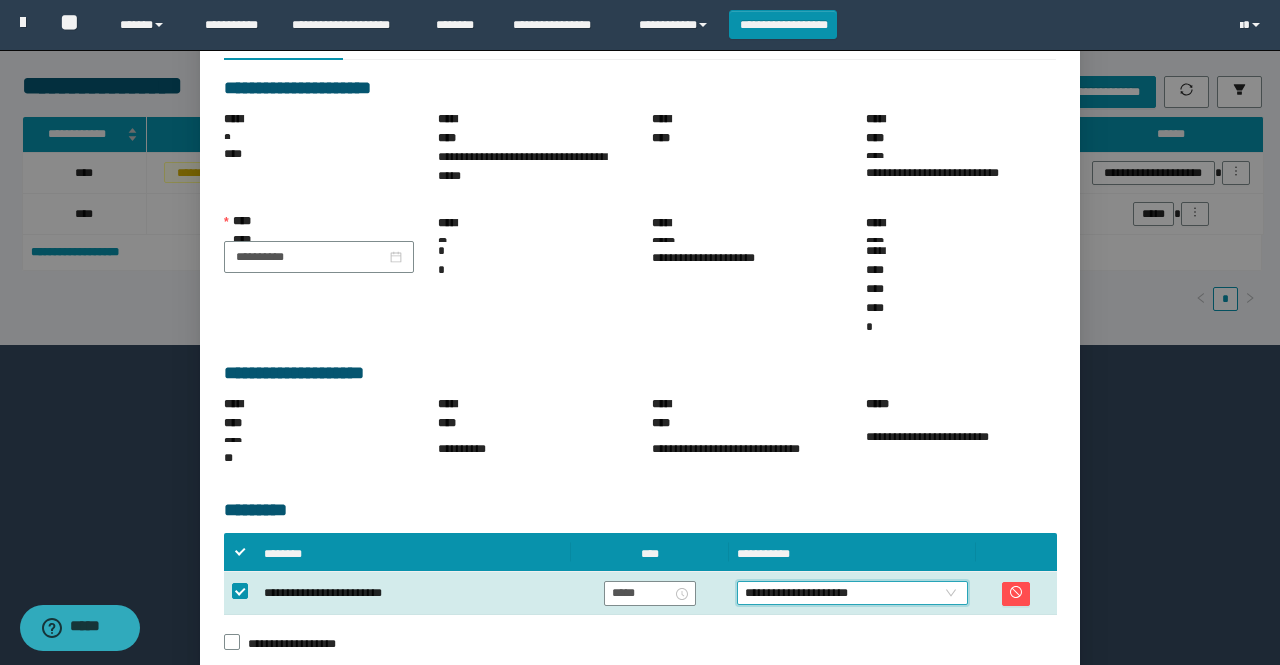 click on "**********" at bounding box center [640, 642] 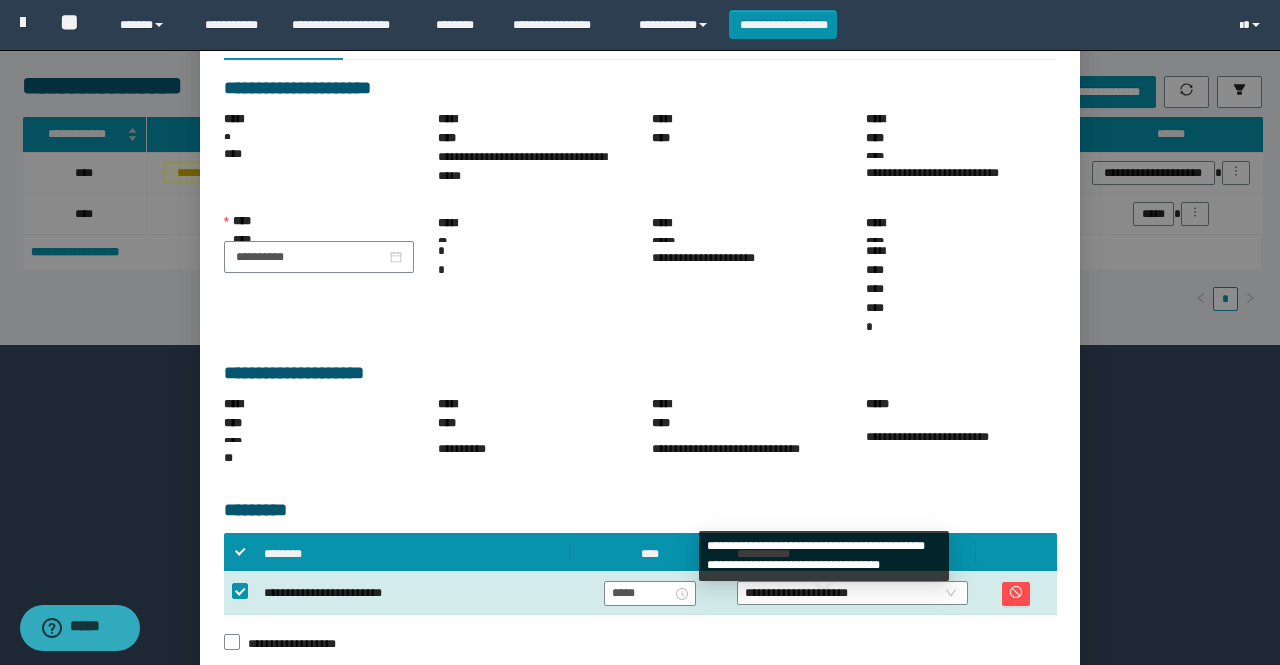click on "**********" at bounding box center [934, 714] 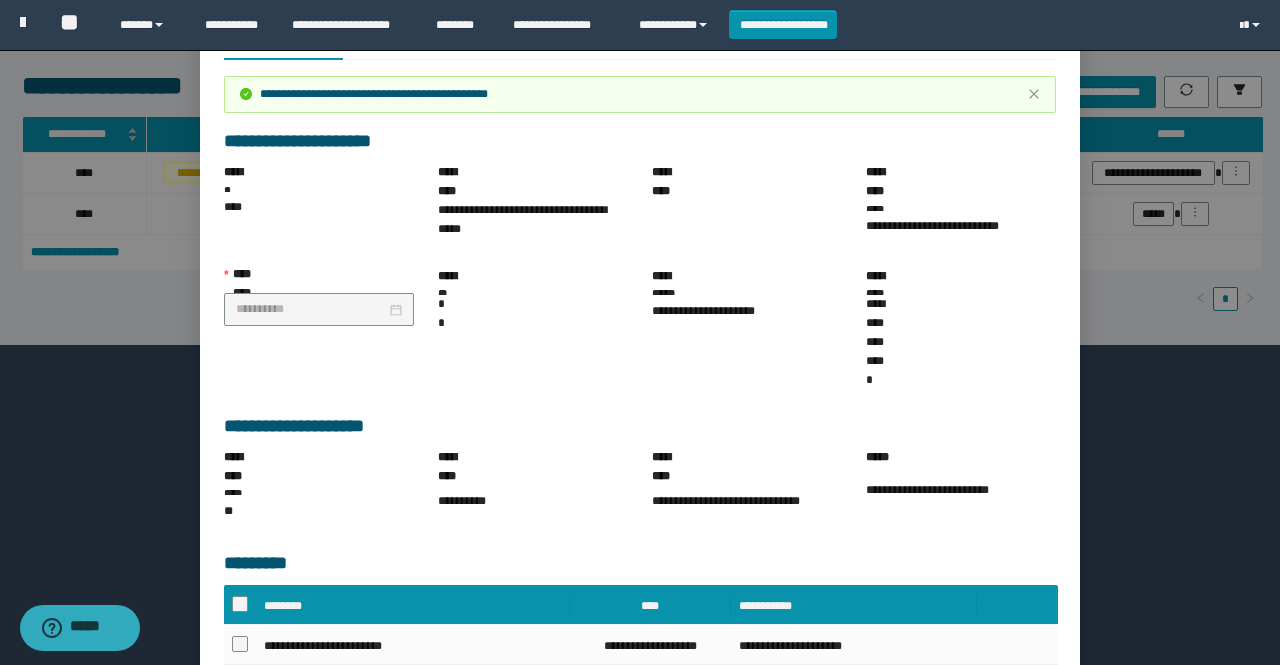 scroll, scrollTop: 113, scrollLeft: 0, axis: vertical 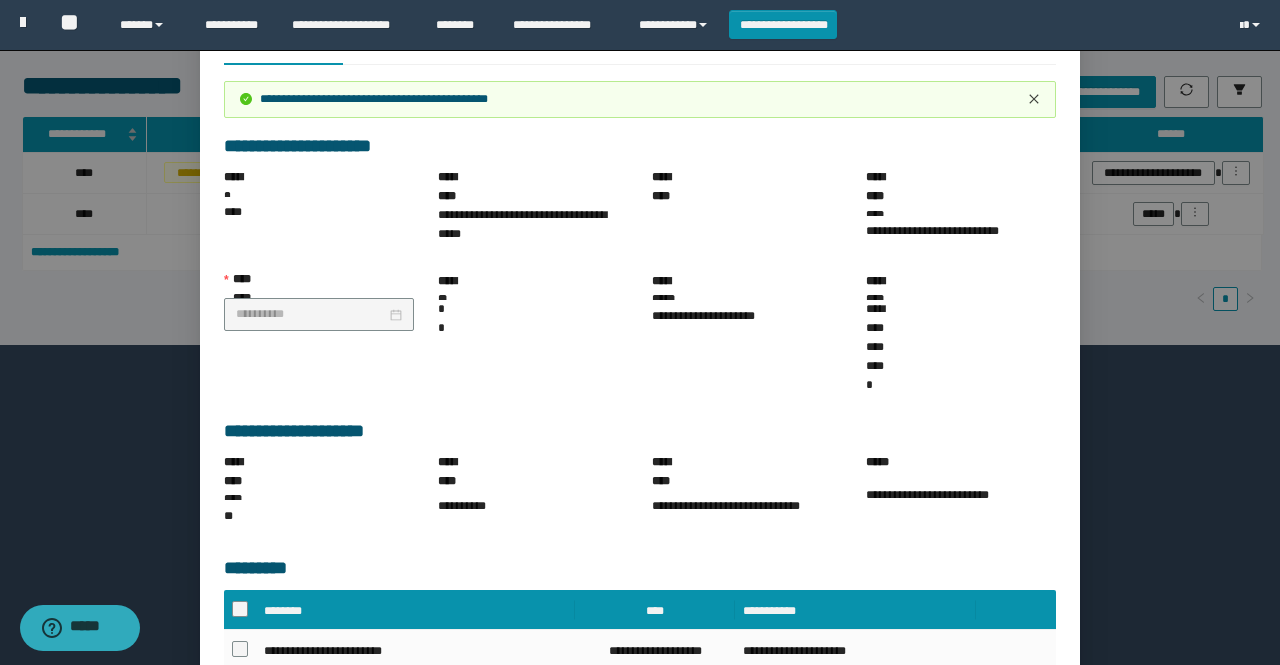click 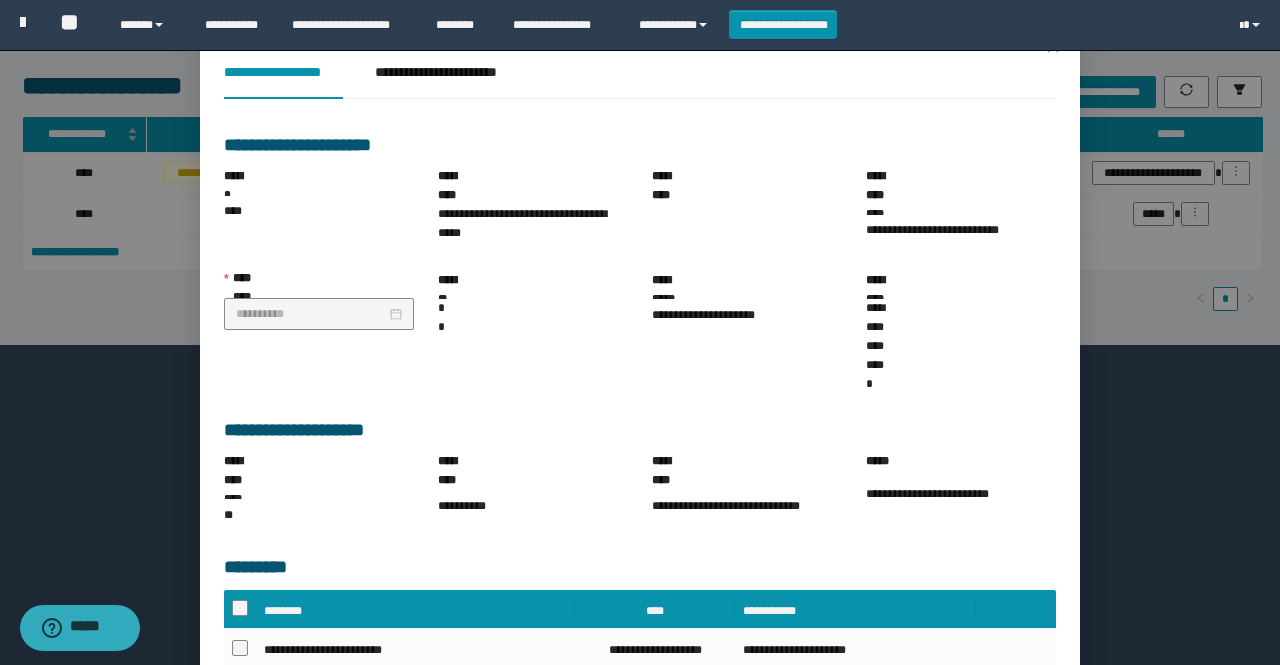 scroll, scrollTop: 61, scrollLeft: 0, axis: vertical 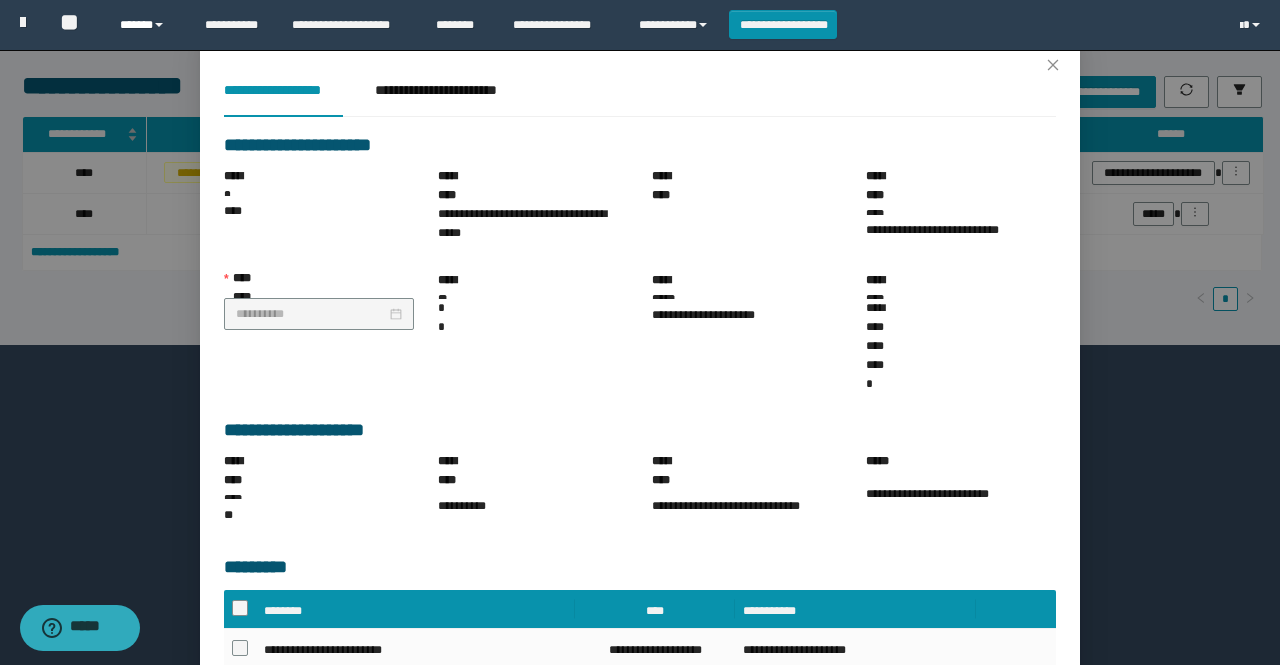 click on "******" at bounding box center (147, 25) 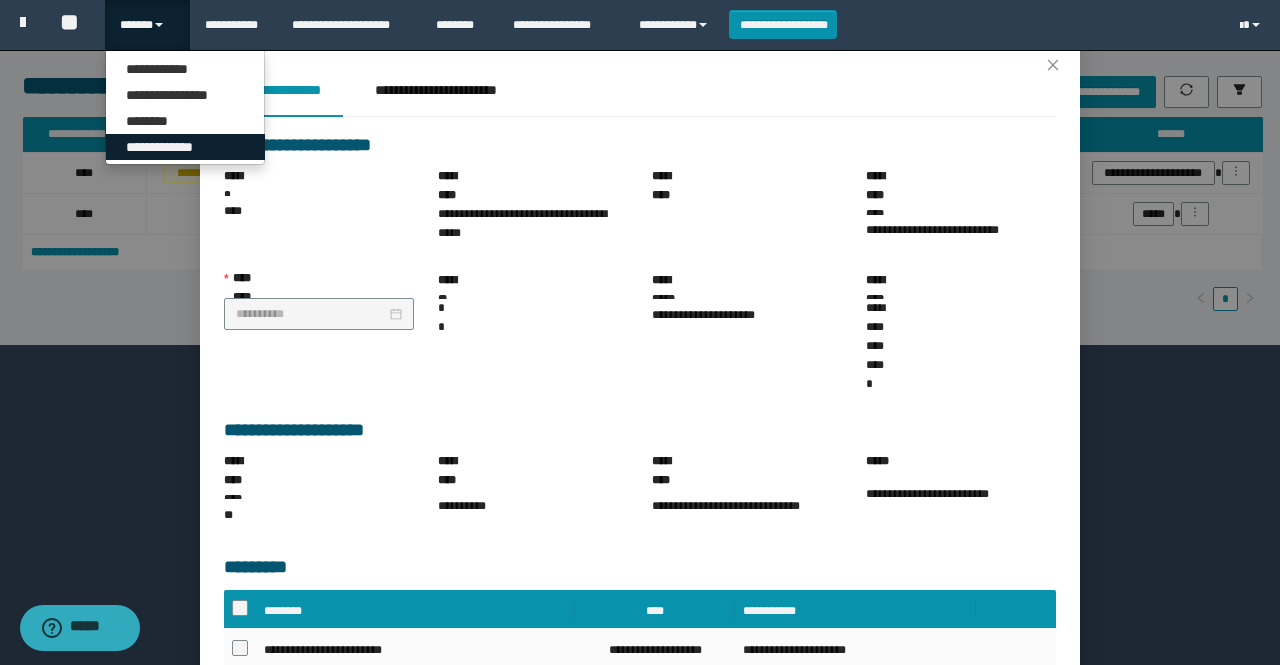 click on "**********" at bounding box center [185, 147] 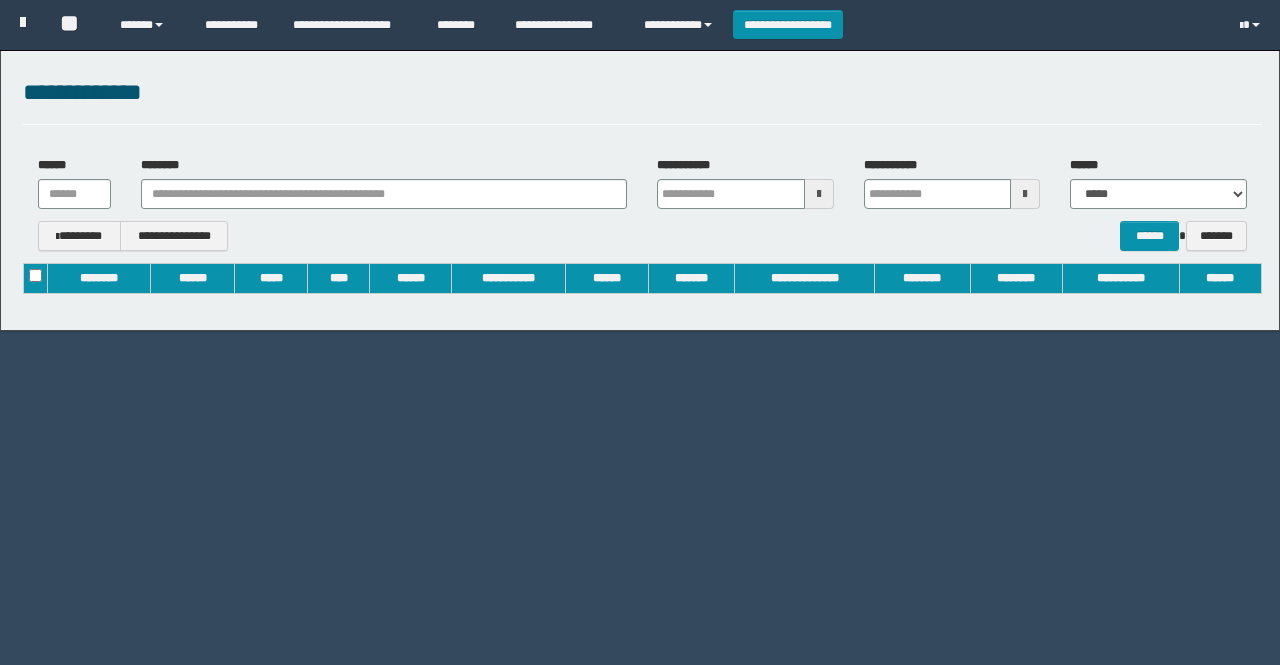 scroll, scrollTop: 0, scrollLeft: 0, axis: both 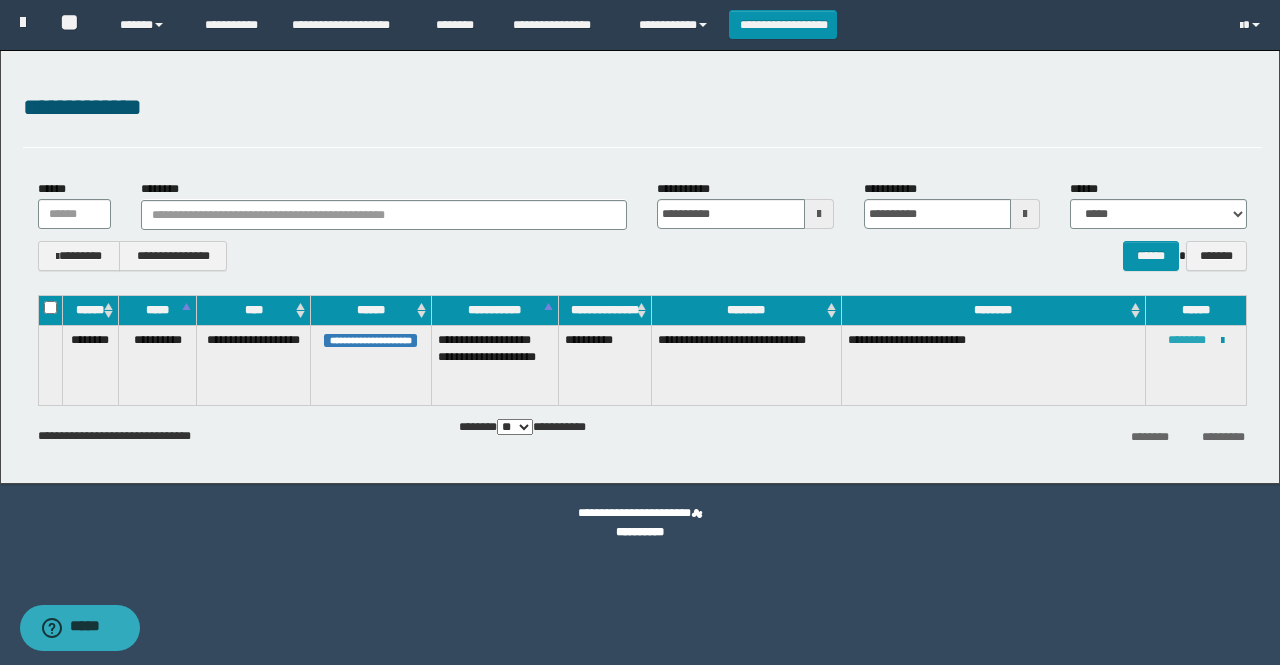 click on "********" at bounding box center [1187, 340] 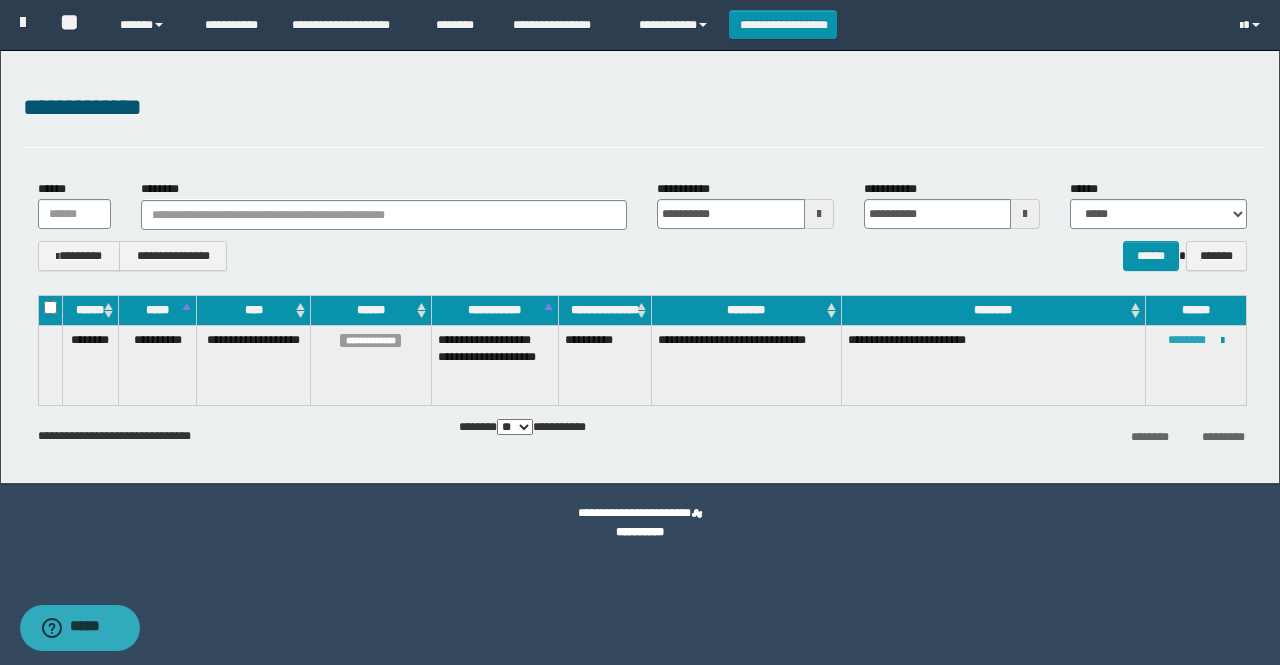 click on "********" at bounding box center (1187, 340) 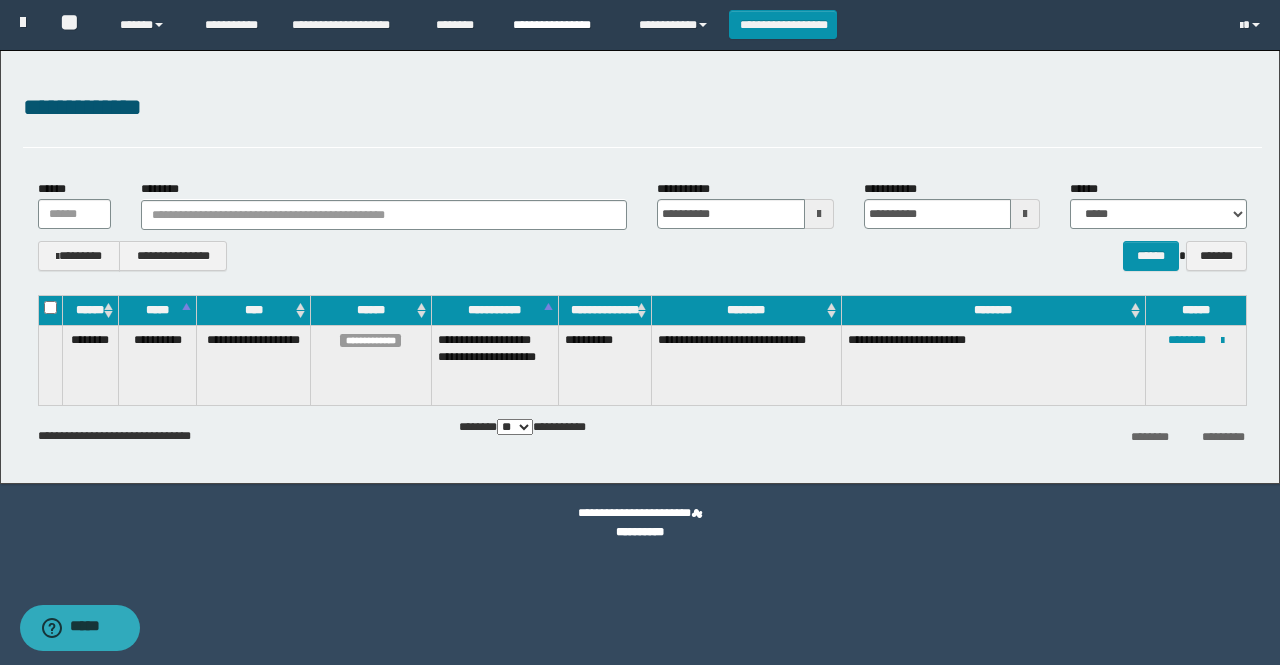 click on "**********" at bounding box center (561, 25) 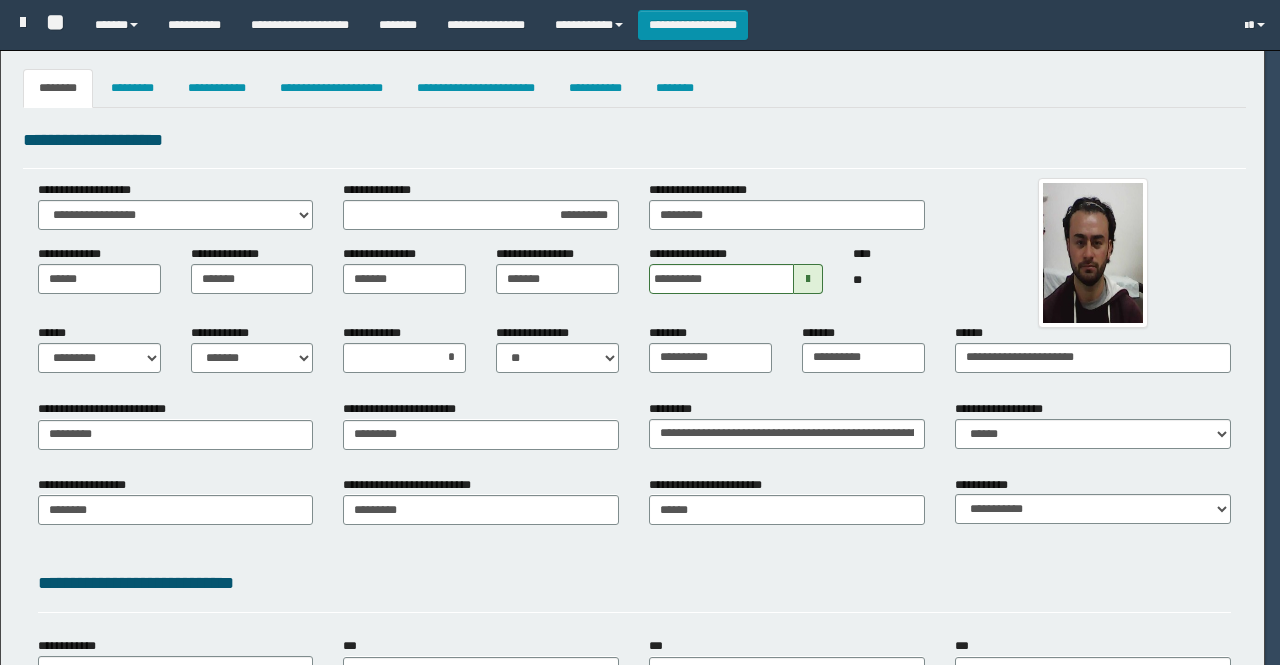 select on "*" 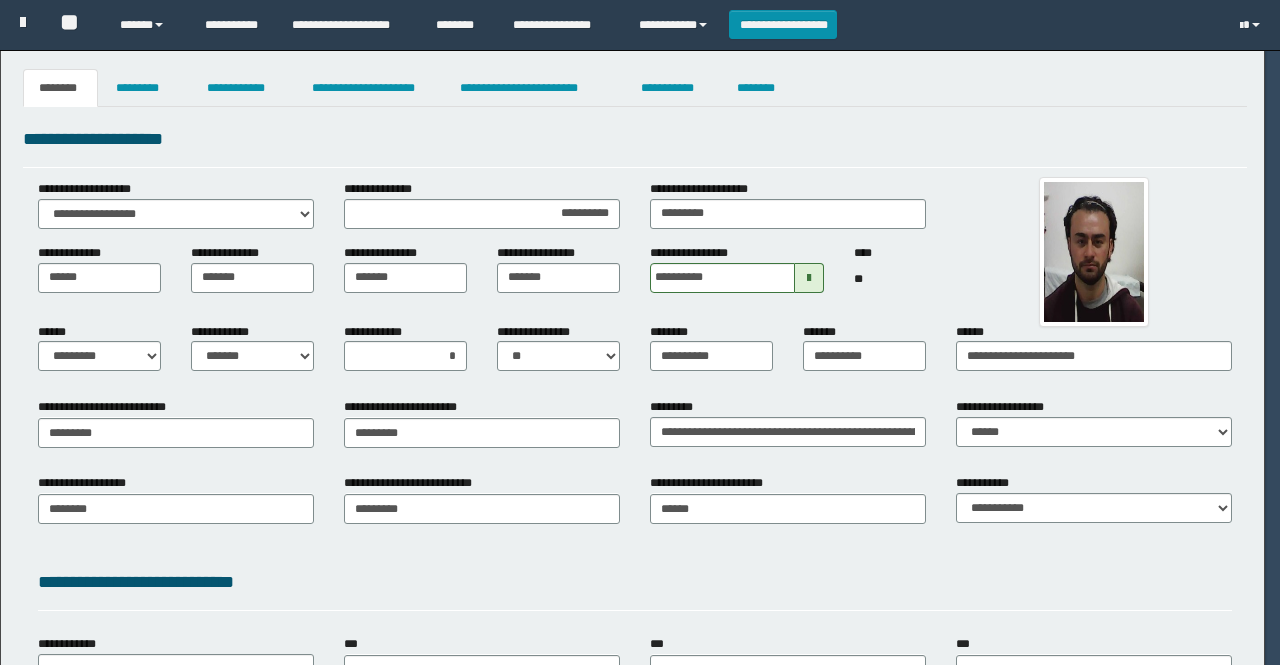 scroll, scrollTop: 0, scrollLeft: 0, axis: both 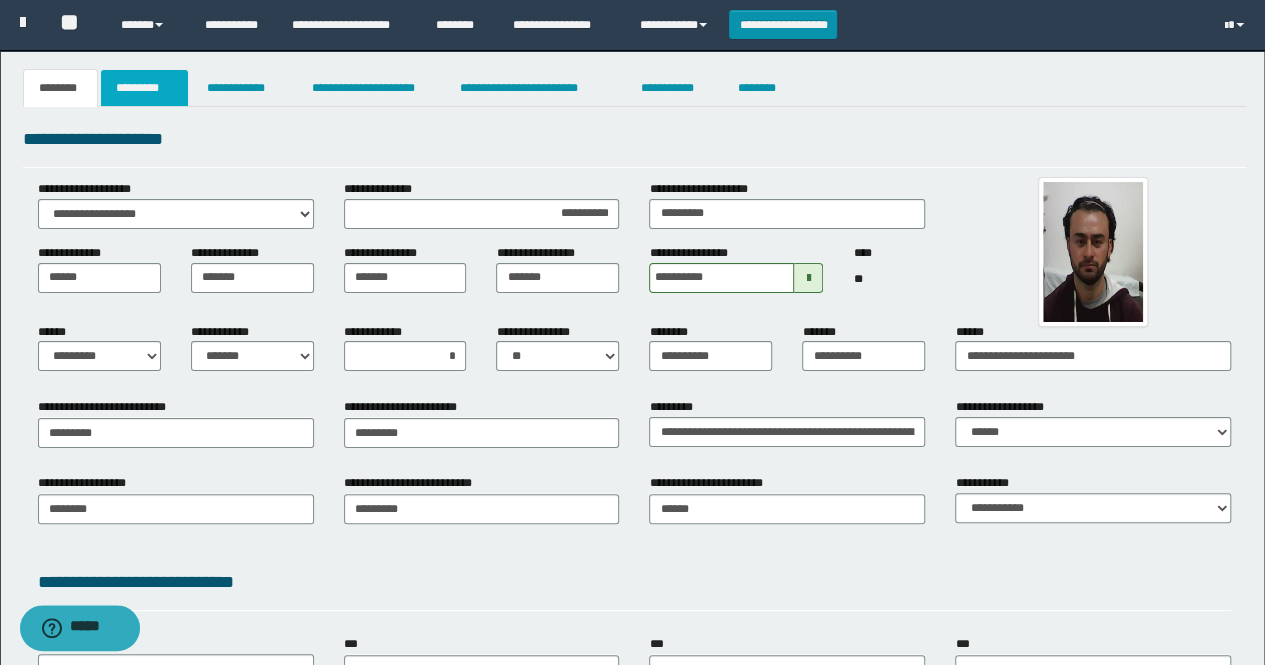 click on "*********" at bounding box center (144, 88) 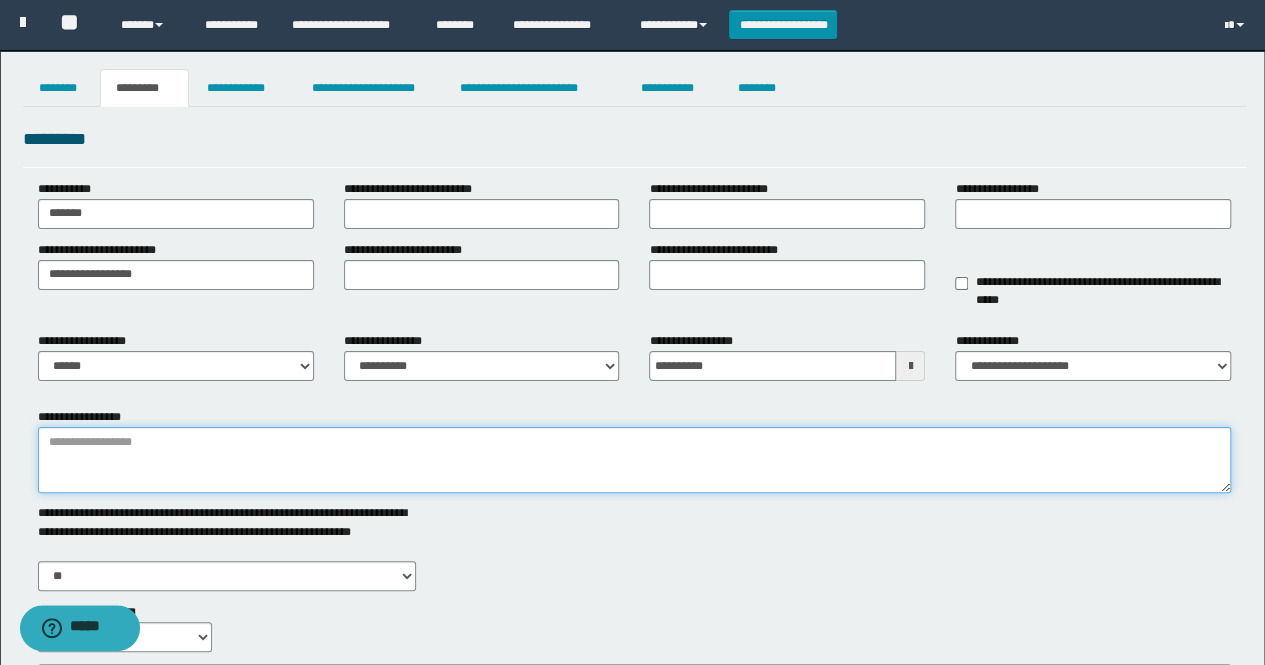 click on "**********" at bounding box center [635, 460] 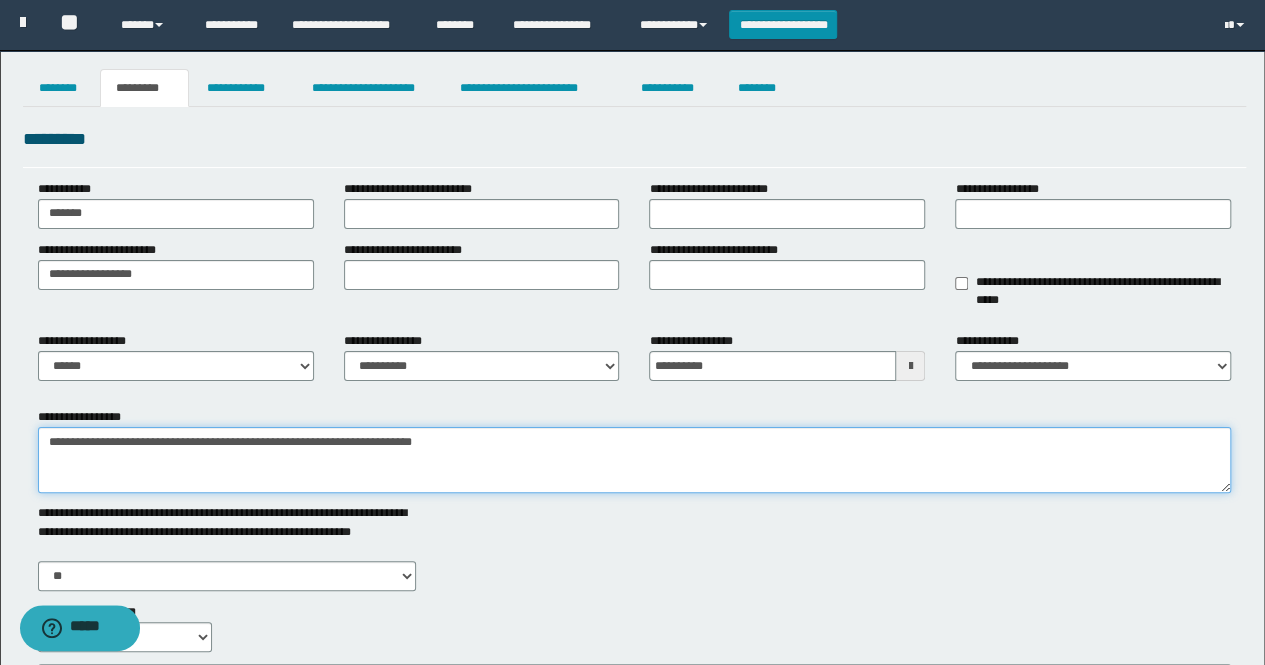 click on "**********" at bounding box center (635, 460) 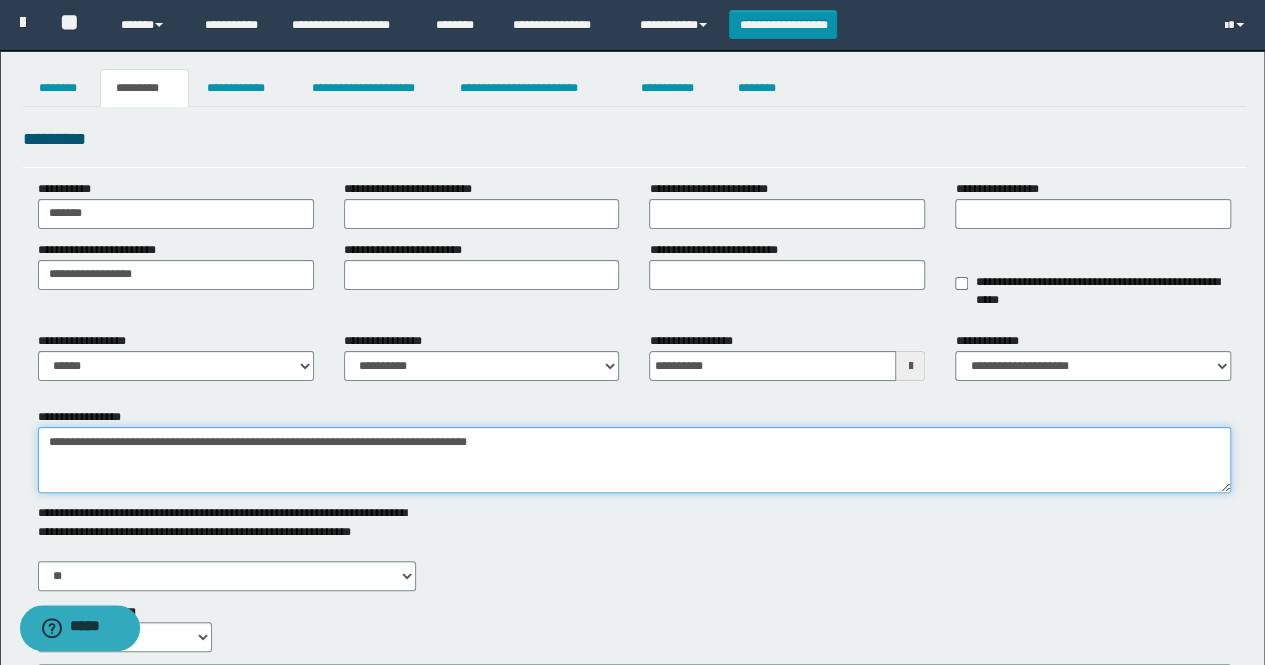 click on "**********" at bounding box center (635, 460) 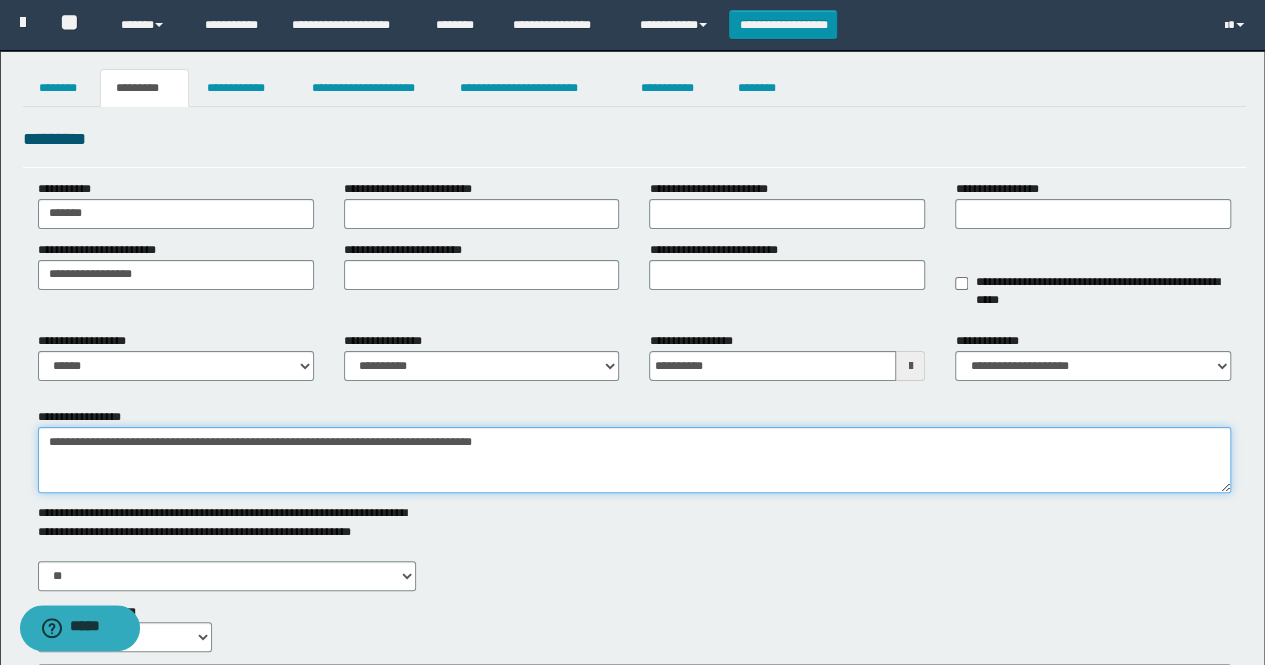click on "**********" at bounding box center [635, 460] 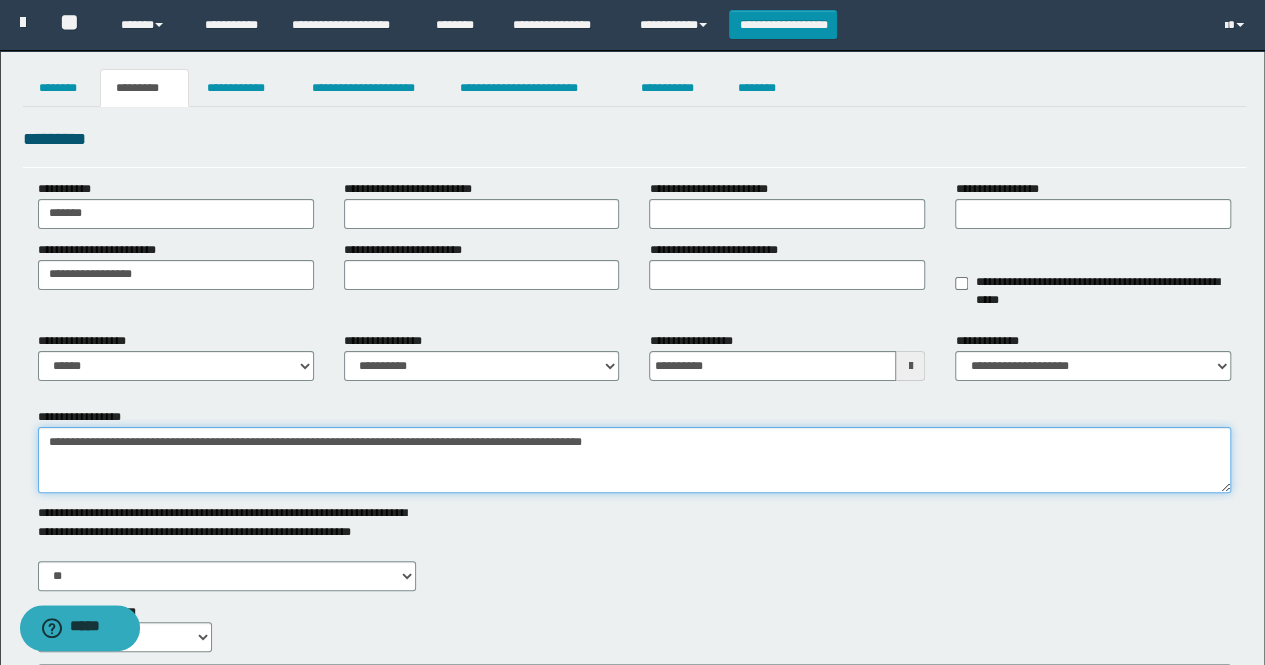 click on "**********" at bounding box center [635, 460] 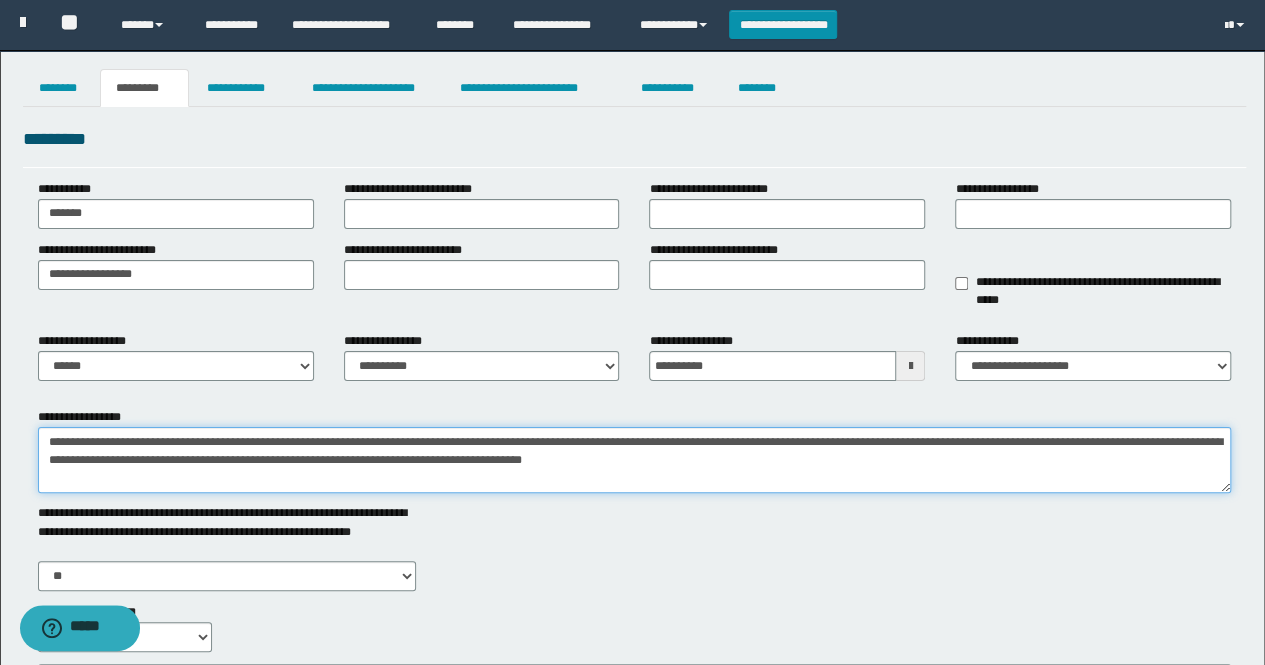click on "**********" at bounding box center [635, 460] 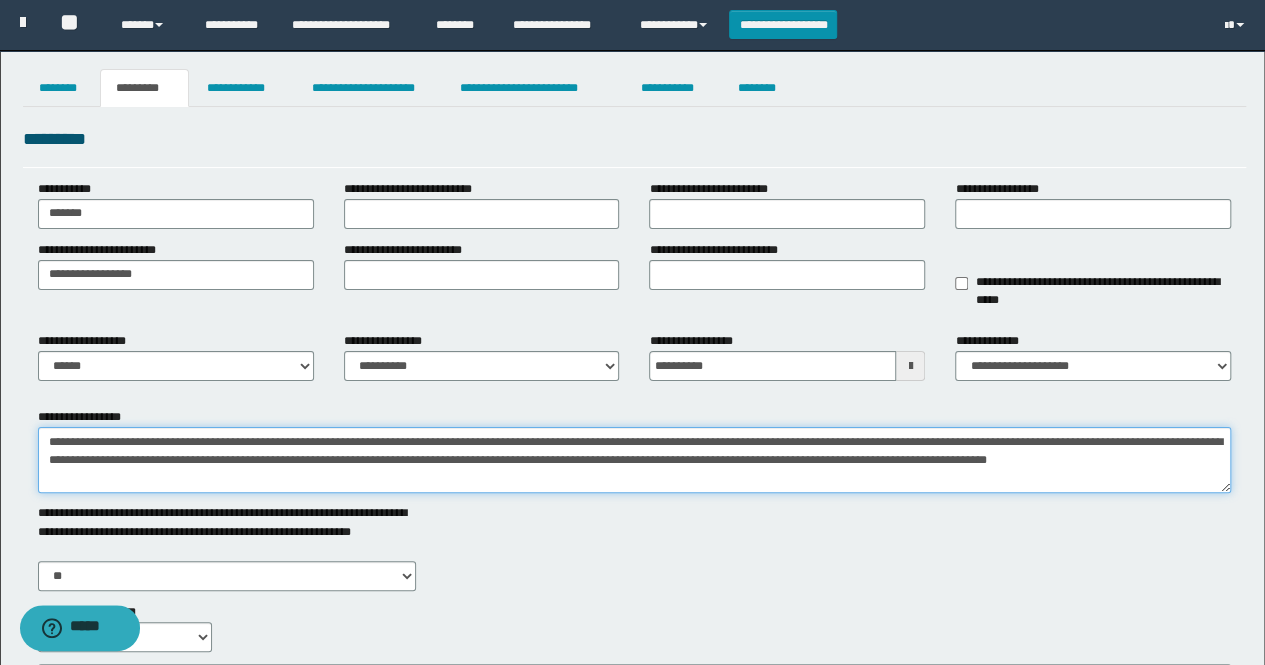 click on "**********" at bounding box center (635, 460) 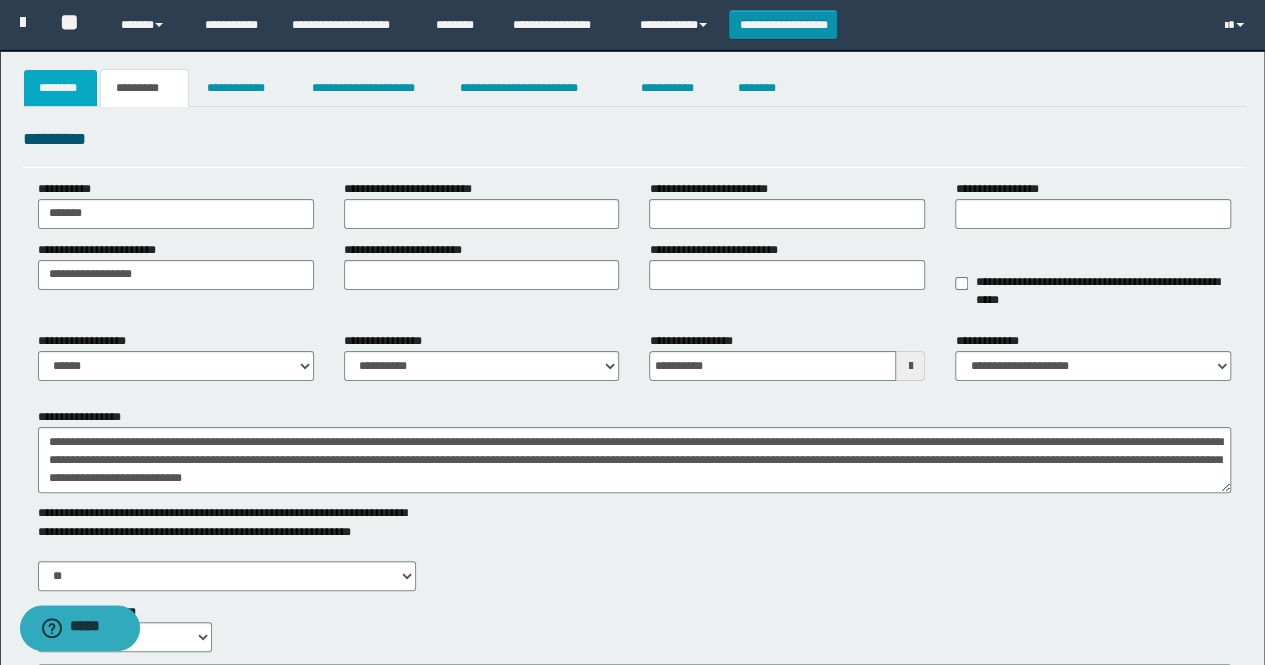 click on "********" at bounding box center [61, 88] 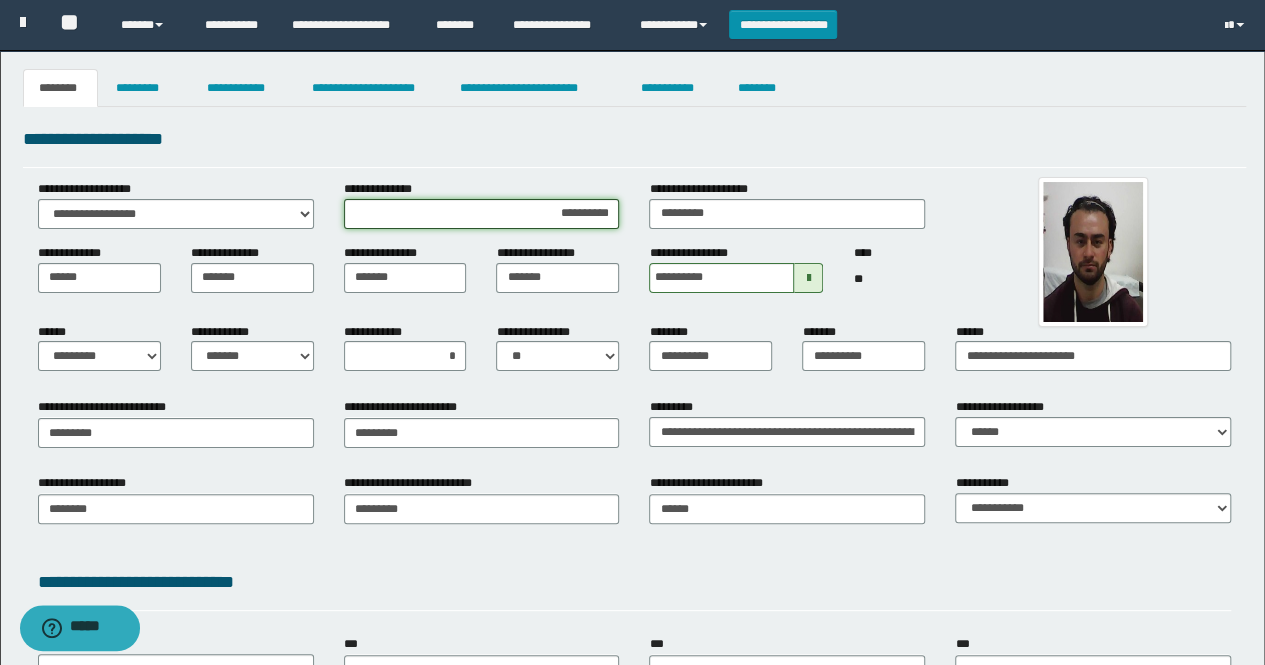 drag, startPoint x: 543, startPoint y: 214, endPoint x: 586, endPoint y: 219, distance: 43.289722 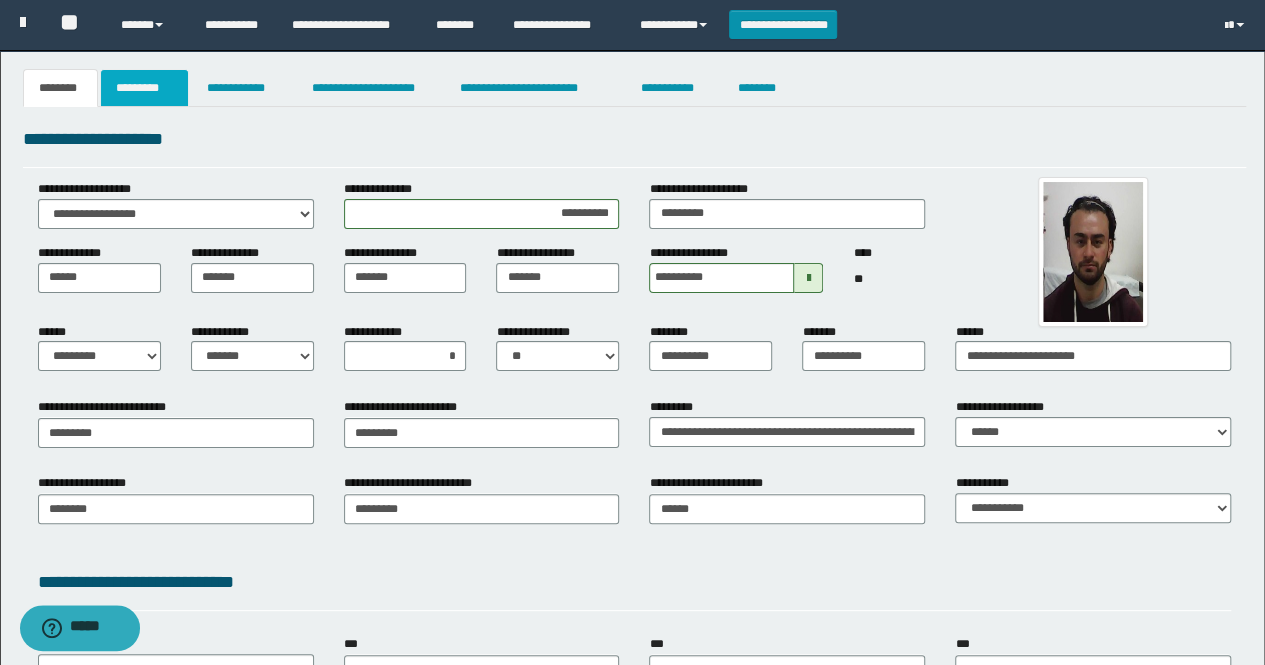 click on "*********" at bounding box center (144, 88) 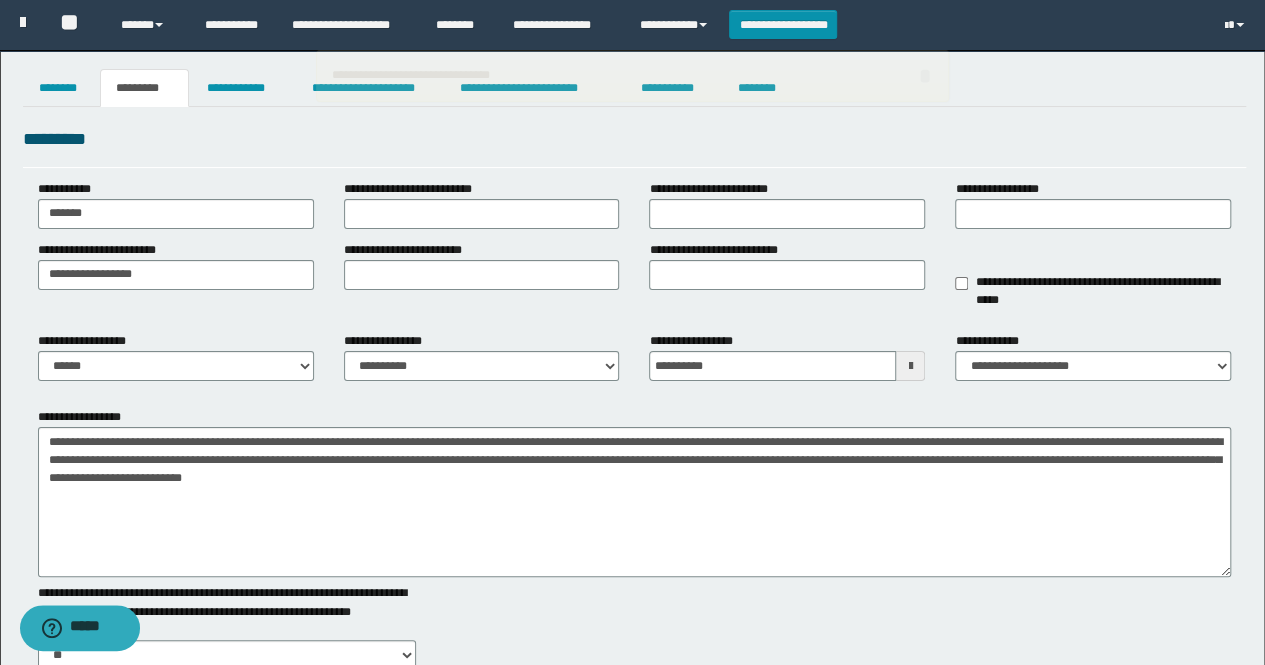 drag, startPoint x: 1221, startPoint y: 485, endPoint x: 1092, endPoint y: 529, distance: 136.29747 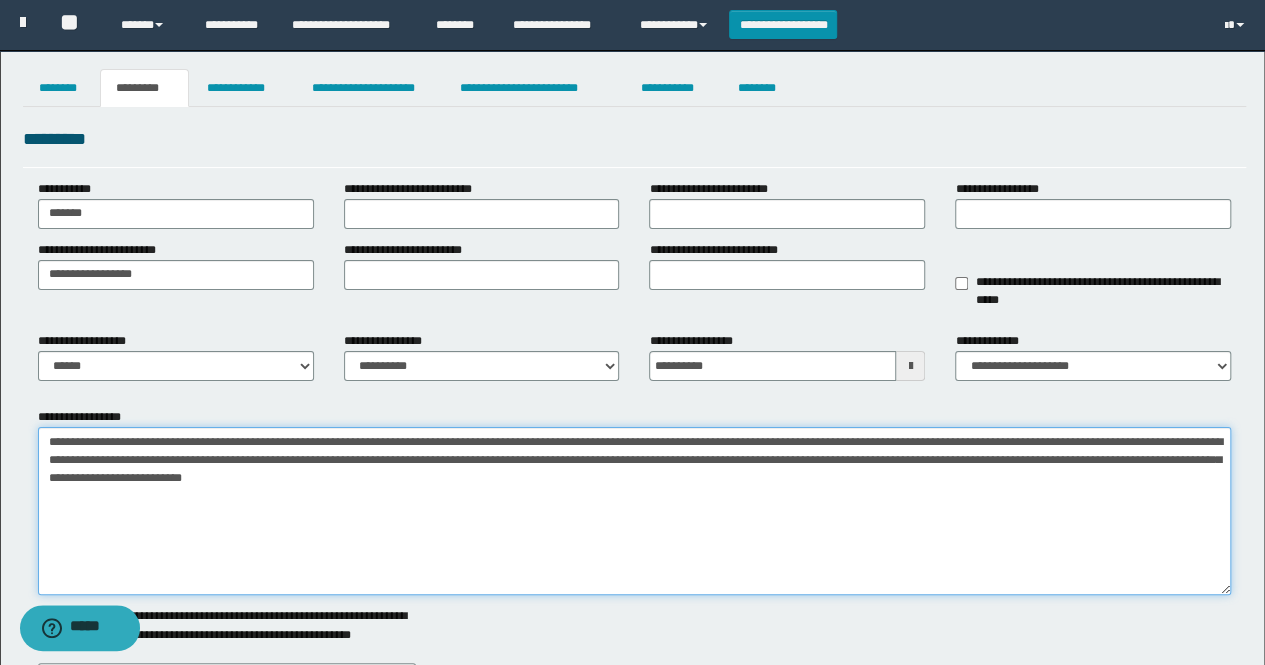 click on "**********" at bounding box center [635, 511] 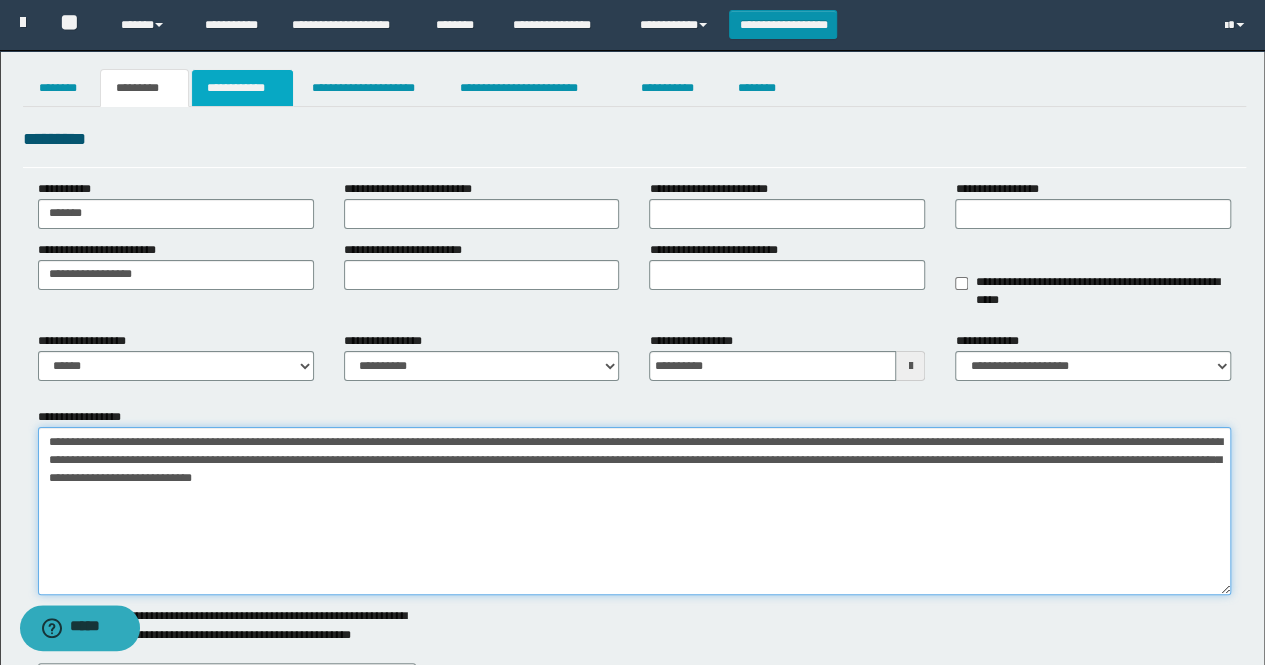 type on "**********" 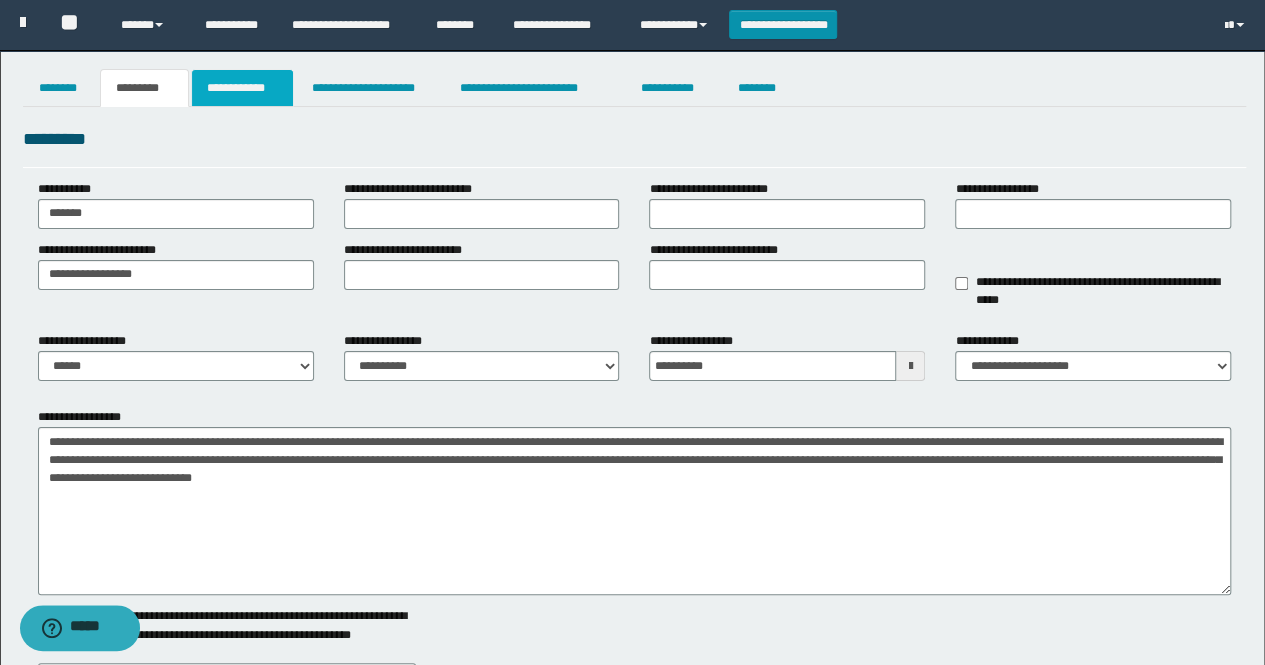 click on "**********" at bounding box center (243, 88) 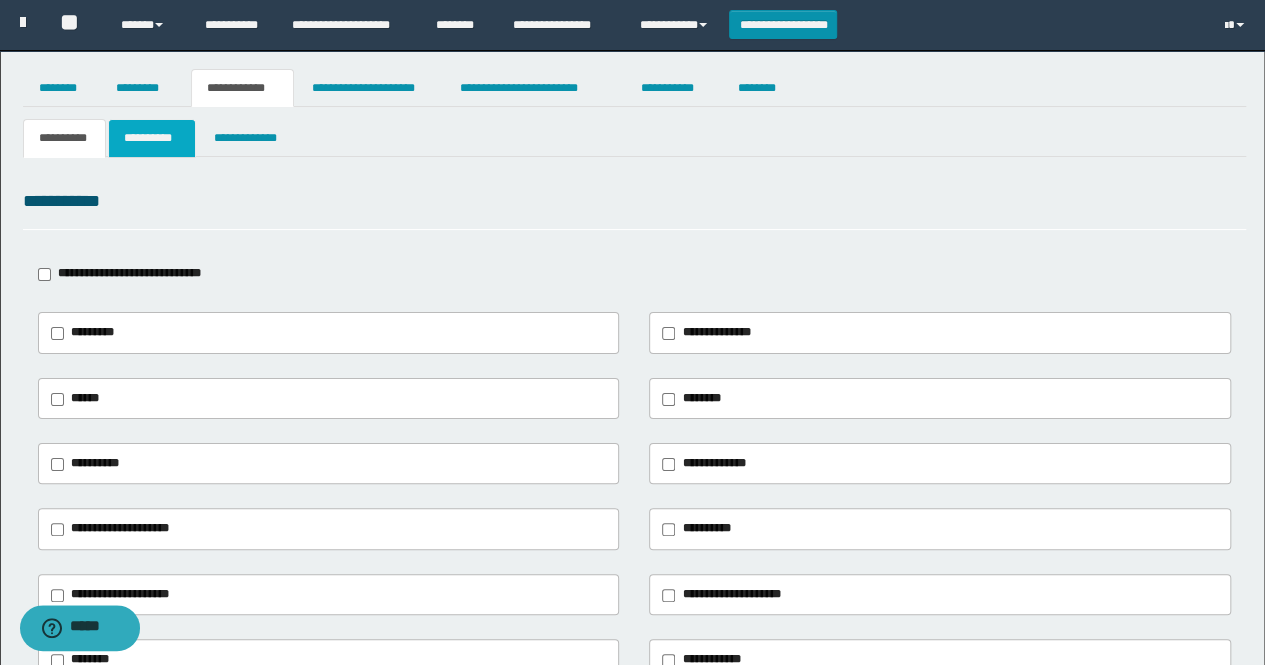 click on "**********" at bounding box center (151, 138) 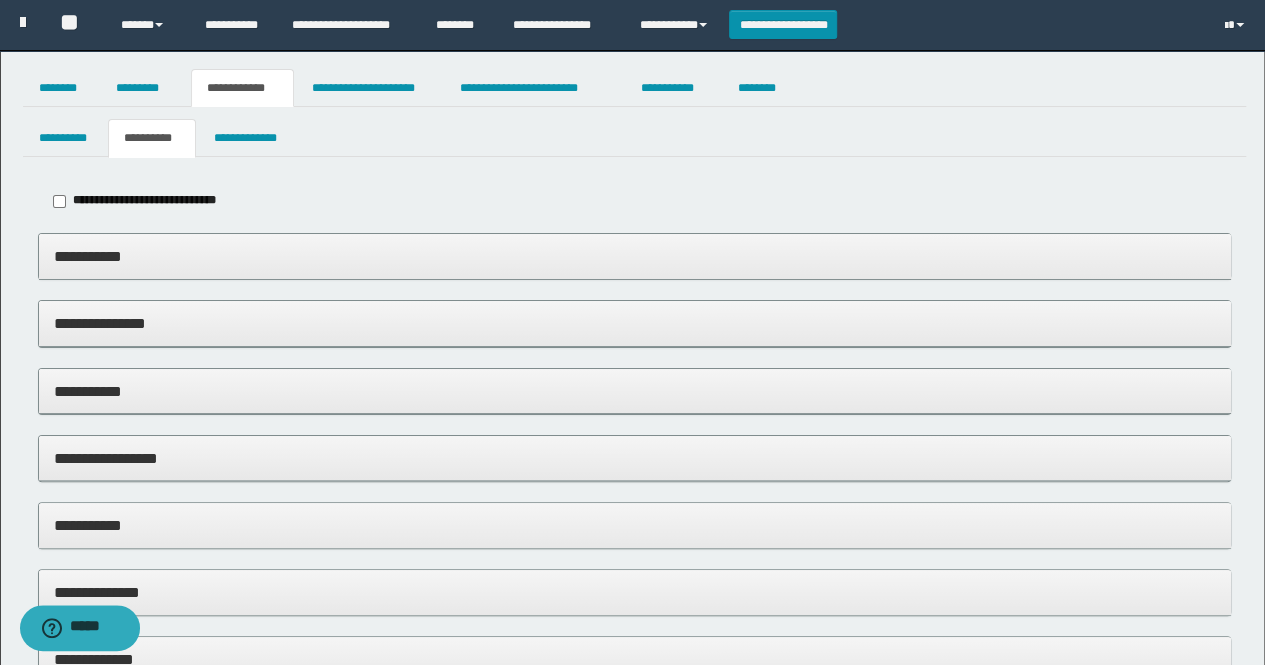click on "**********" at bounding box center (635, 256) 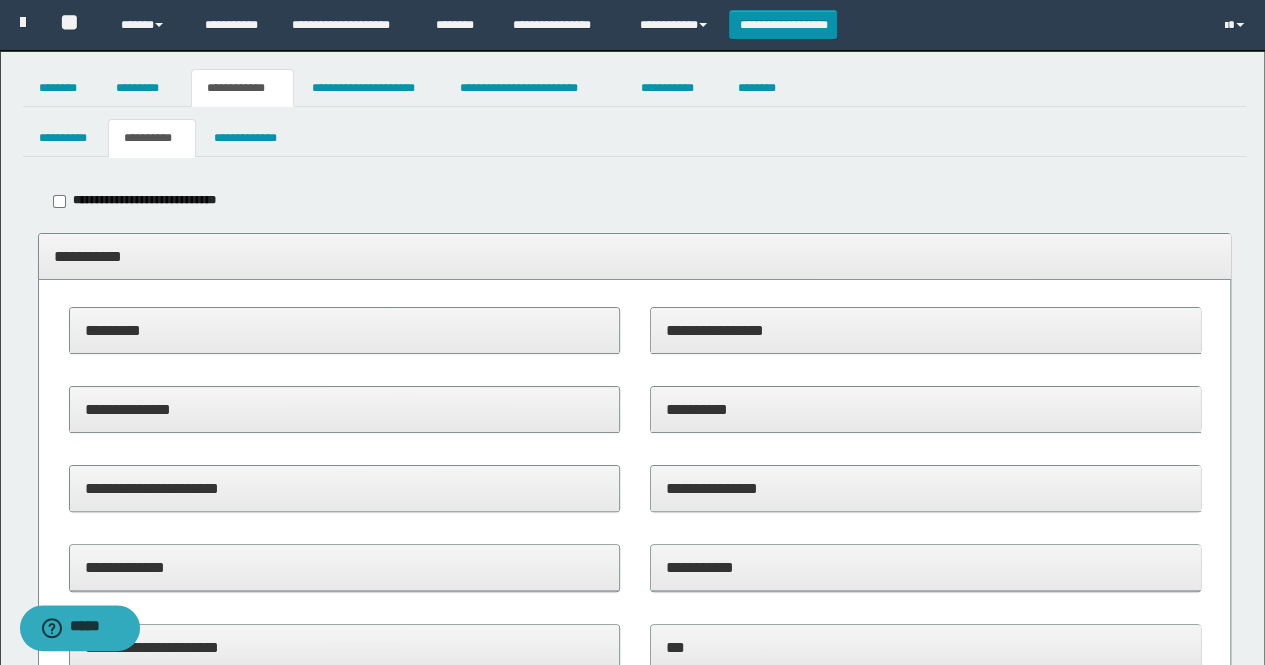 click on "**********" at bounding box center [926, 409] 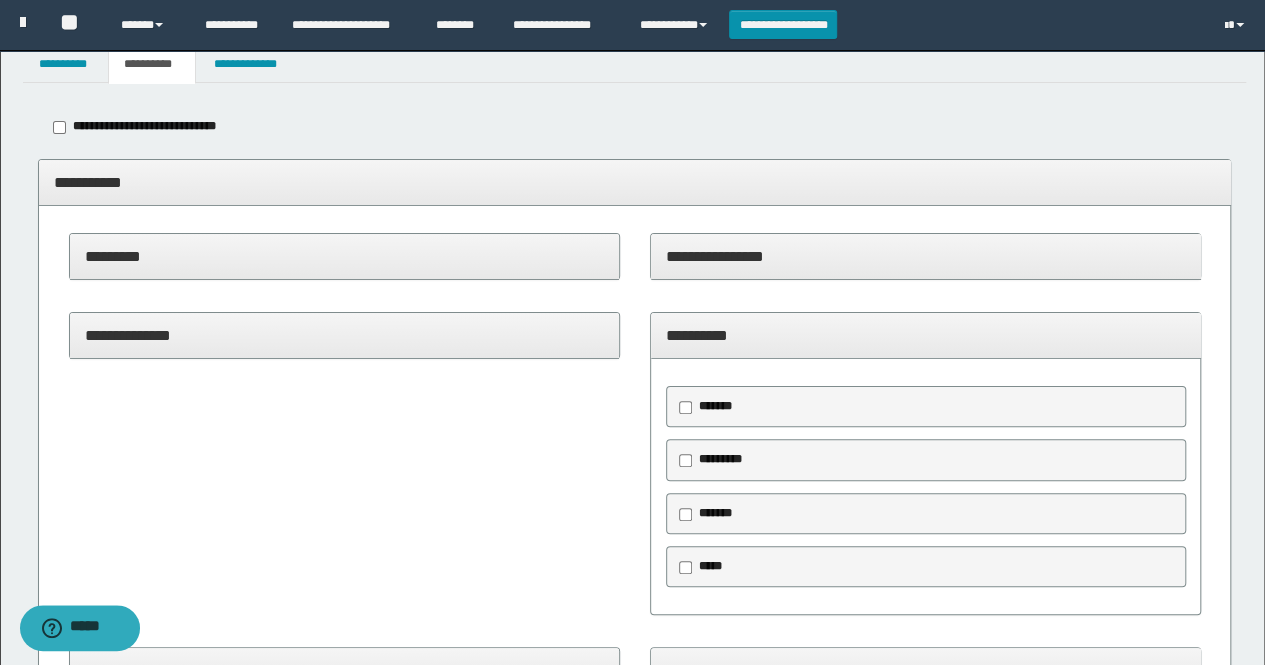 scroll, scrollTop: 100, scrollLeft: 0, axis: vertical 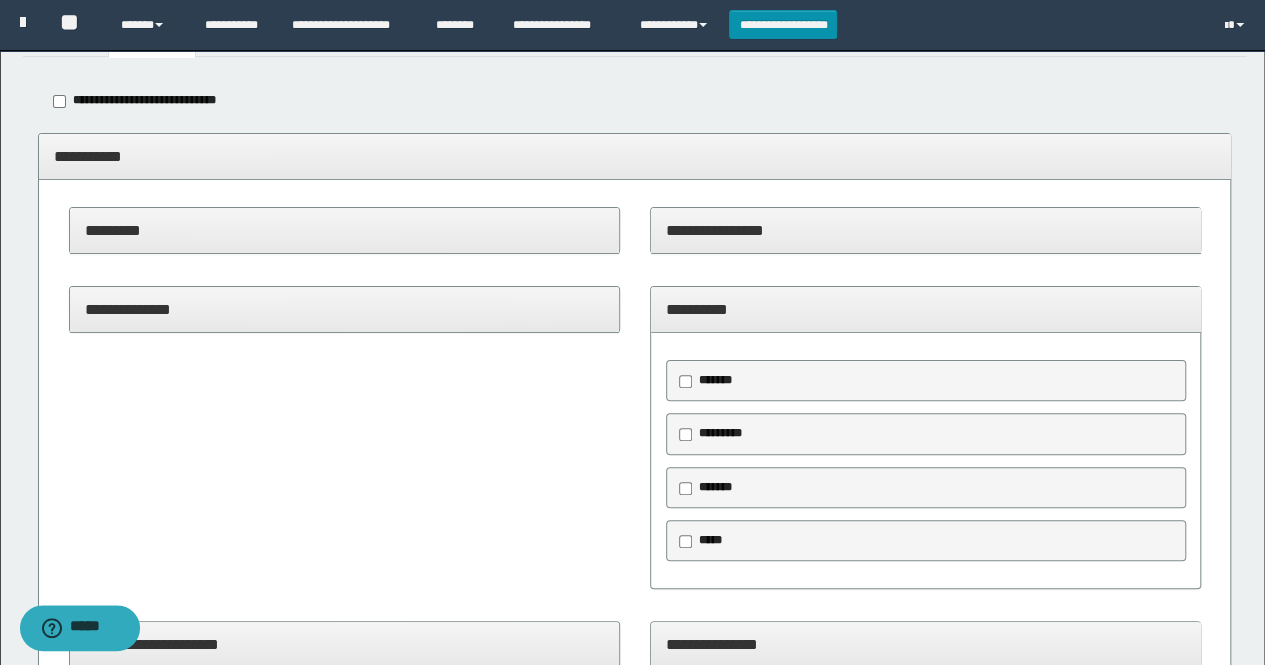 click on "*********" at bounding box center (712, 434) 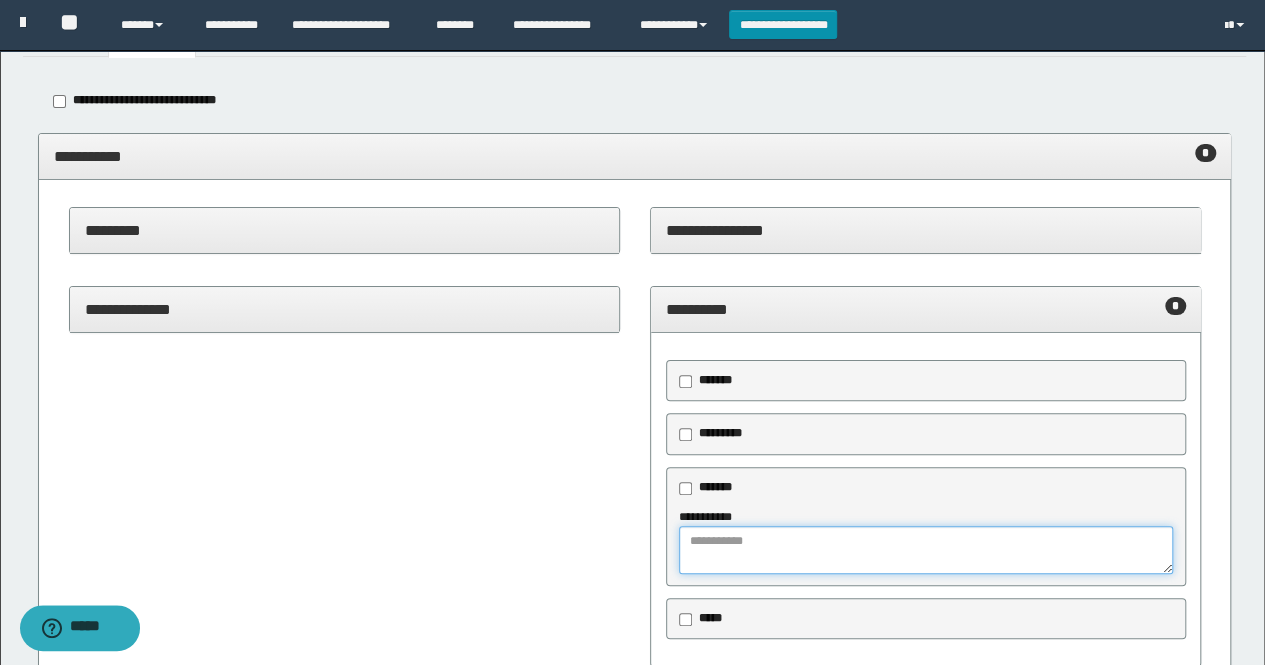 click at bounding box center (926, 550) 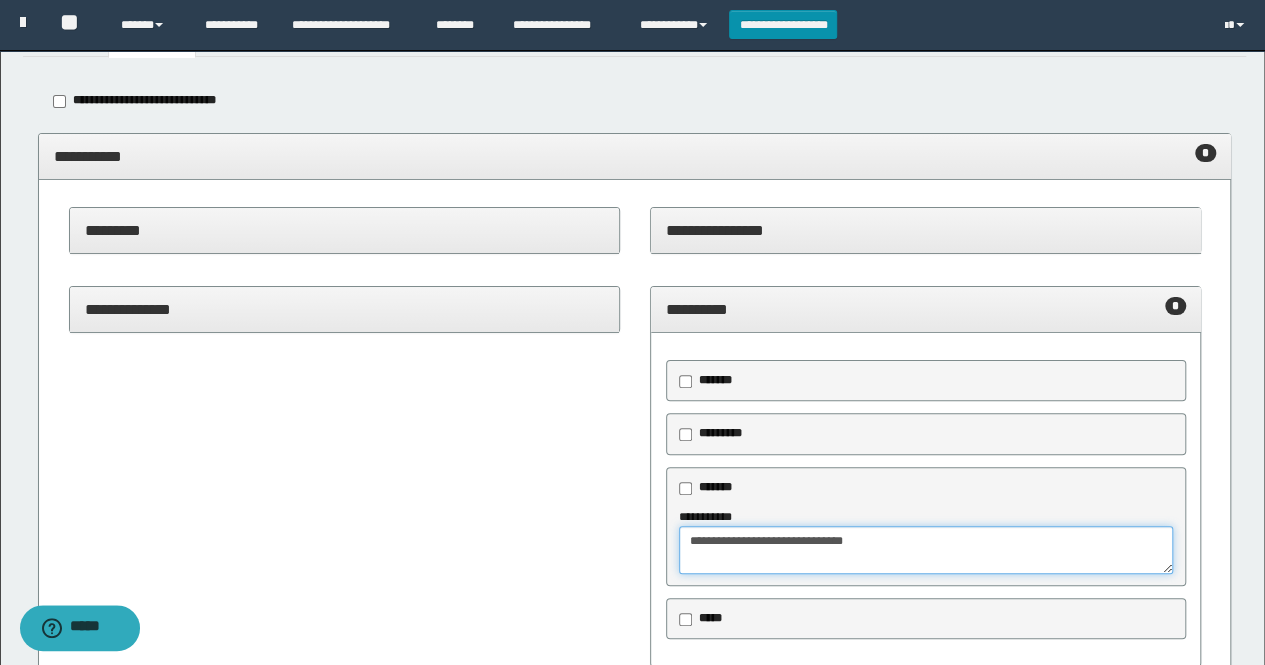 type on "**********" 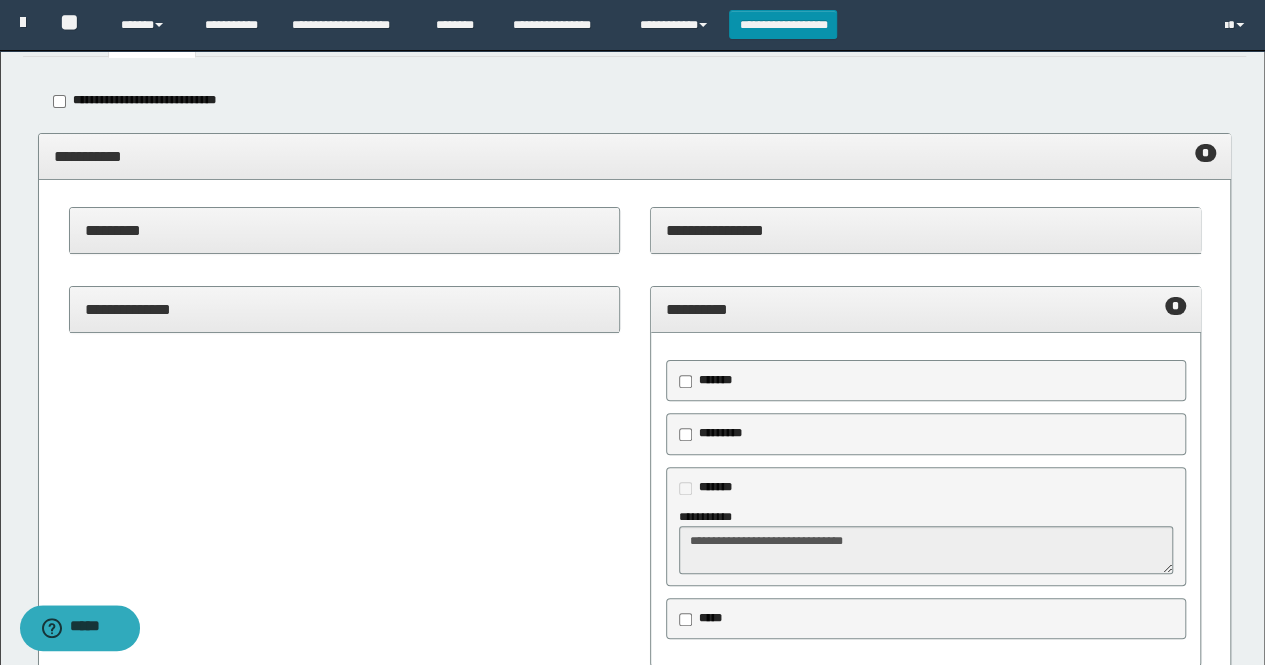 click on "*********" at bounding box center [345, 230] 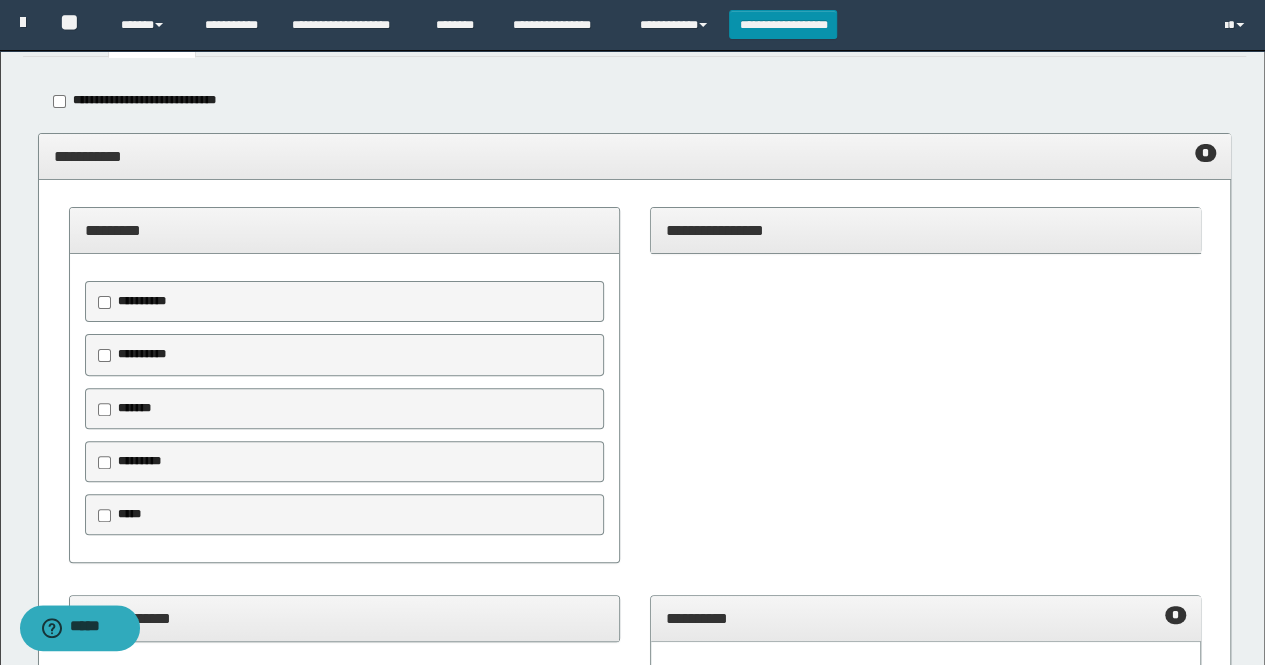 click on "*********" at bounding box center [345, 462] 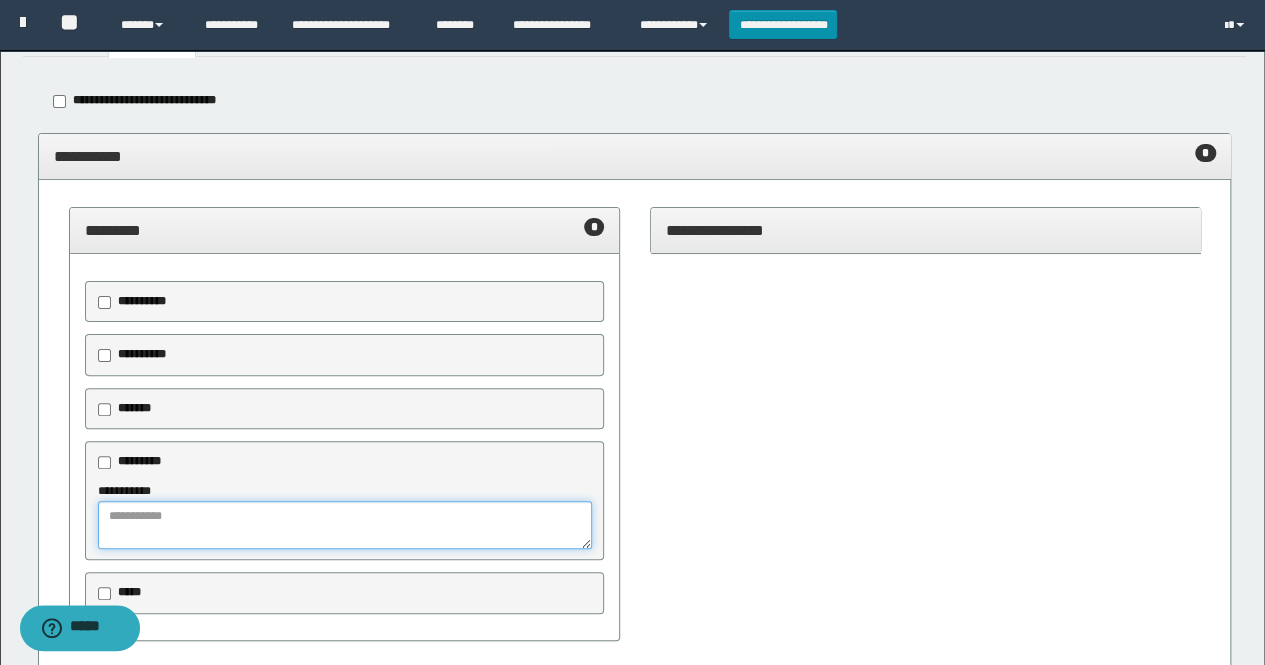 click at bounding box center (345, 525) 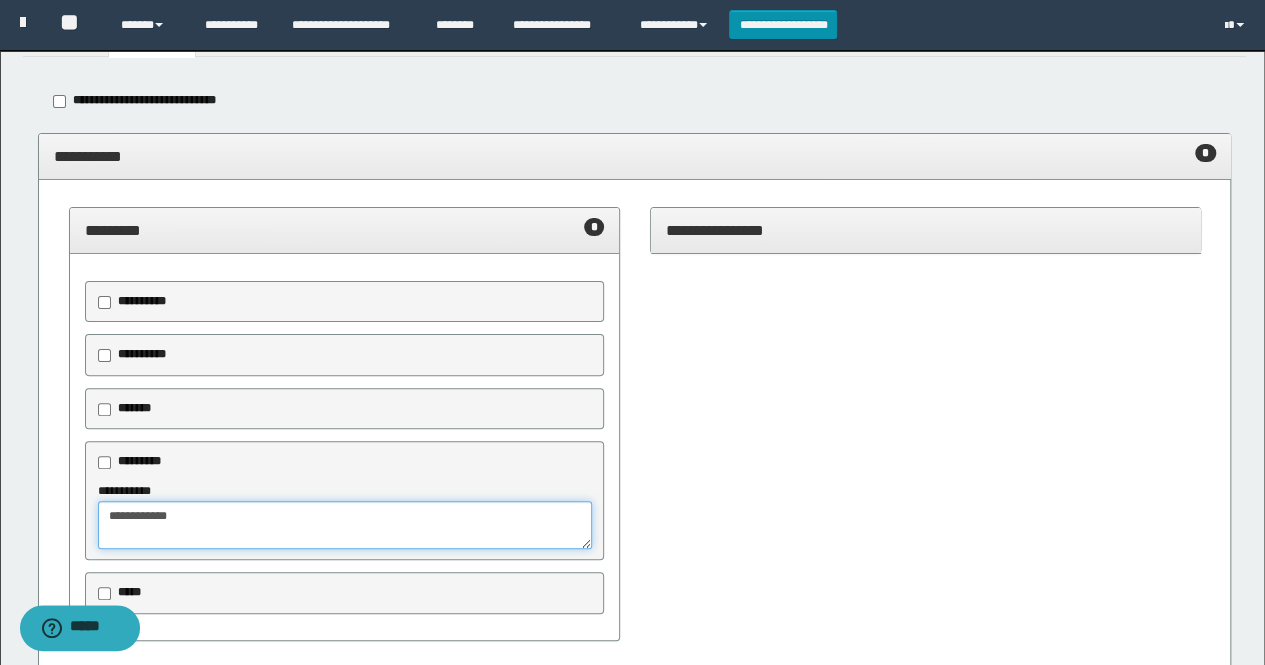 type on "**********" 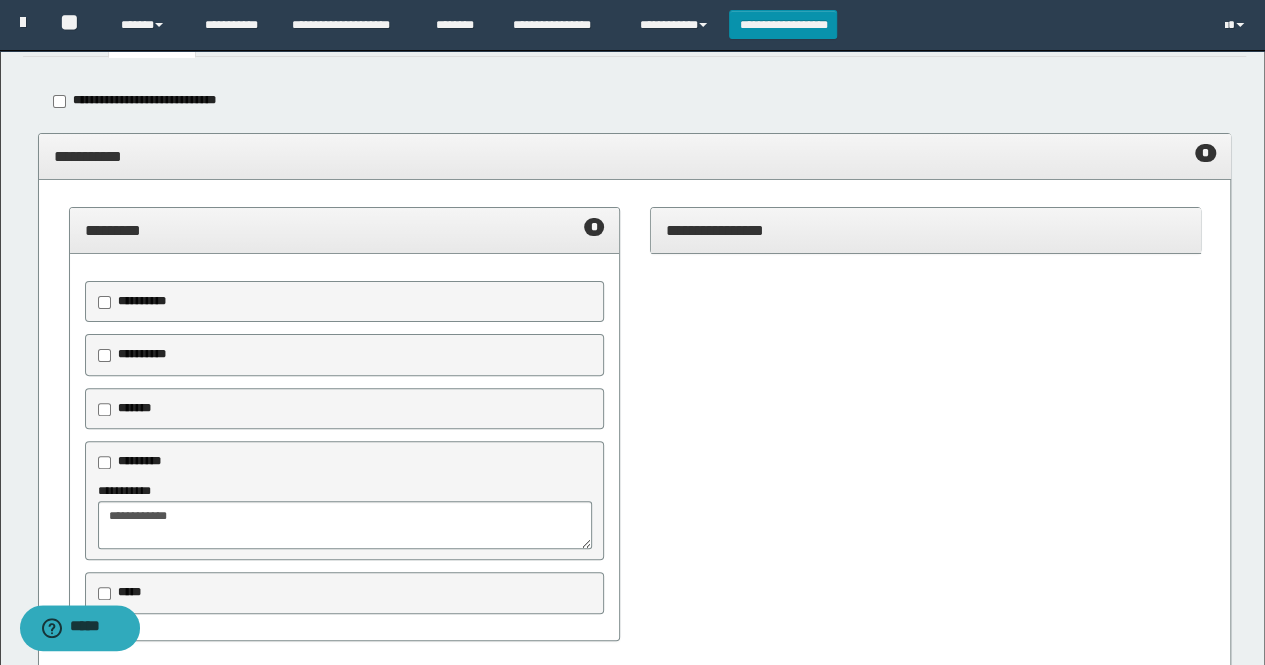click on "**********" at bounding box center (635, 156) 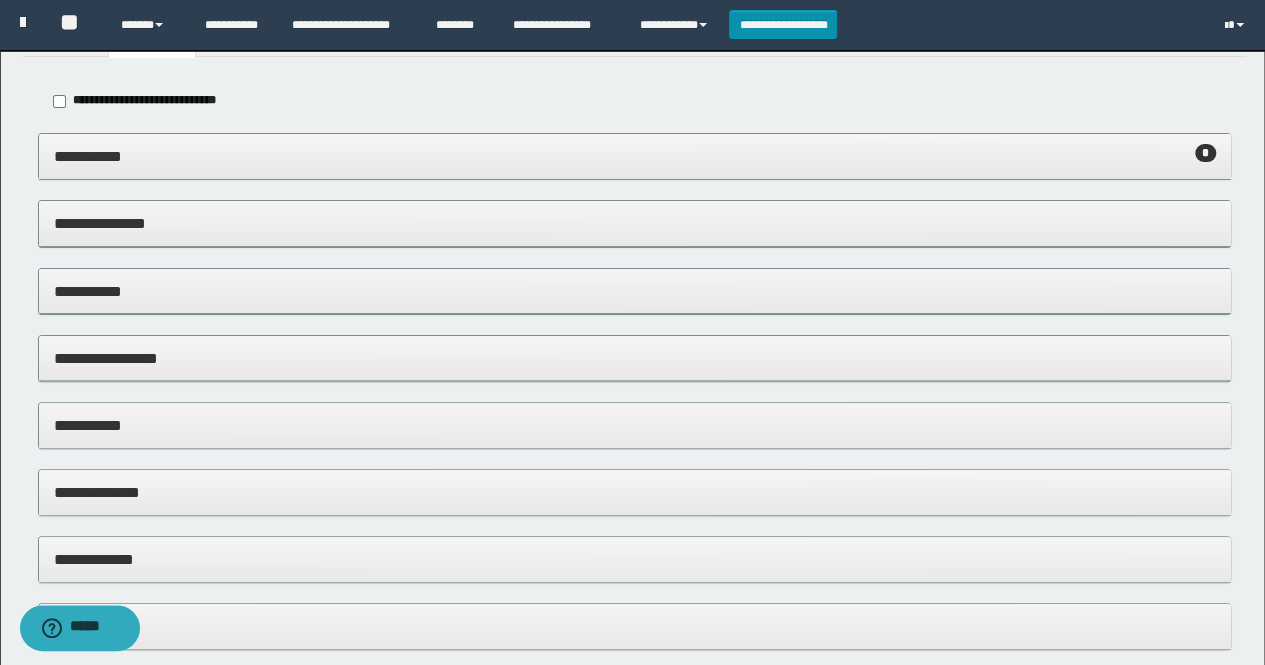 click on "**********" at bounding box center [635, 291] 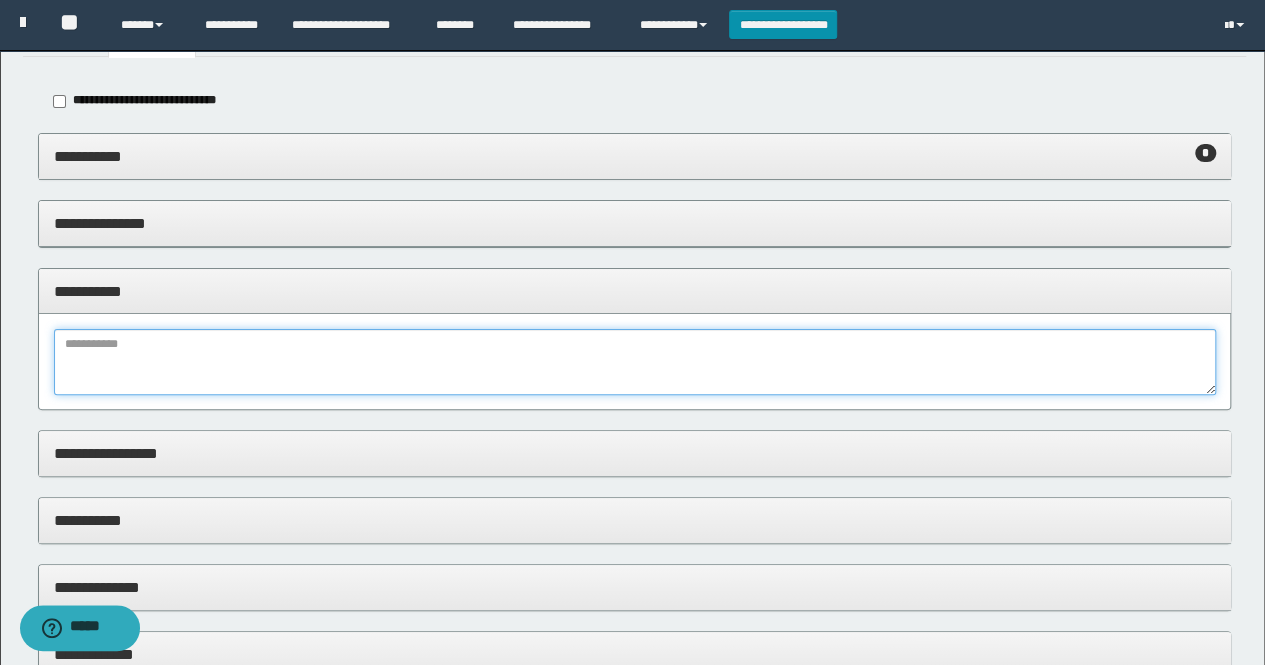 click at bounding box center [635, 362] 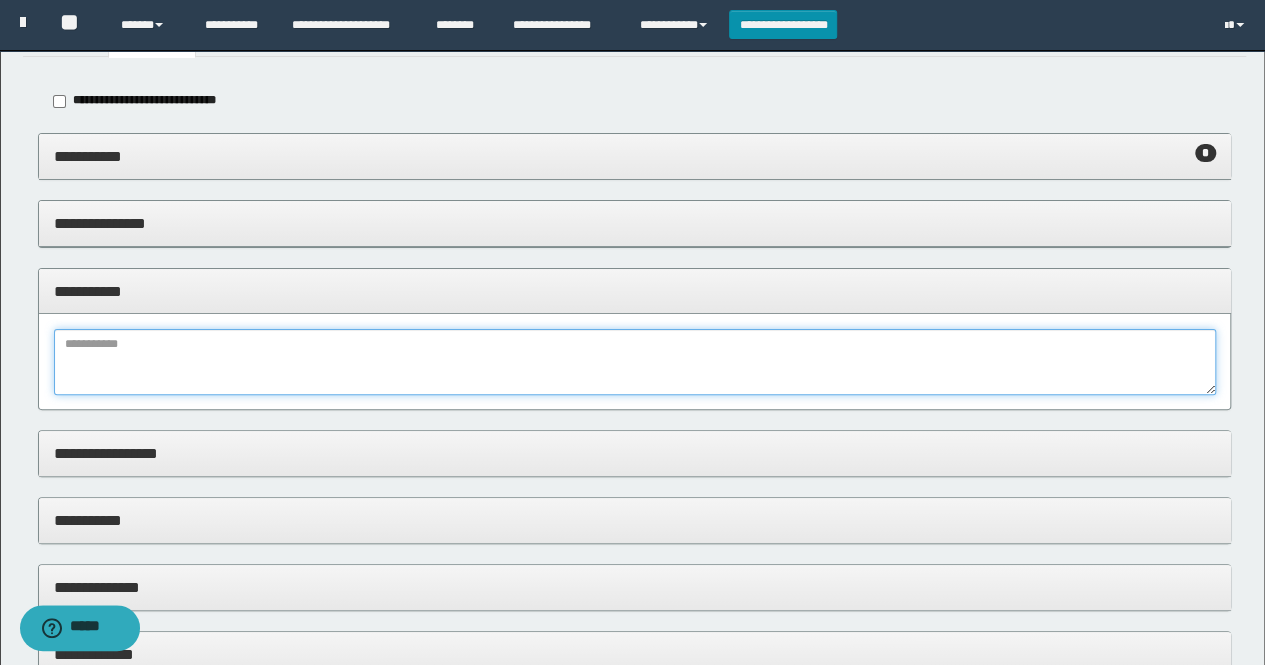 click at bounding box center [635, 362] 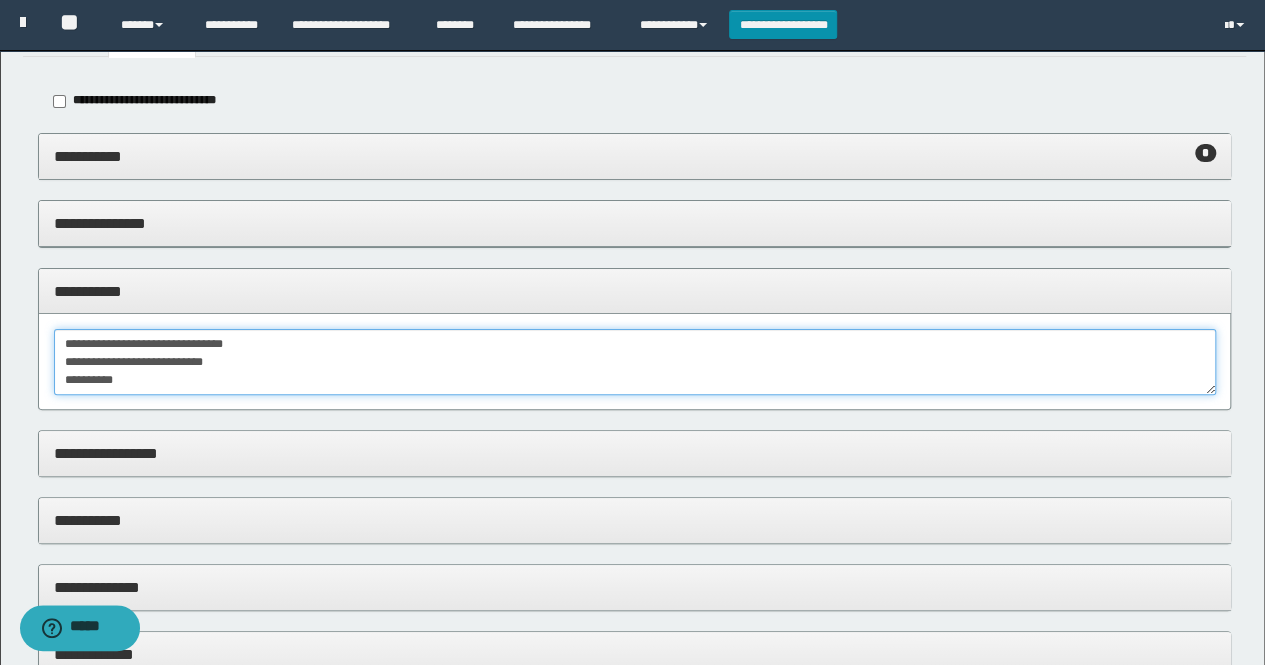 type on "**********" 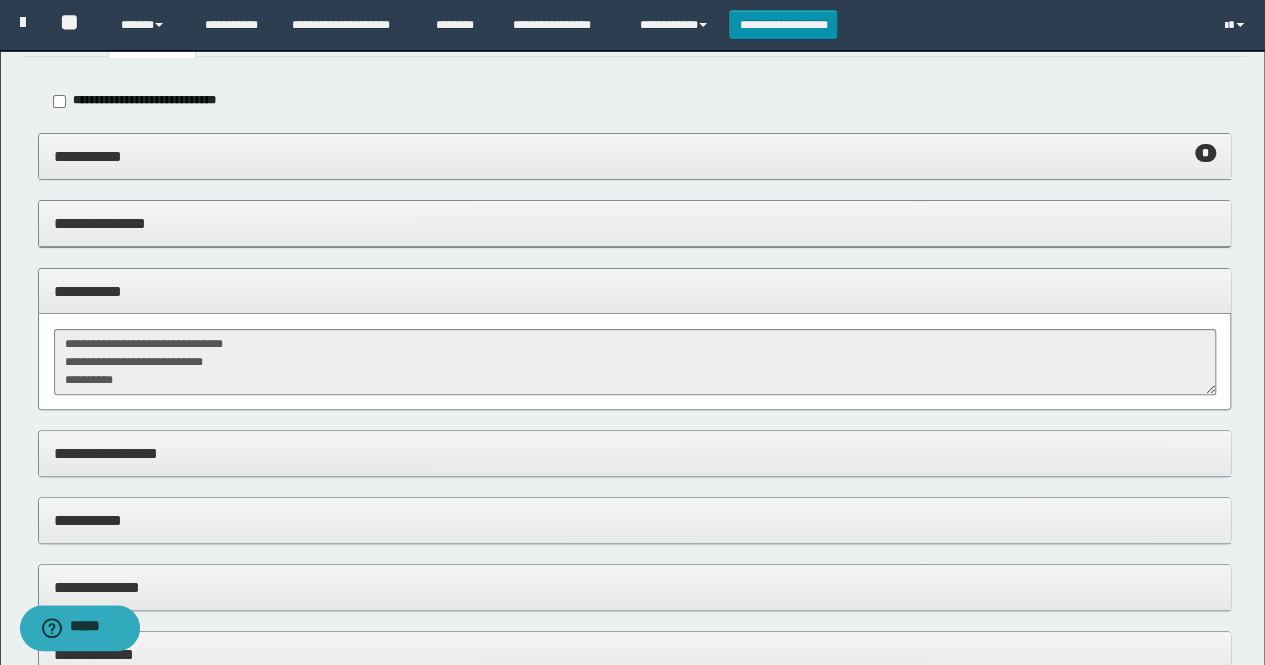 click on "**********" at bounding box center [635, 291] 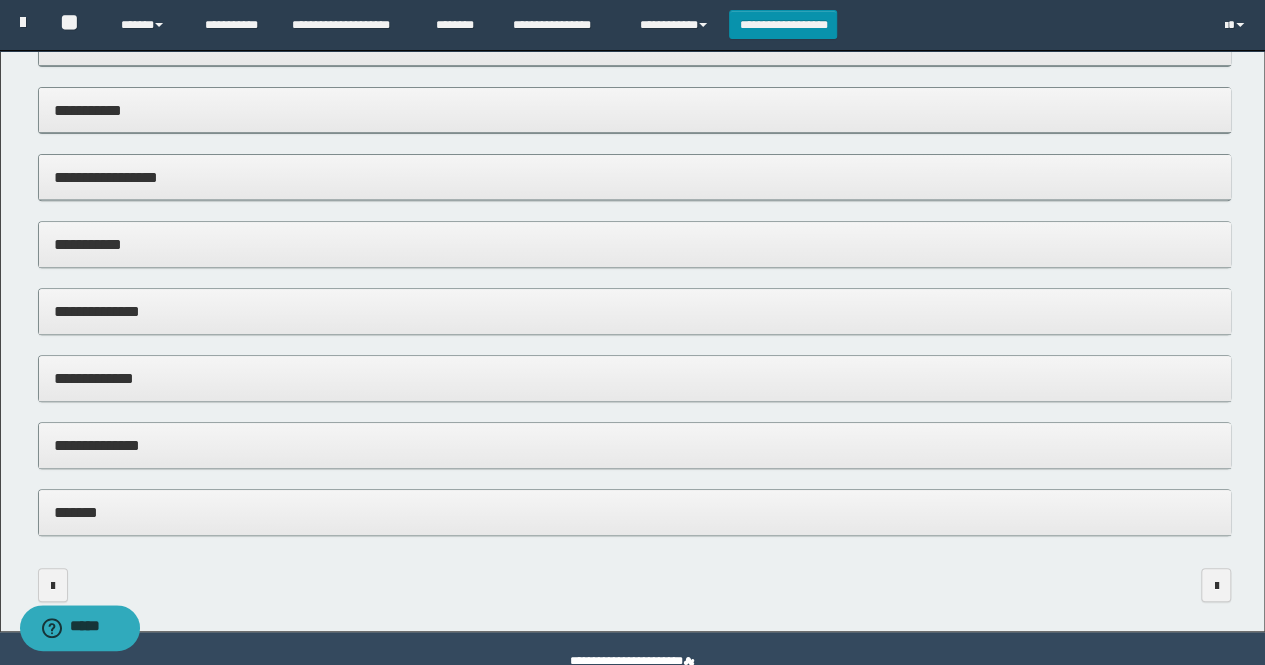 scroll, scrollTop: 300, scrollLeft: 0, axis: vertical 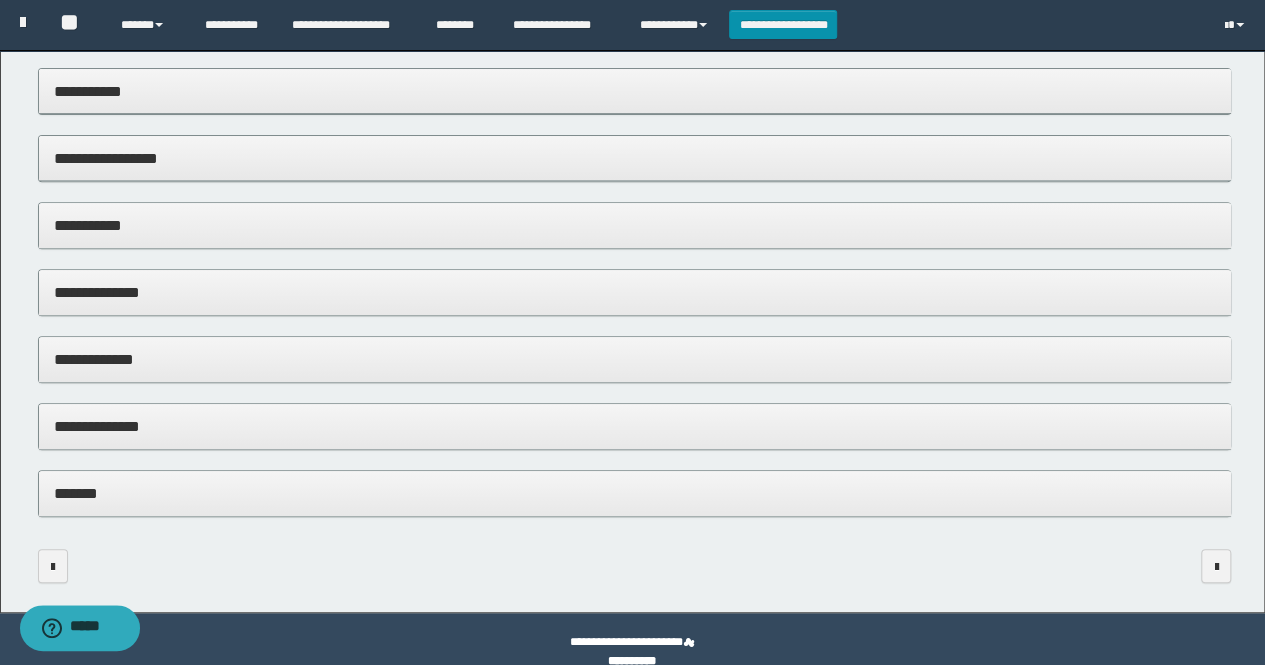 click on "**********" at bounding box center (635, 226) 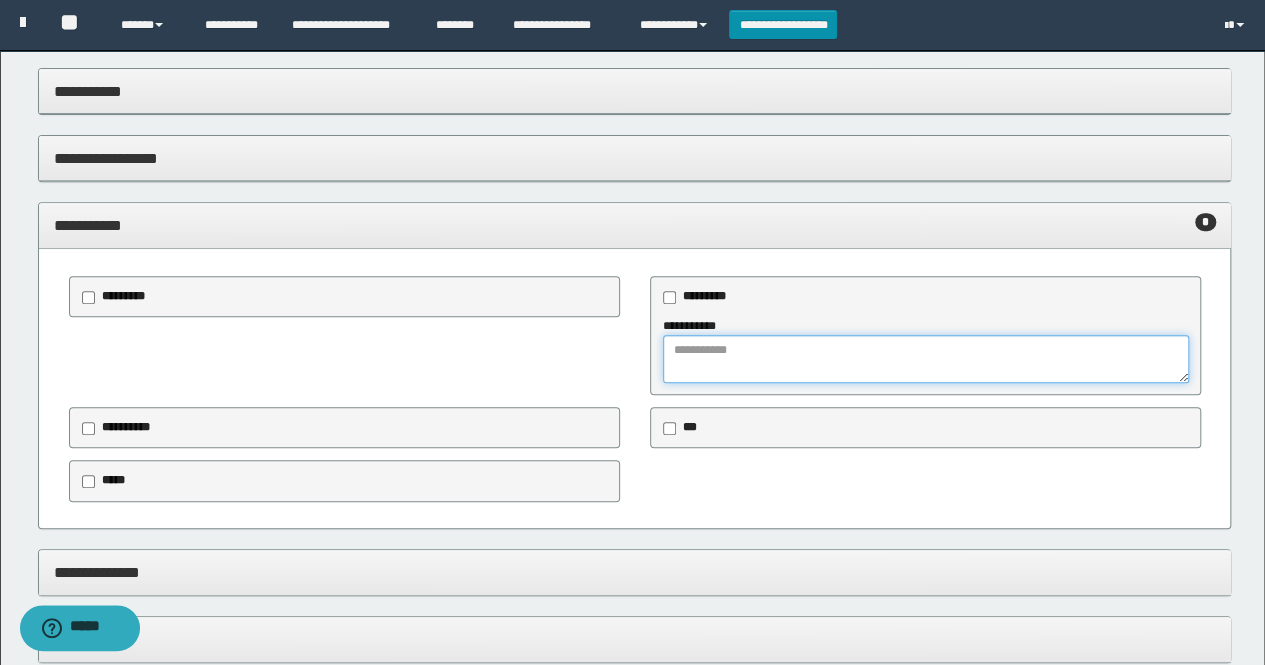 click at bounding box center (926, 359) 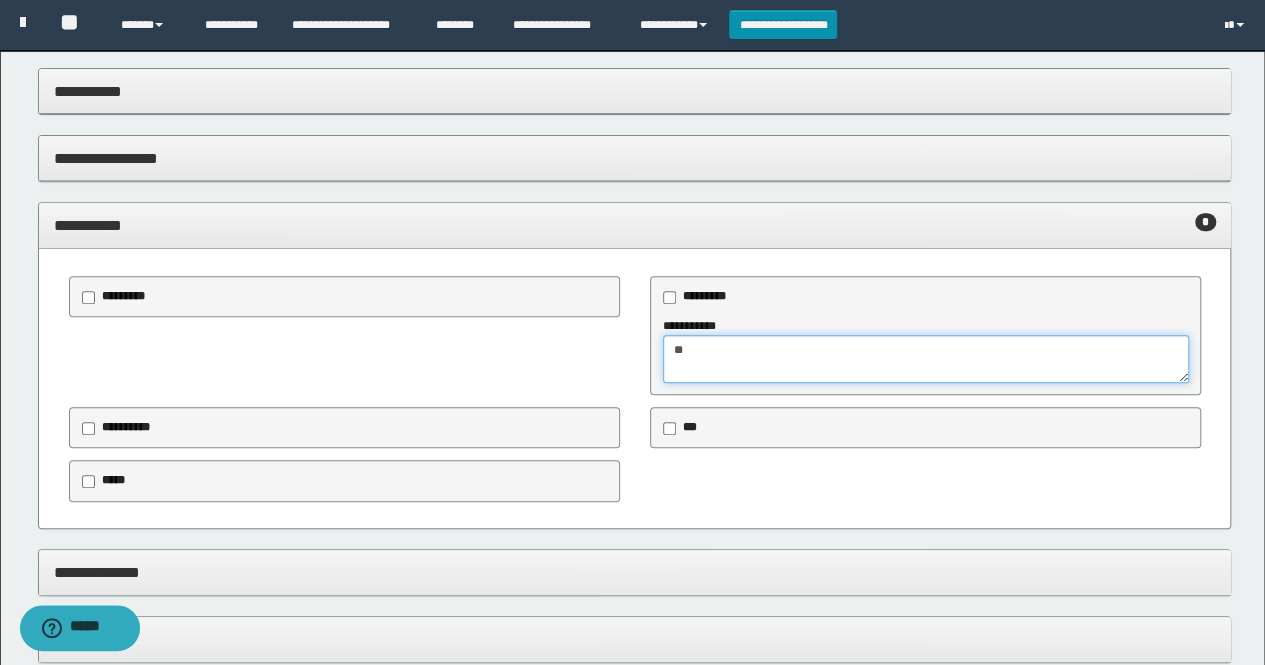 type on "*" 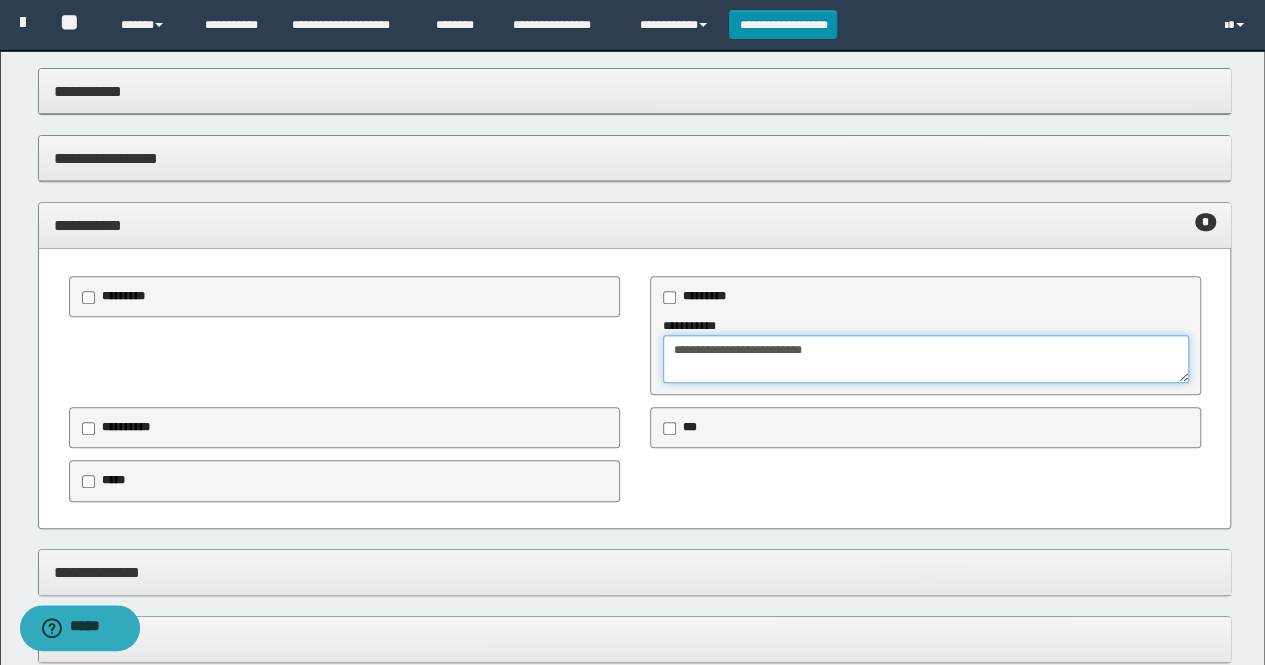 click on "**********" at bounding box center [926, 359] 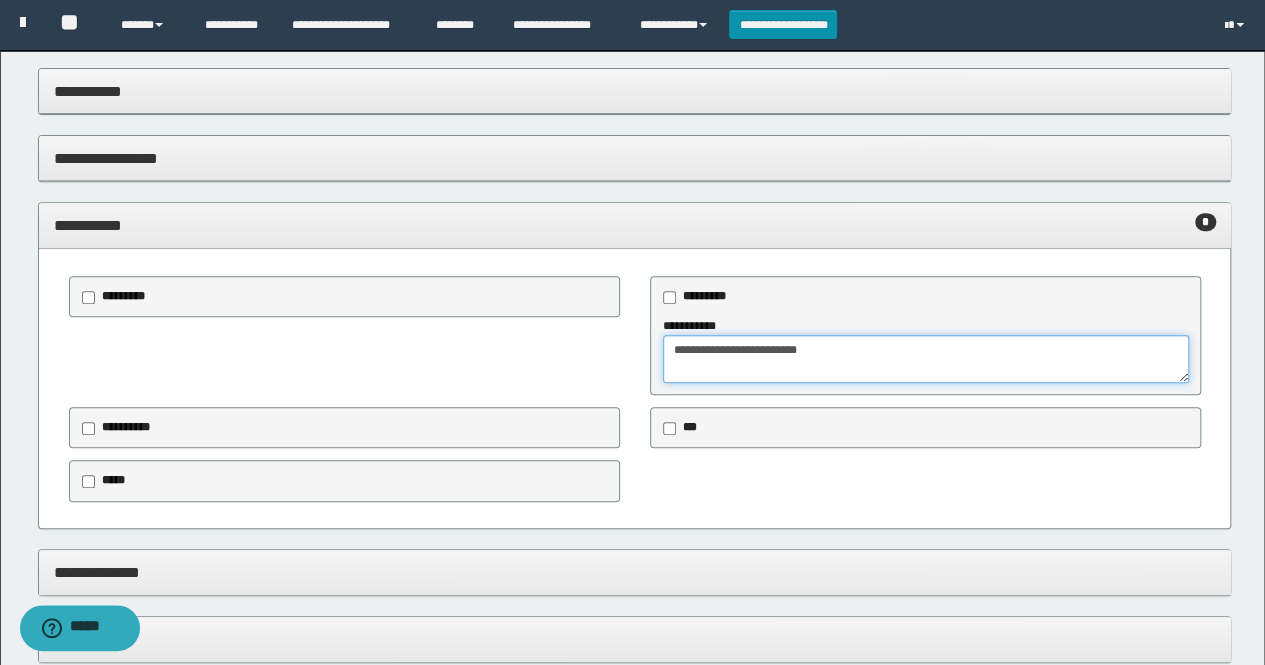 type on "**********" 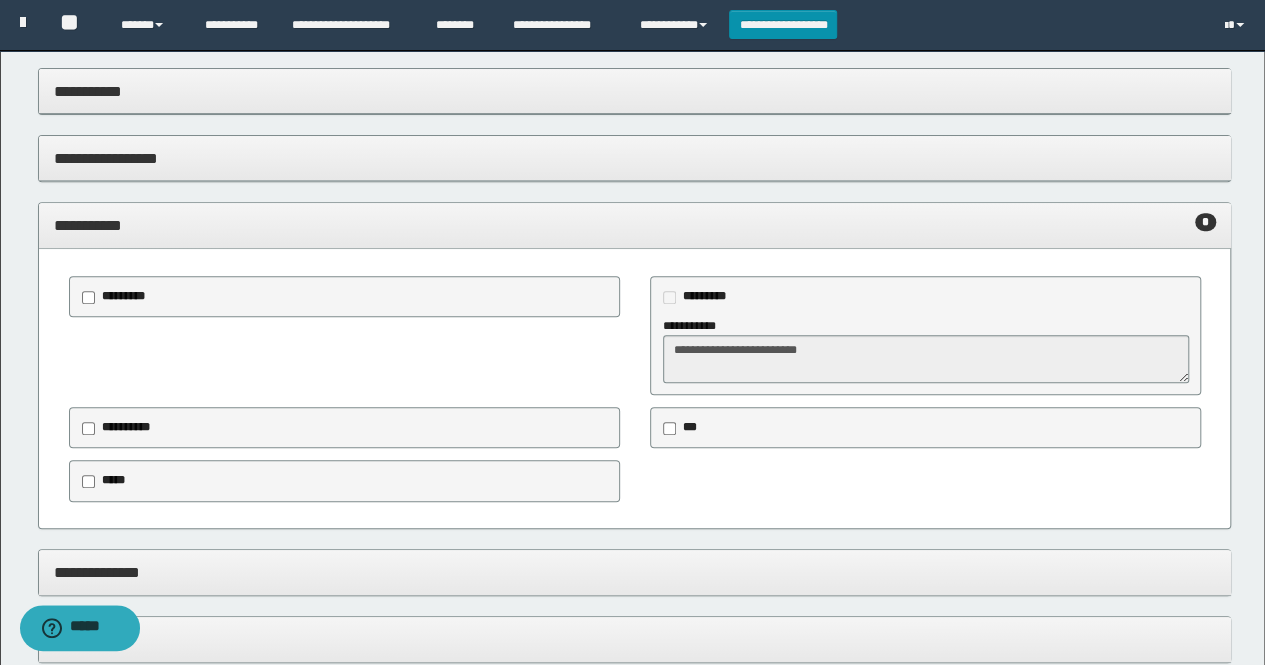 click on "**********" at bounding box center [635, 226] 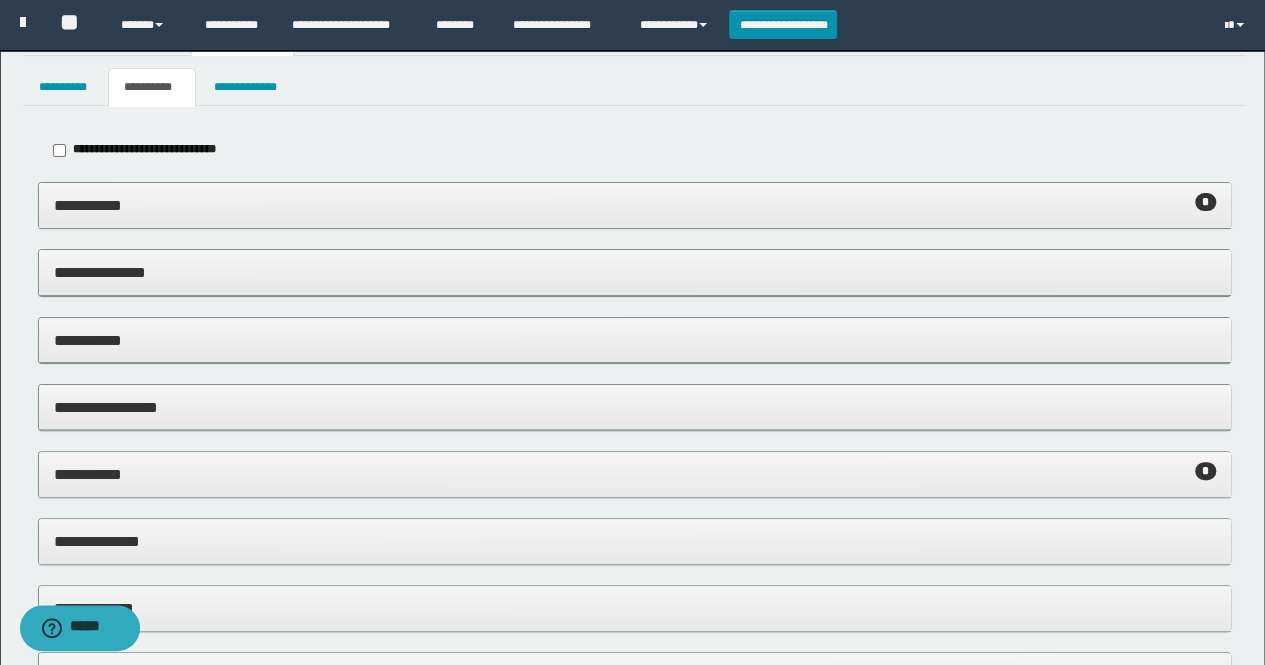 scroll, scrollTop: 0, scrollLeft: 0, axis: both 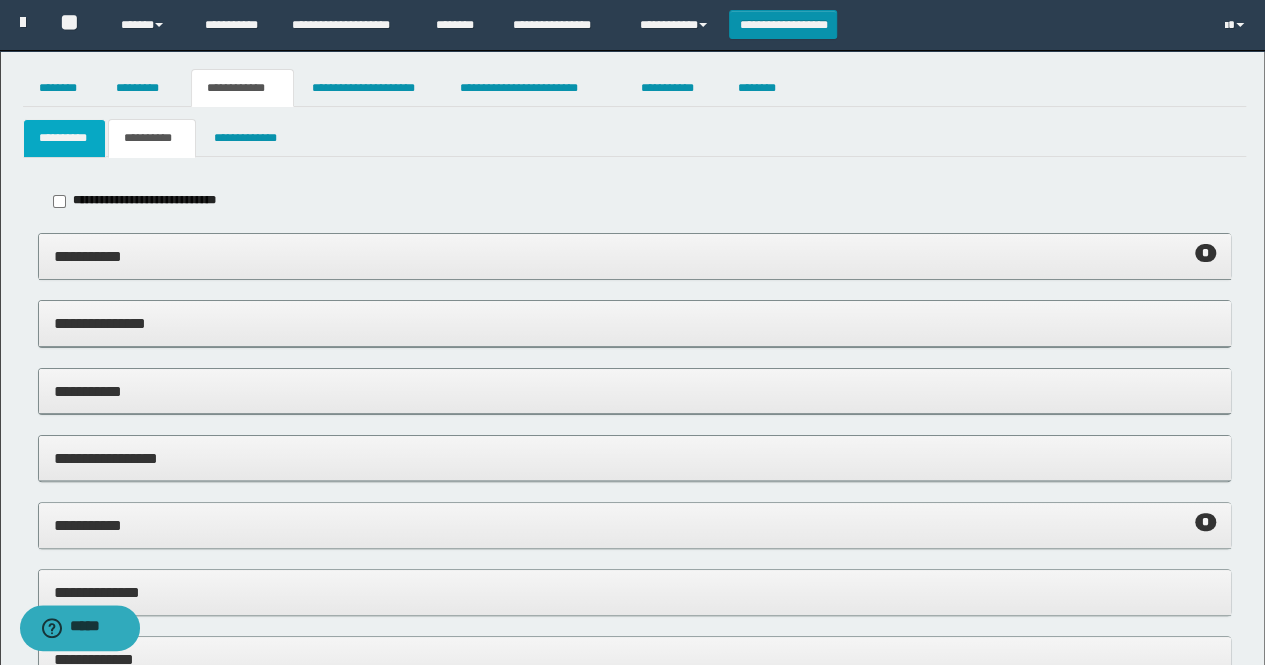 click on "**********" at bounding box center [65, 138] 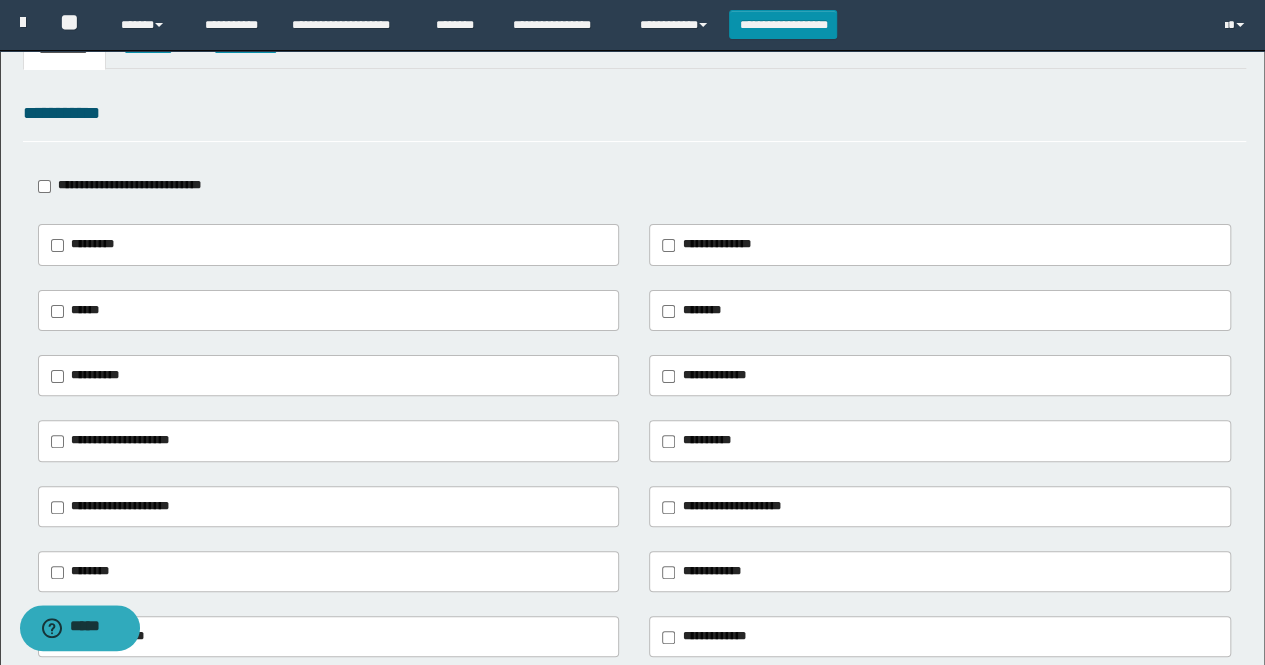 scroll, scrollTop: 200, scrollLeft: 0, axis: vertical 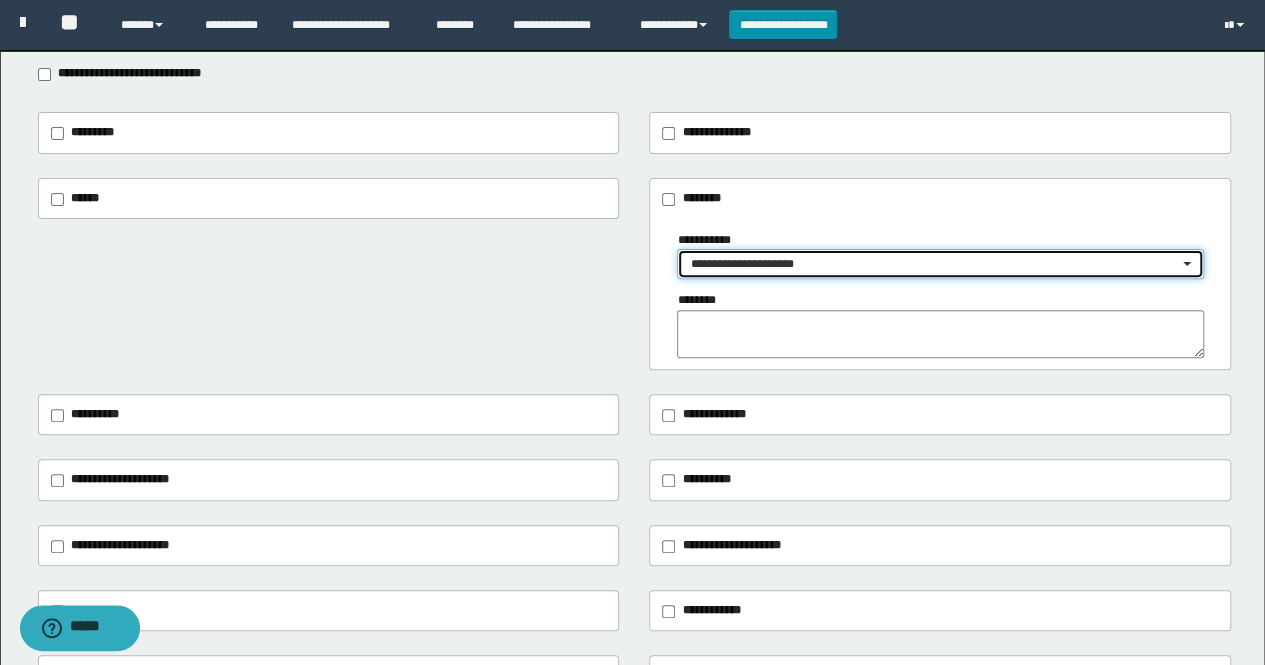 click on "**********" at bounding box center (934, 264) 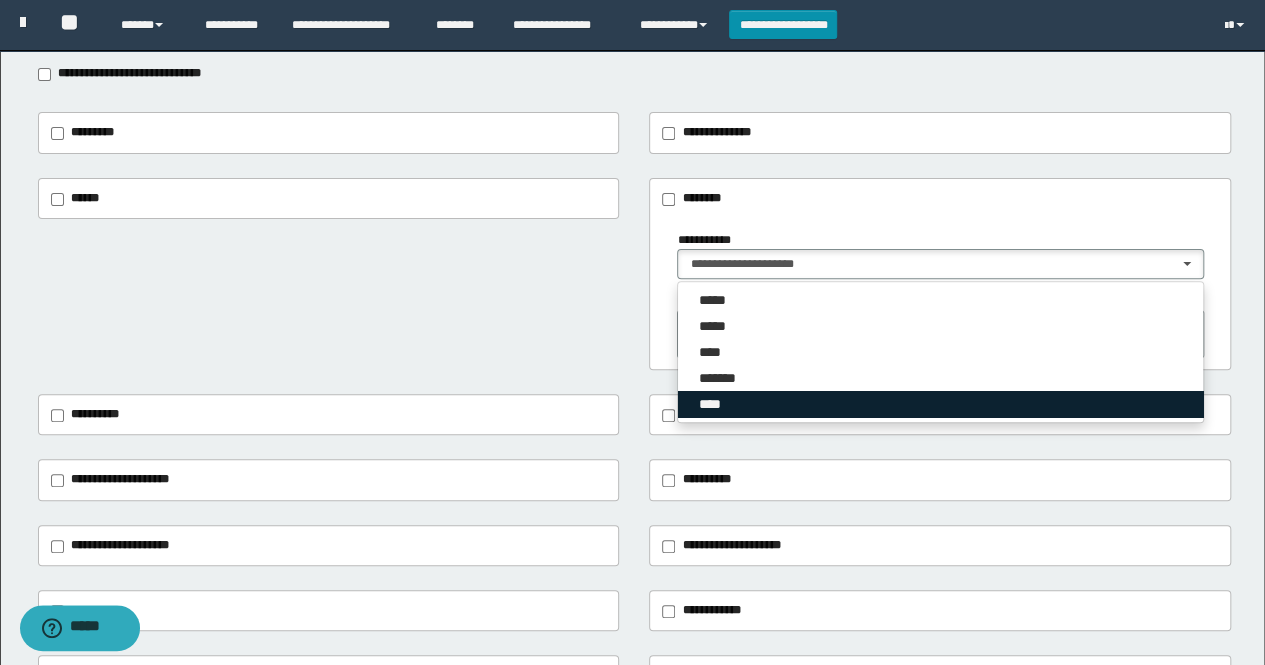 click on "****" at bounding box center [940, 404] 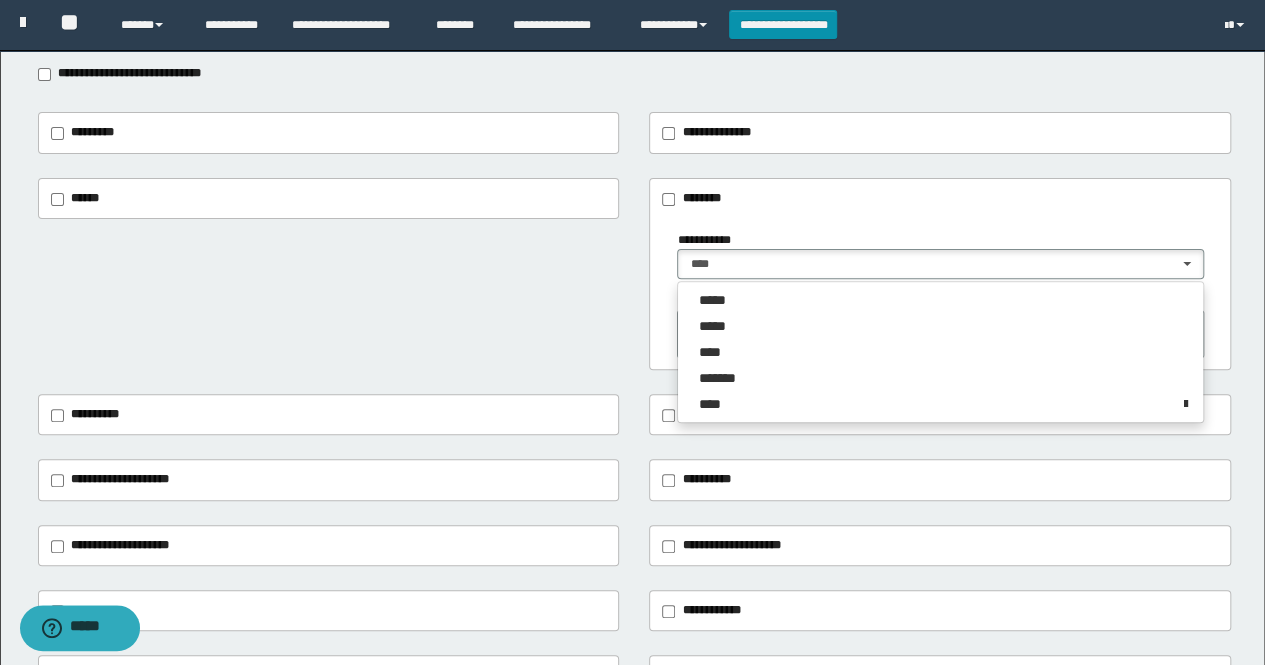 click on "**********" at bounding box center [635, 274] 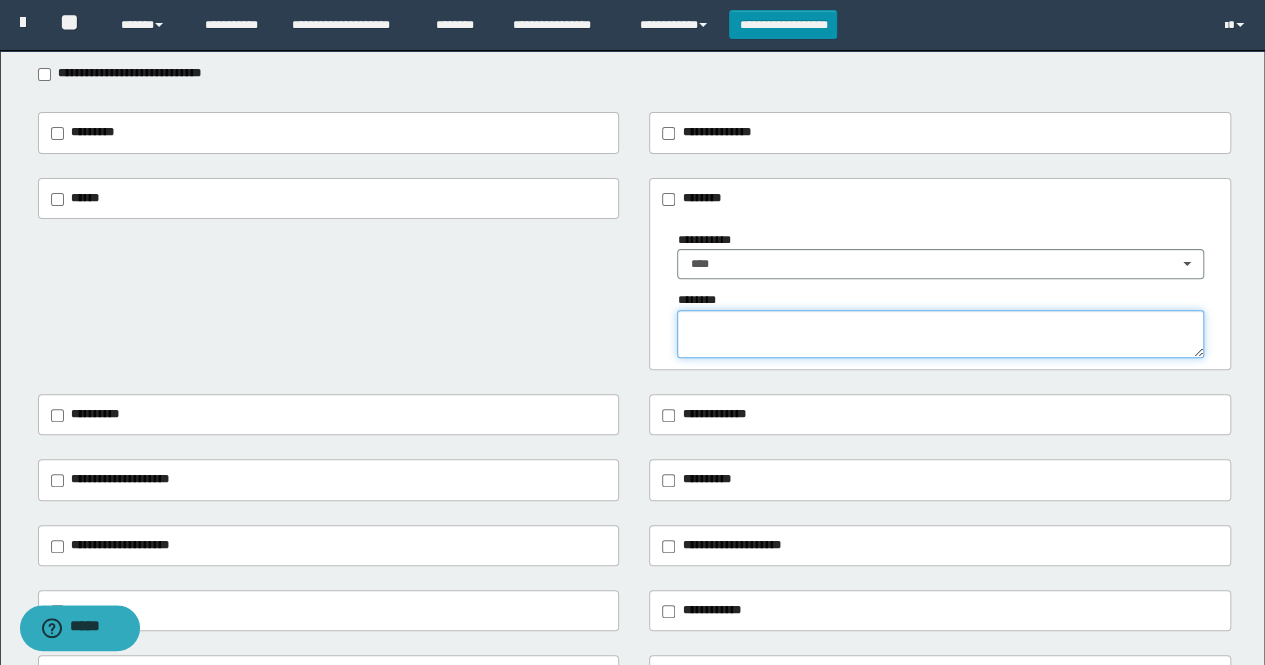 click at bounding box center (940, 334) 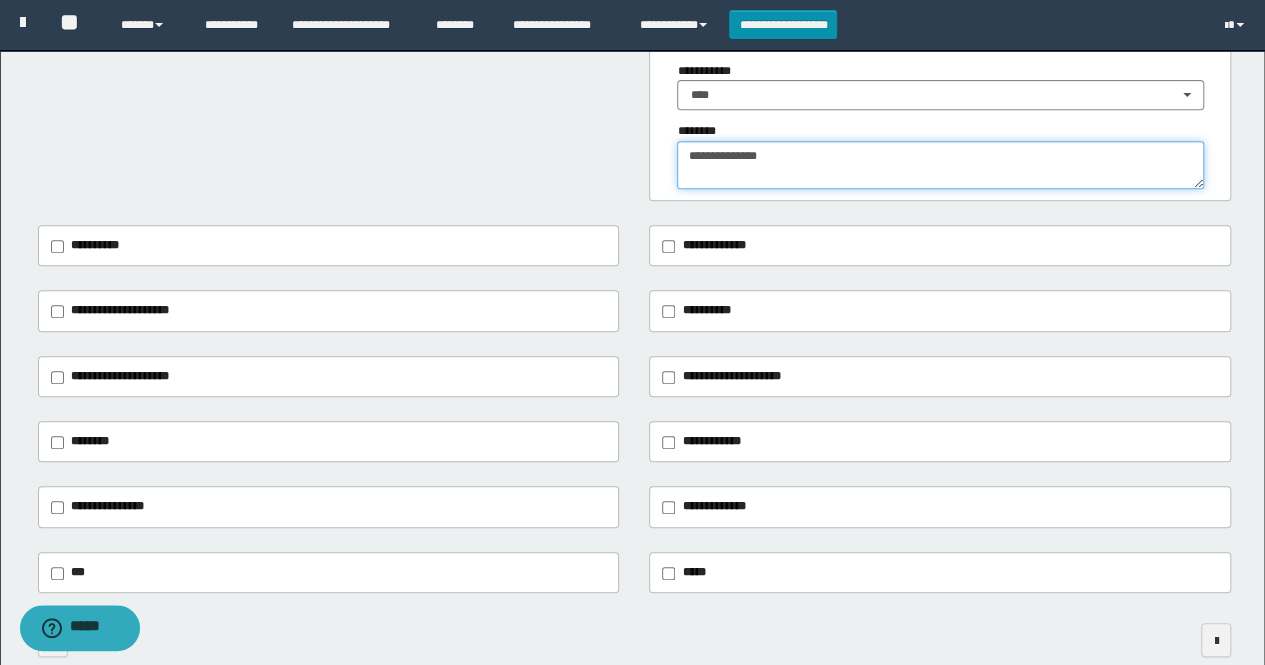 scroll, scrollTop: 468, scrollLeft: 0, axis: vertical 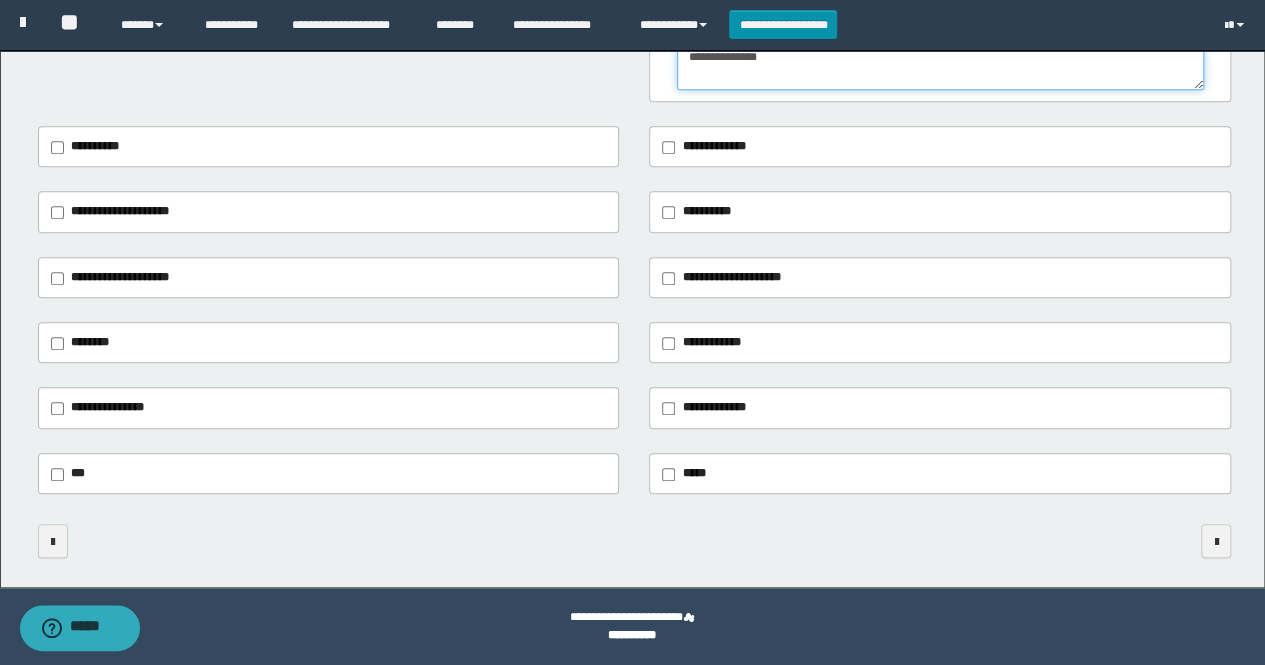 type on "**********" 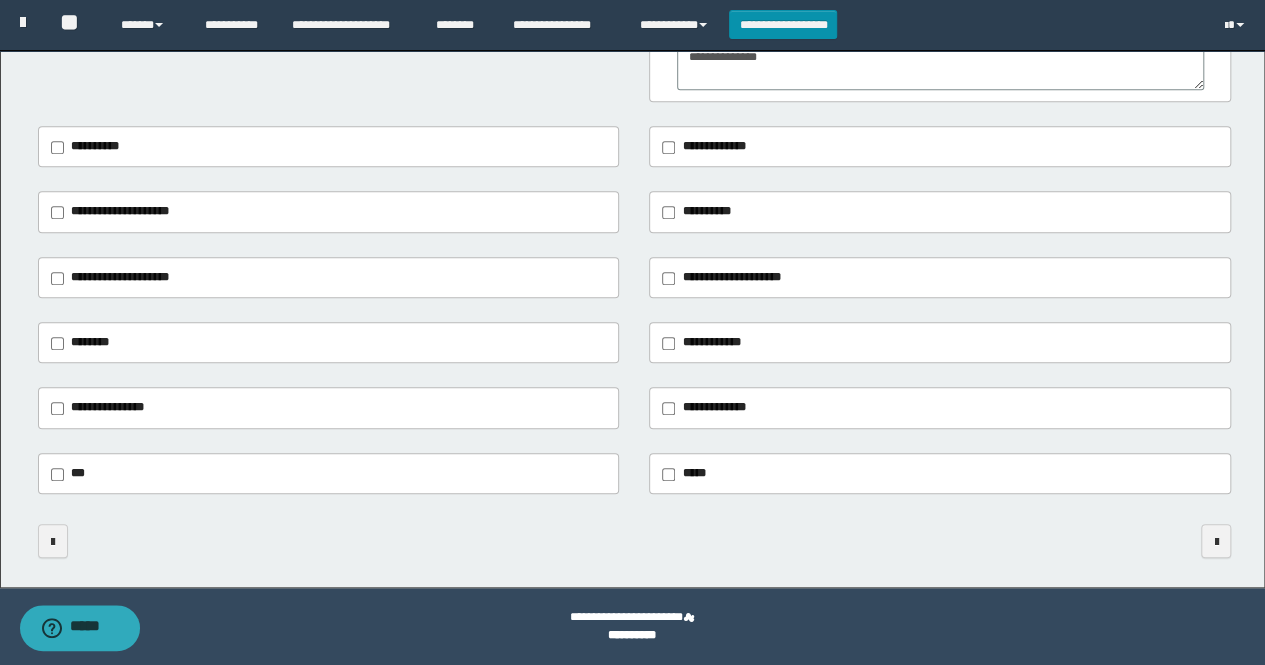 click on "*****" at bounding box center [687, 474] 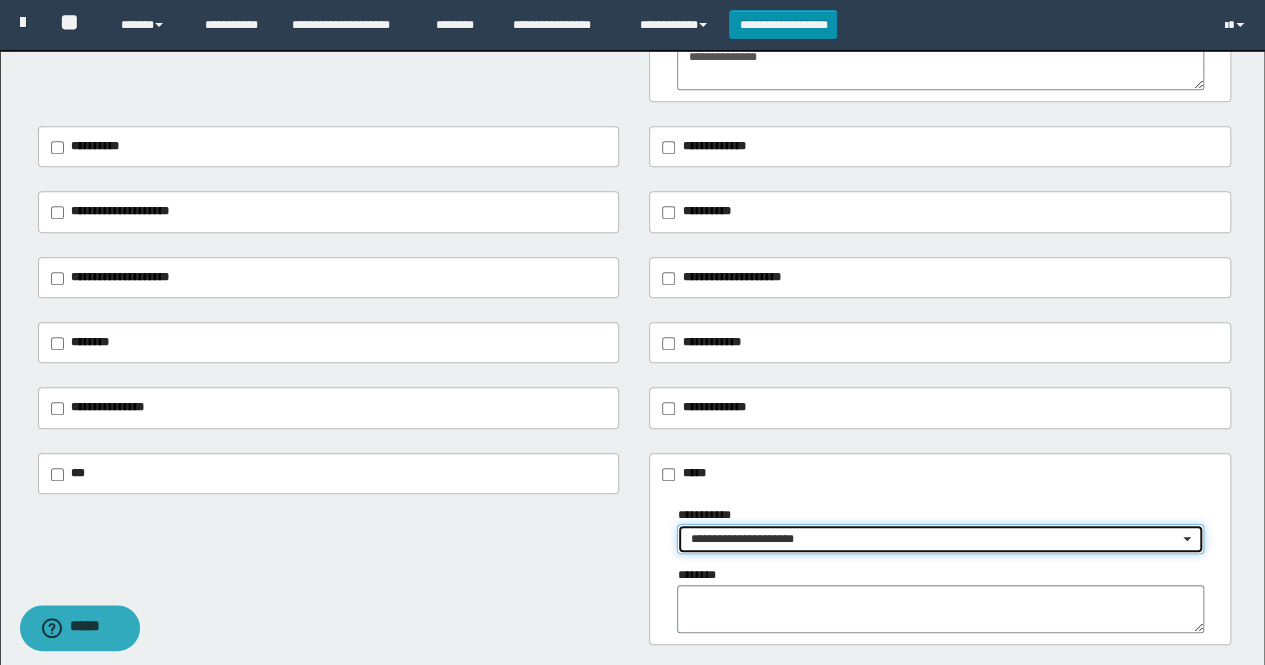 click on "**********" at bounding box center [934, 539] 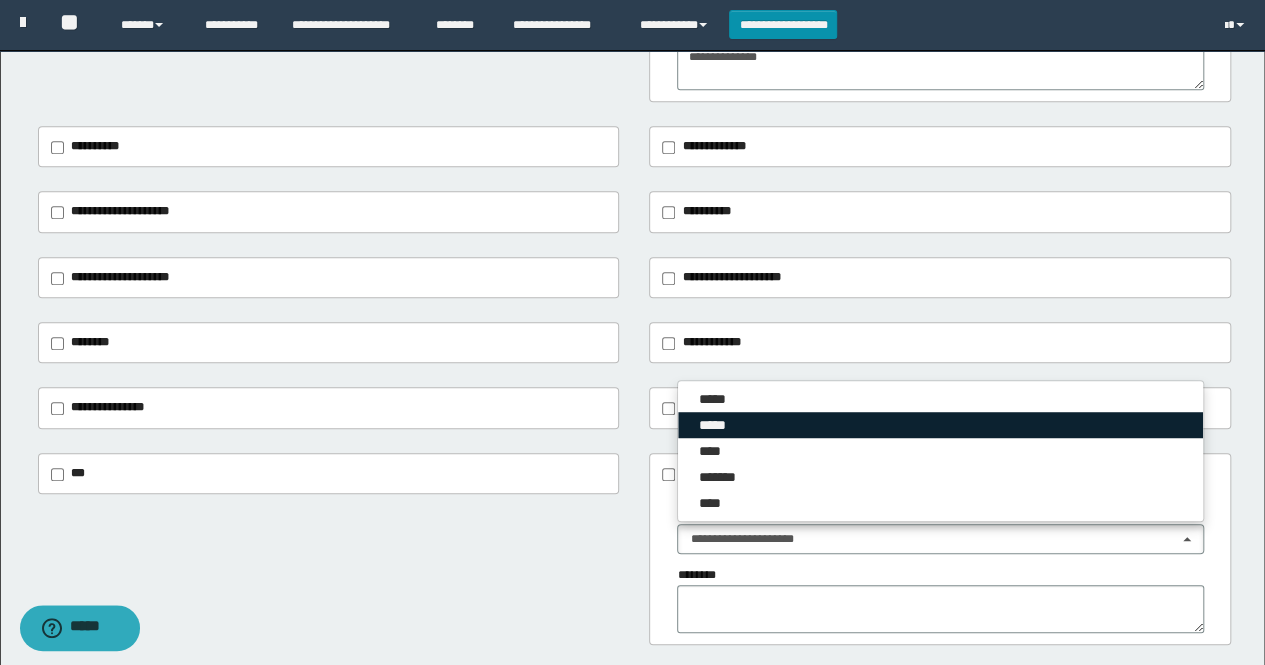 click on "*****" at bounding box center [940, 425] 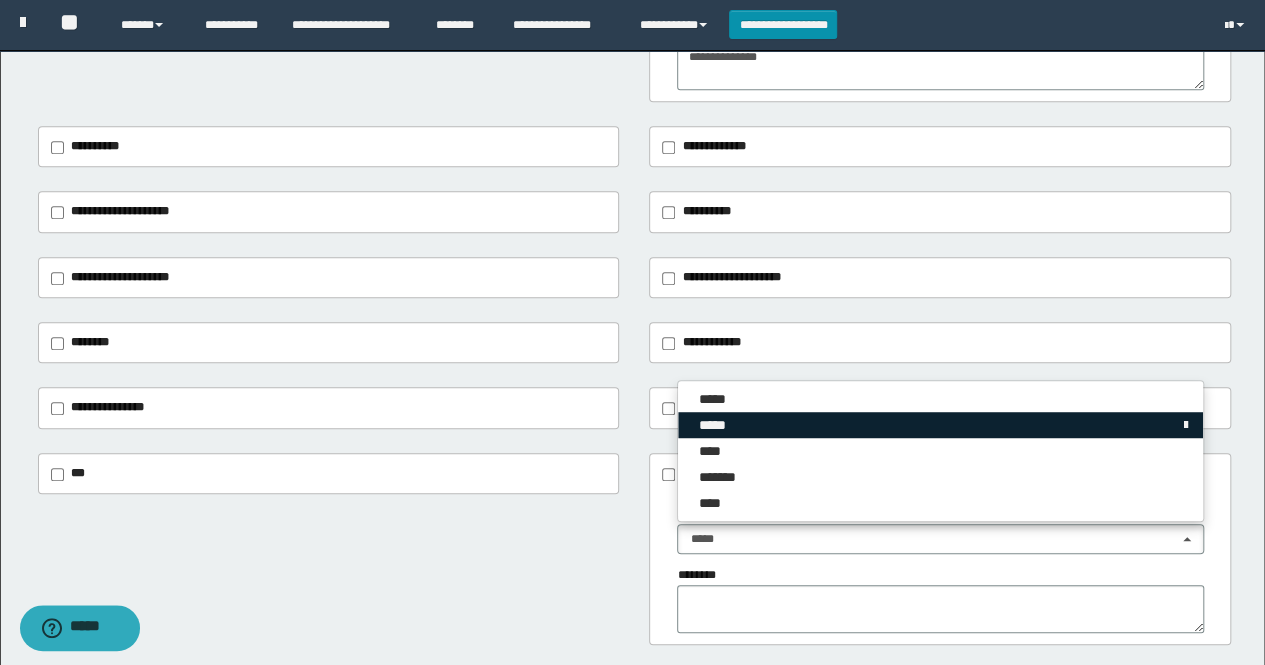 click on "*****" at bounding box center (940, 425) 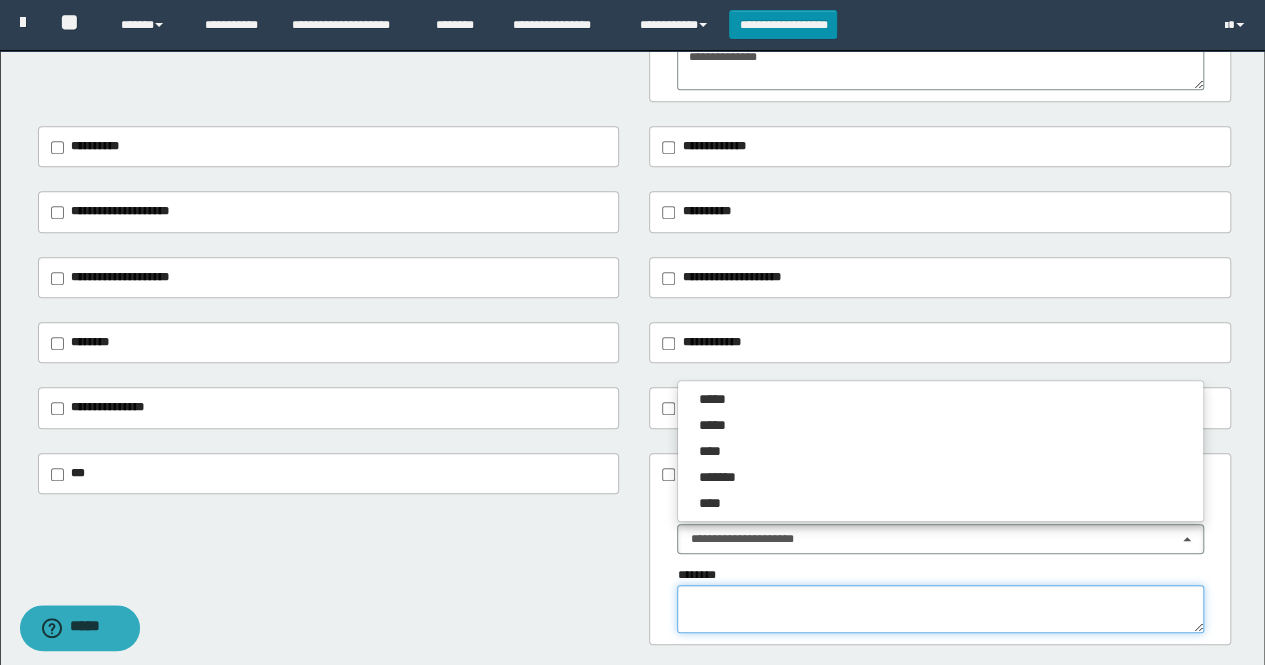 click at bounding box center [940, 609] 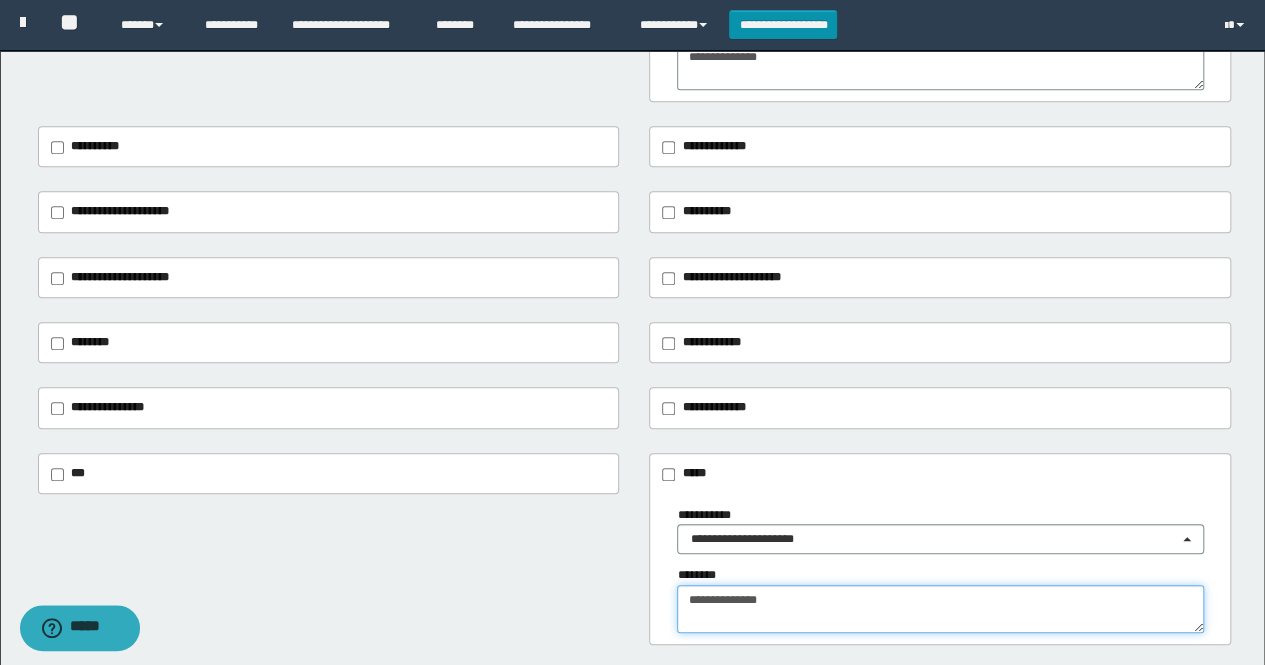 type on "**********" 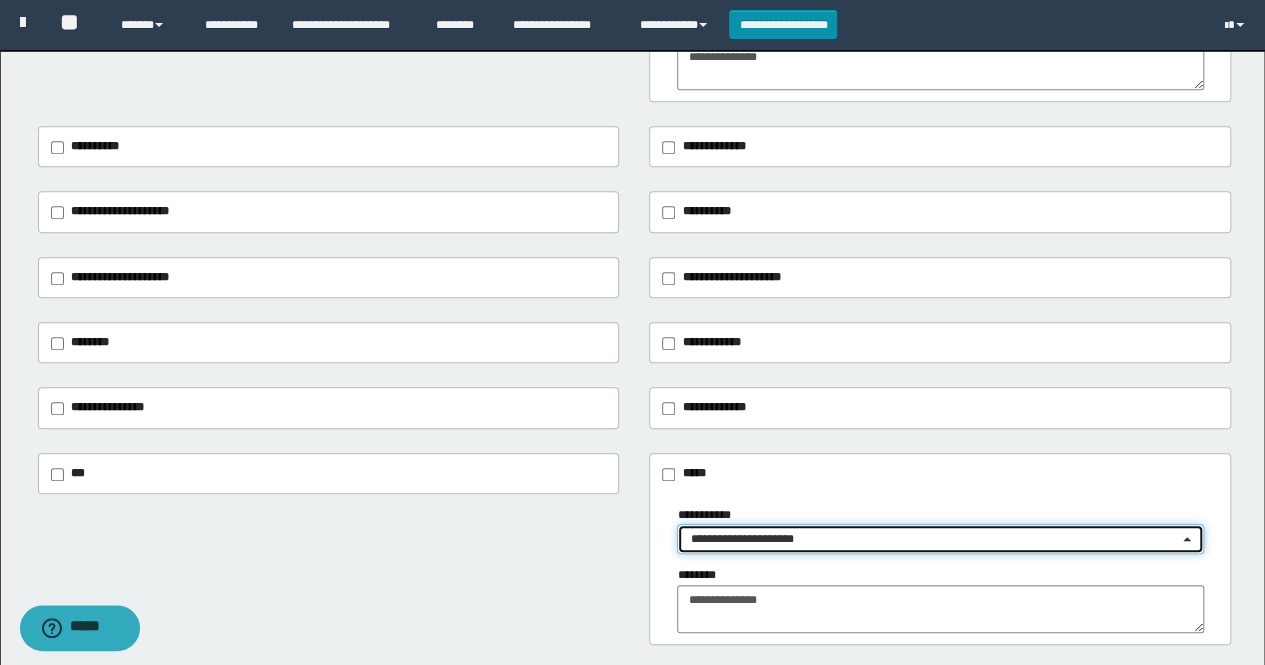 click on "**********" at bounding box center (934, 539) 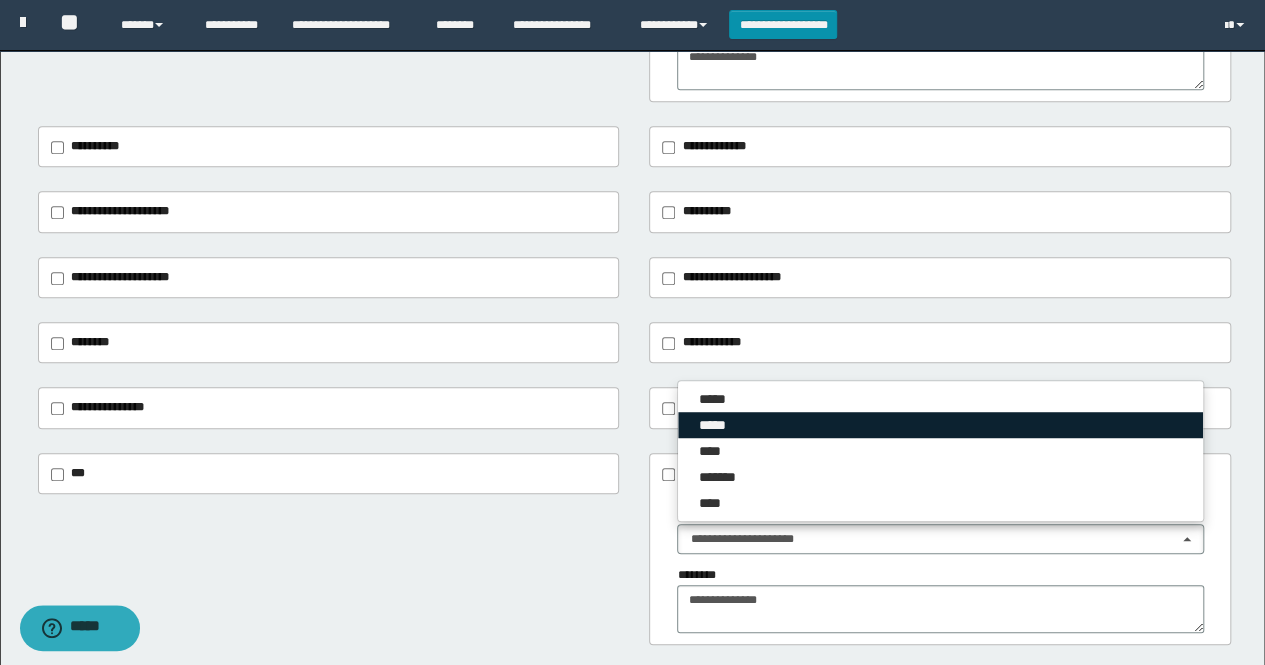 click on "*****" at bounding box center [940, 425] 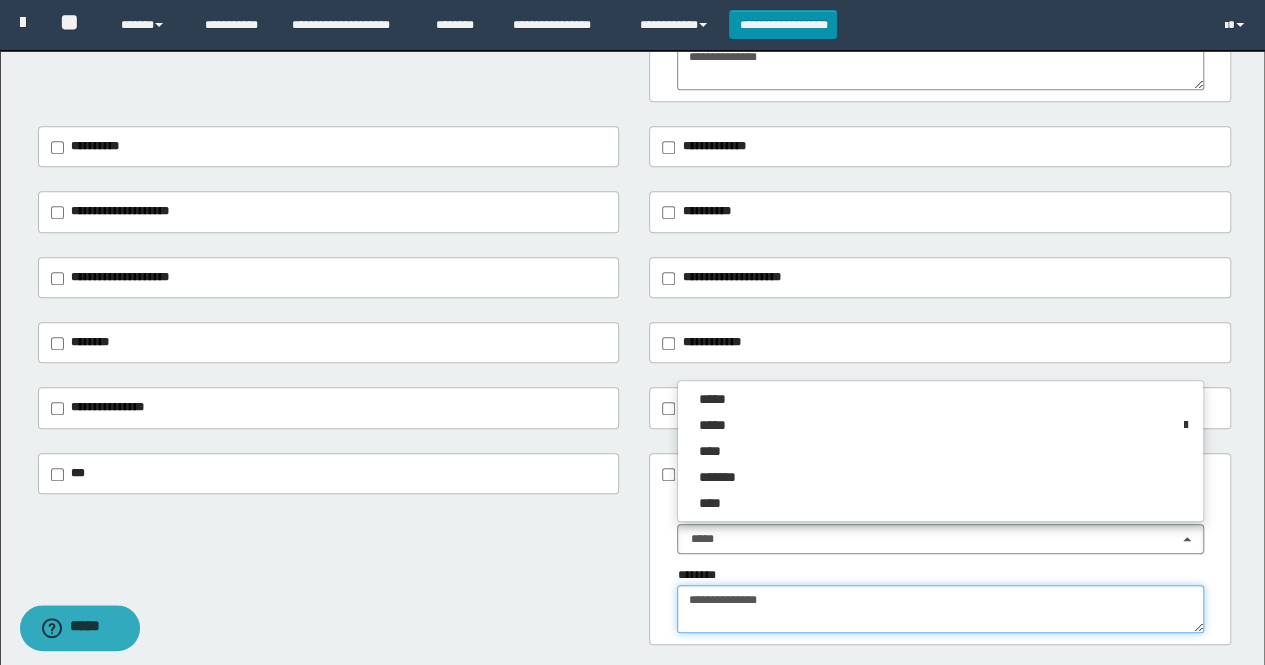 click on "**********" at bounding box center (940, 609) 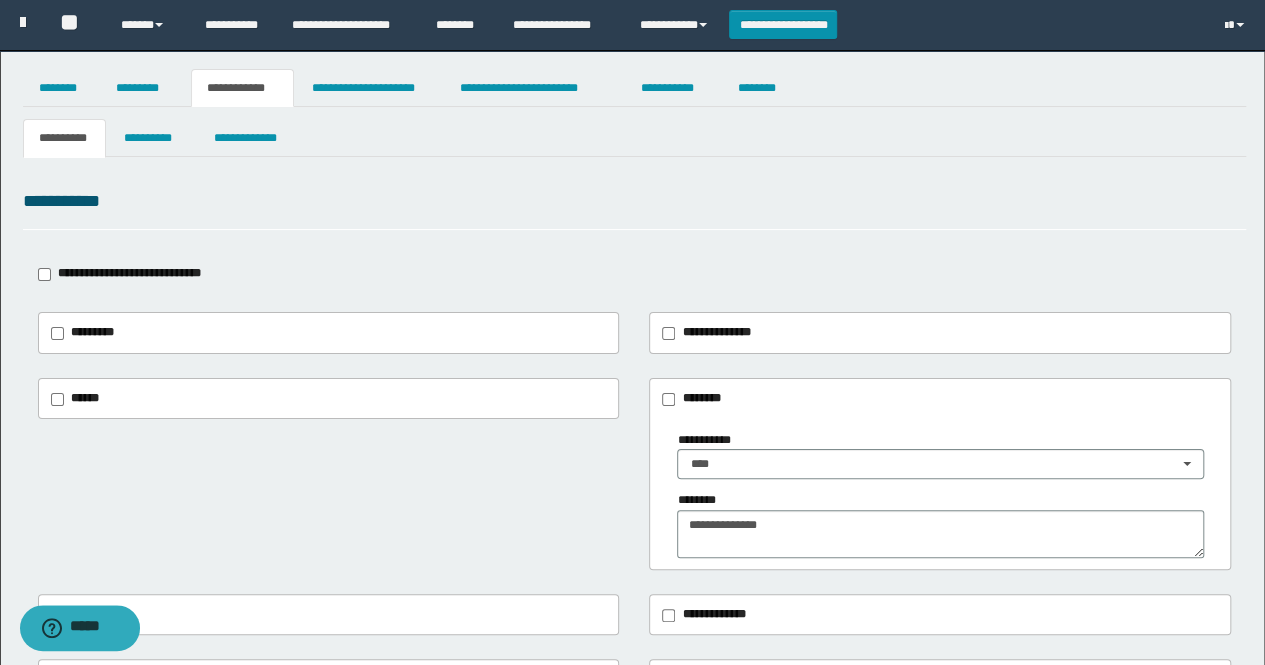 scroll, scrollTop: 200, scrollLeft: 0, axis: vertical 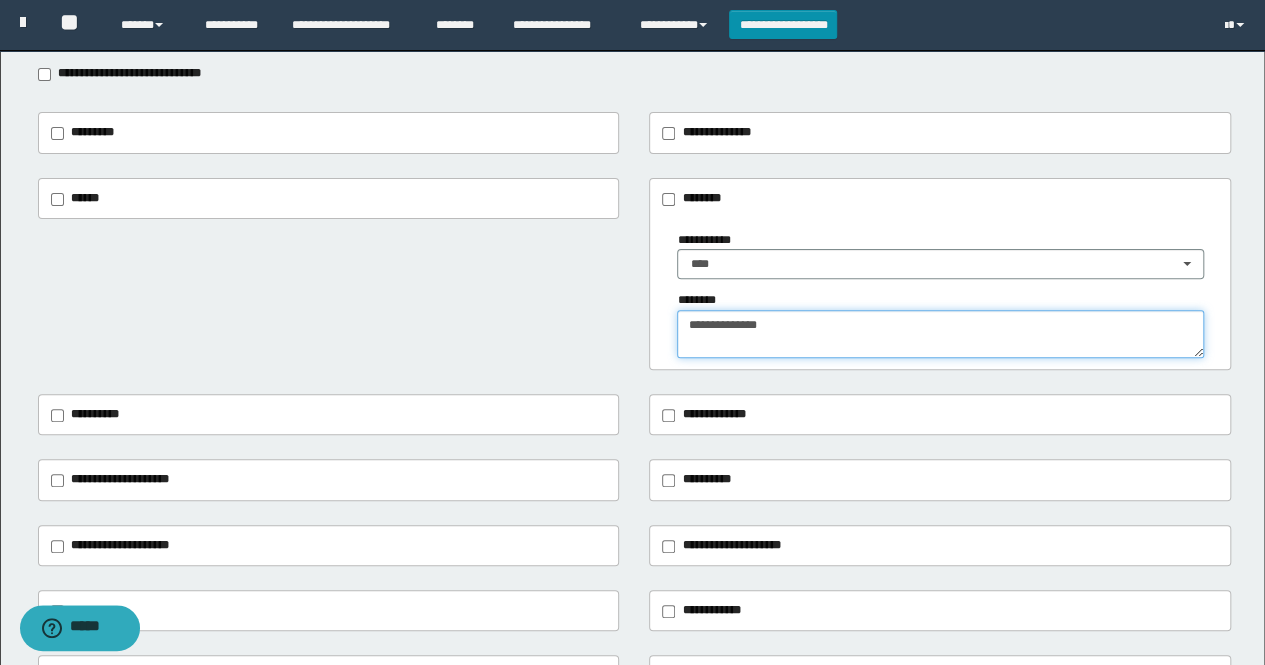 drag, startPoint x: 811, startPoint y: 334, endPoint x: 667, endPoint y: 331, distance: 144.03125 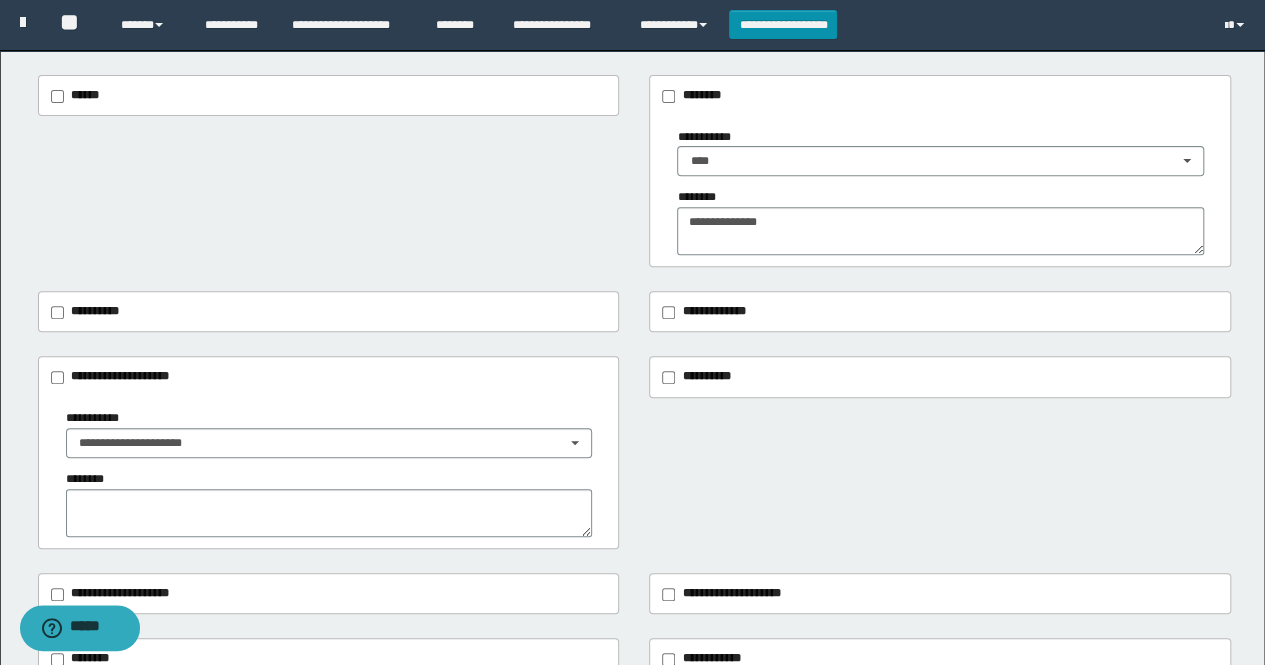 scroll, scrollTop: 400, scrollLeft: 0, axis: vertical 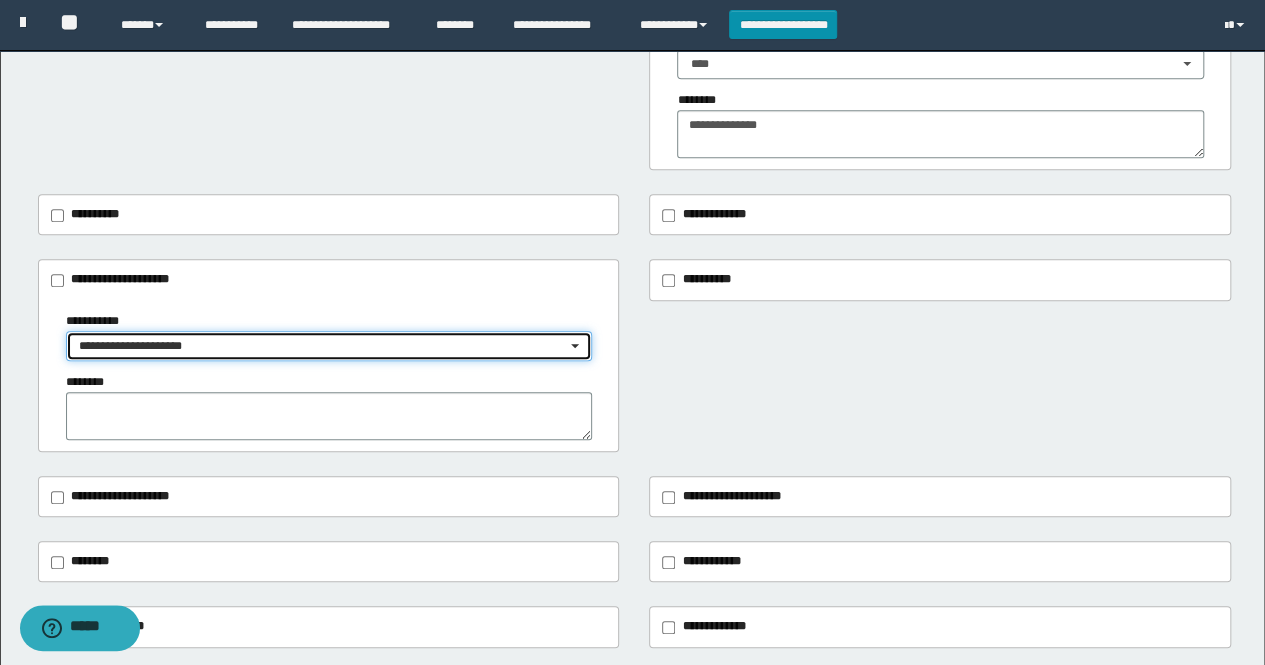 click on "**********" at bounding box center [323, 346] 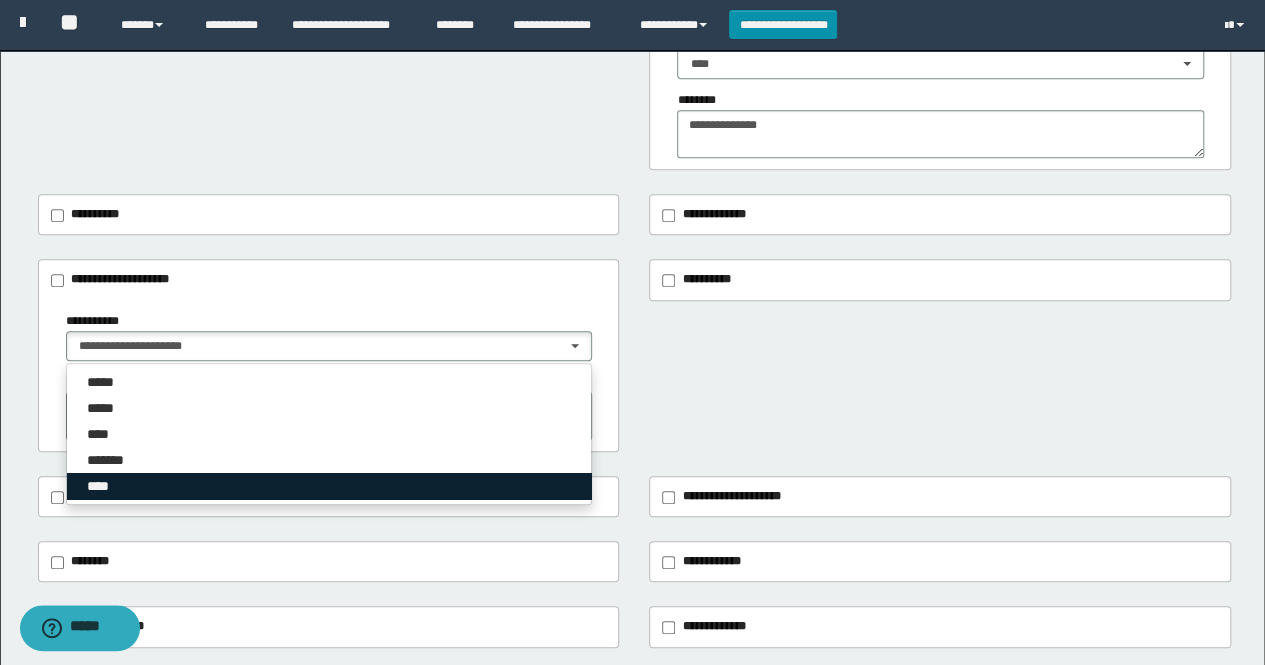 click on "****" at bounding box center (329, 486) 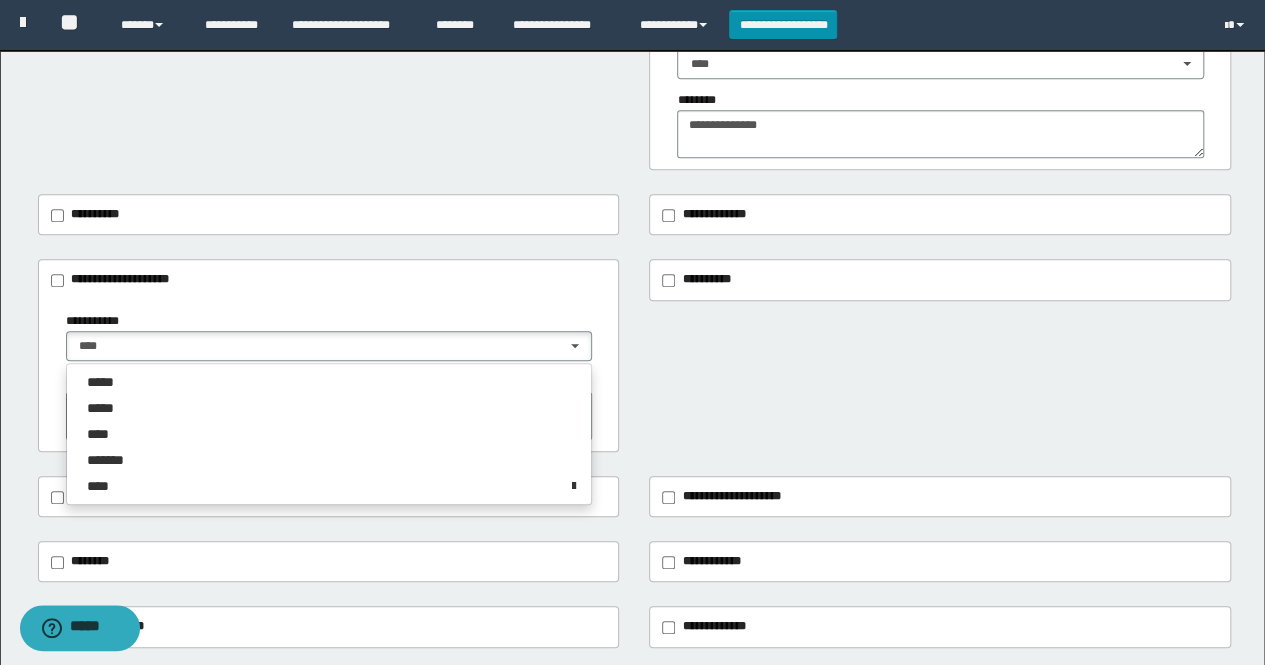 click on "**********" at bounding box center [632, 304] 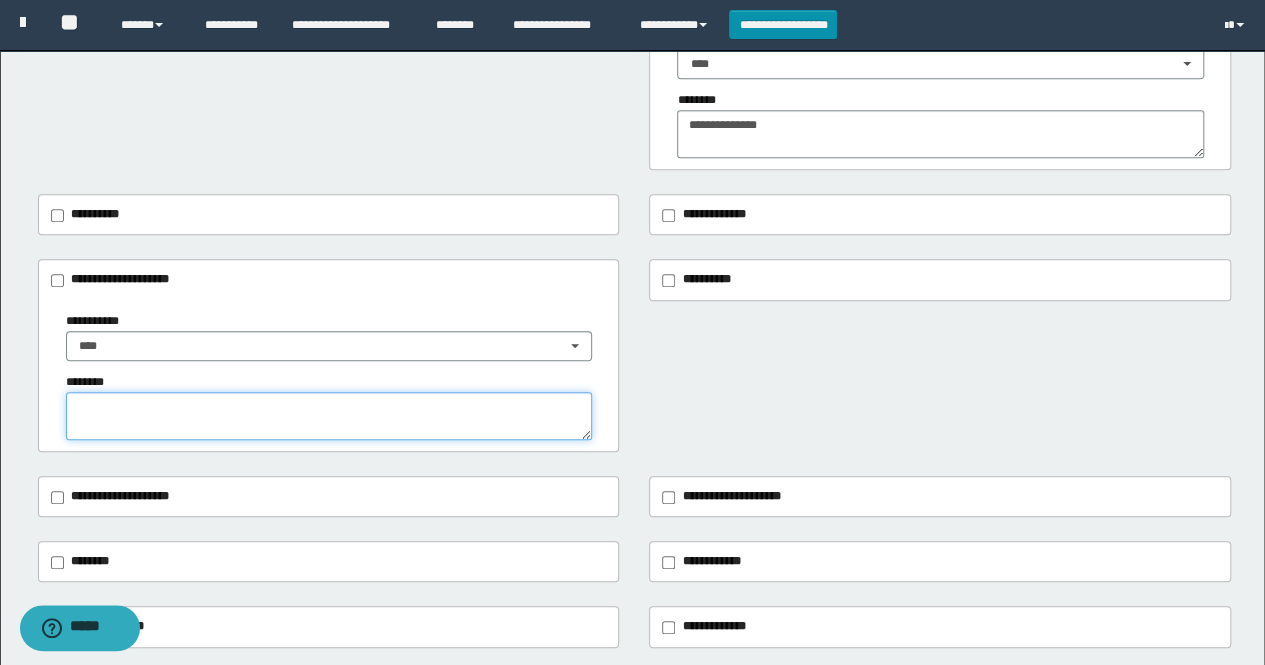 click at bounding box center [329, 416] 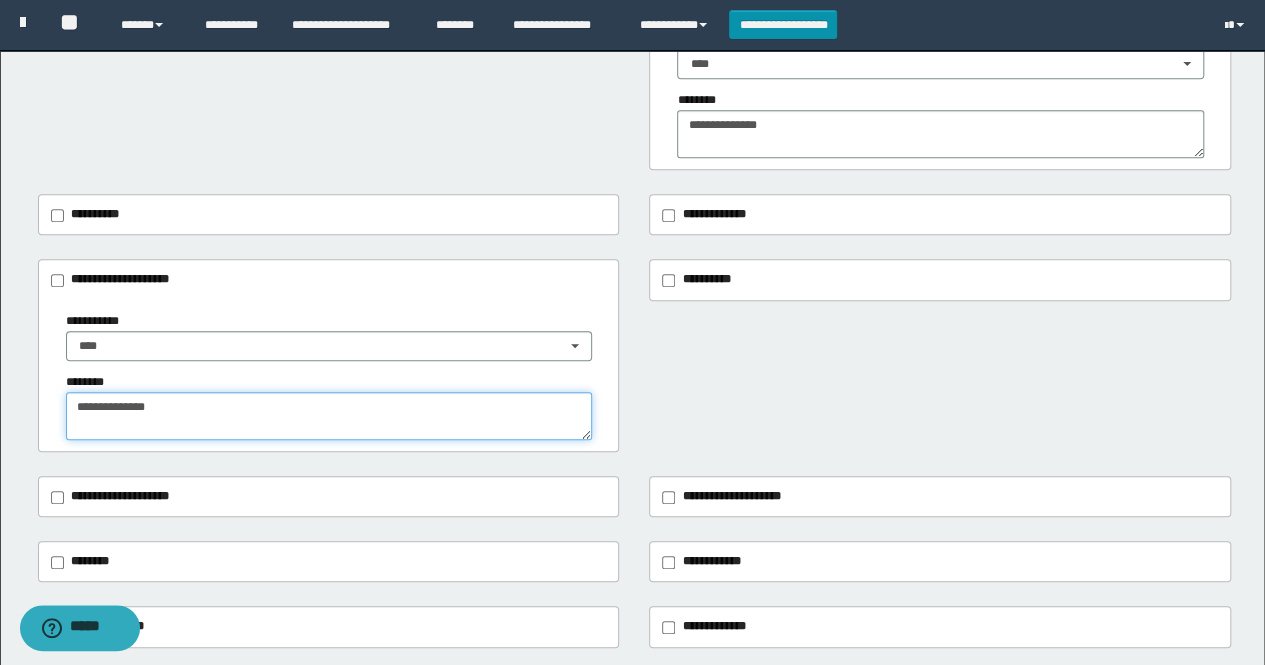 type on "**********" 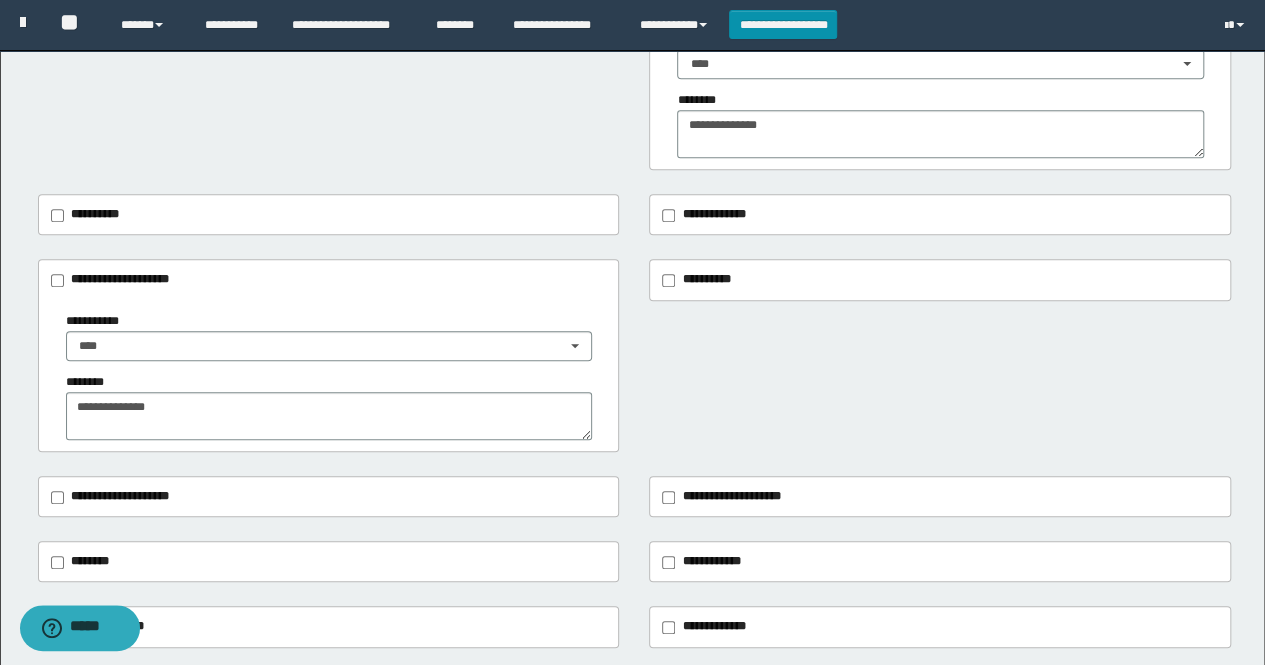 click on "**********" at bounding box center (635, 355) 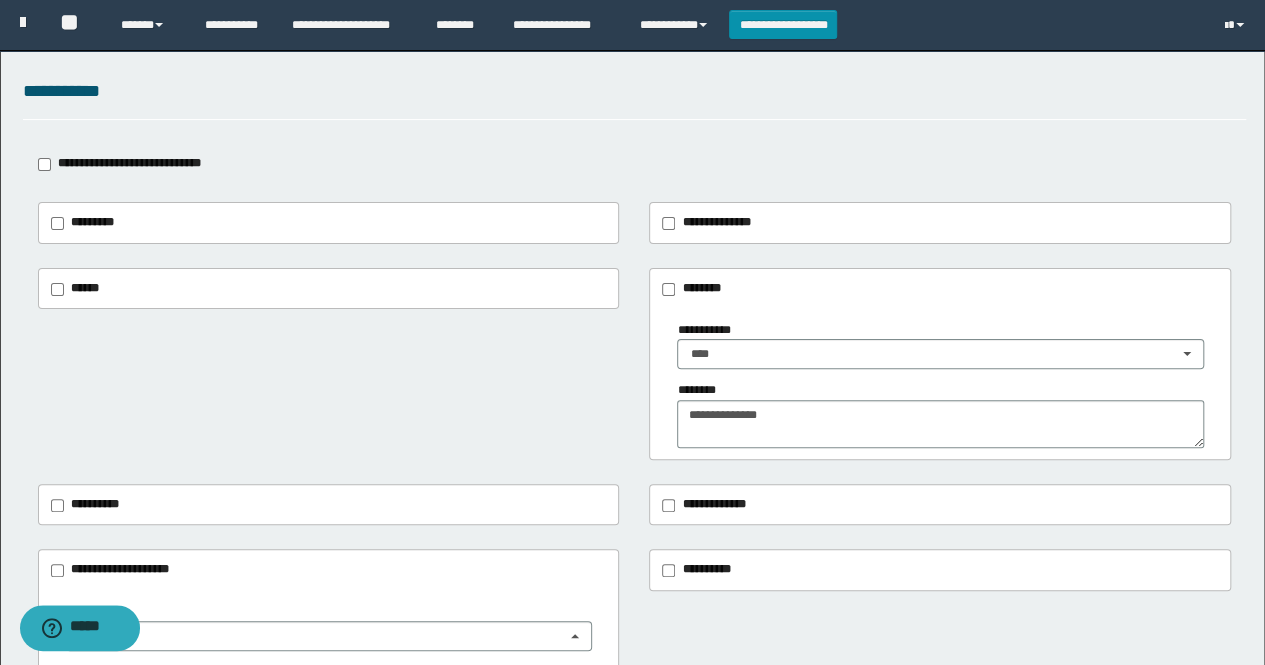 scroll, scrollTop: 0, scrollLeft: 0, axis: both 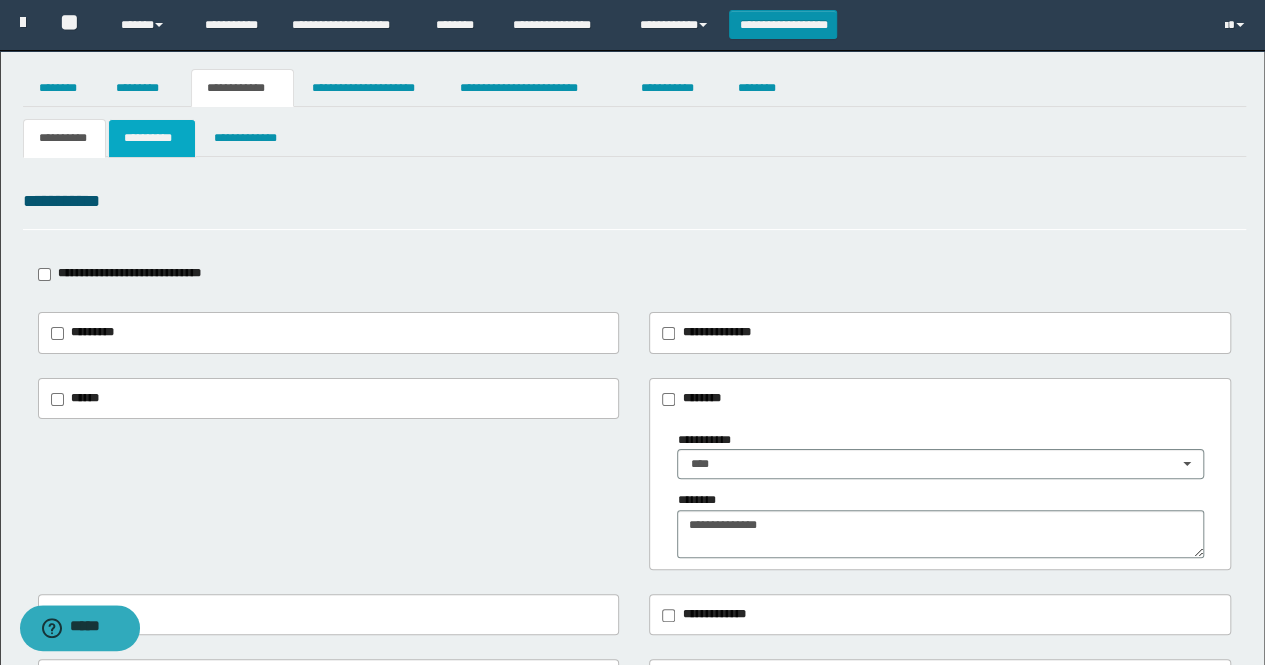 click on "**********" at bounding box center [151, 138] 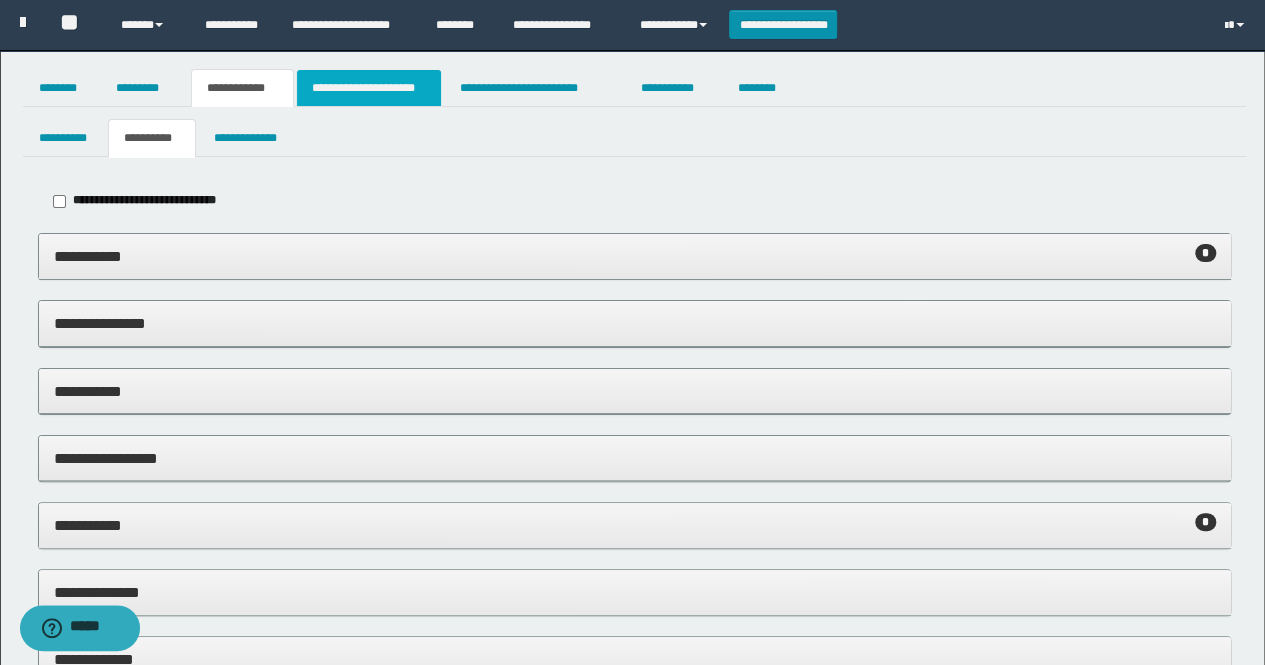click on "**********" at bounding box center [369, 88] 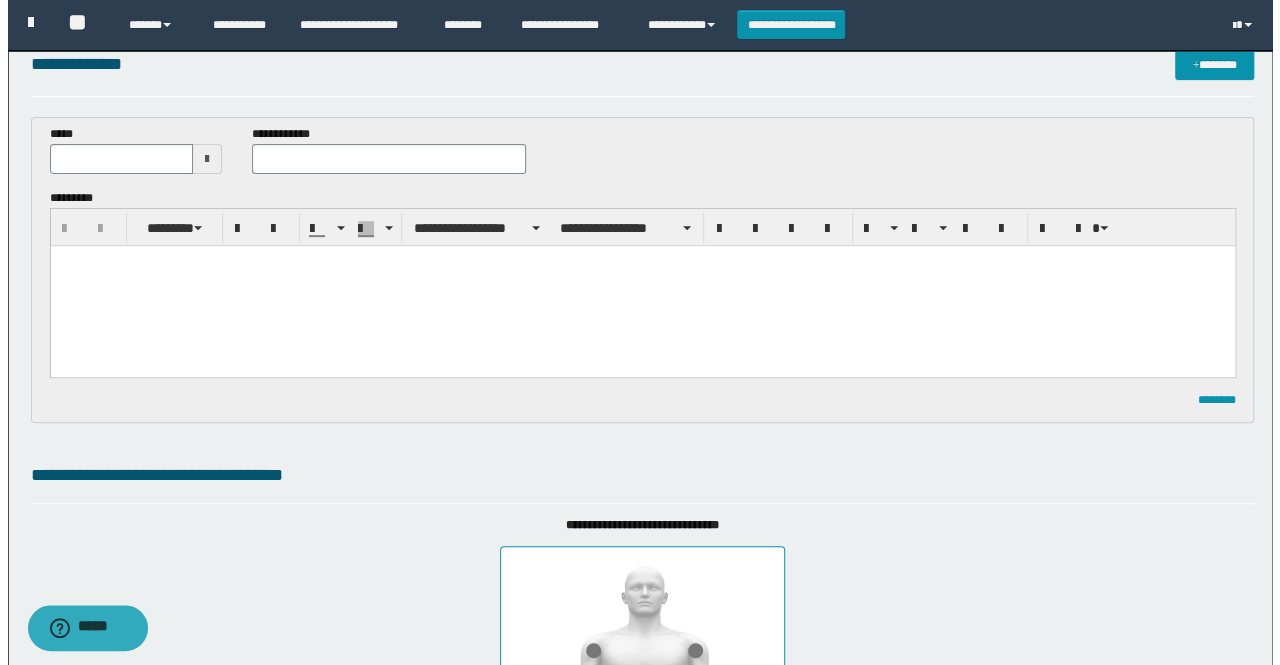 scroll, scrollTop: 0, scrollLeft: 0, axis: both 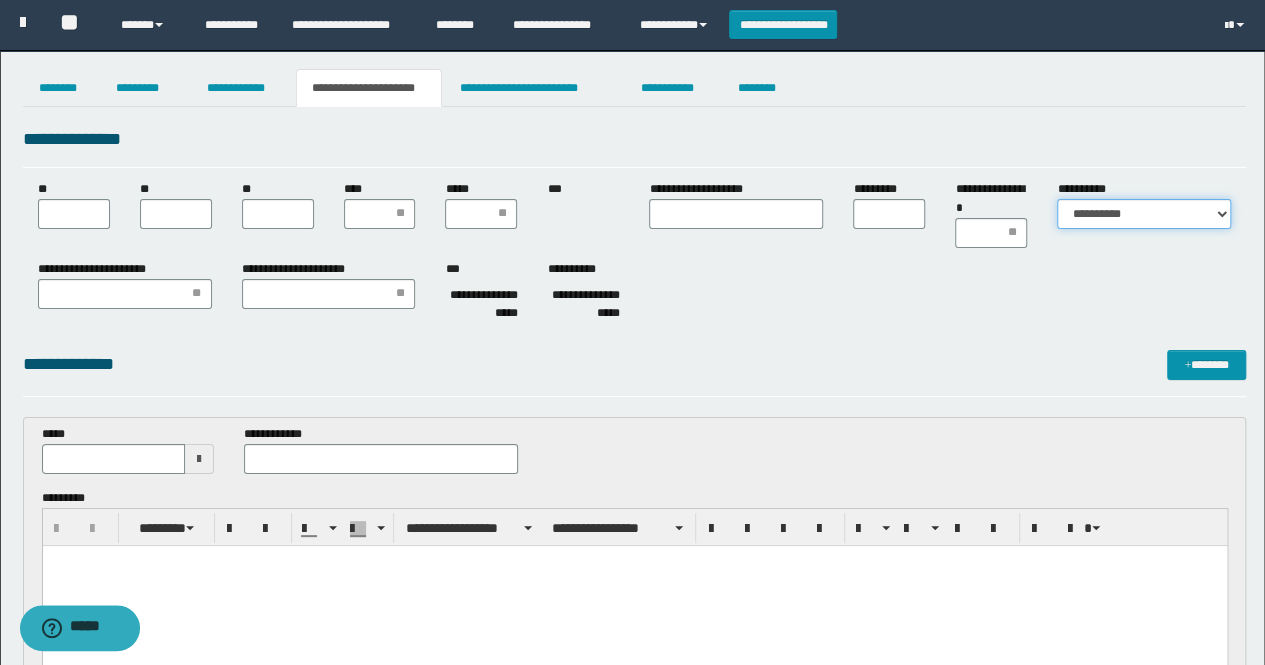 drag, startPoint x: 1110, startPoint y: 213, endPoint x: 1109, endPoint y: 225, distance: 12.0415945 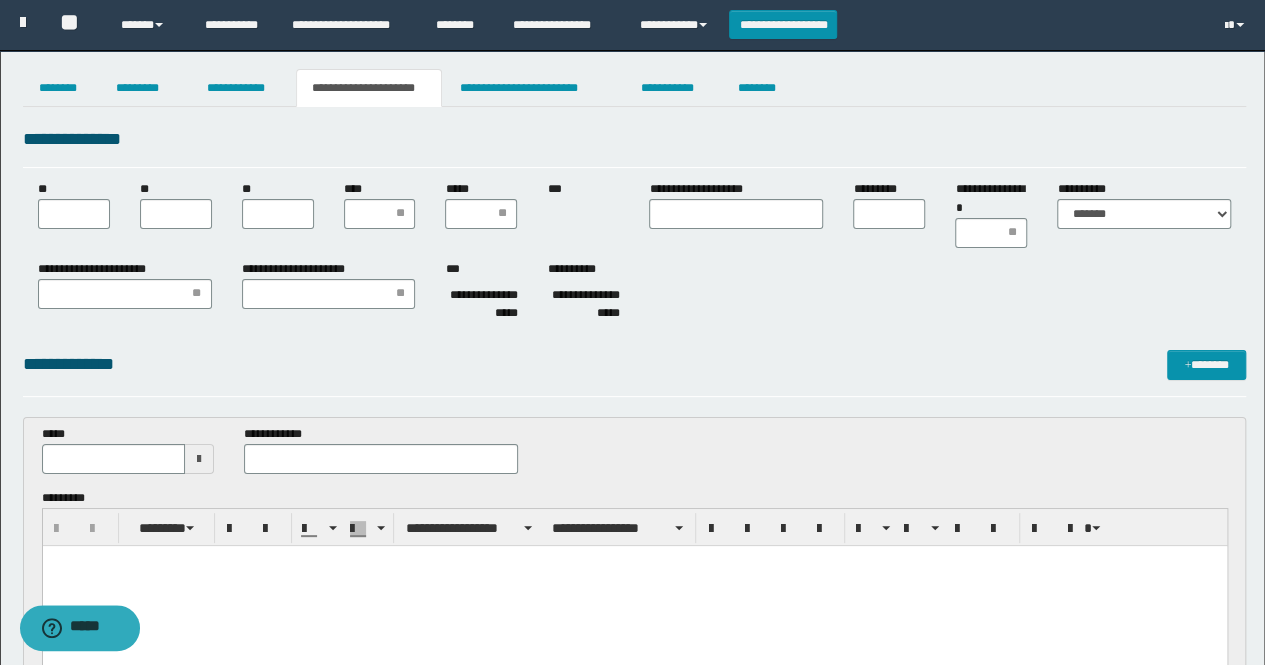 drag, startPoint x: 924, startPoint y: 149, endPoint x: 938, endPoint y: 136, distance: 19.104973 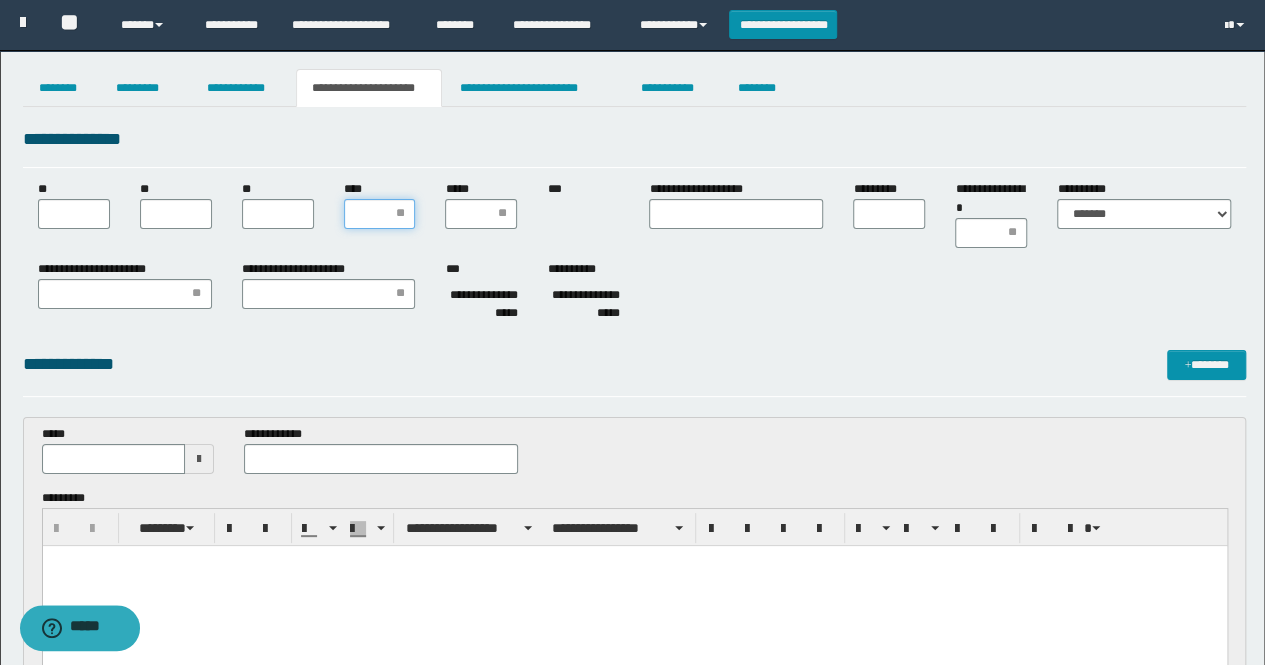 click on "****" at bounding box center (380, 214) 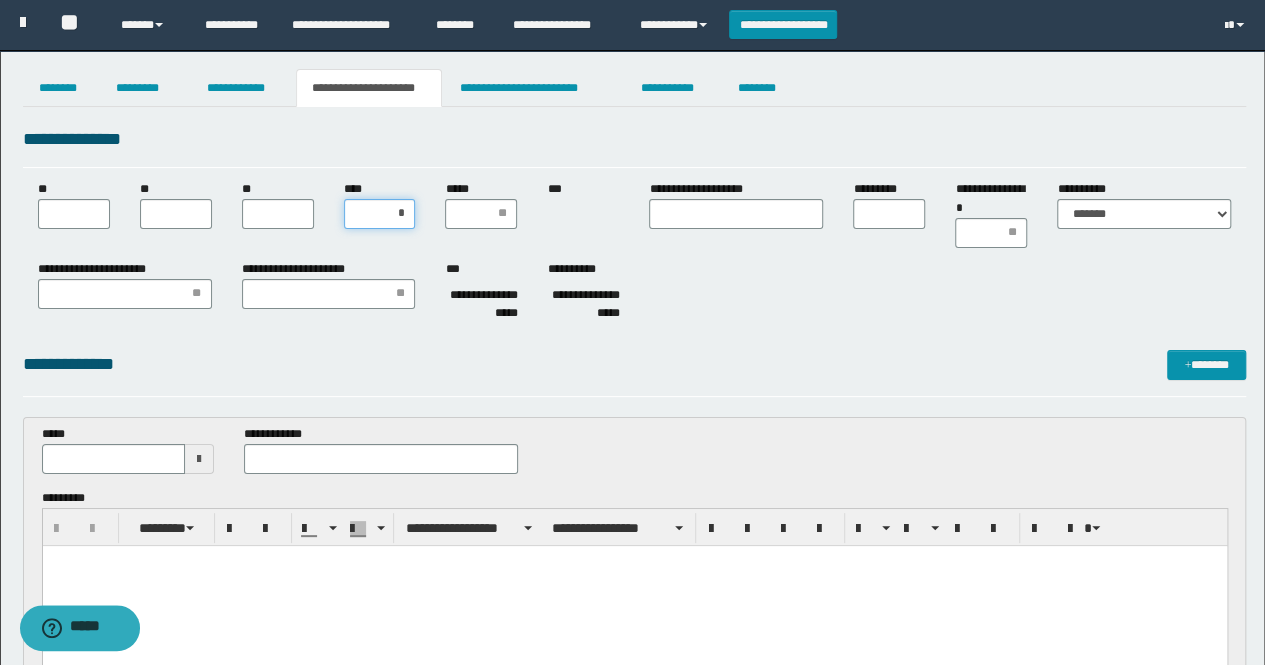 type on "**" 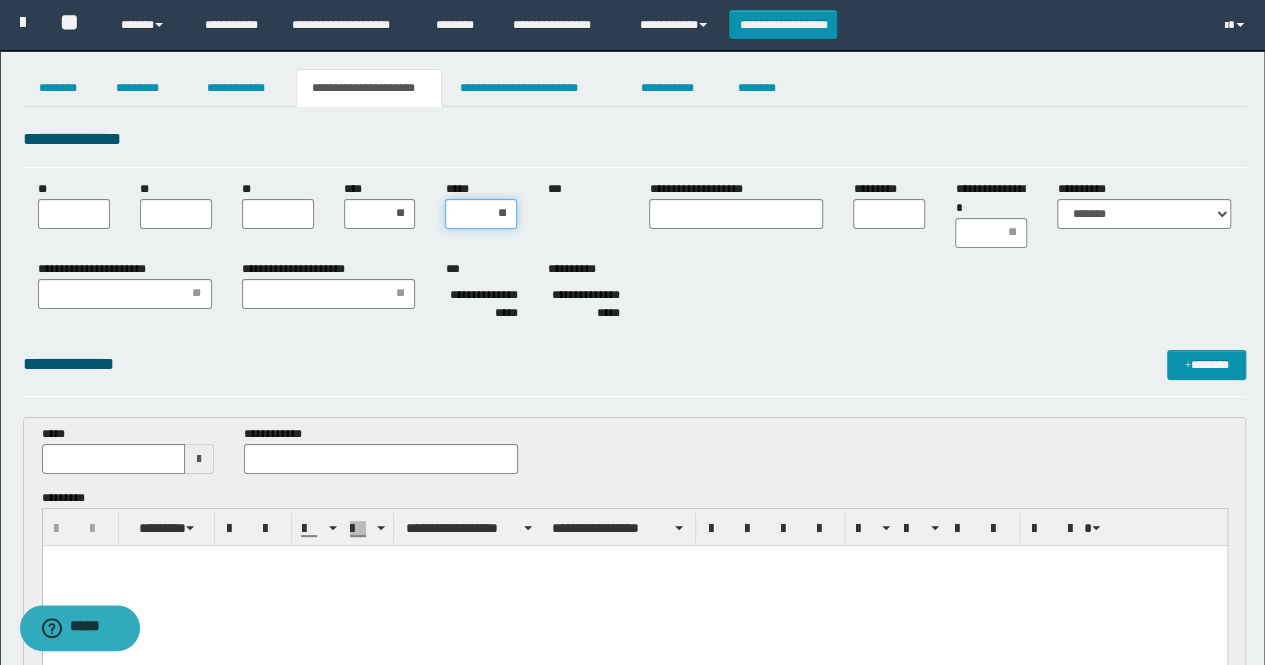 type on "***" 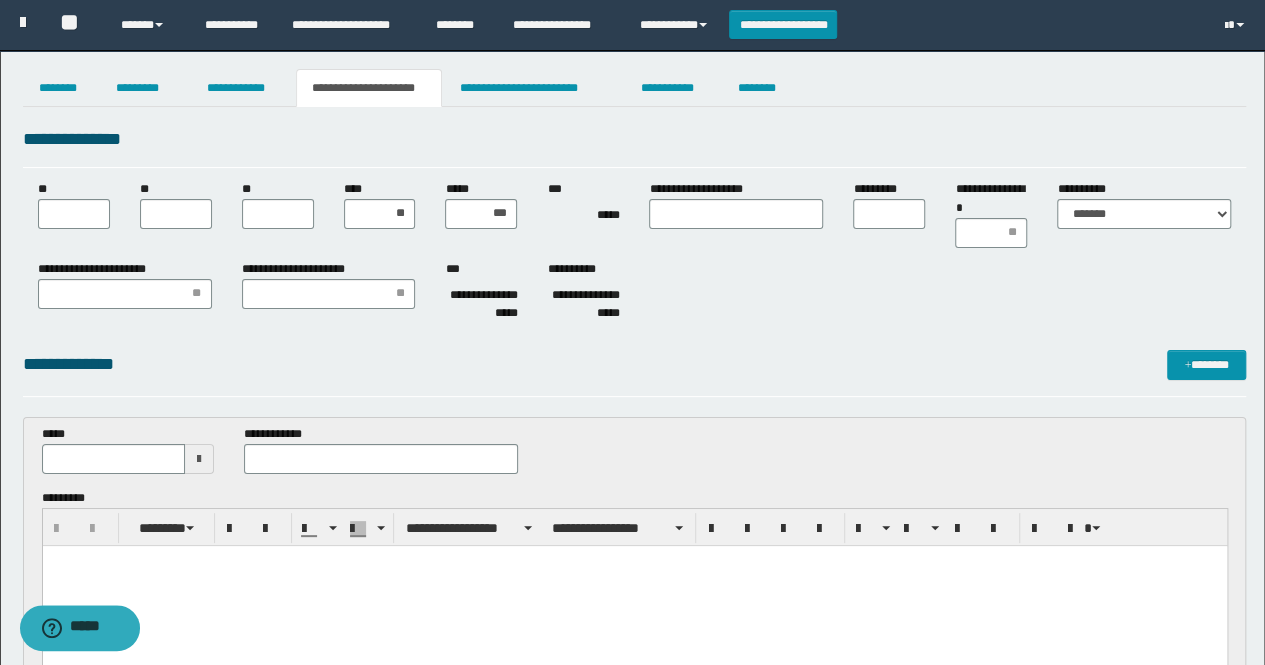 click on "**********" at bounding box center (635, 295) 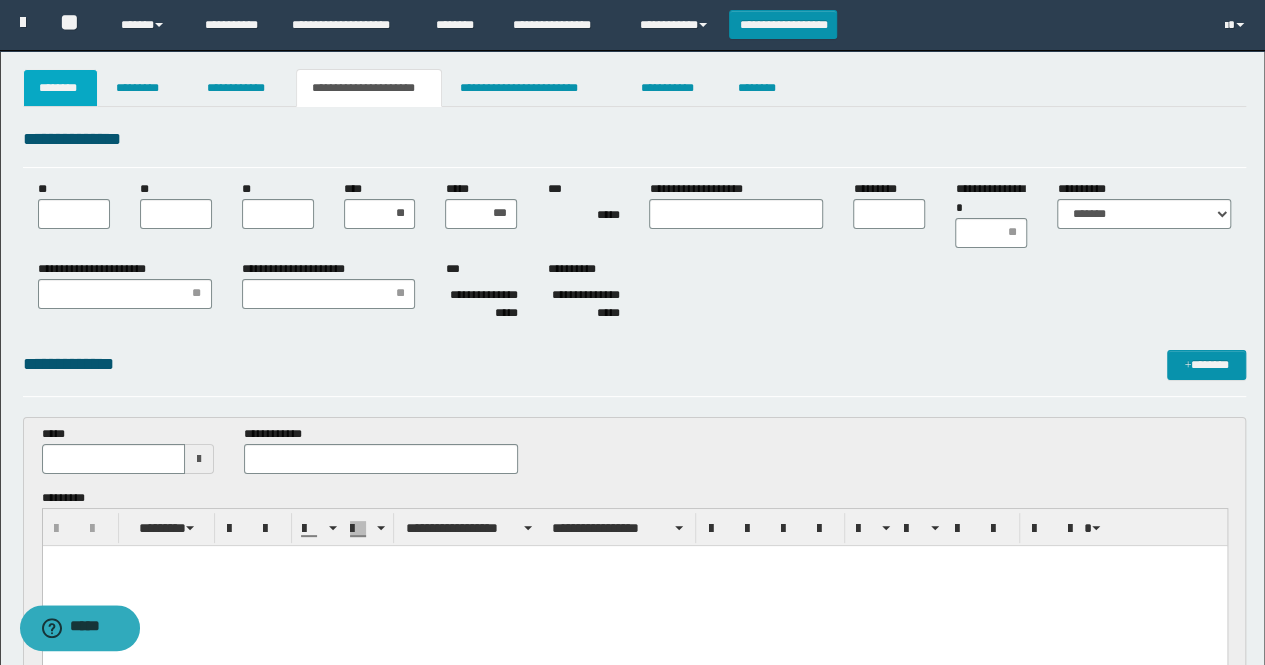 click on "********" at bounding box center (61, 88) 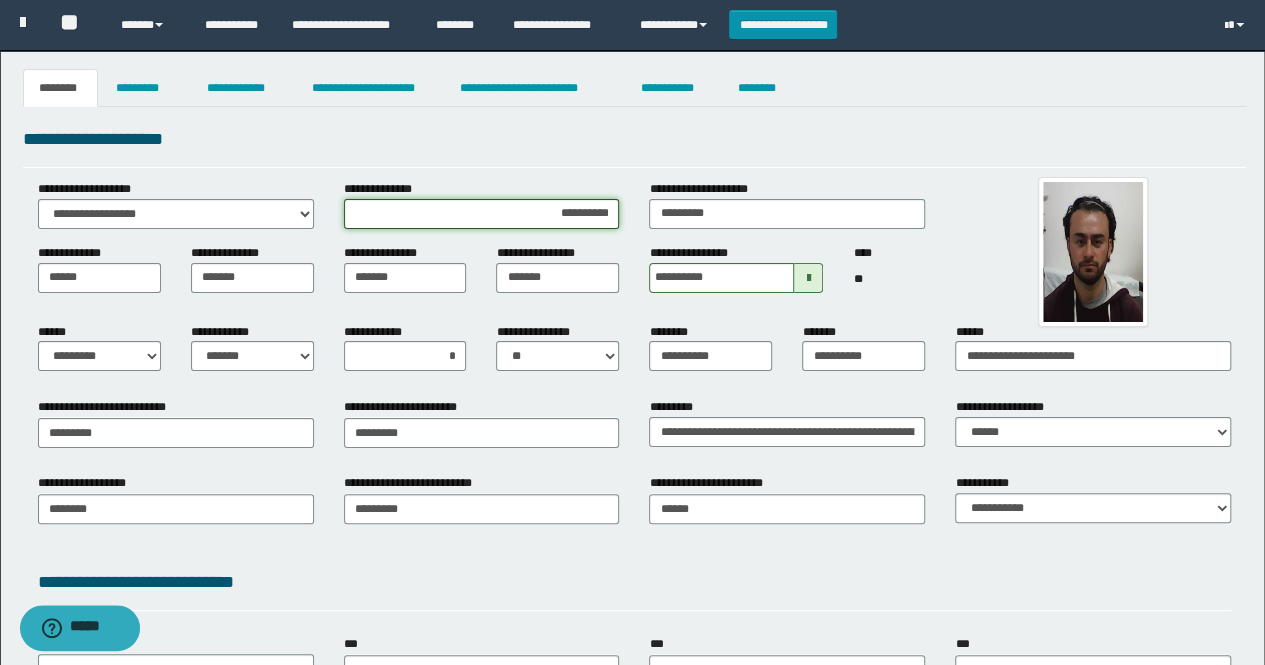drag, startPoint x: 544, startPoint y: 215, endPoint x: 618, endPoint y: 218, distance: 74.06078 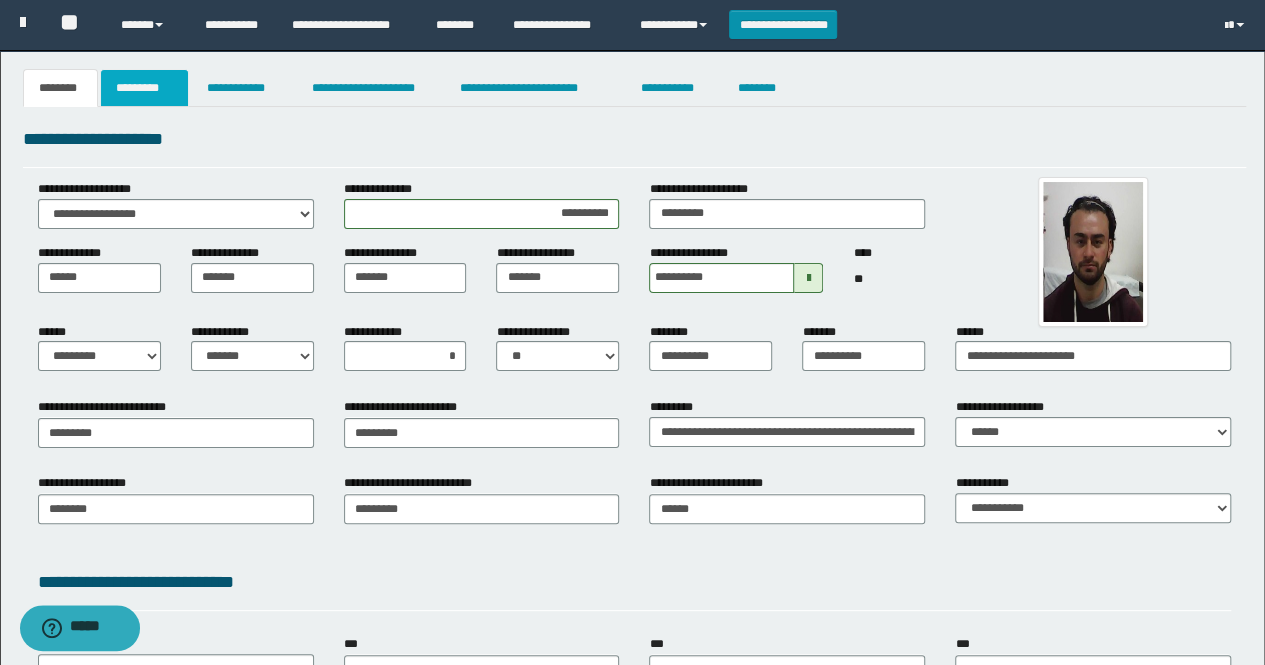 click on "*********" at bounding box center [144, 88] 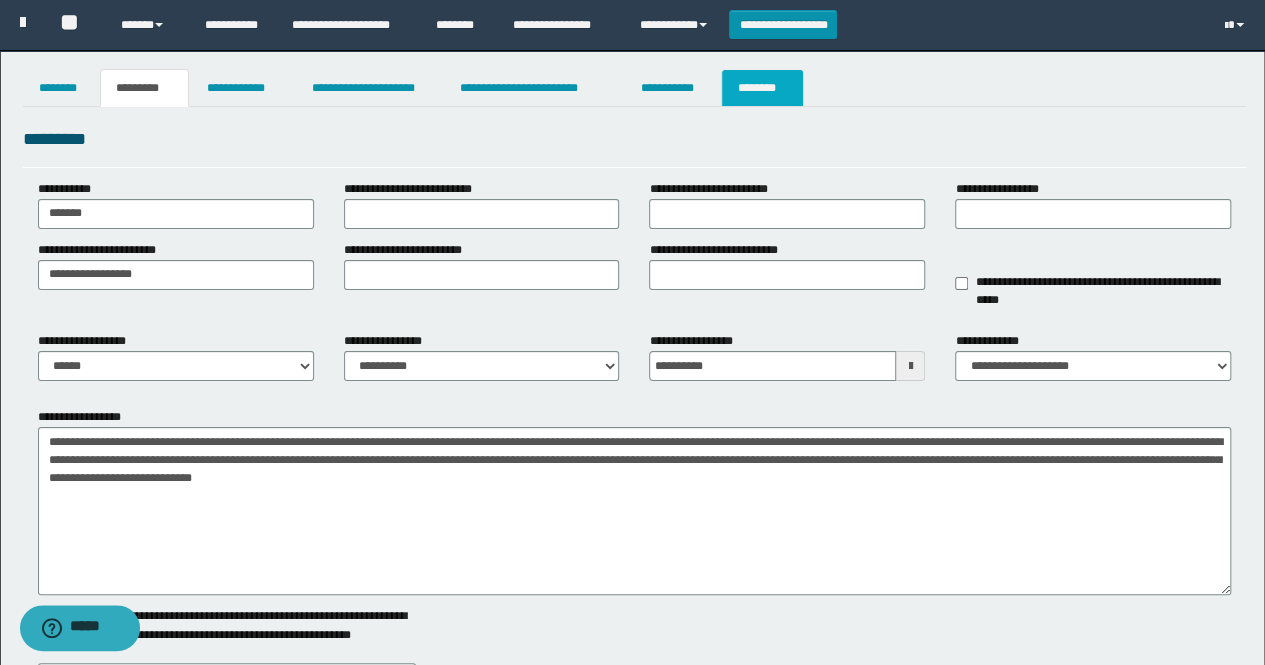 click on "********" at bounding box center [762, 88] 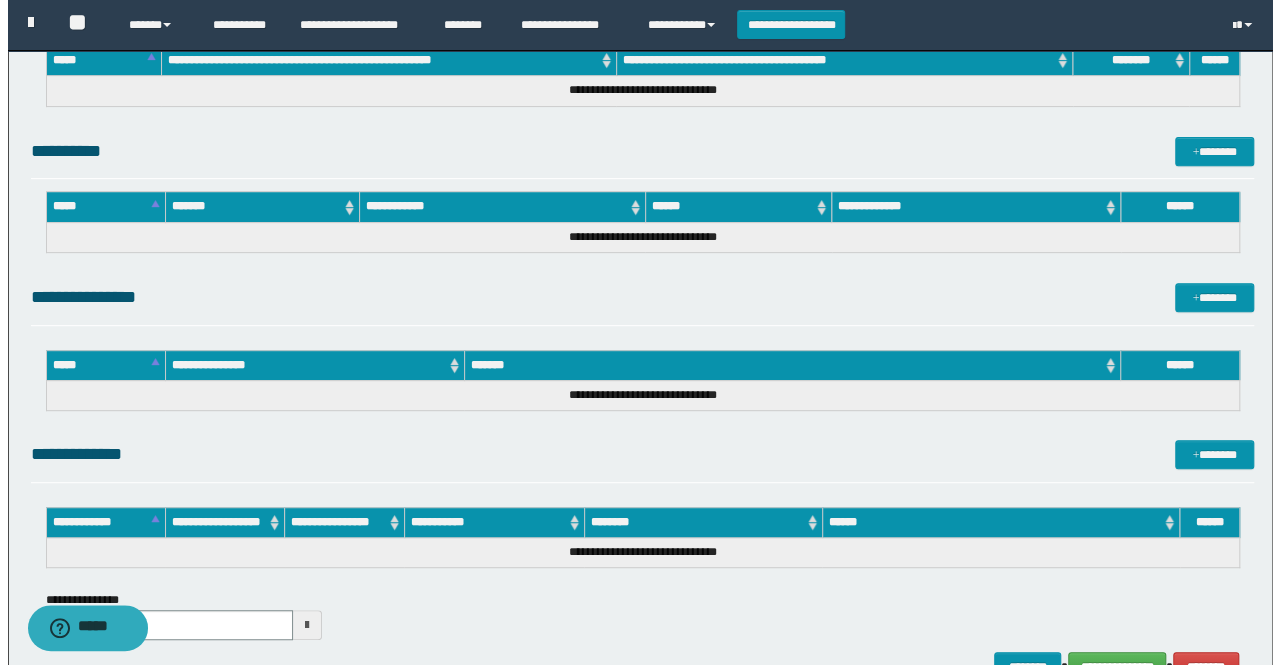 scroll, scrollTop: 479, scrollLeft: 0, axis: vertical 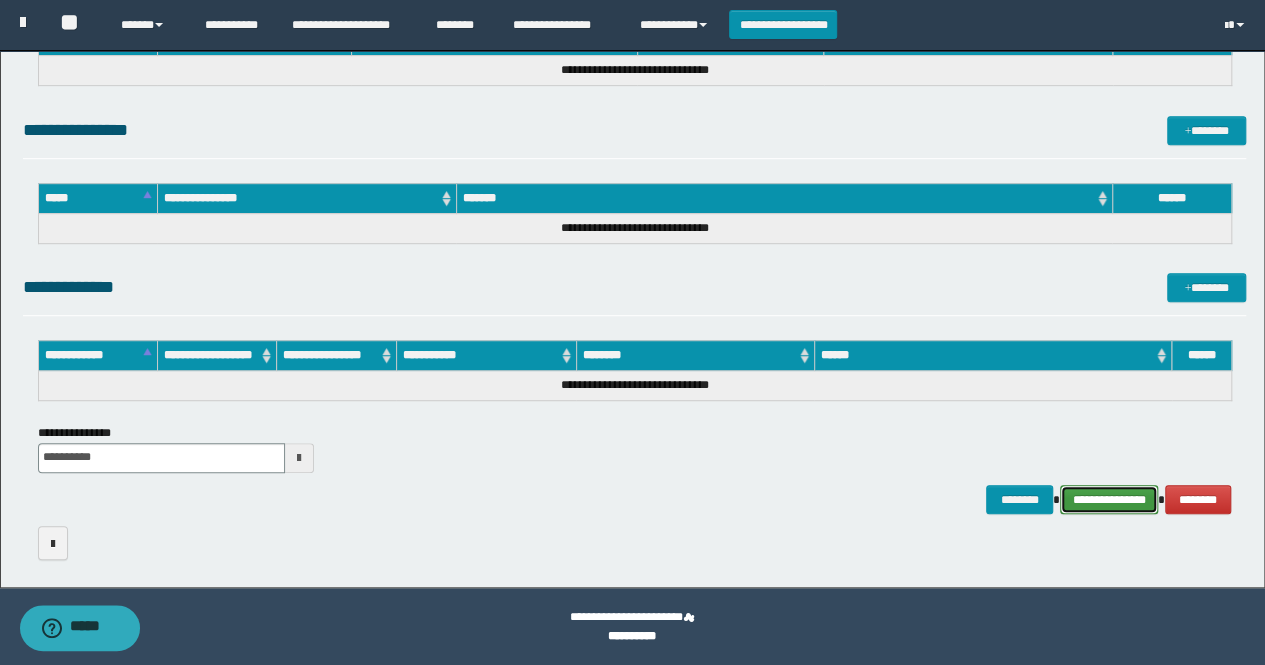 click on "**********" at bounding box center (1109, 499) 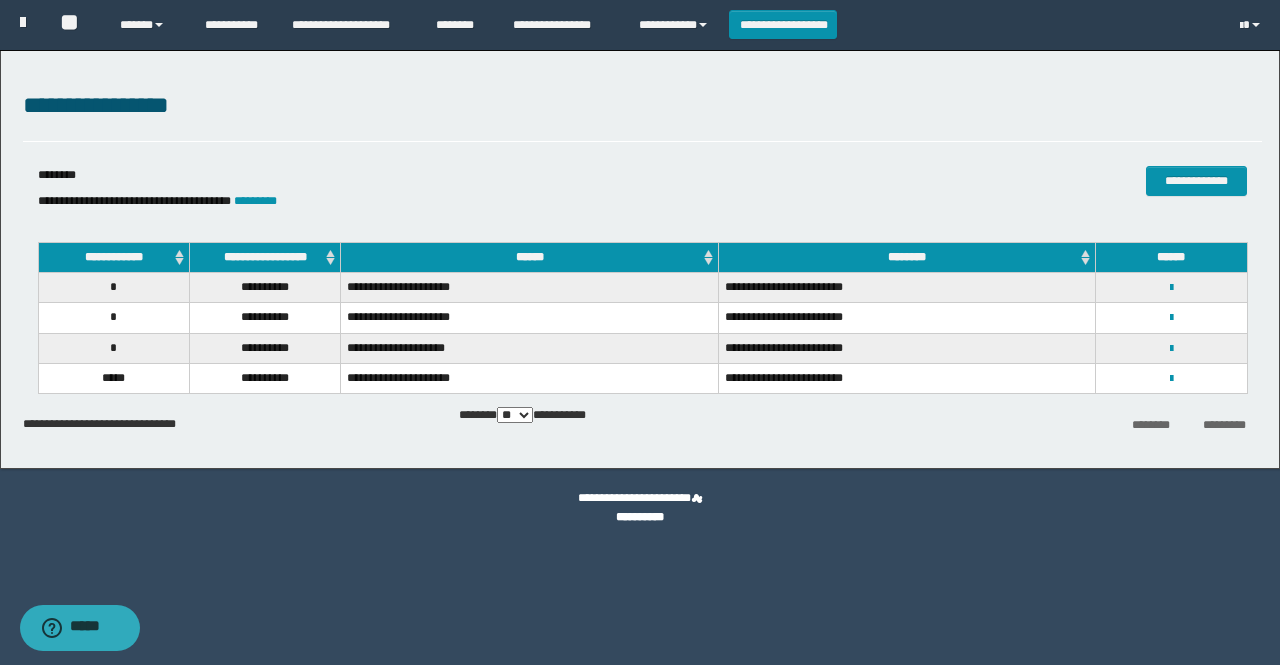 scroll, scrollTop: 0, scrollLeft: 0, axis: both 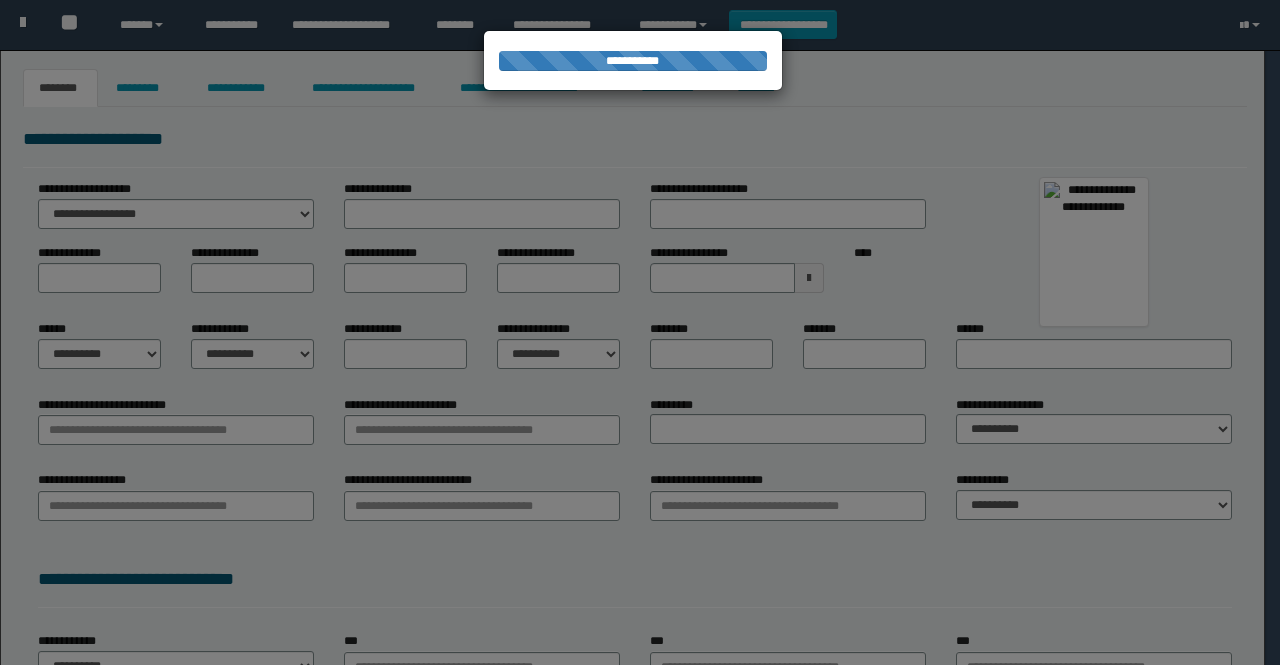 type on "*********" 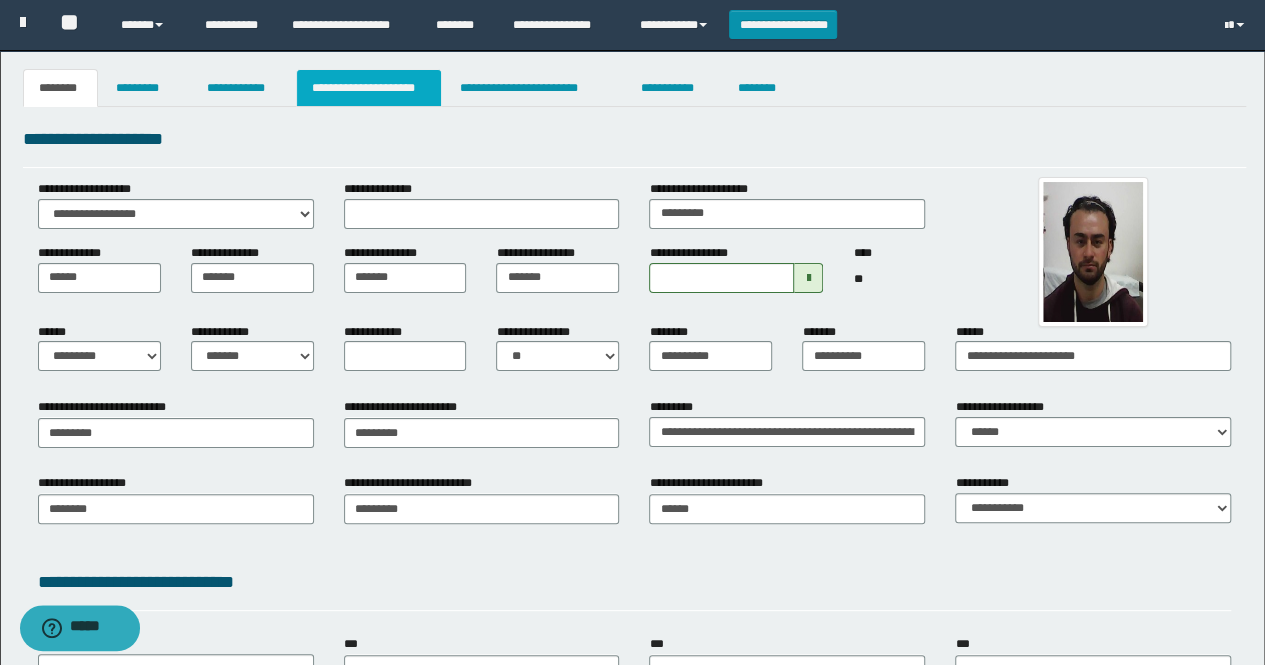 click on "**********" at bounding box center [369, 88] 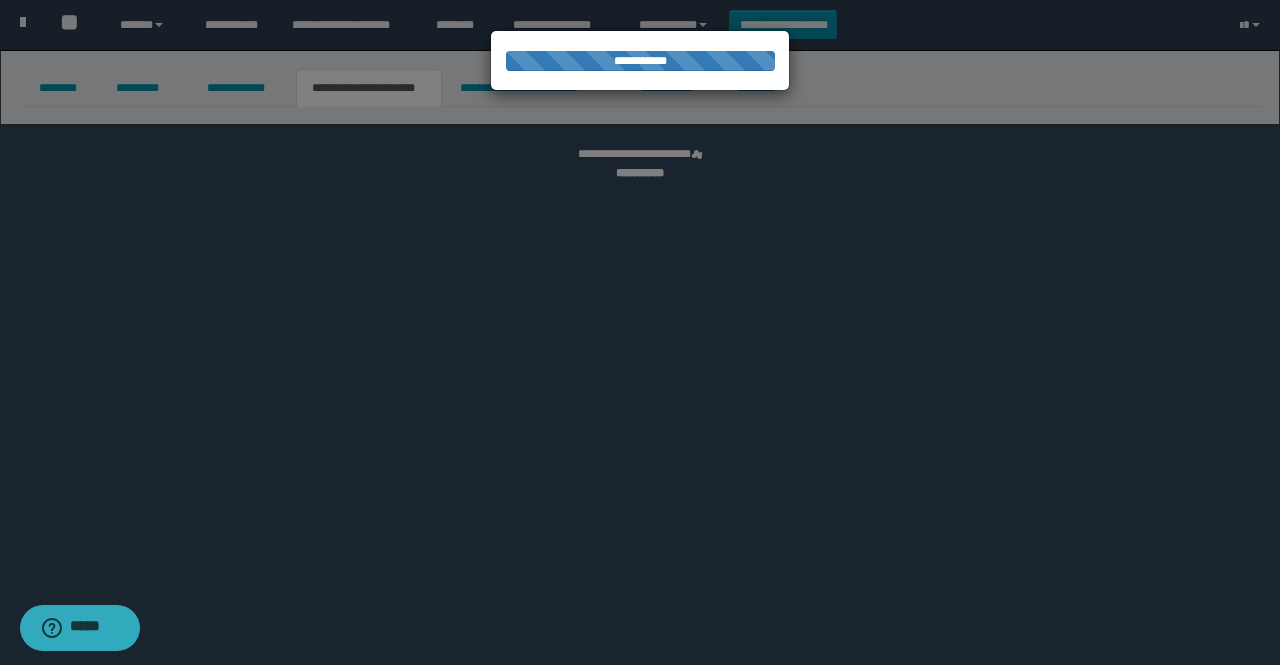 select on "*" 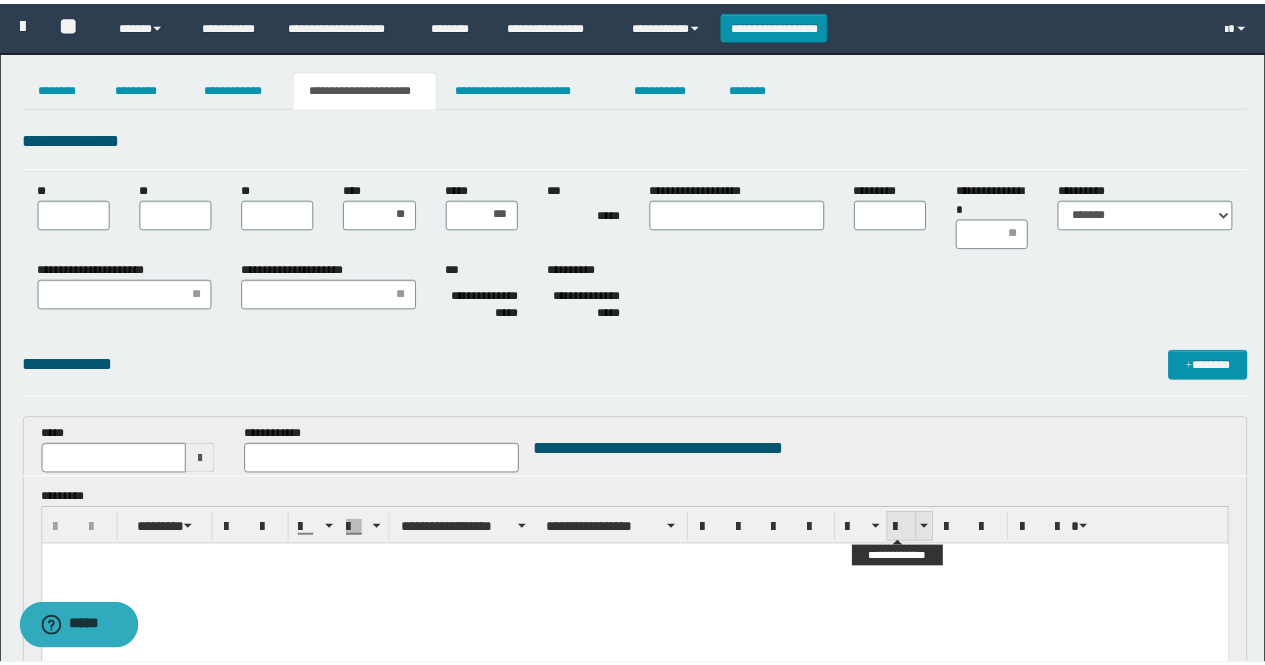 scroll, scrollTop: 0, scrollLeft: 0, axis: both 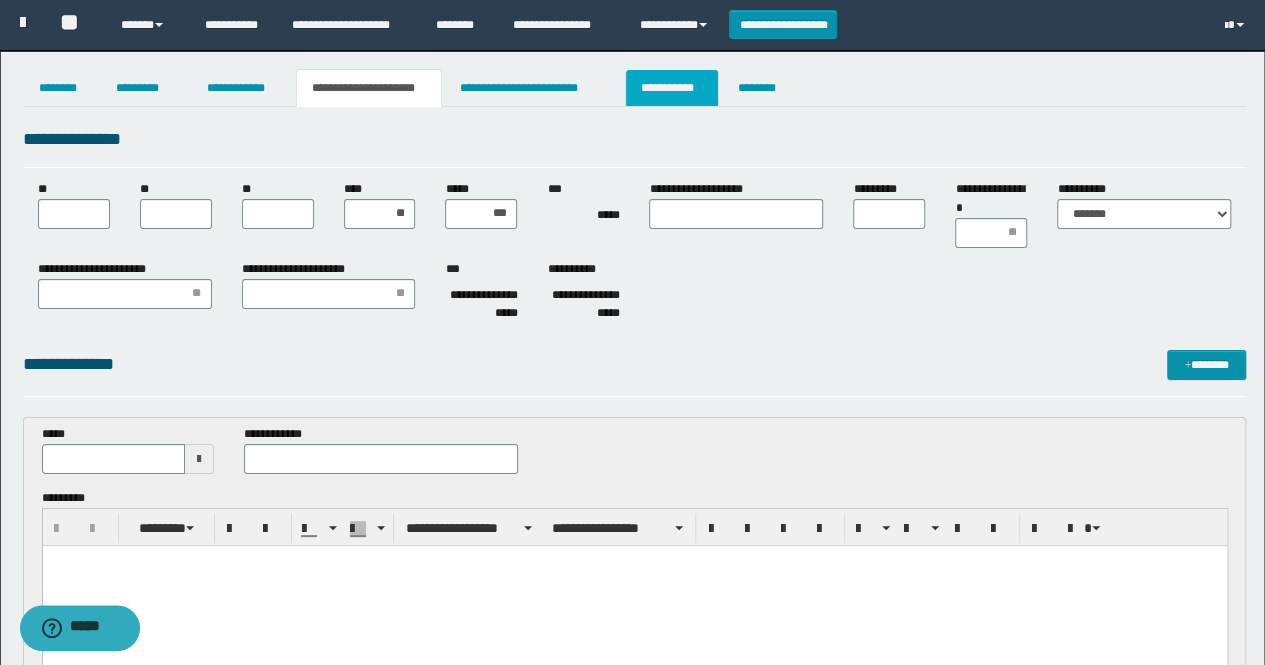 click on "**********" at bounding box center [672, 88] 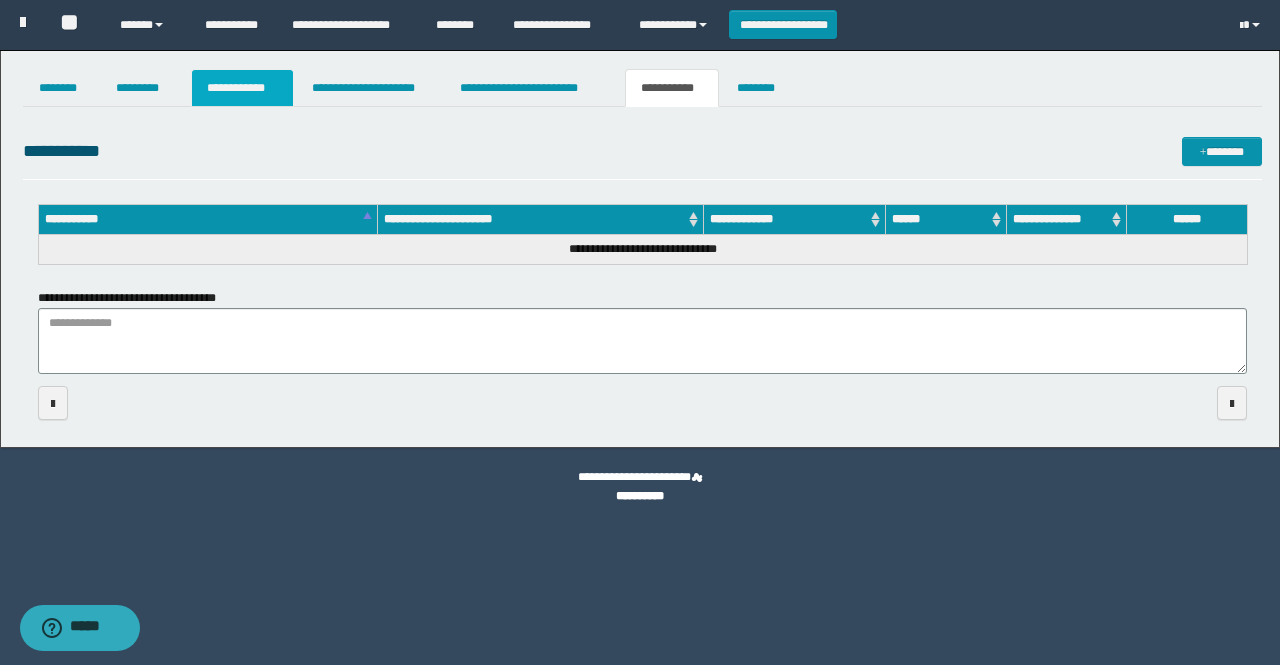 click on "**********" at bounding box center (243, 88) 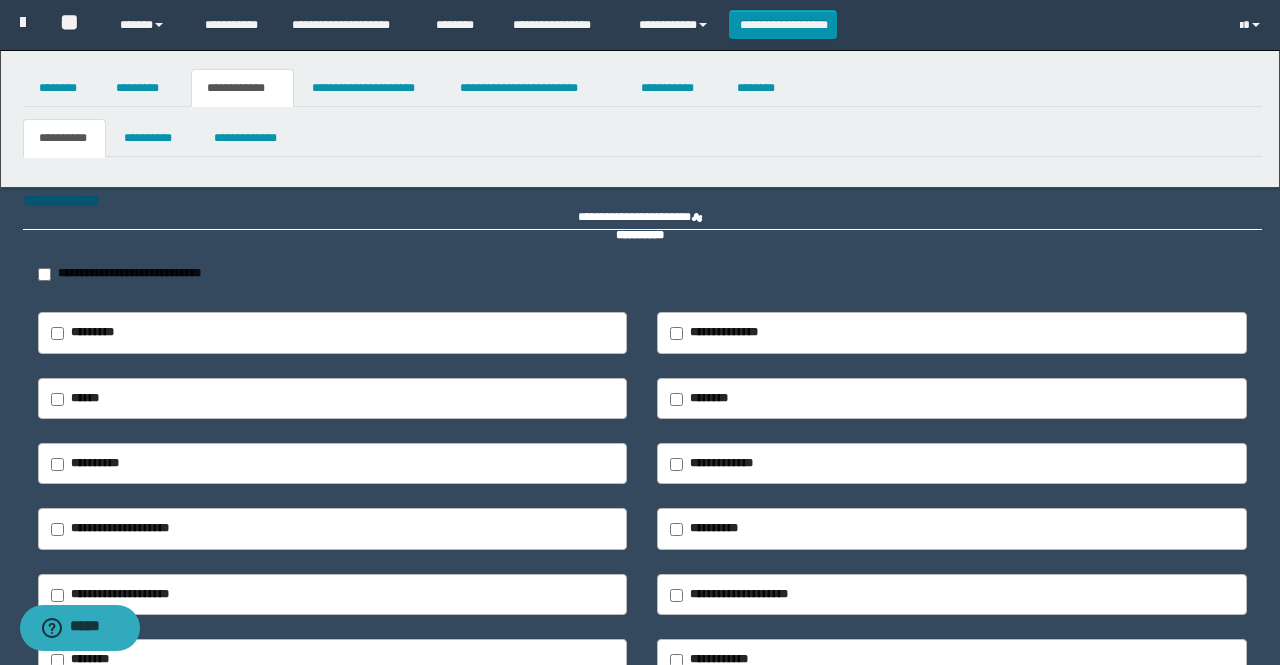 type on "**********" 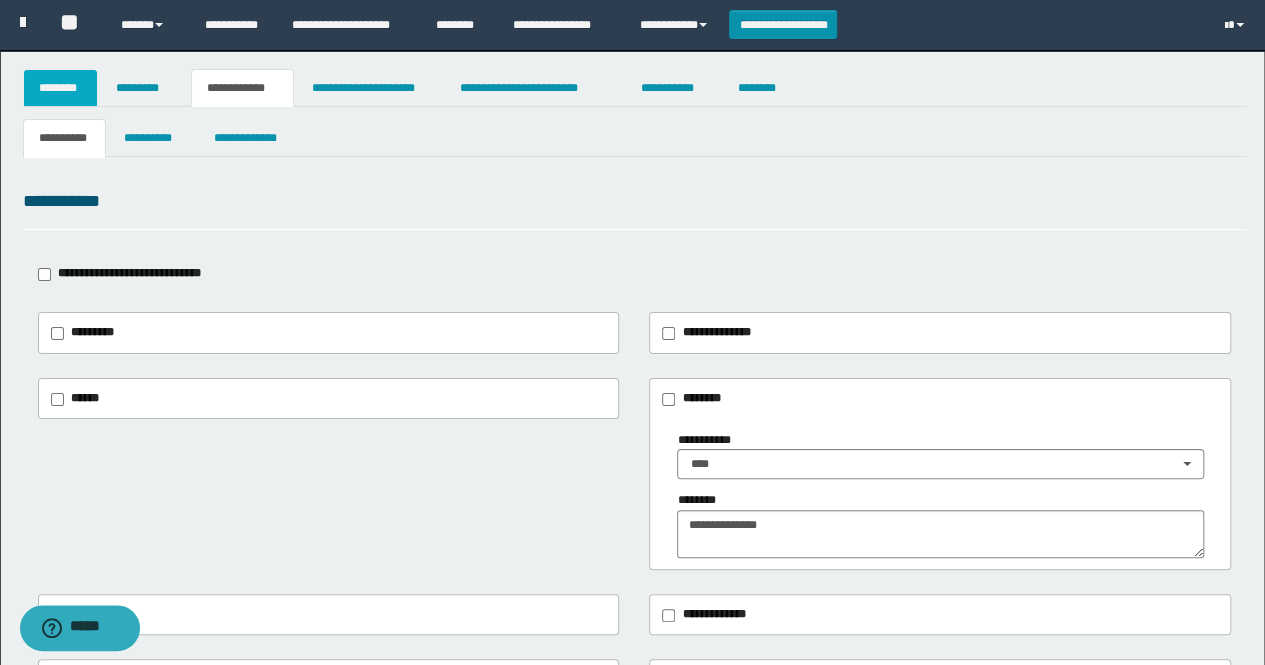 click on "********" at bounding box center (61, 88) 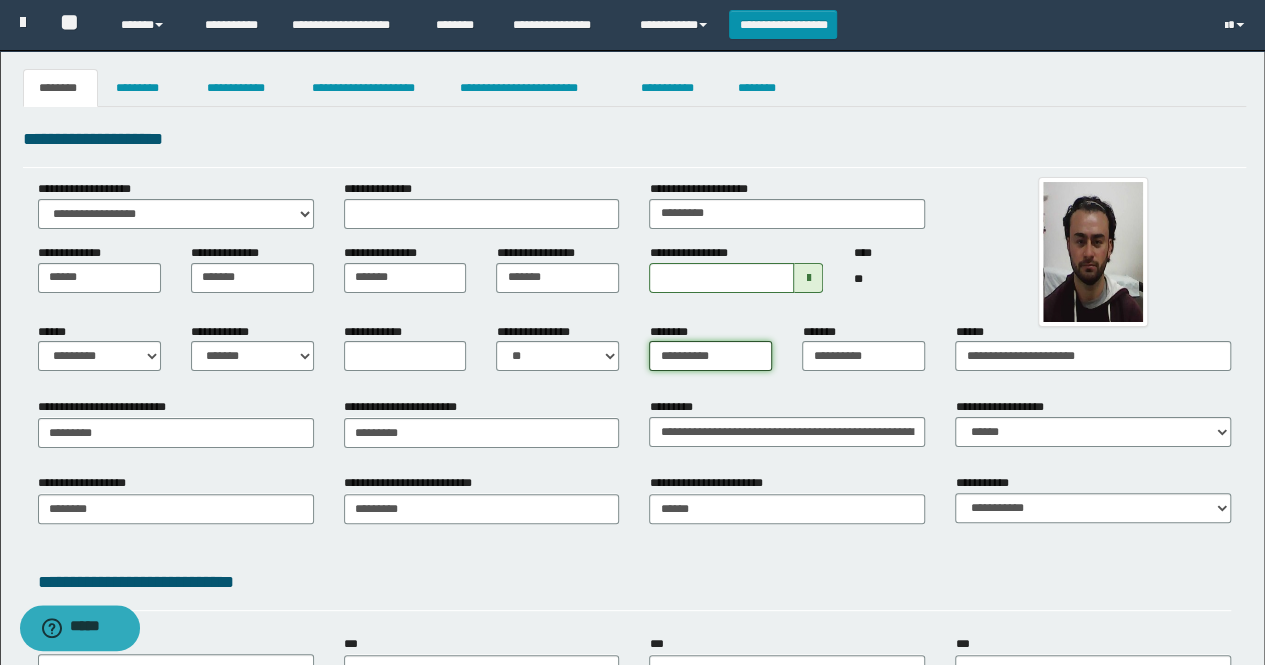 drag, startPoint x: 736, startPoint y: 360, endPoint x: 654, endPoint y: 355, distance: 82.1523 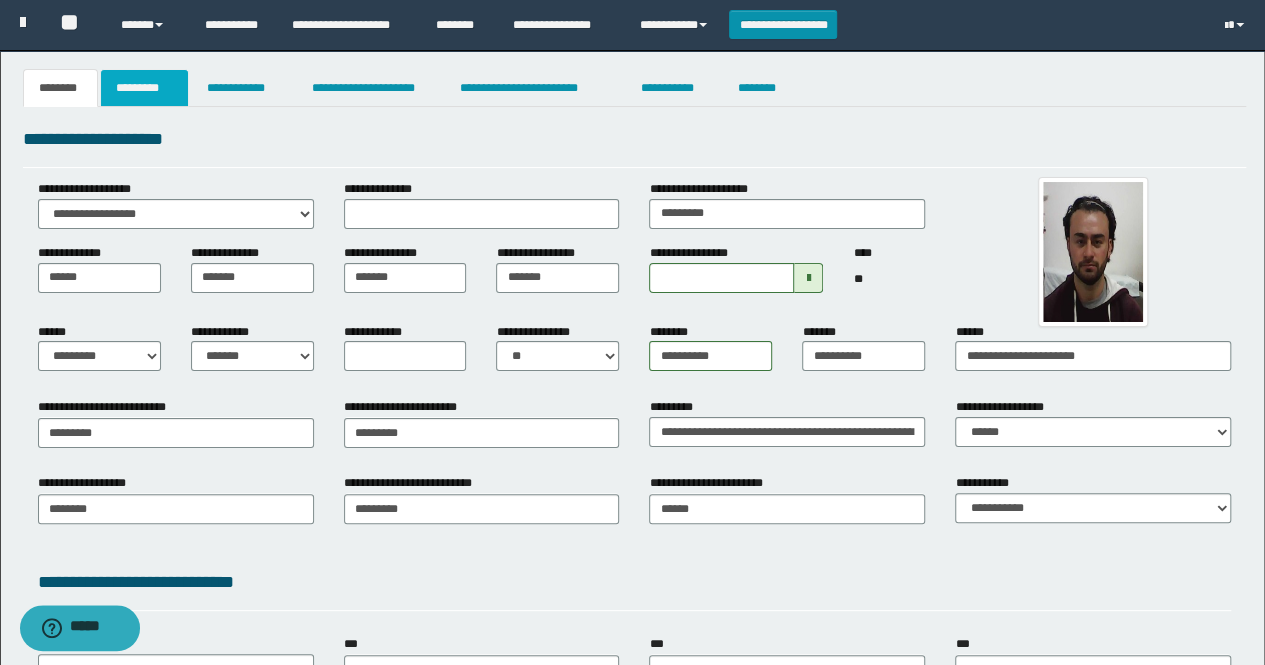 click on "*********" at bounding box center [144, 88] 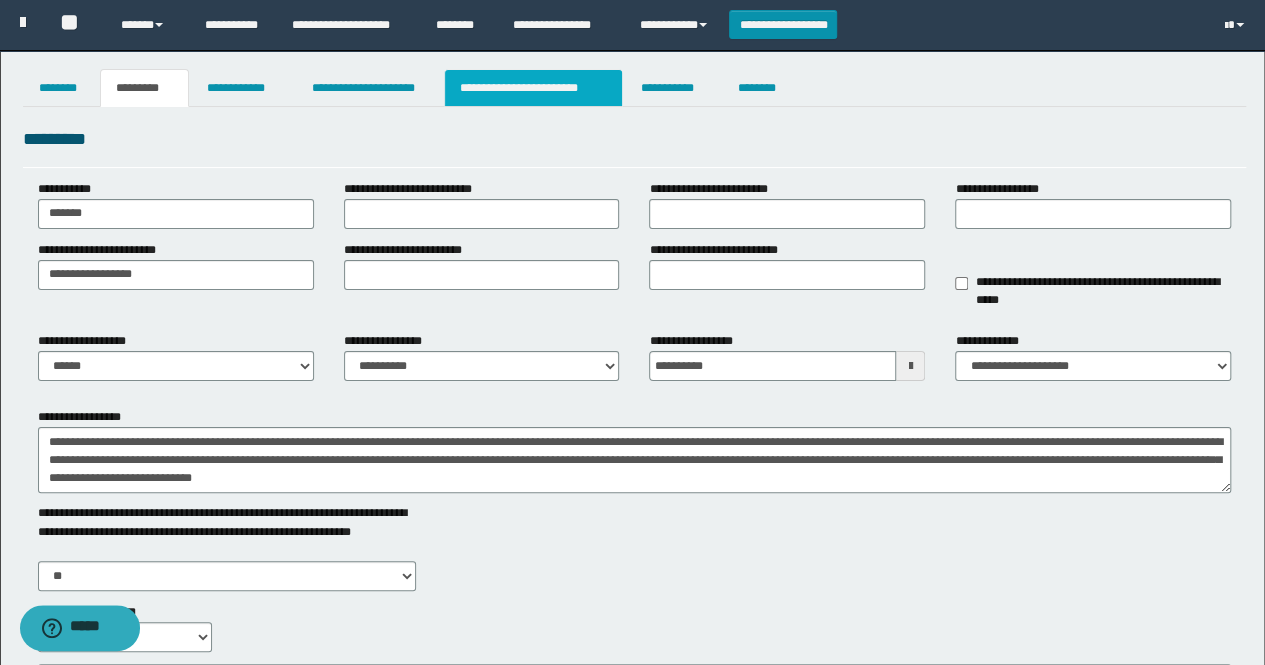 click on "**********" at bounding box center (533, 88) 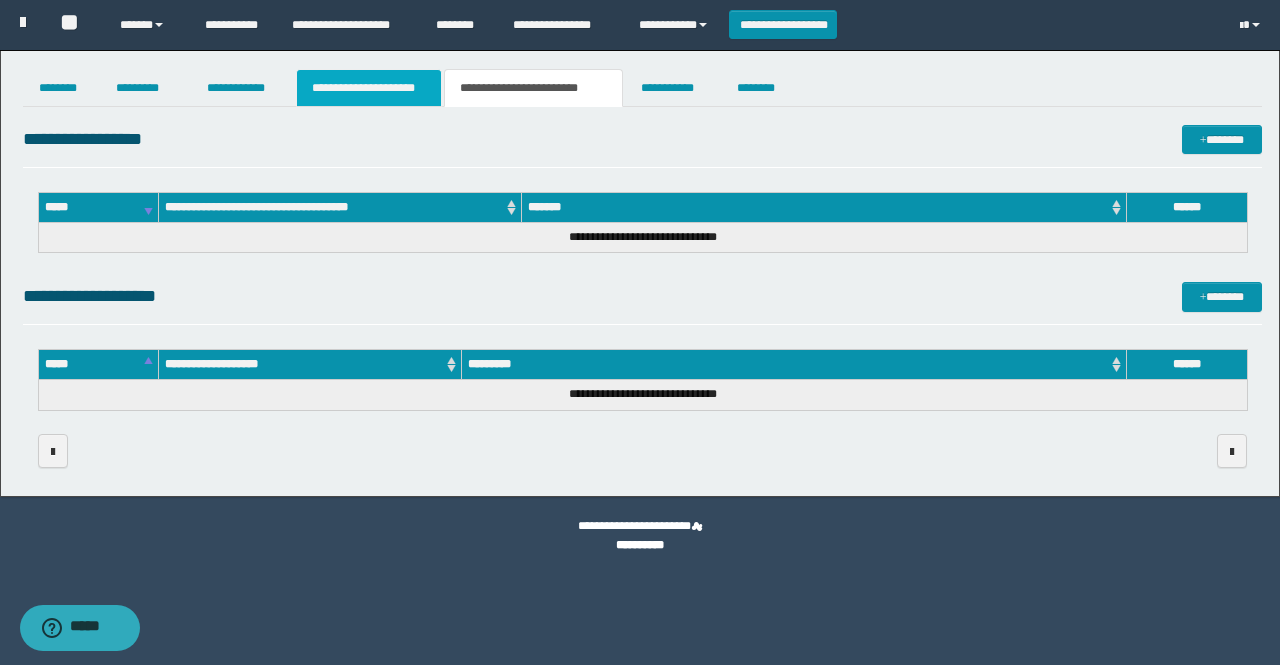 click on "**********" at bounding box center (369, 88) 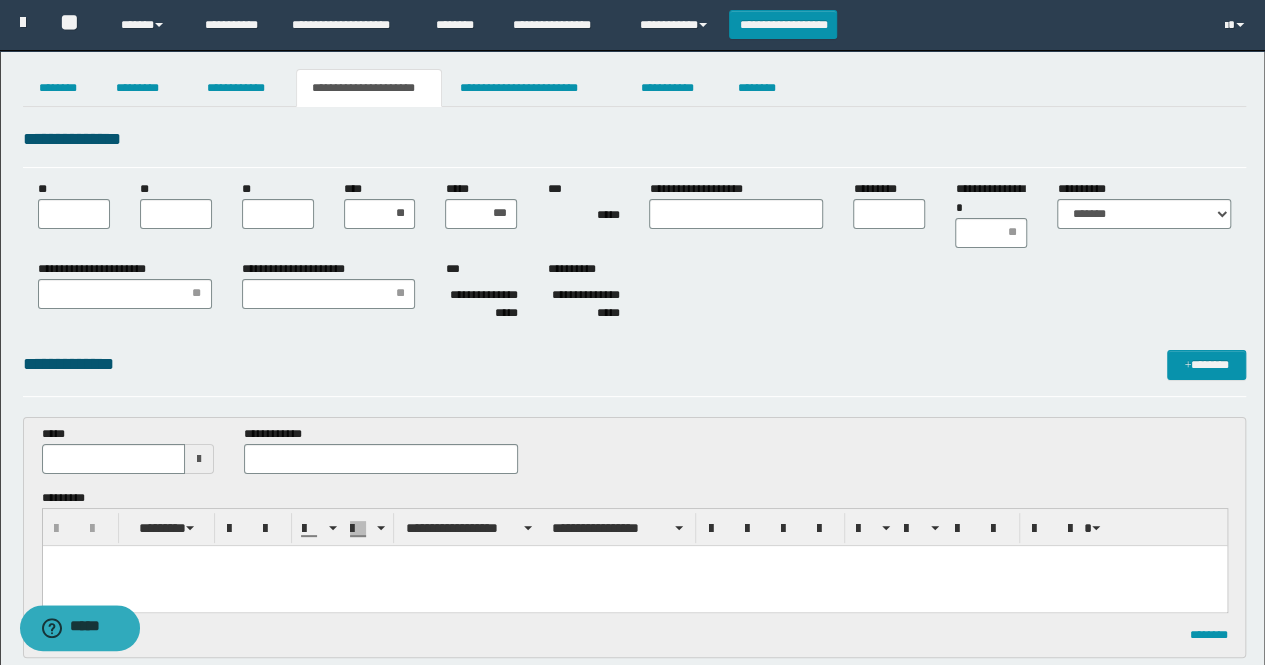 type 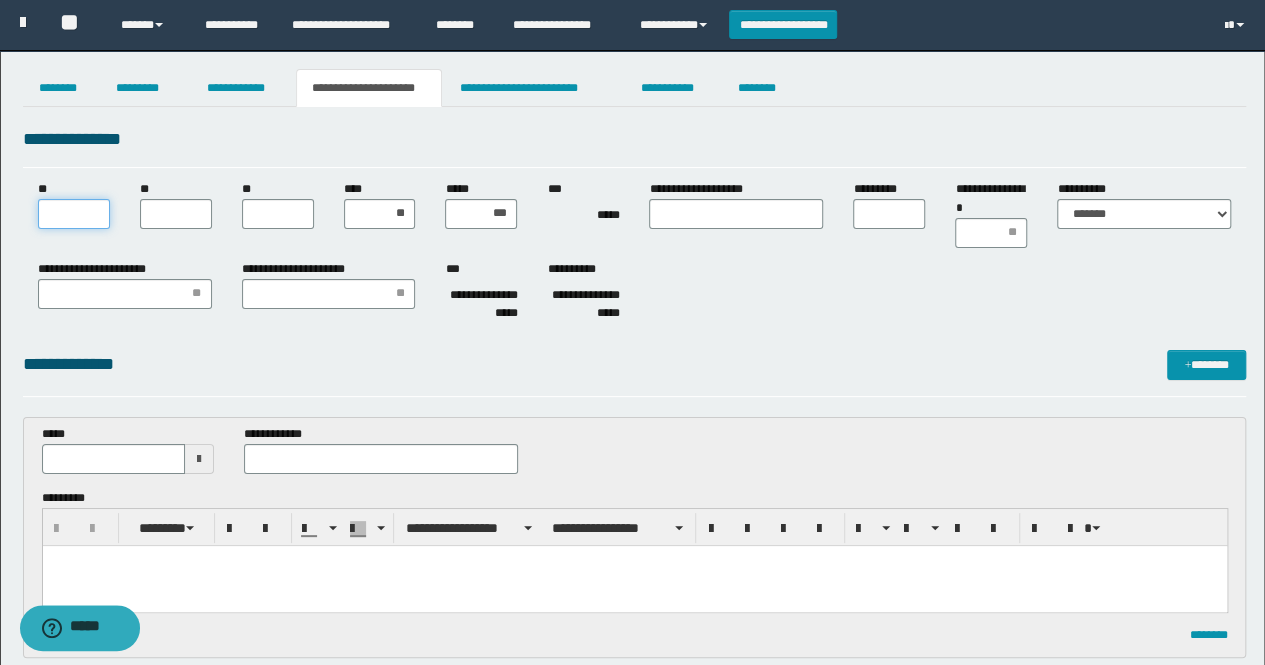 click on "**" at bounding box center [74, 214] 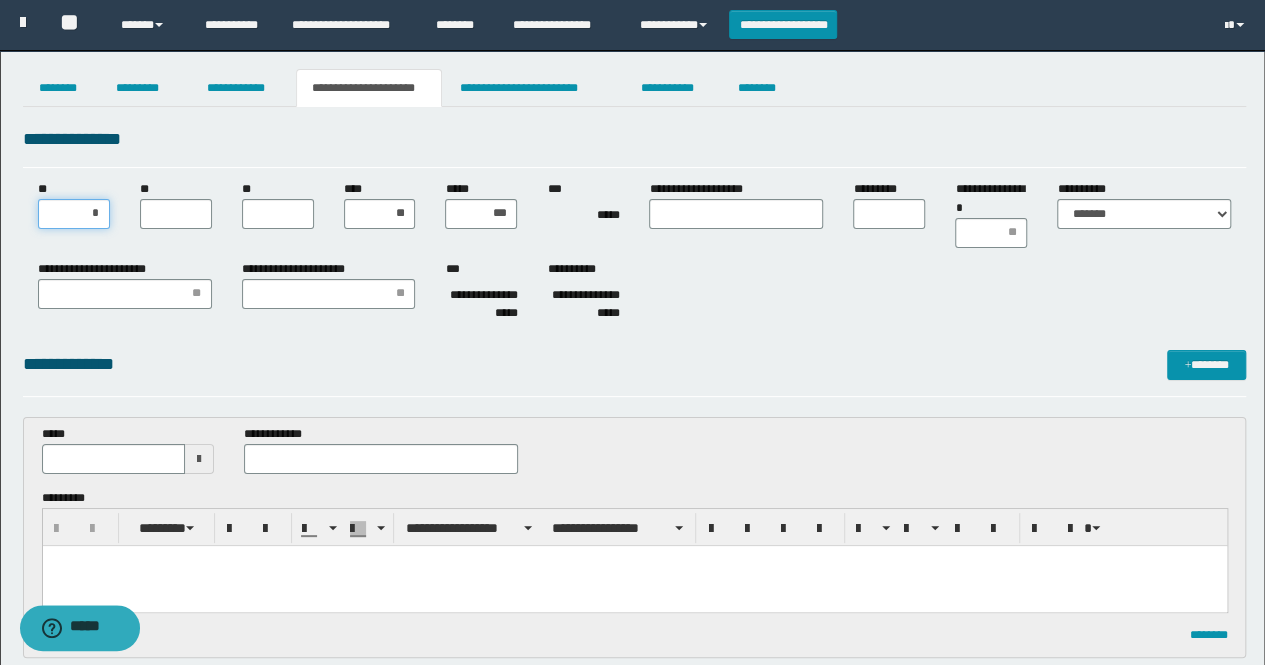 type on "**" 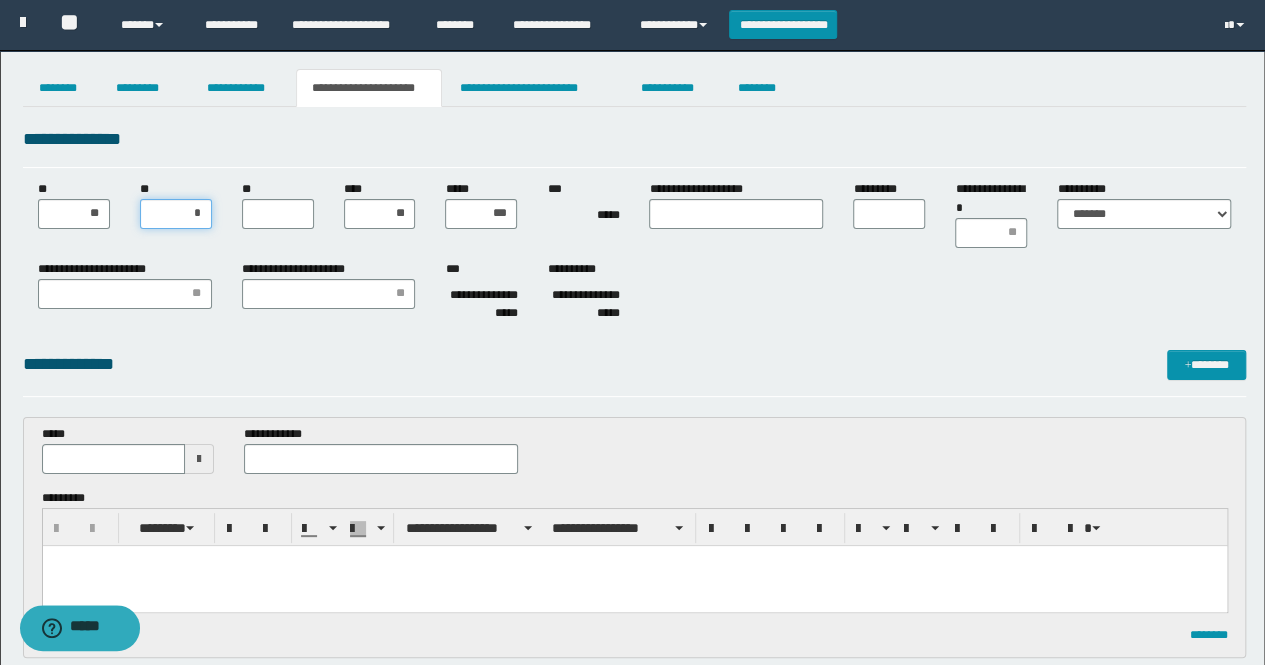 type on "**" 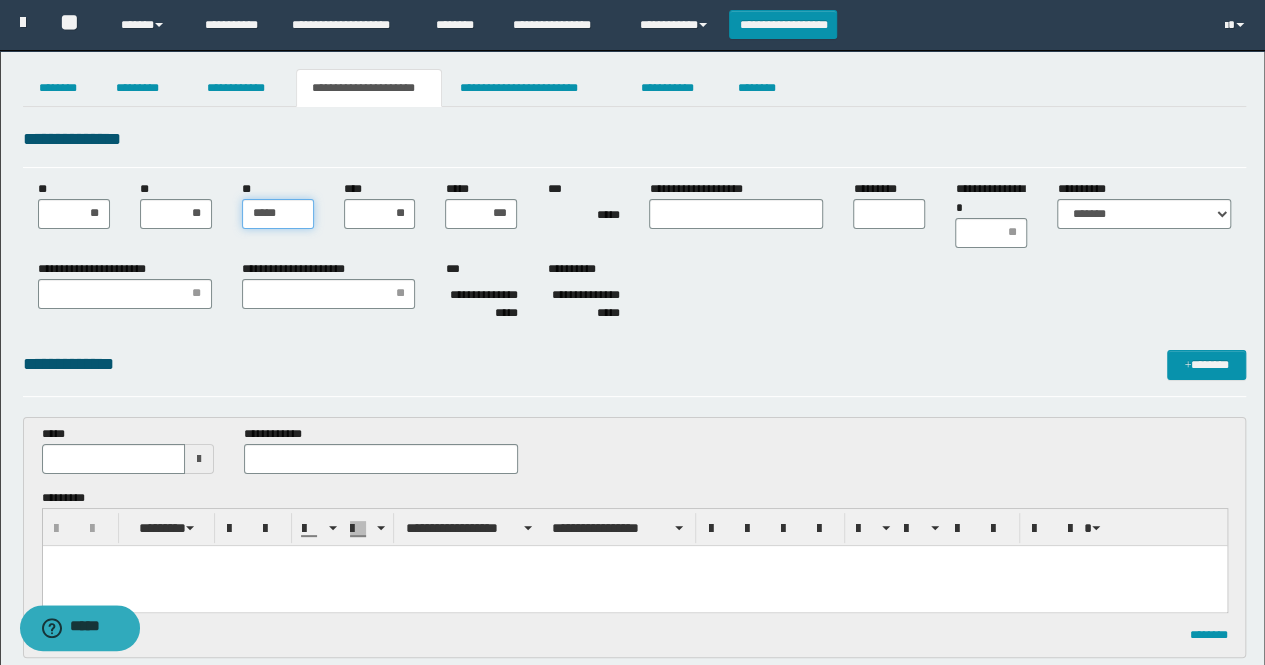 type on "******" 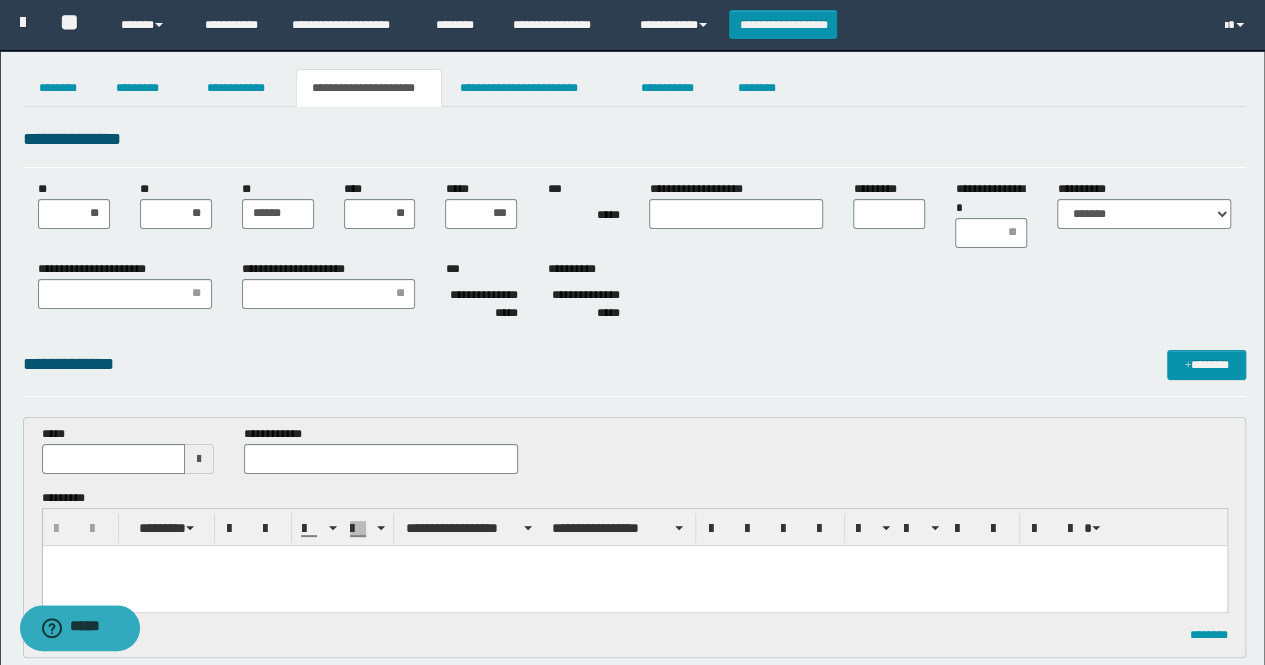 click at bounding box center [199, 459] 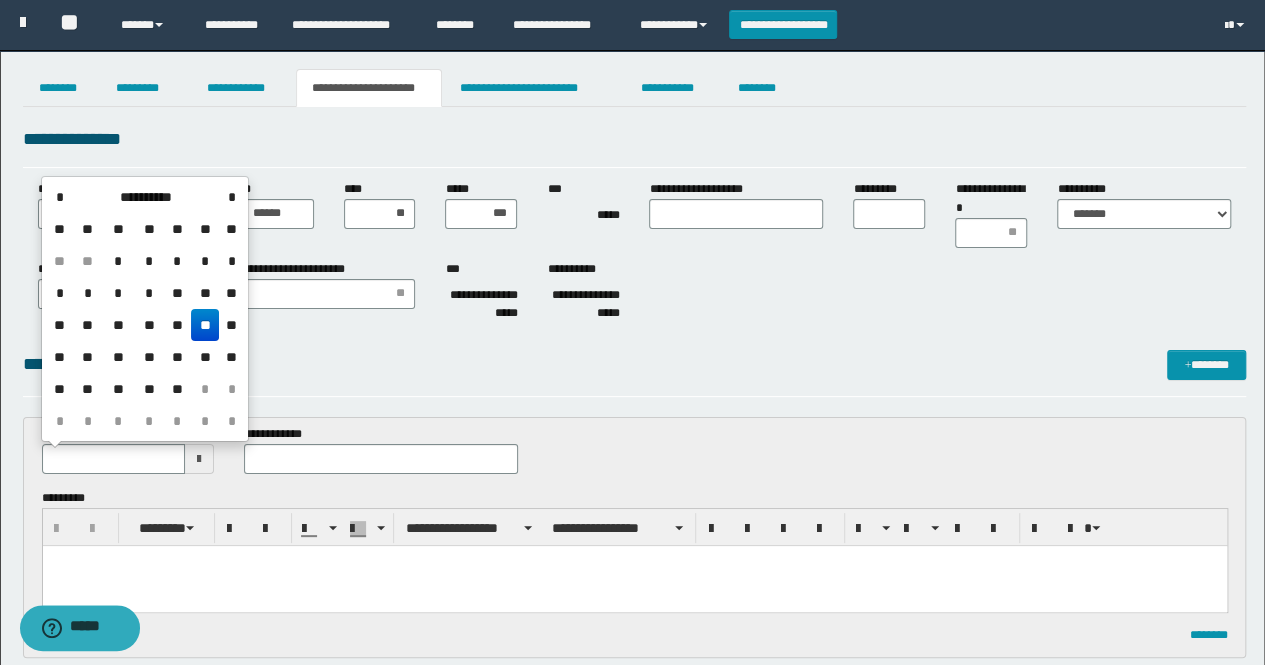 click on "**" at bounding box center (205, 325) 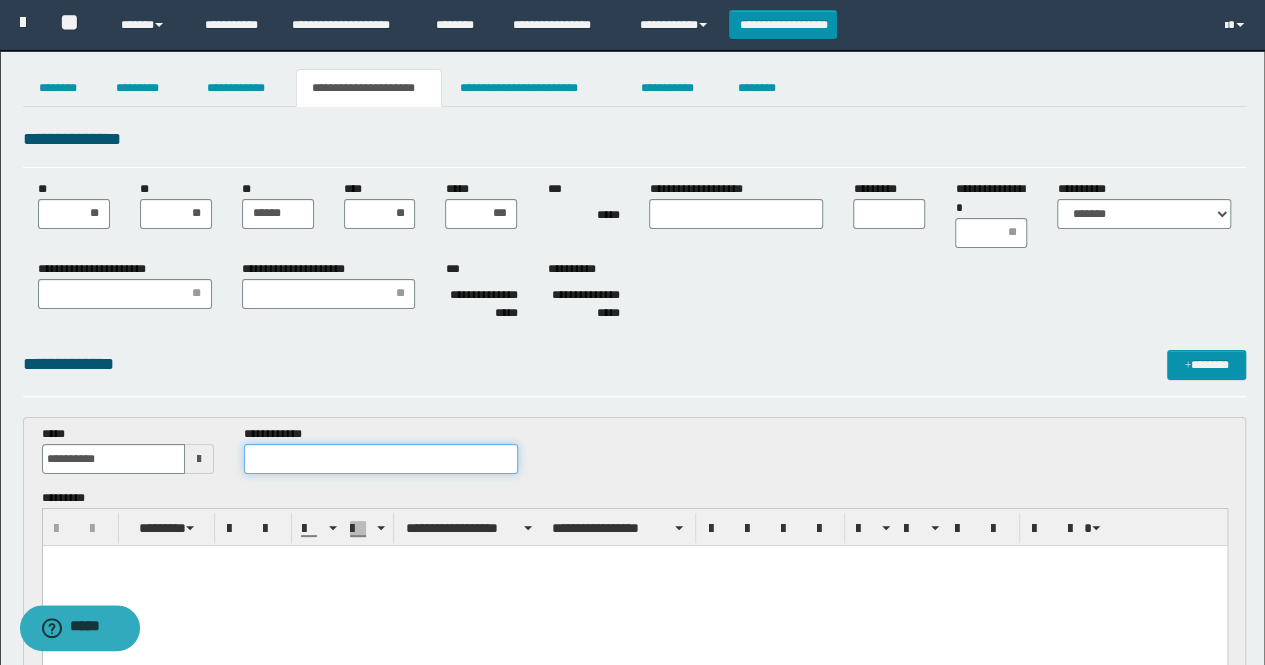 scroll, scrollTop: 0, scrollLeft: 0, axis: both 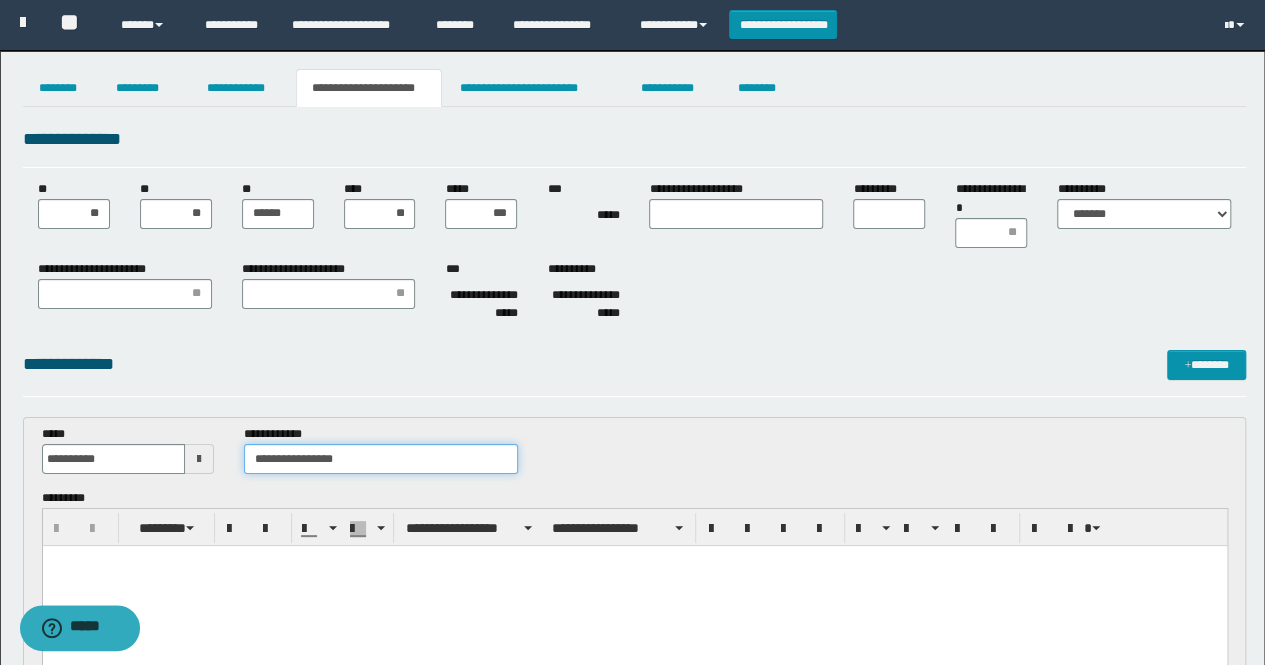 type on "**********" 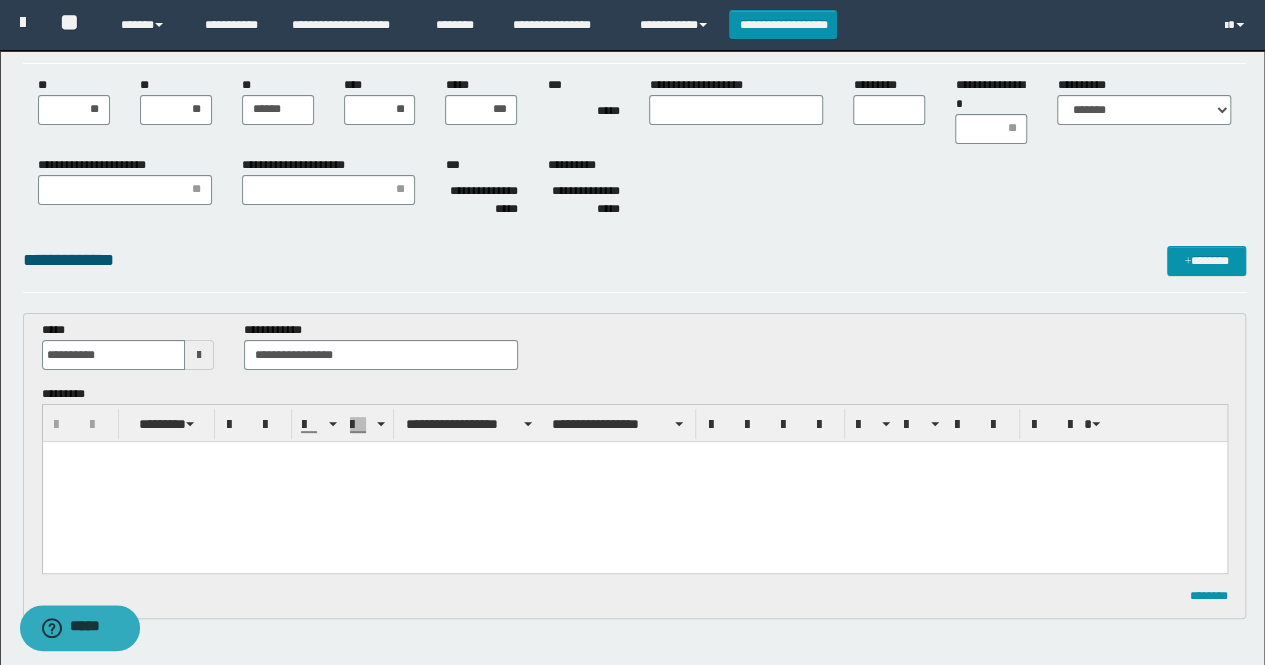 scroll, scrollTop: 200, scrollLeft: 0, axis: vertical 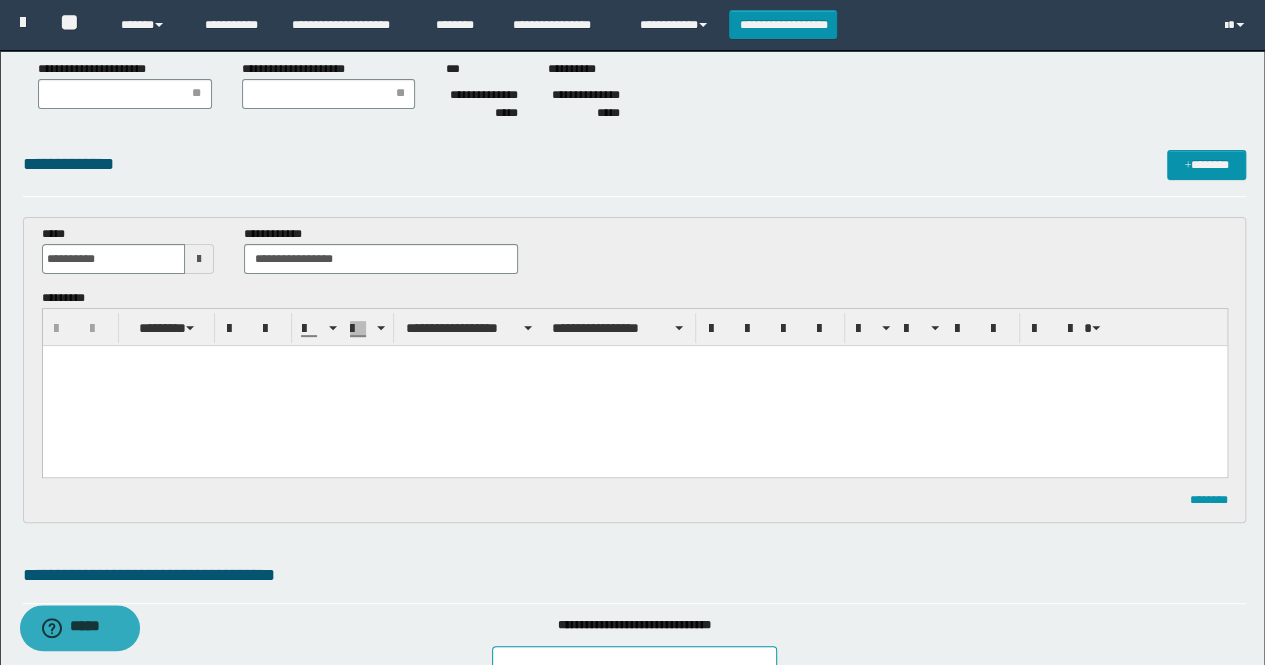 type 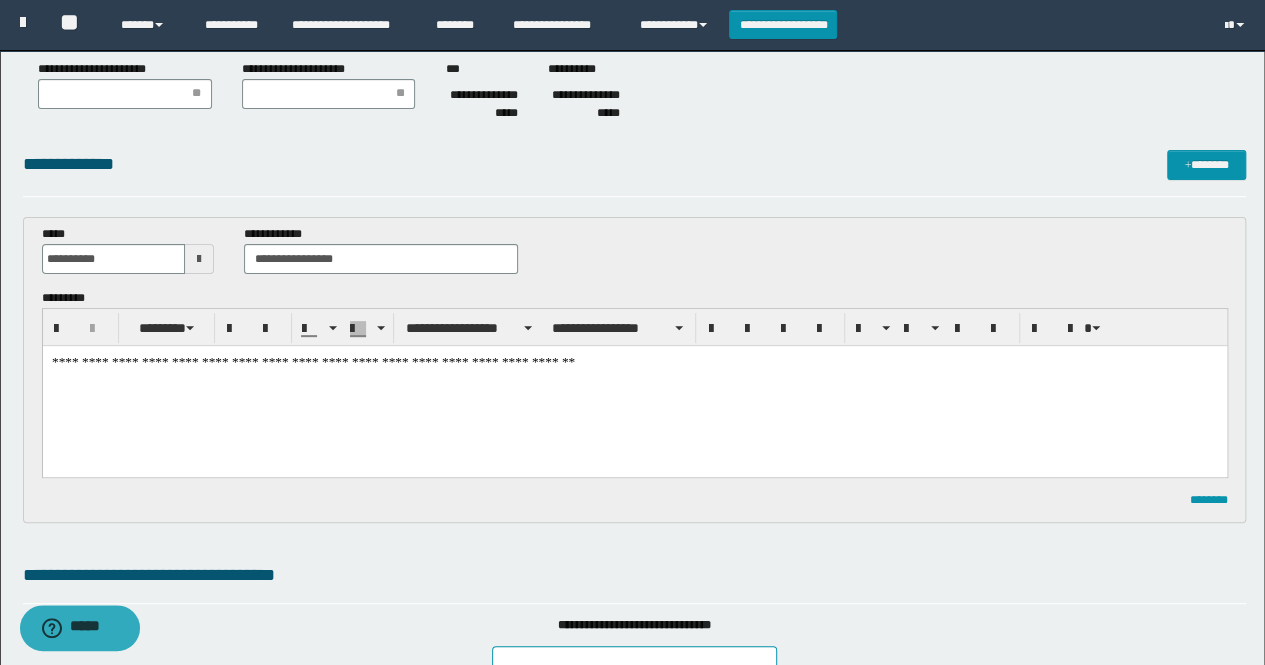 click on "**********" at bounding box center (634, 386) 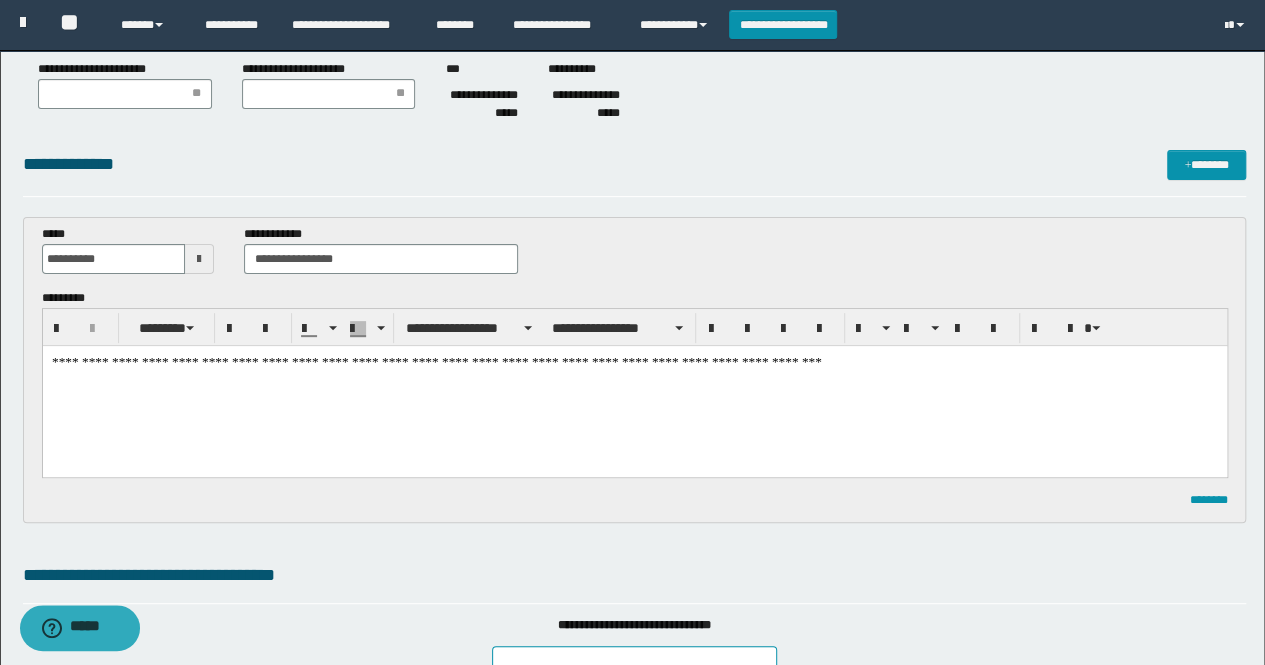 click on "**********" at bounding box center (634, 386) 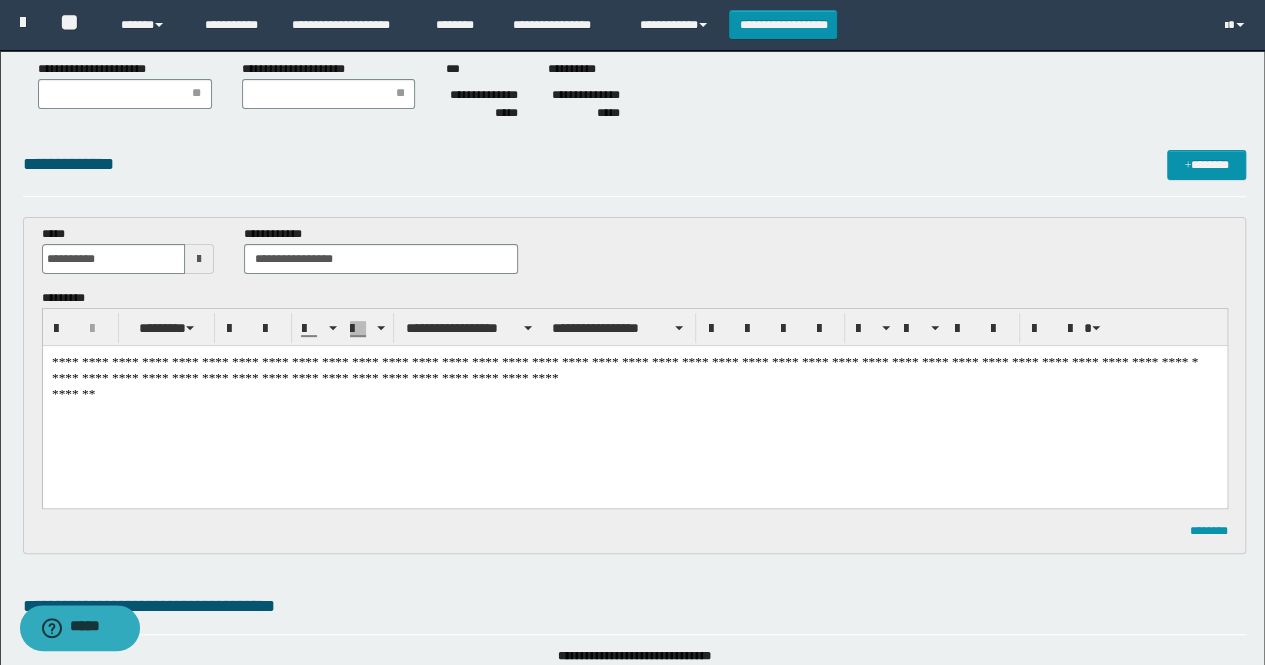 drag, startPoint x: 255, startPoint y: 384, endPoint x: 246, endPoint y: 389, distance: 10.29563 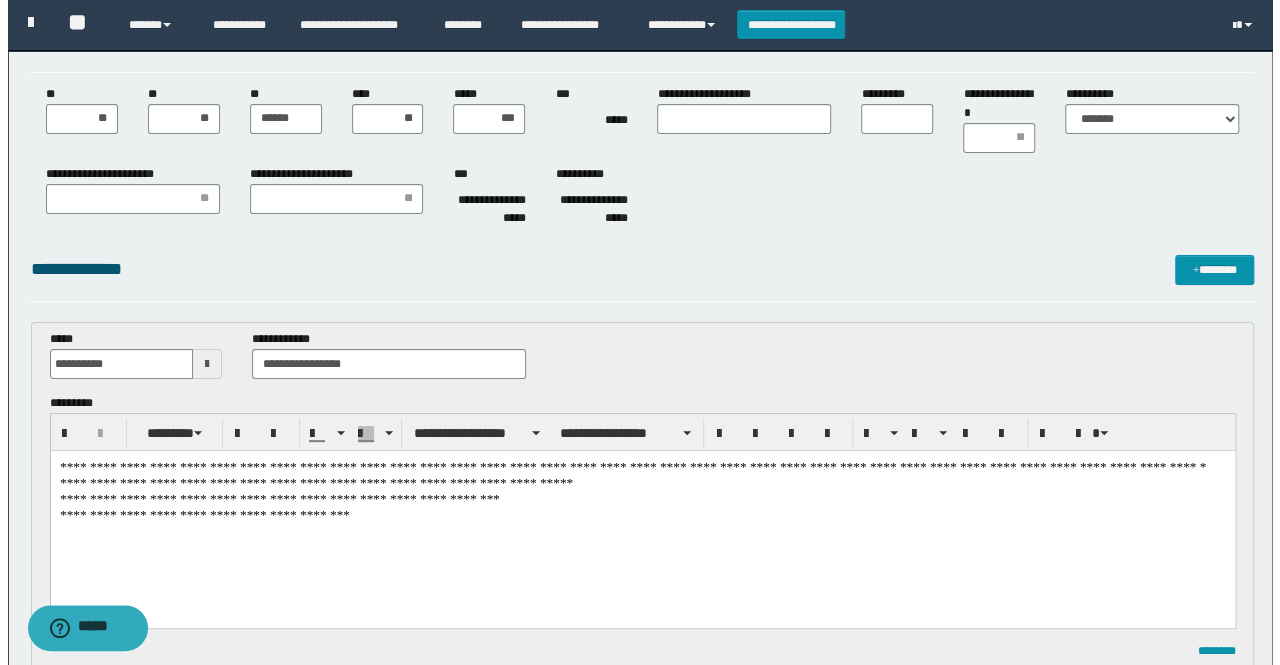 scroll, scrollTop: 0, scrollLeft: 0, axis: both 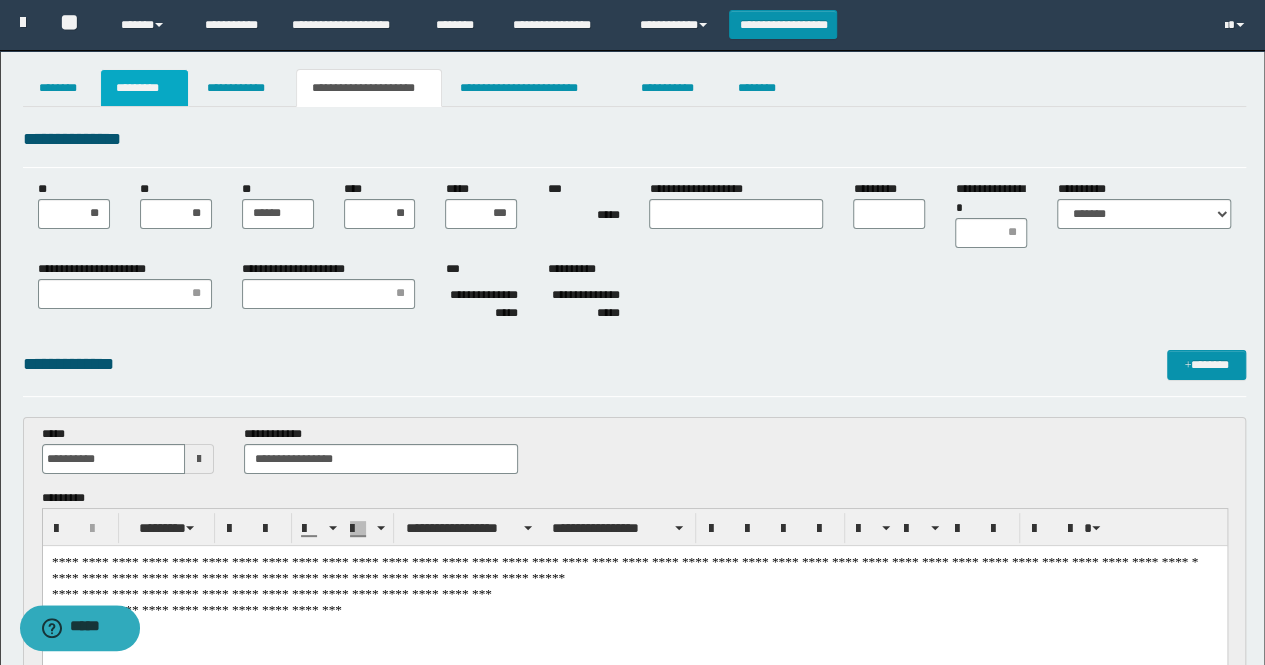 click on "*********" at bounding box center [144, 88] 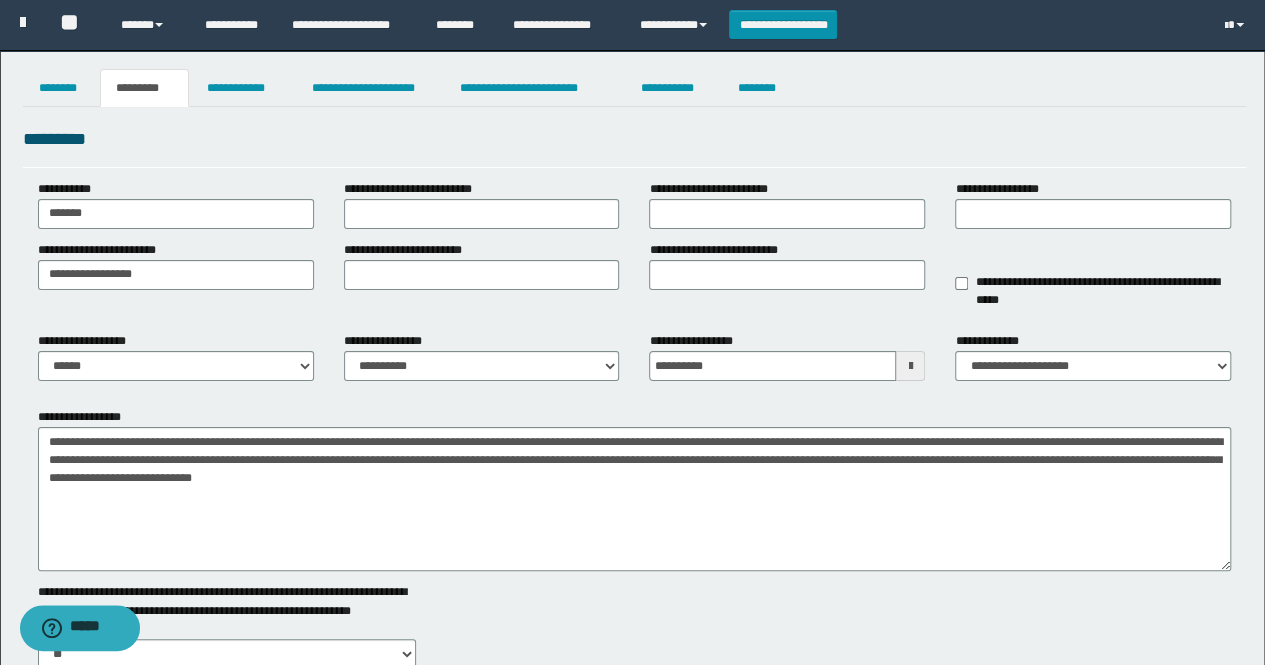 drag, startPoint x: 1228, startPoint y: 489, endPoint x: 831, endPoint y: 518, distance: 398.05777 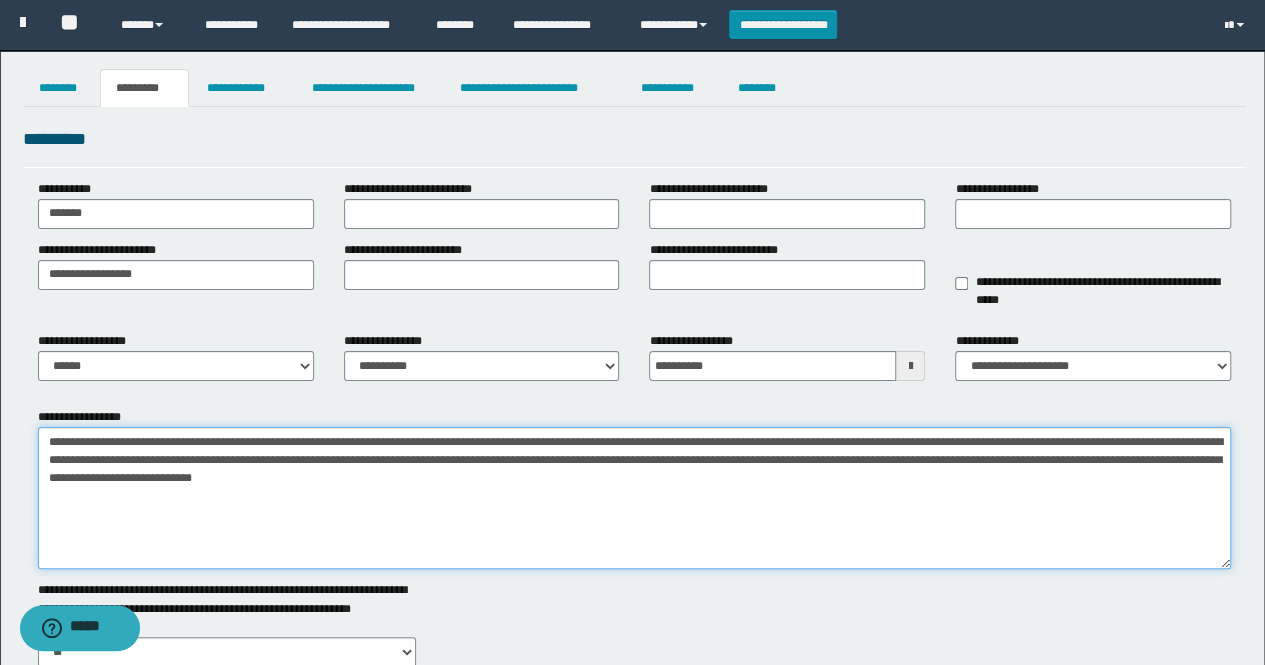click on "**********" at bounding box center [635, 498] 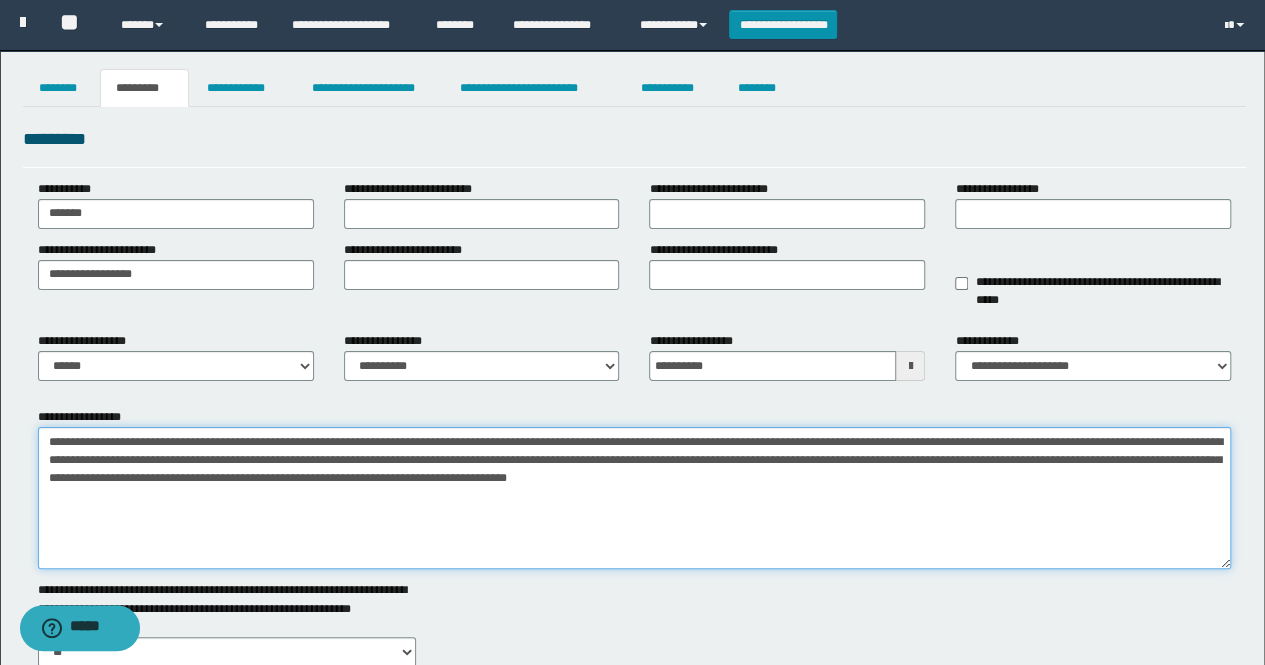 click on "**********" at bounding box center [635, 498] 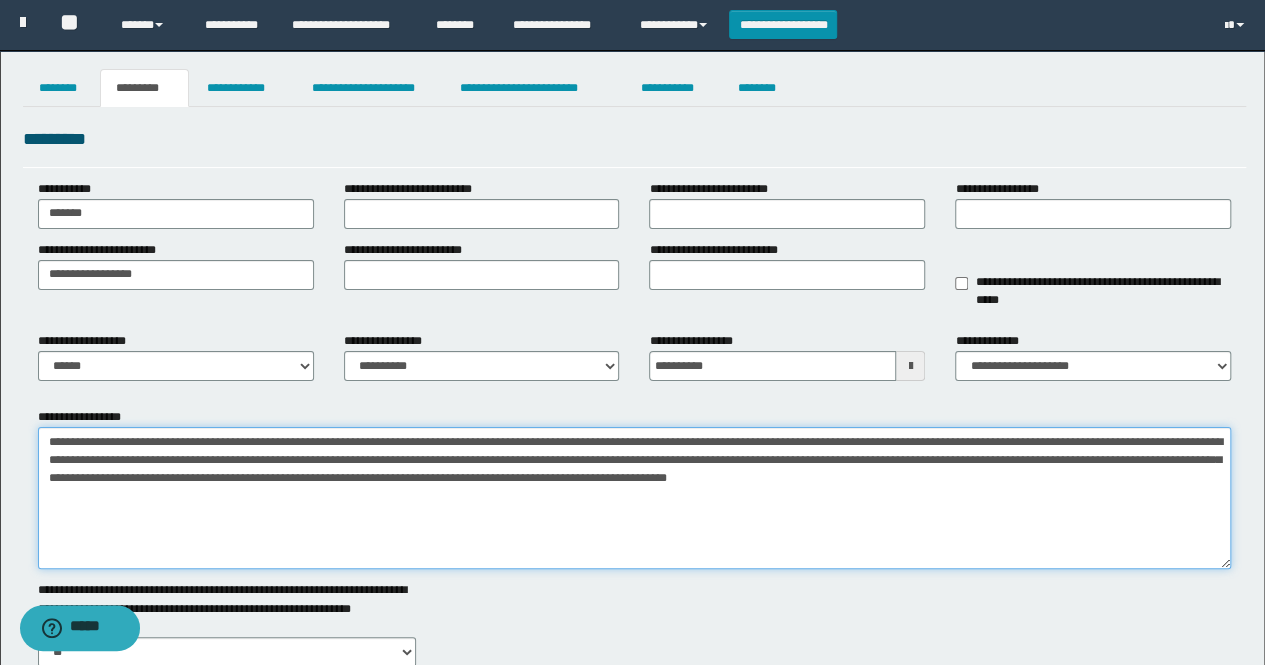click on "**********" at bounding box center [635, 498] 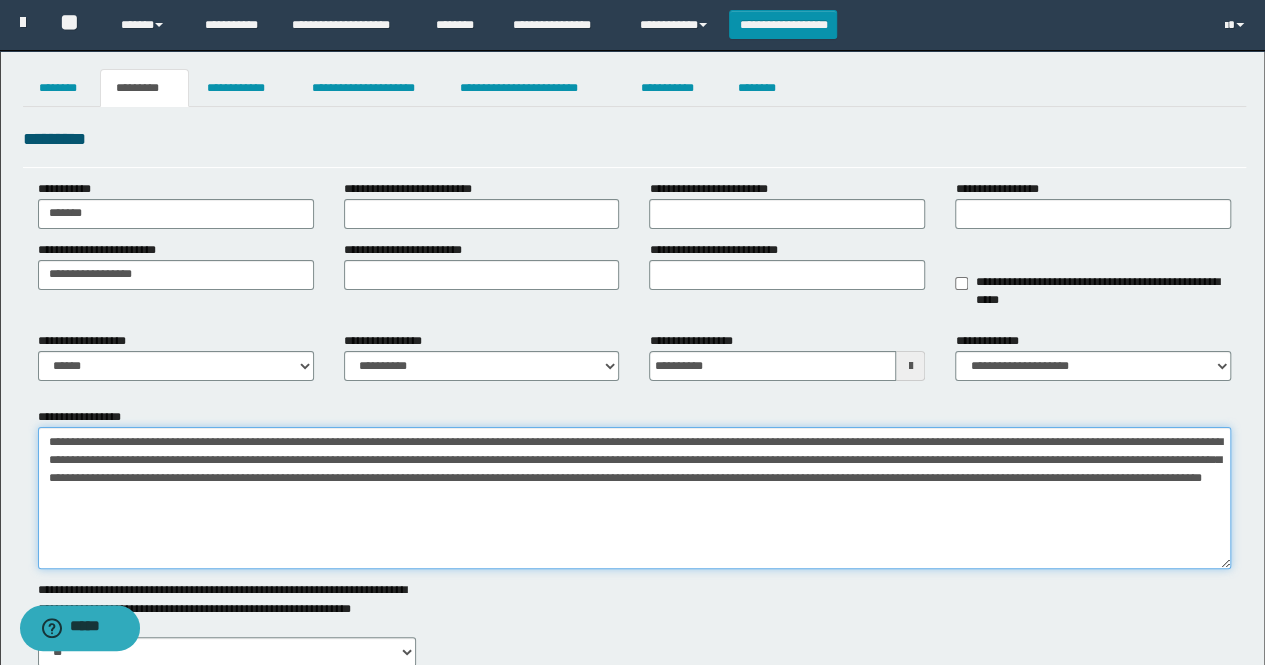 drag, startPoint x: 68, startPoint y: 493, endPoint x: 59, endPoint y: 521, distance: 29.410883 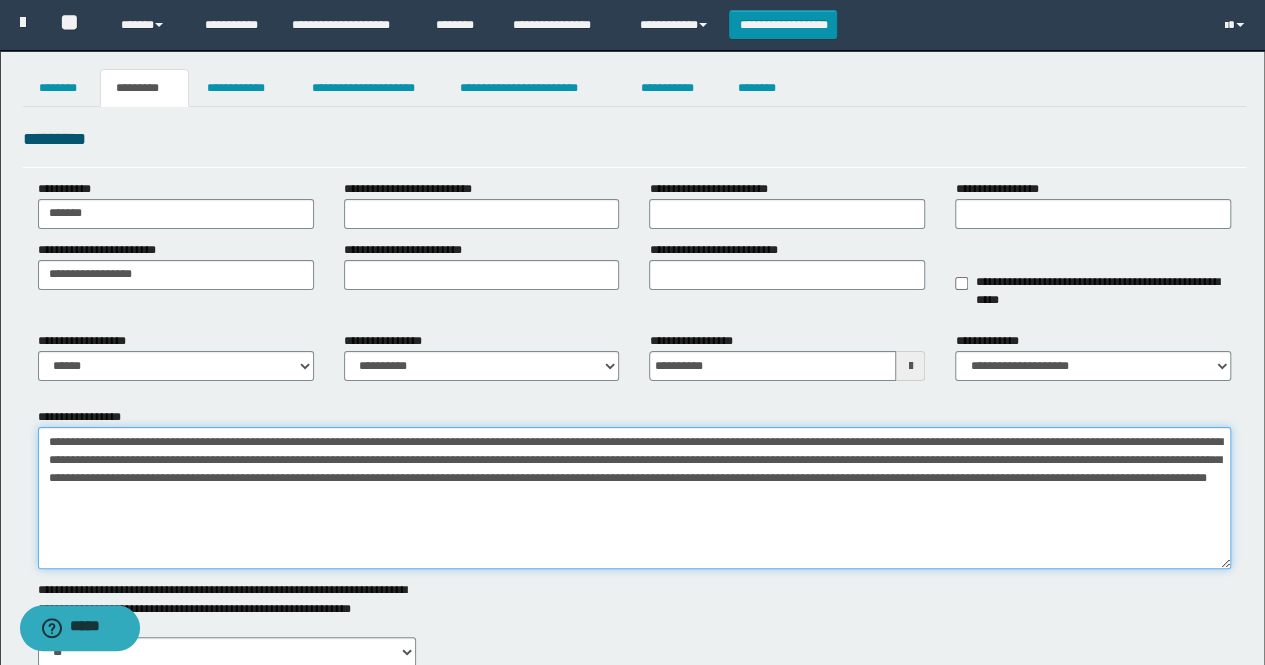 click on "**********" at bounding box center [635, 498] 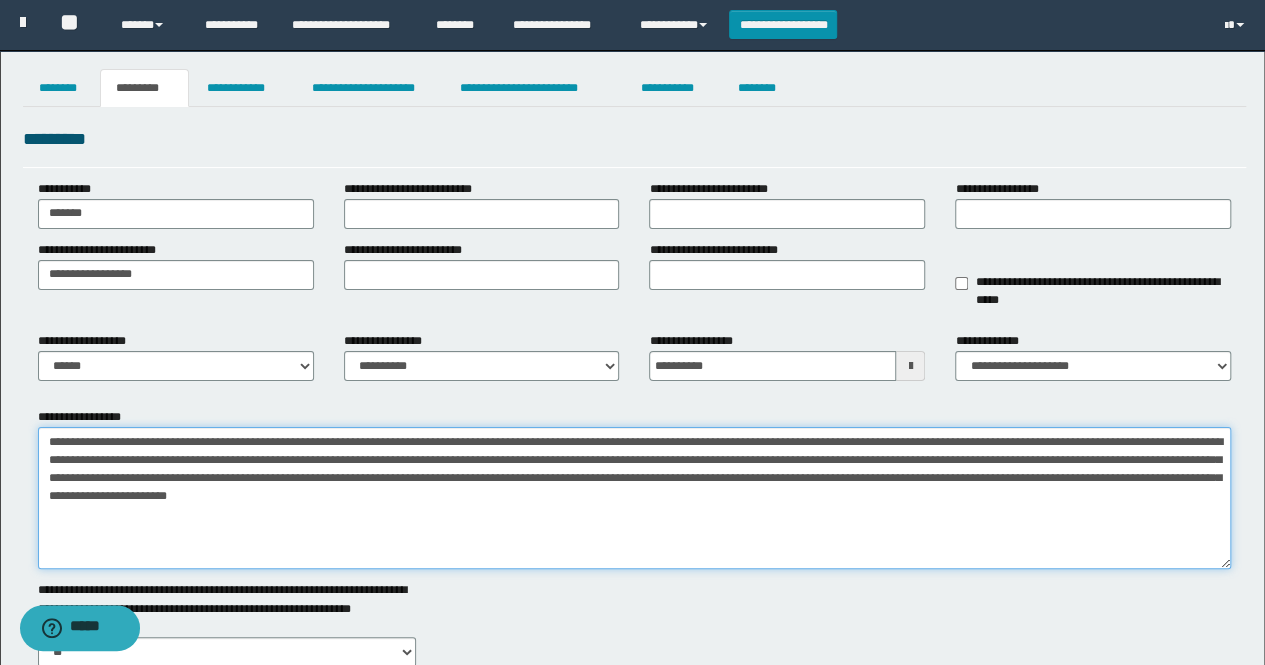 click on "**********" at bounding box center (635, 498) 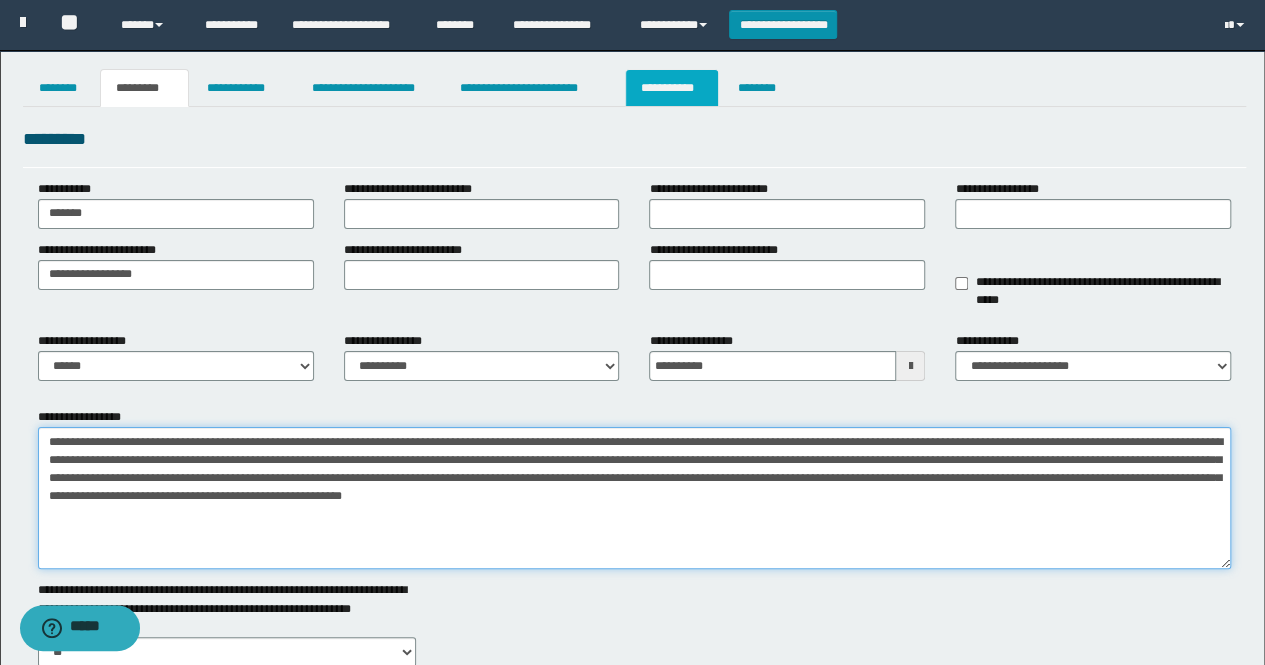 type on "**********" 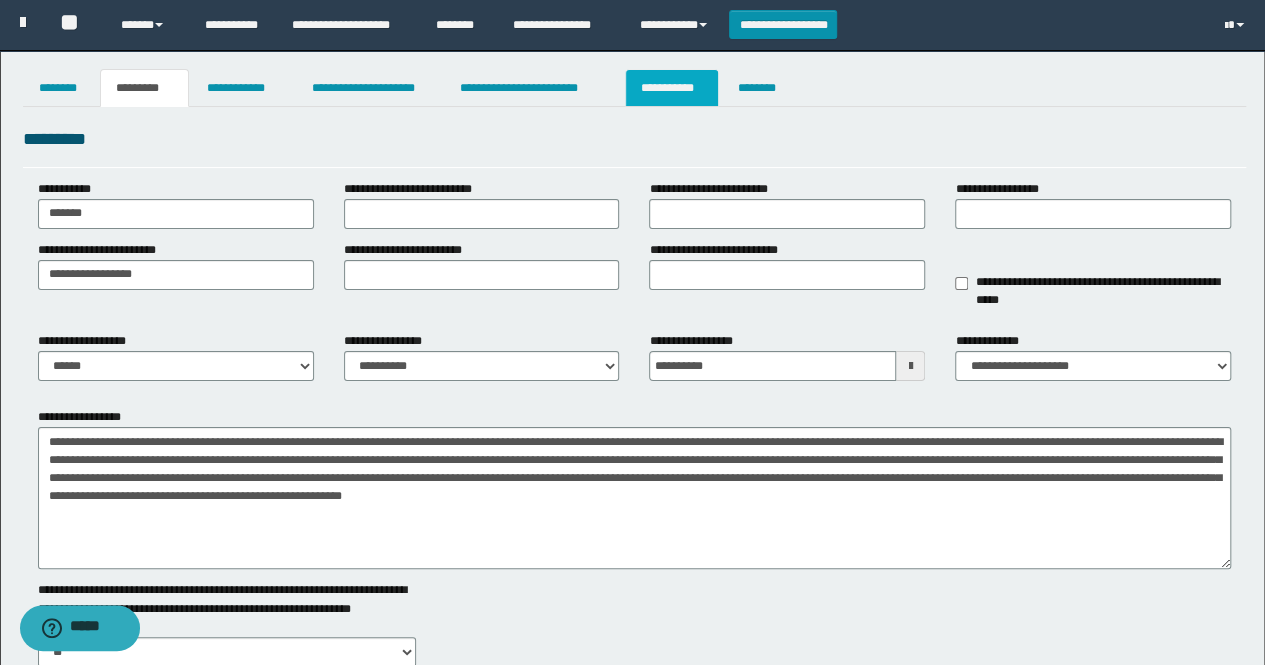 click on "**********" at bounding box center [672, 88] 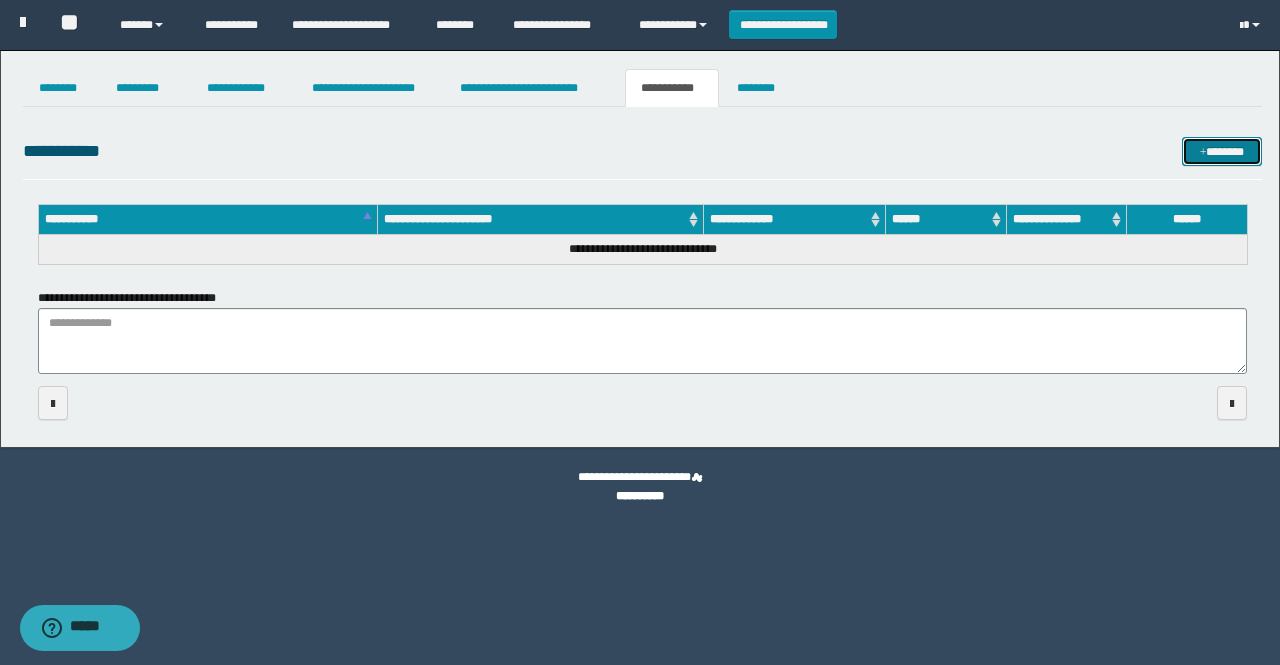 click on "*******" at bounding box center (1221, 151) 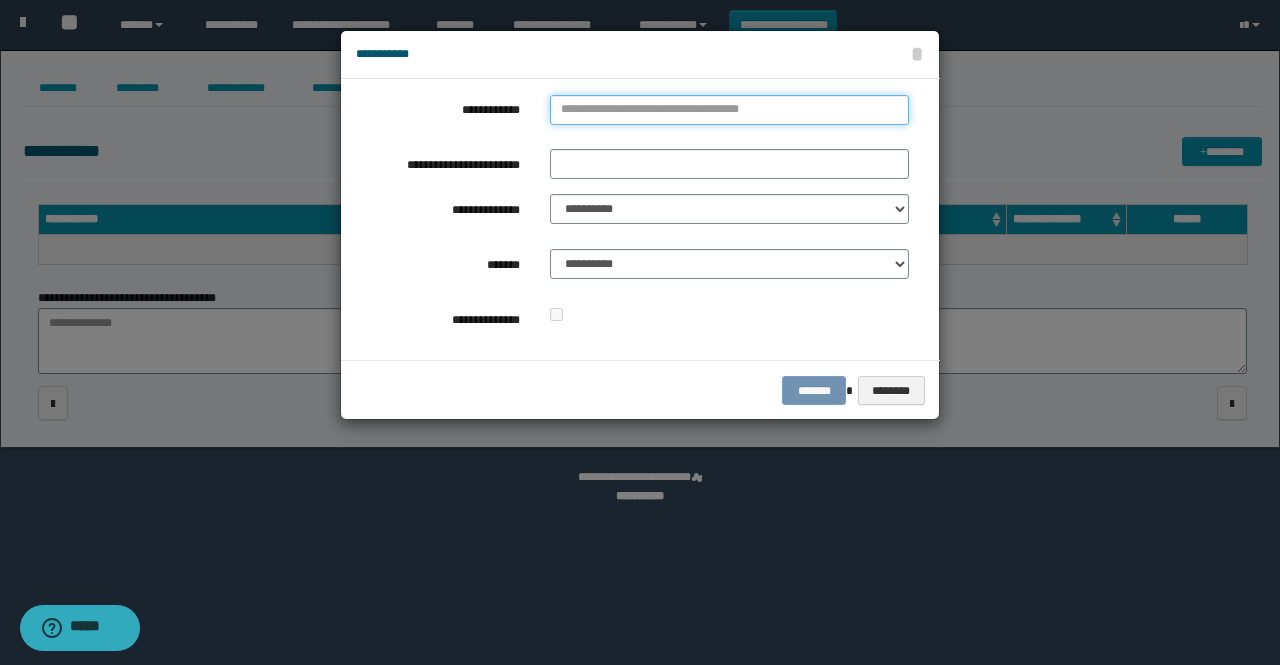 click on "**********" at bounding box center [729, 110] 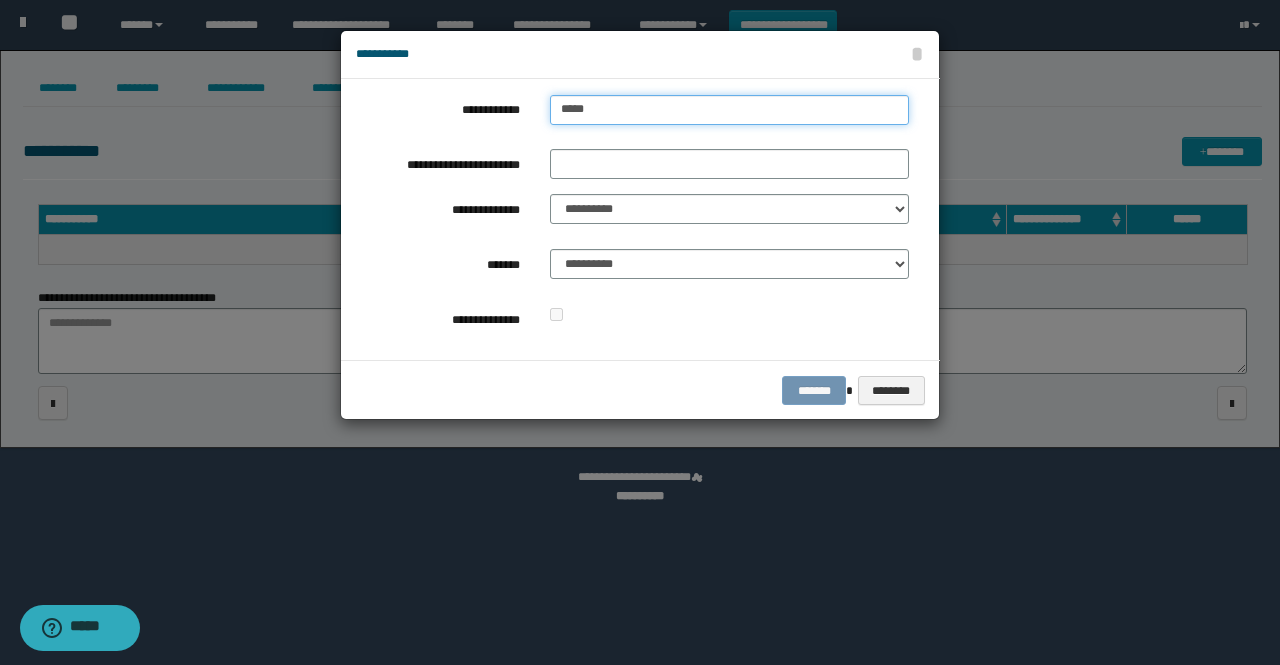 type on "******" 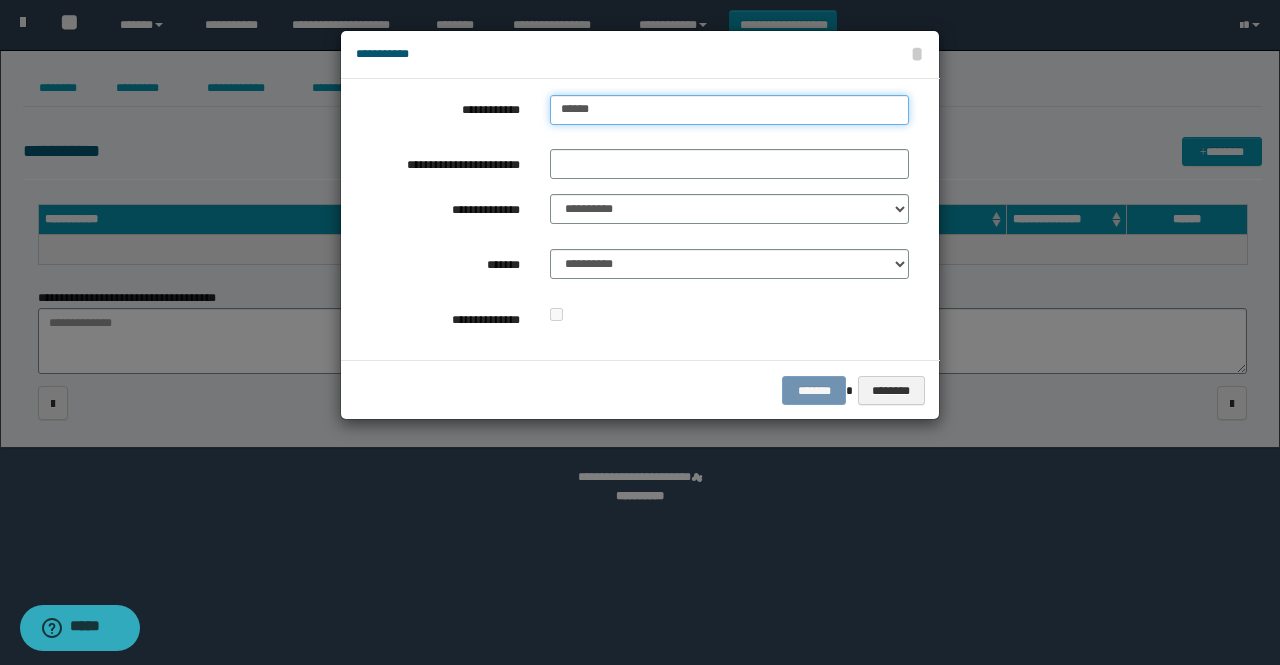 type on "******" 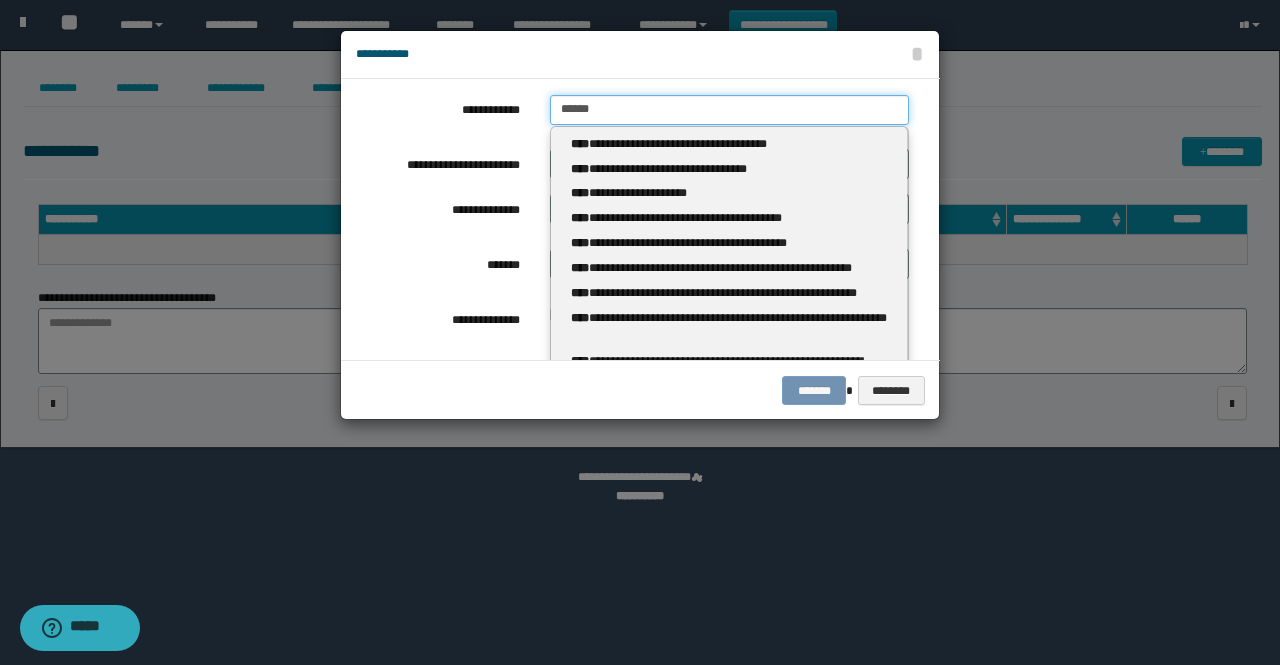 type 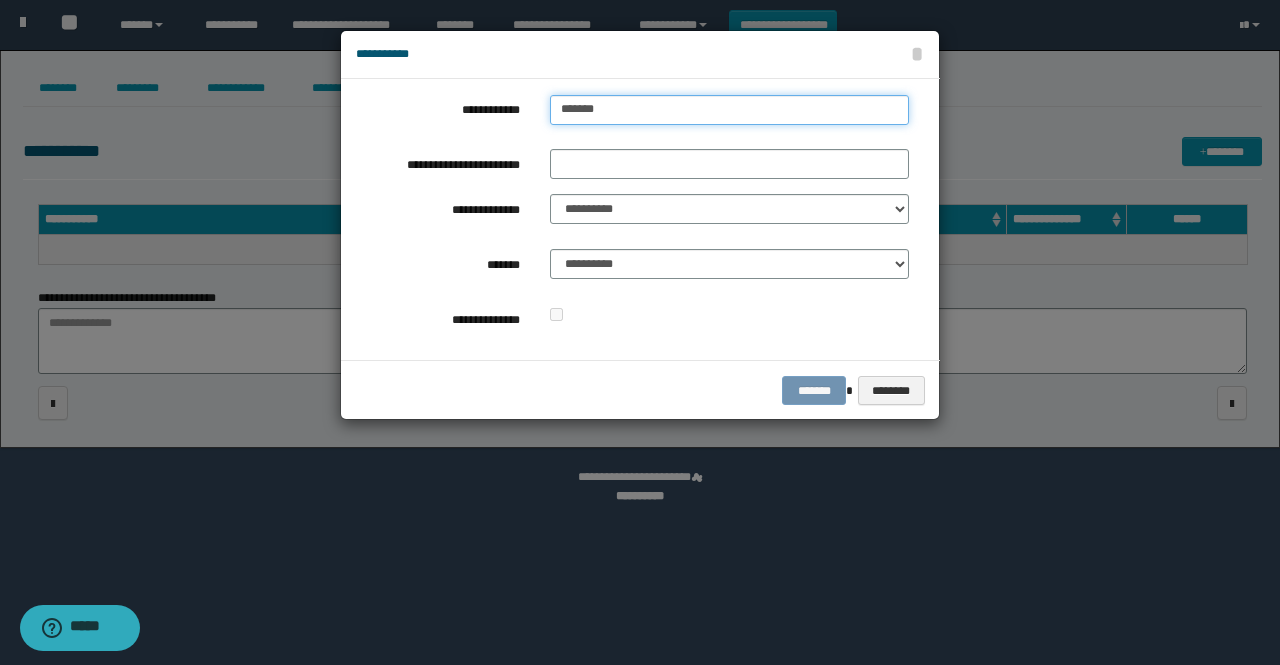 type on "********" 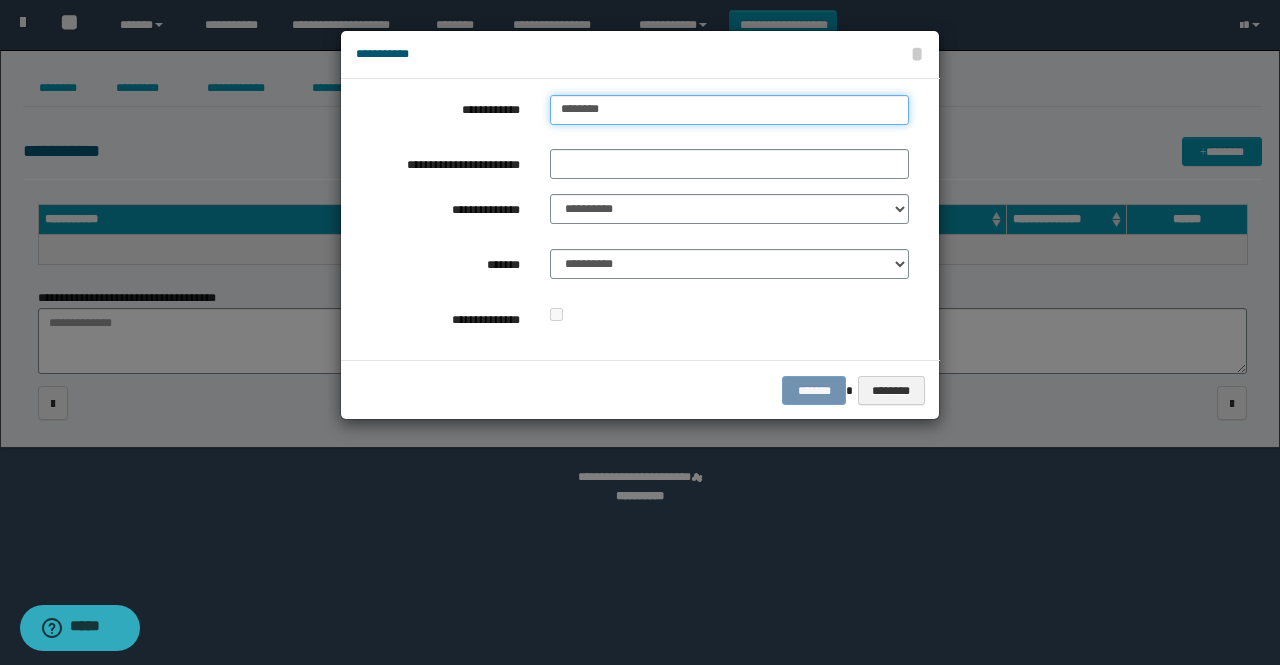 type on "**********" 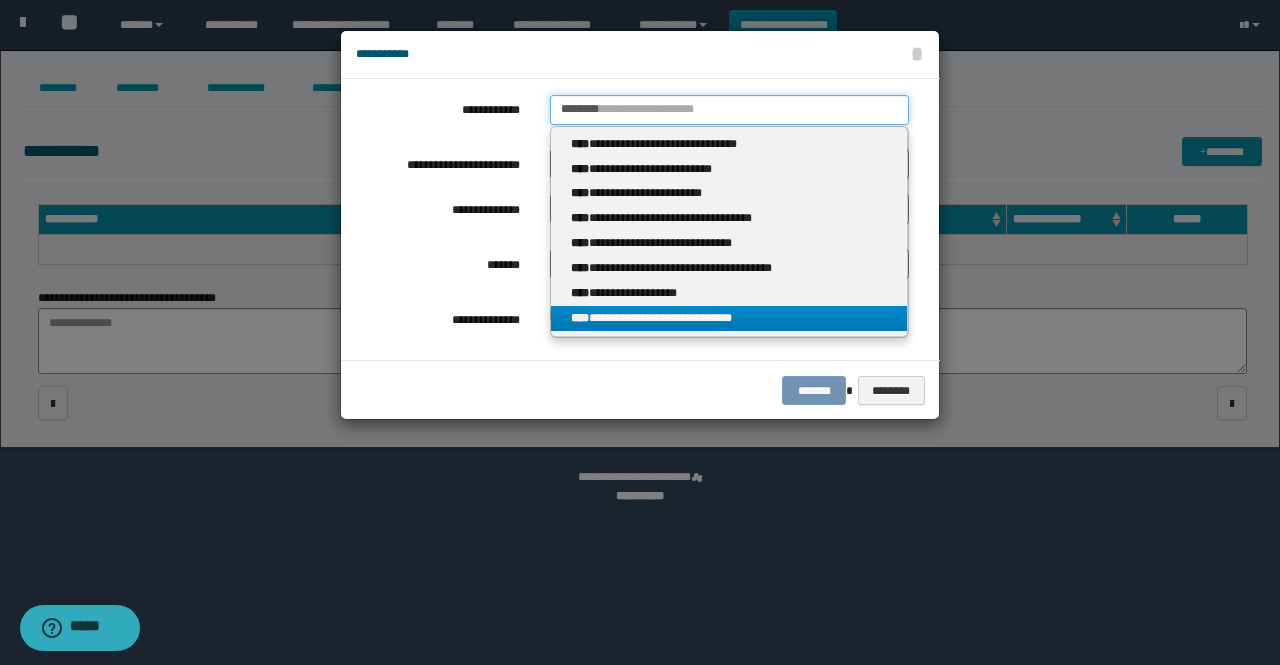 type on "********" 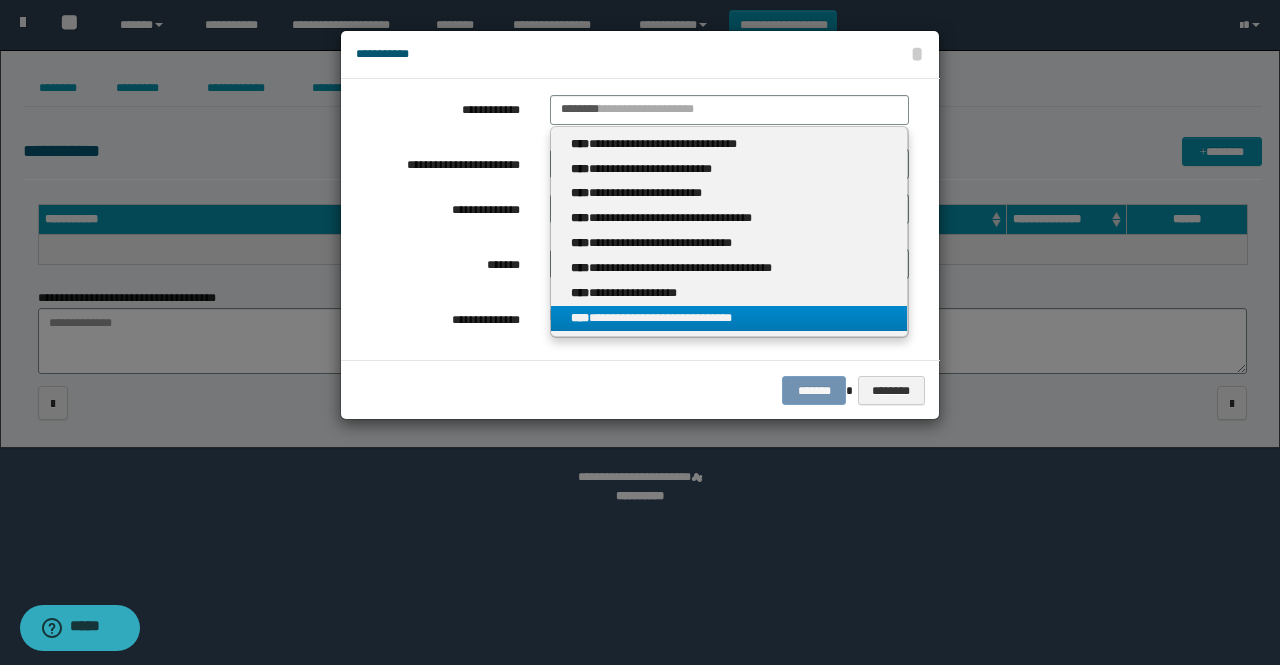click on "**********" at bounding box center (729, 318) 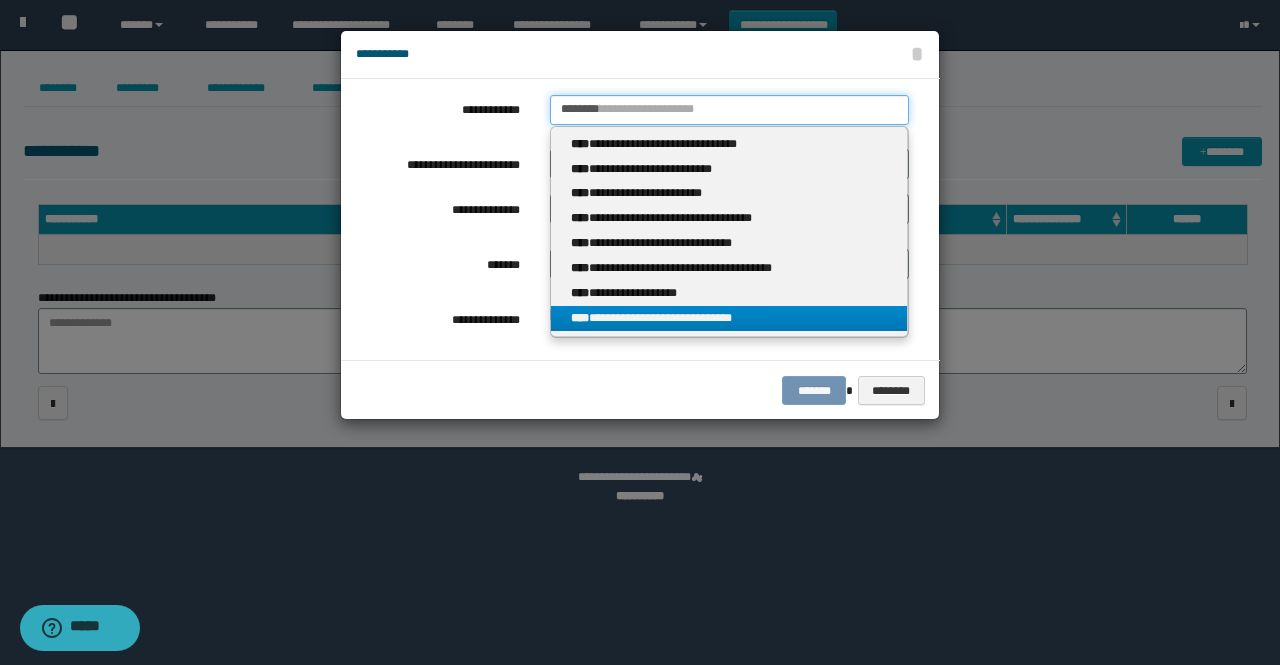 type 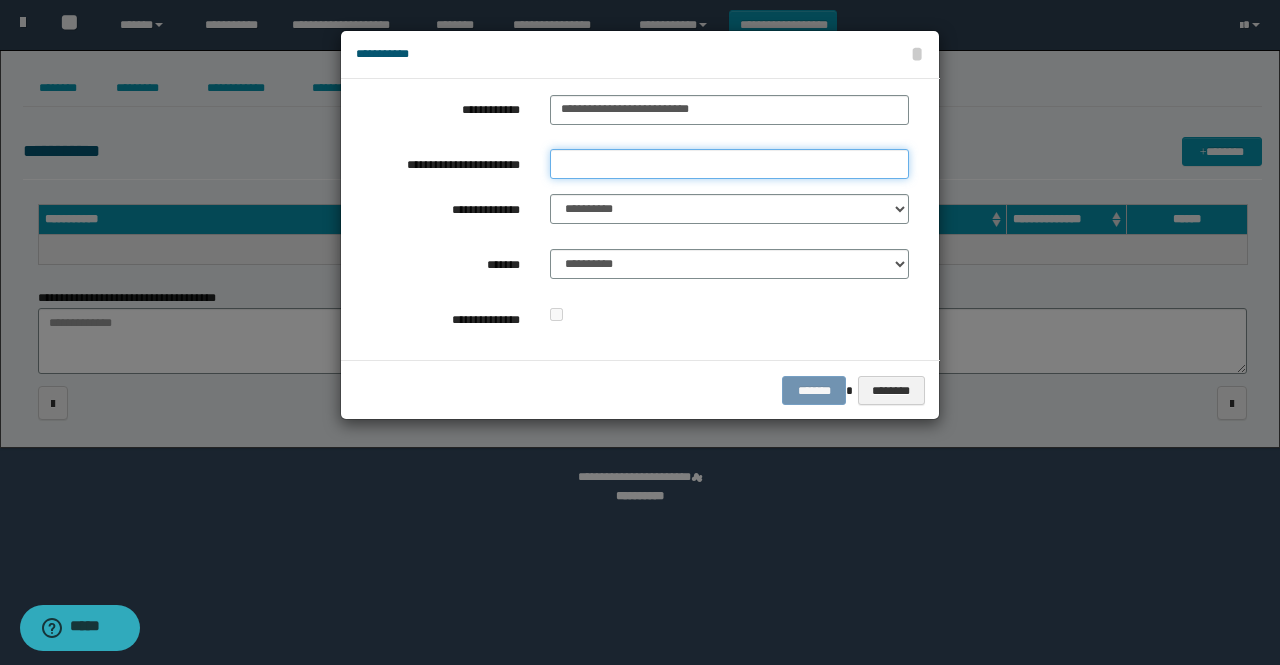 click on "**********" at bounding box center [729, 164] 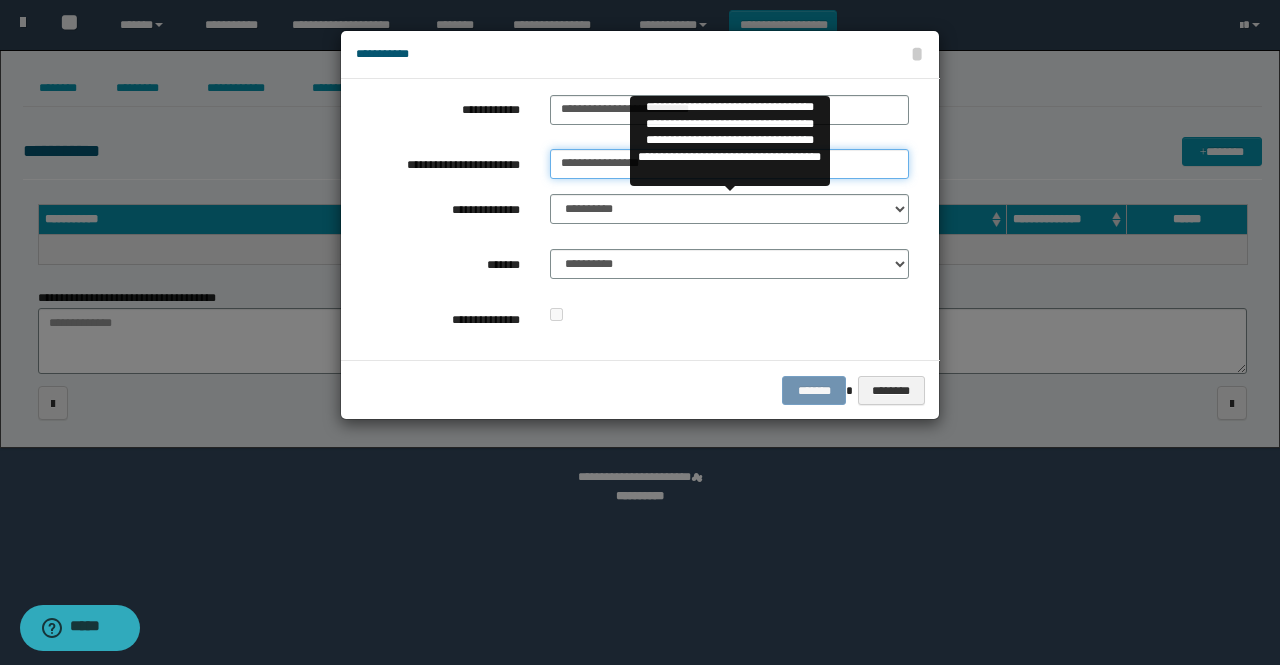 type on "**********" 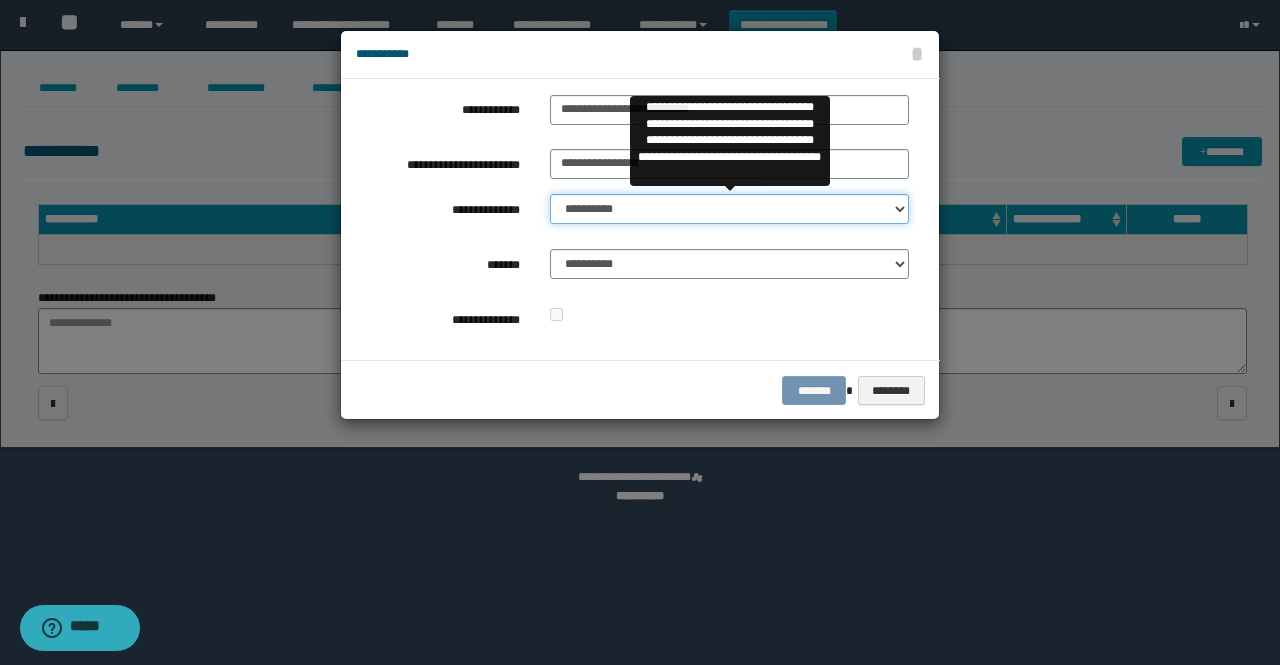 click on "**********" at bounding box center (729, 209) 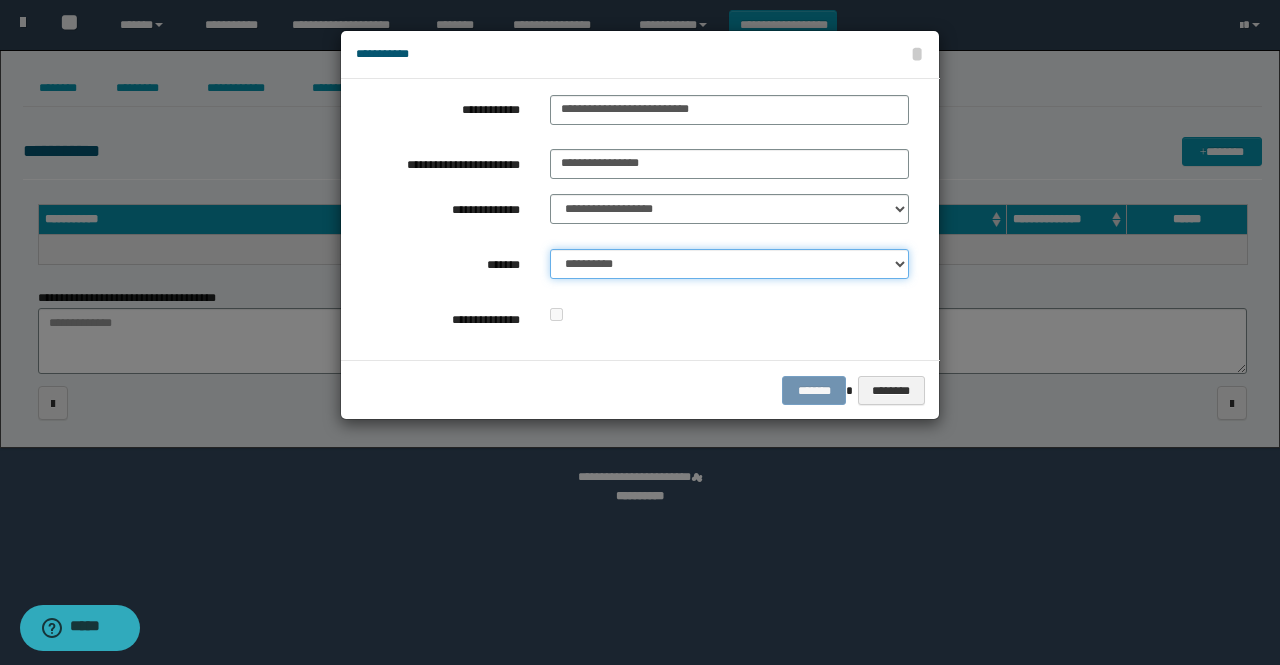 click on "**********" at bounding box center (729, 264) 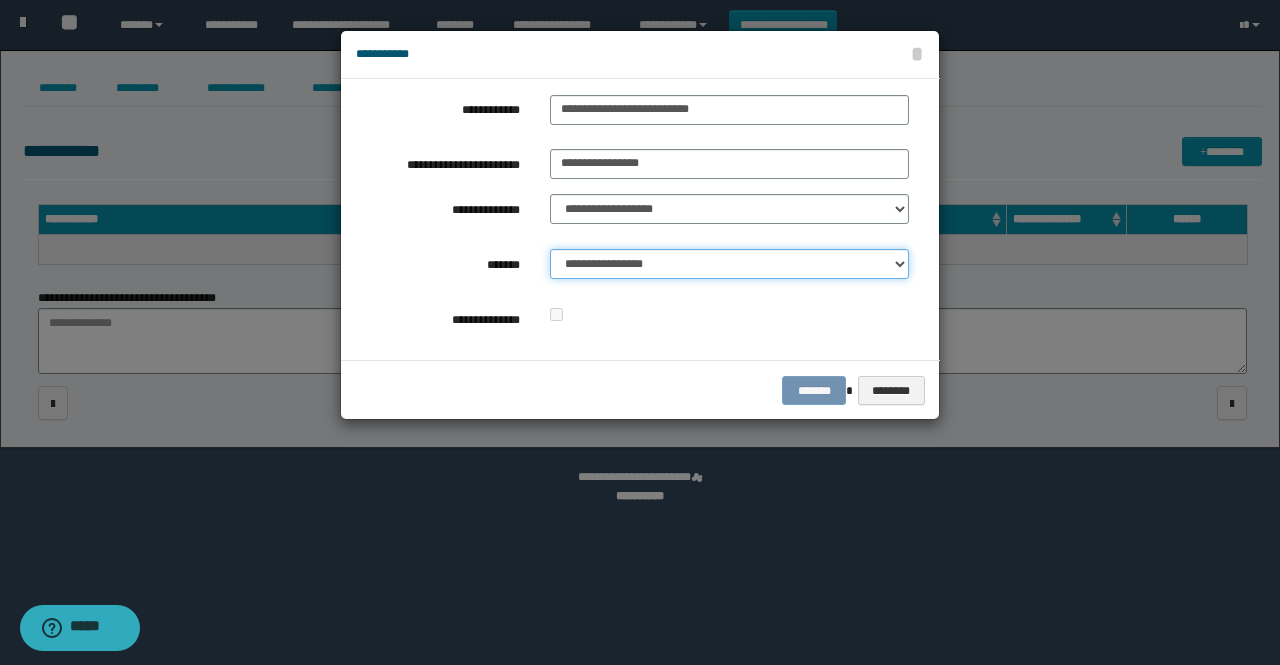 click on "**********" at bounding box center (729, 264) 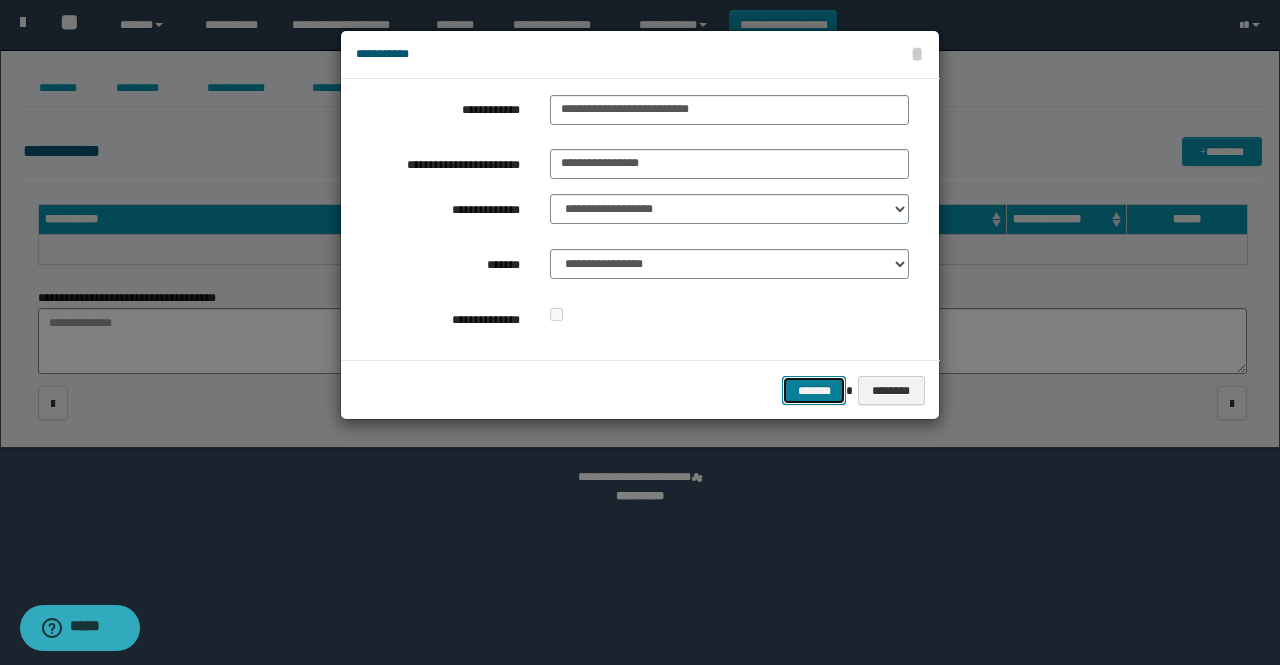 click on "*******" at bounding box center [814, 390] 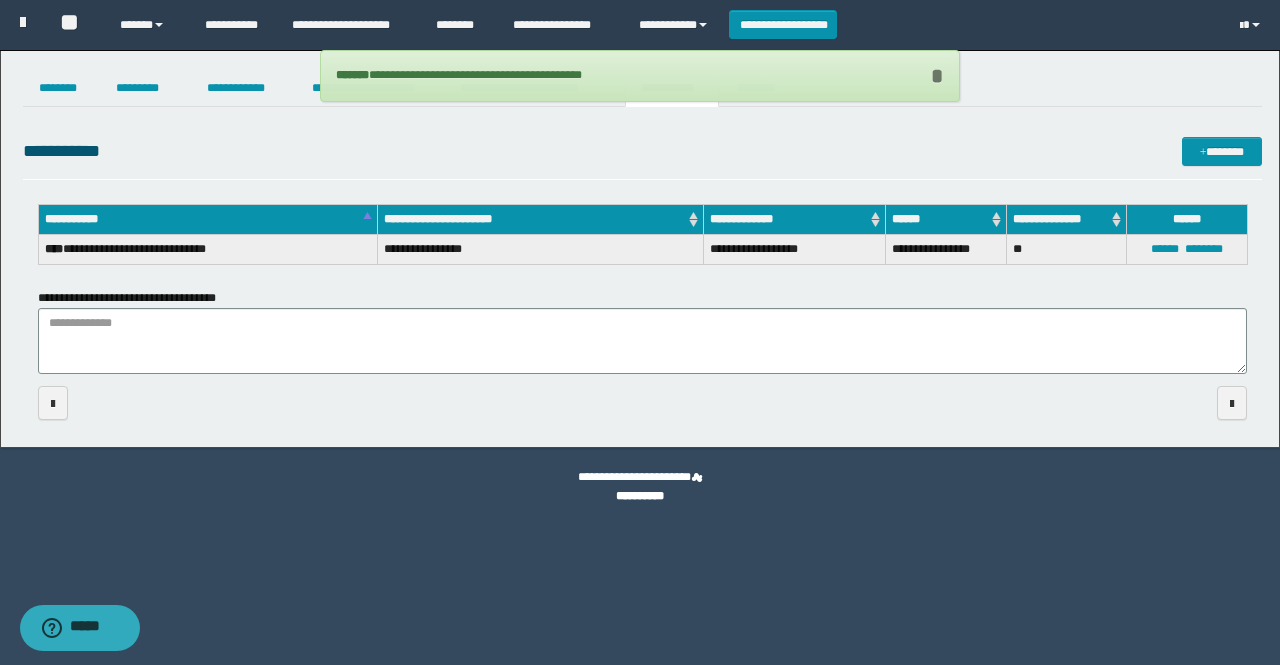 click on "*" at bounding box center [936, 76] 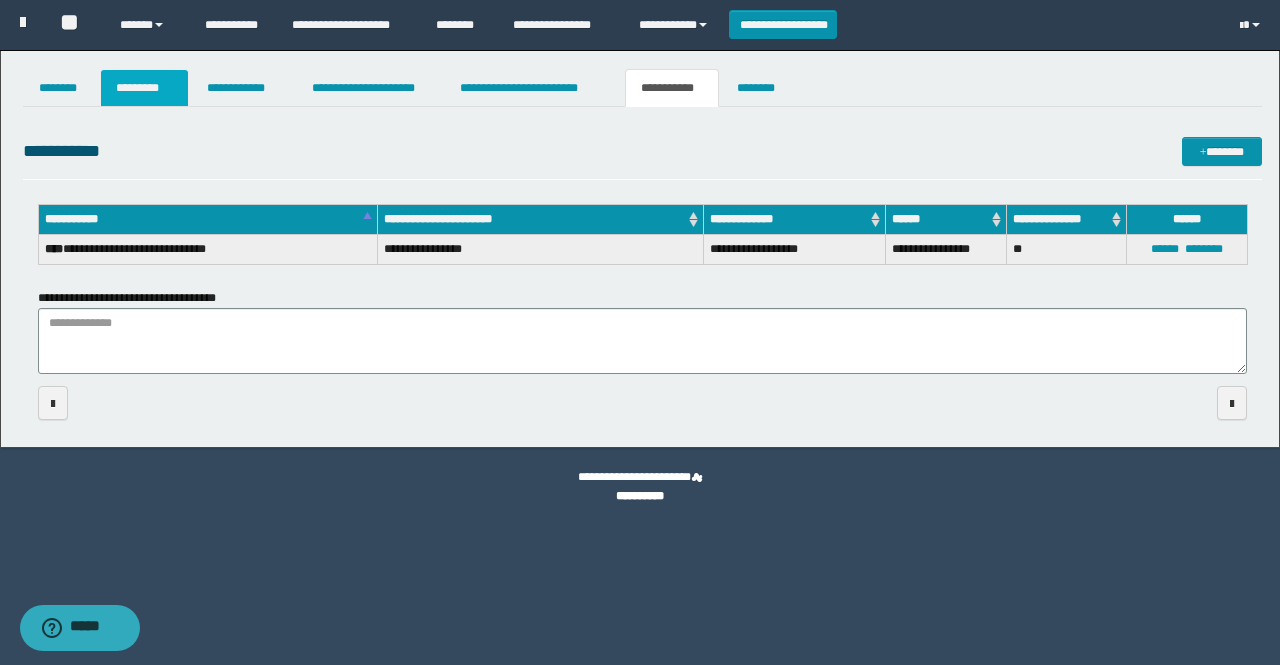 click on "*********" at bounding box center (144, 88) 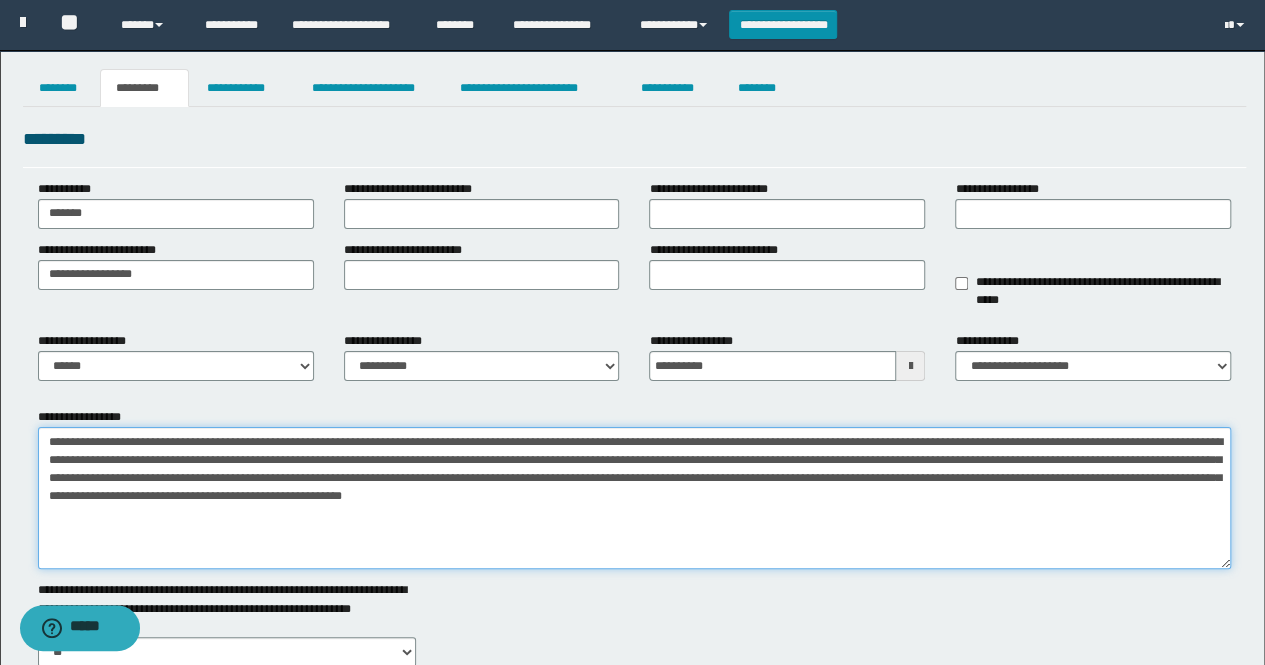 click on "**********" at bounding box center (635, 498) 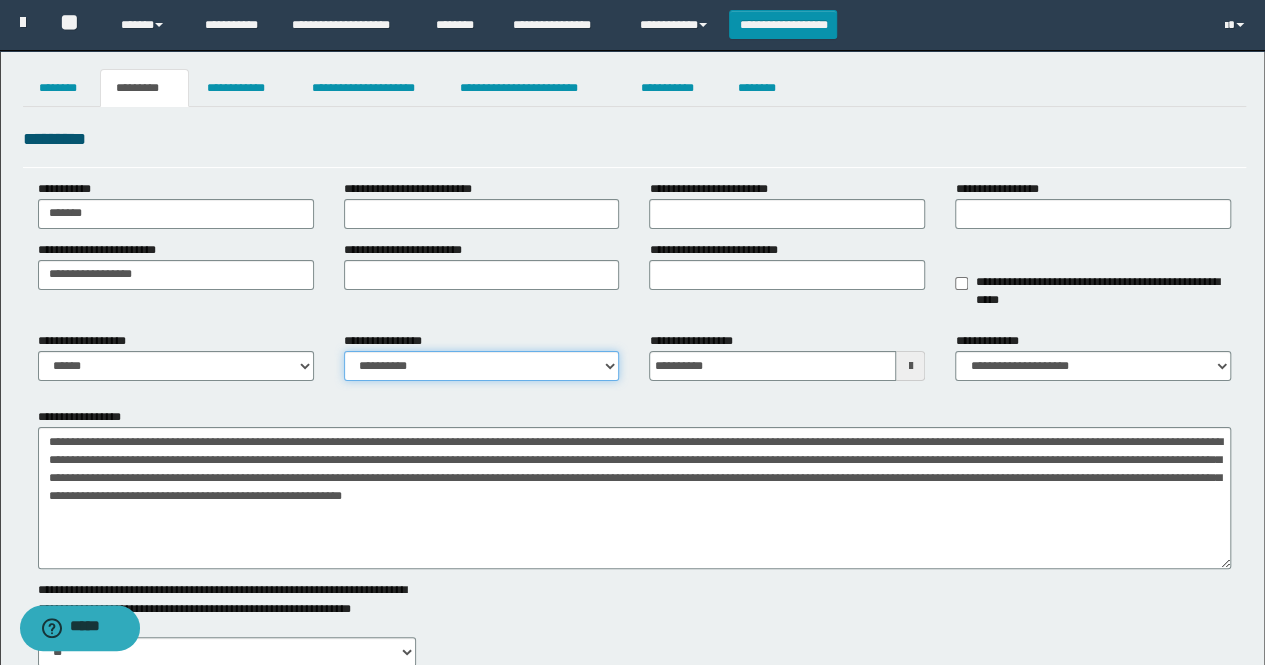 click on "**********" at bounding box center (482, 366) 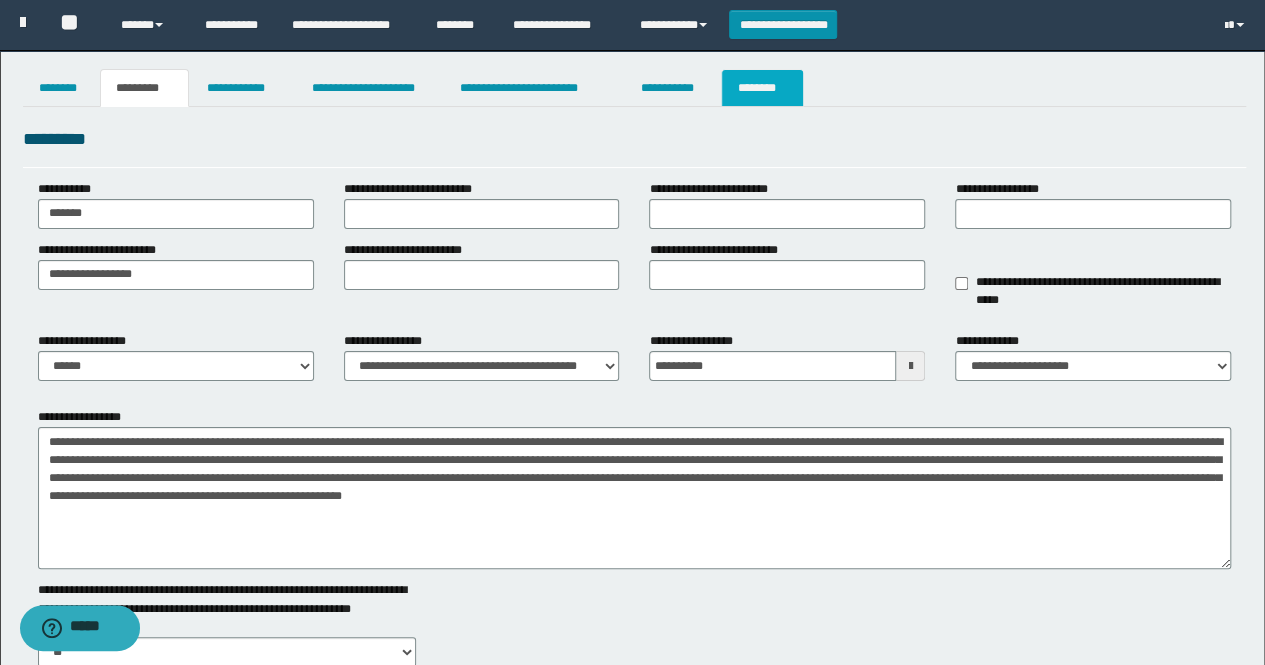 click on "********" at bounding box center (762, 88) 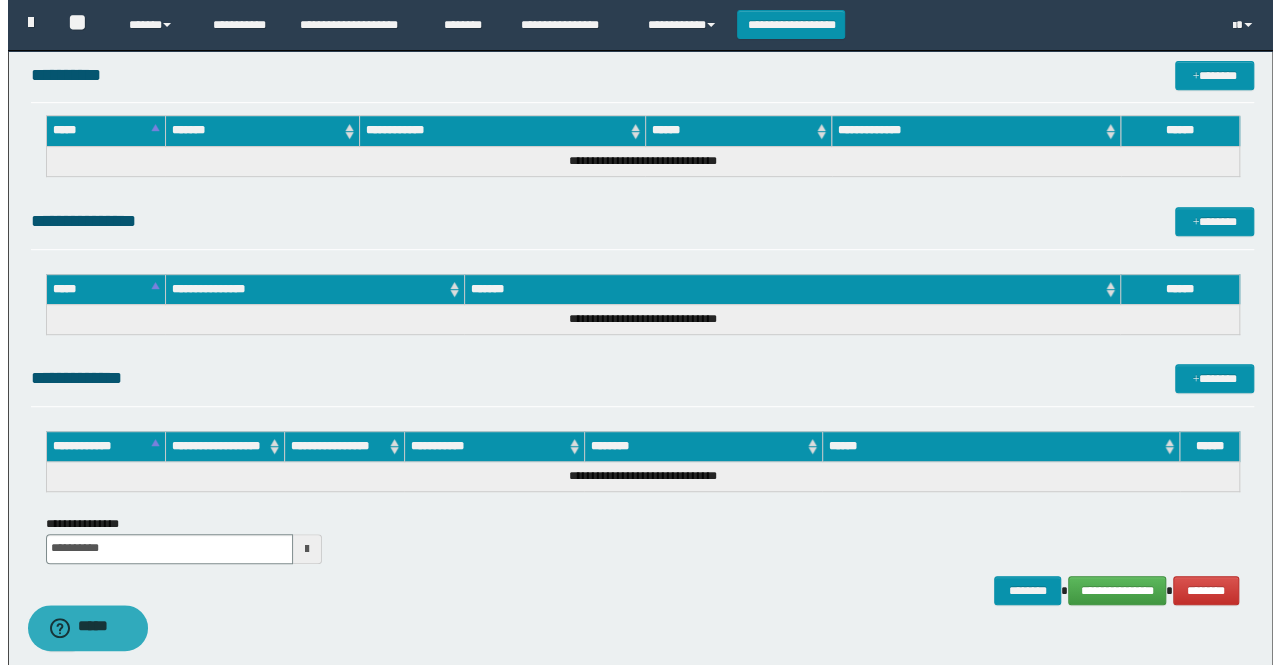 scroll, scrollTop: 479, scrollLeft: 0, axis: vertical 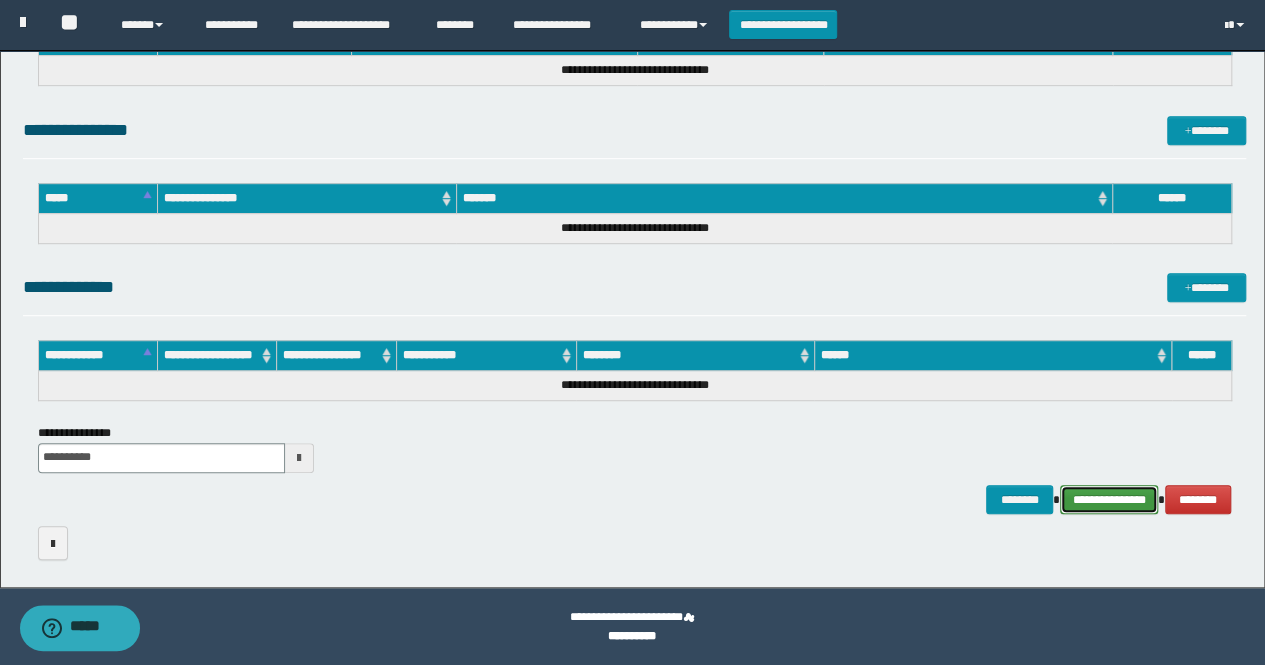 click on "**********" at bounding box center [1109, 499] 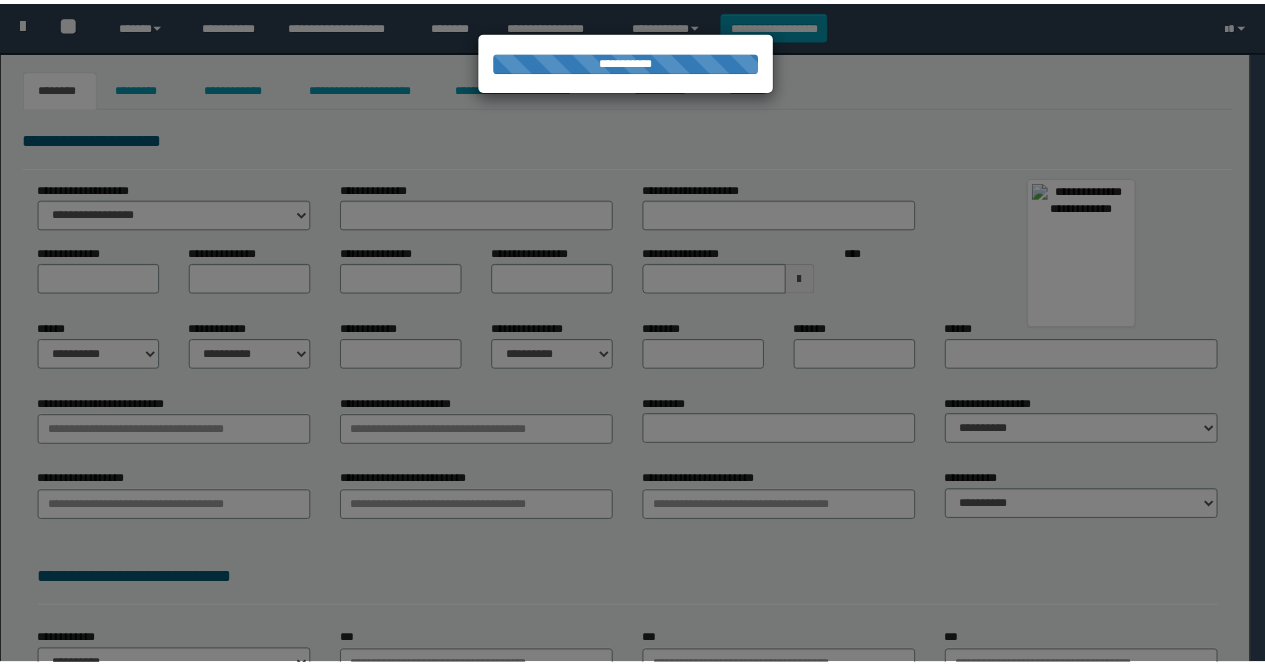 scroll, scrollTop: 0, scrollLeft: 0, axis: both 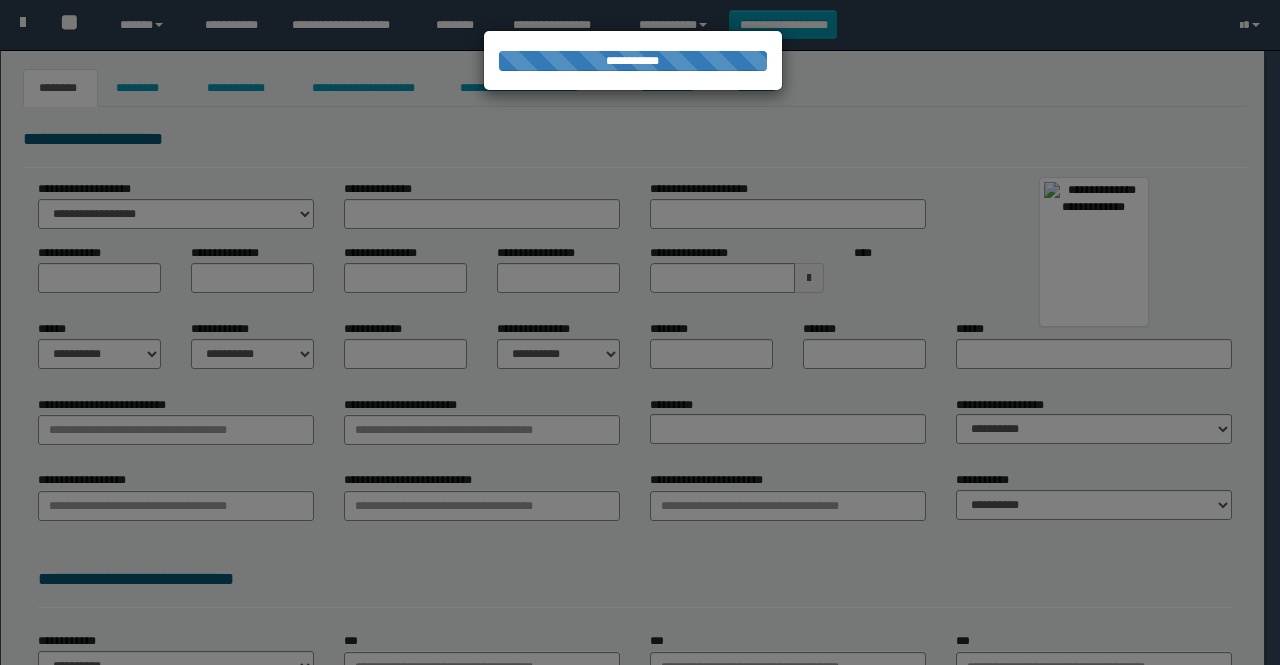 type on "*********" 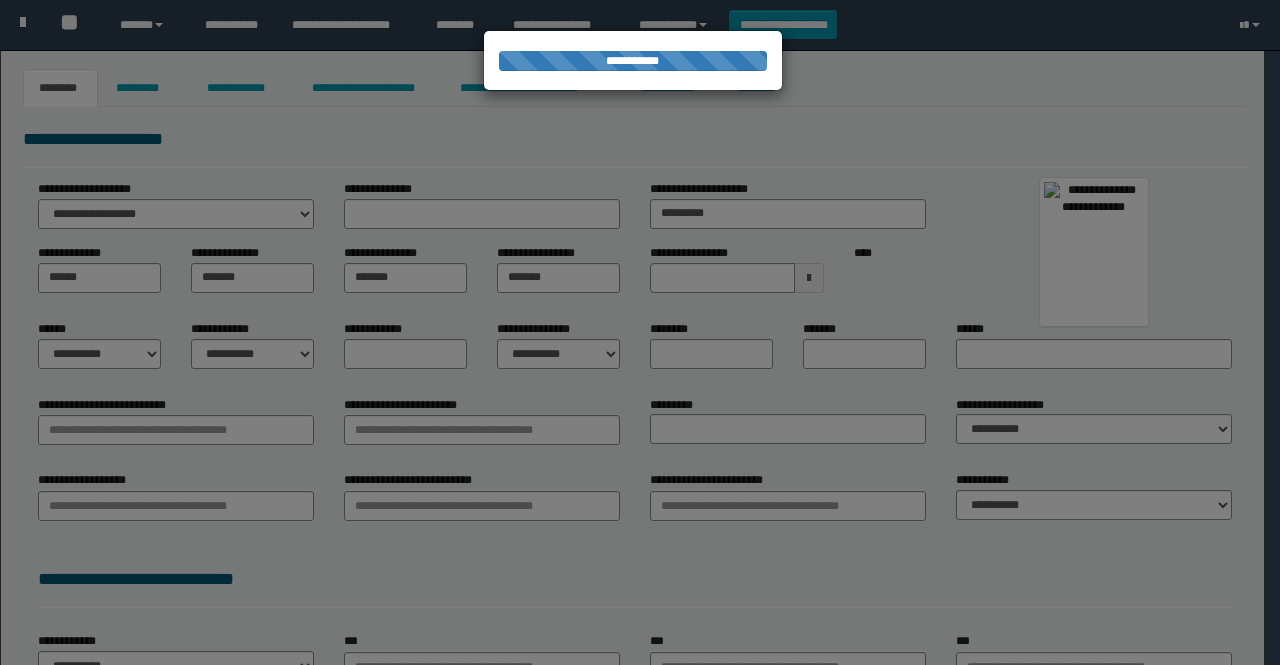 select on "*" 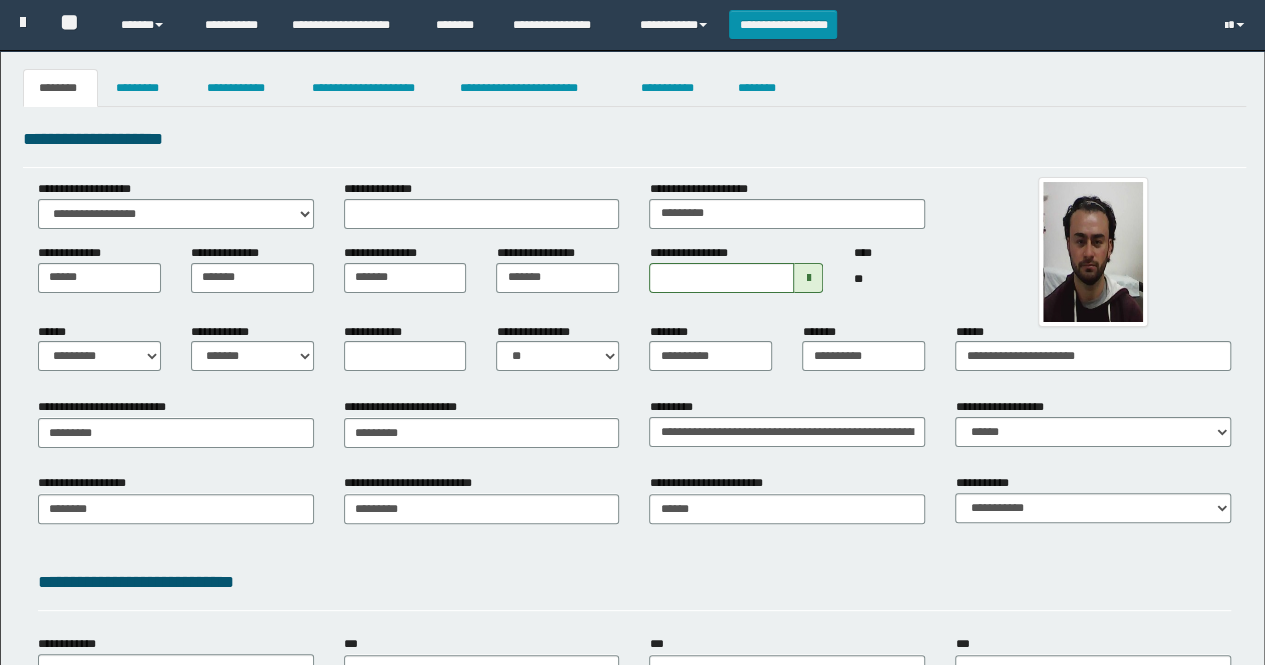 scroll, scrollTop: 0, scrollLeft: 0, axis: both 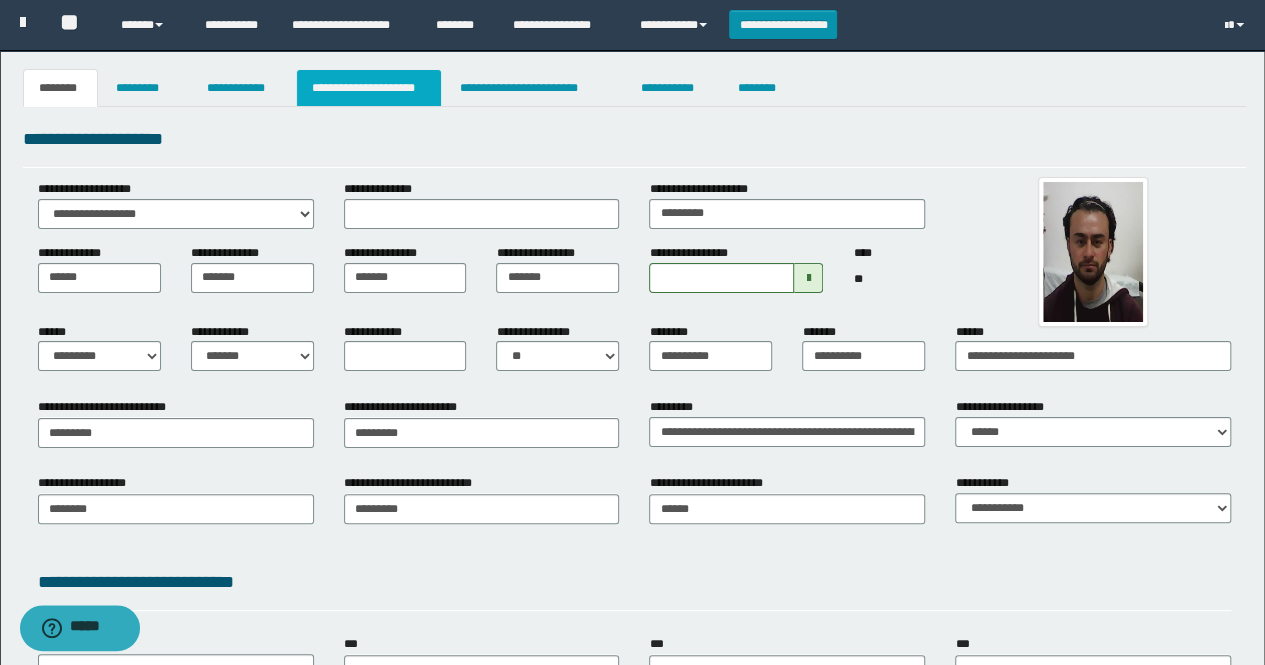 click on "**********" at bounding box center [369, 88] 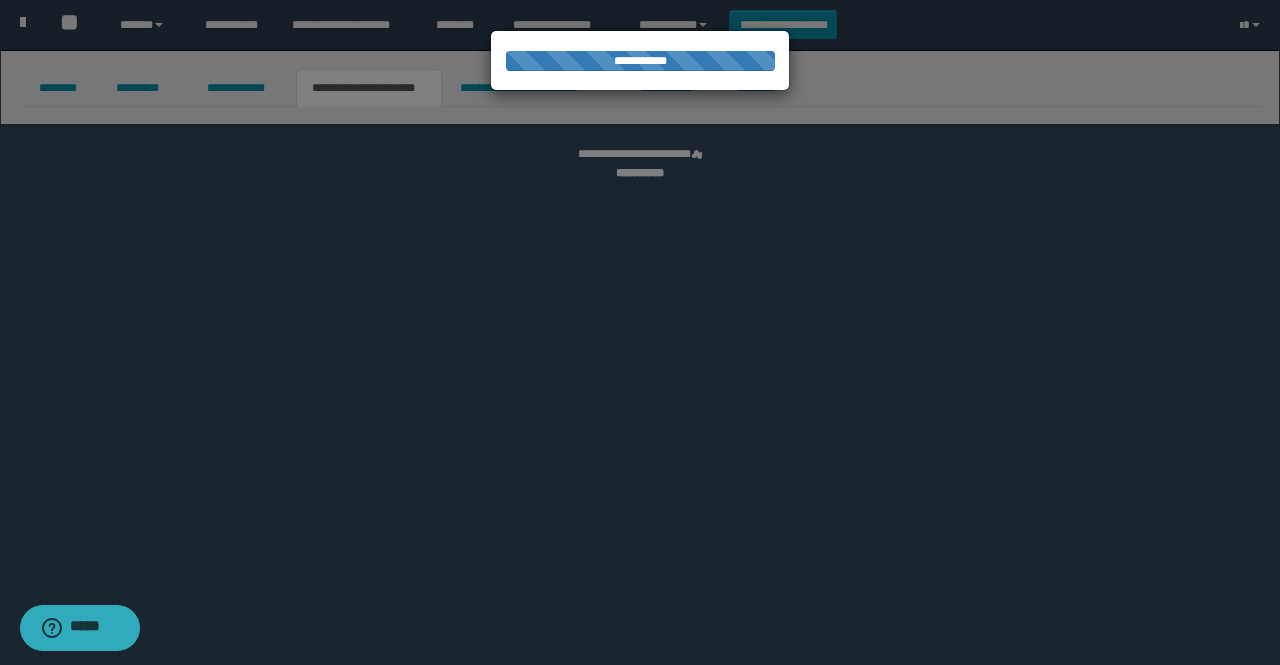 select on "*" 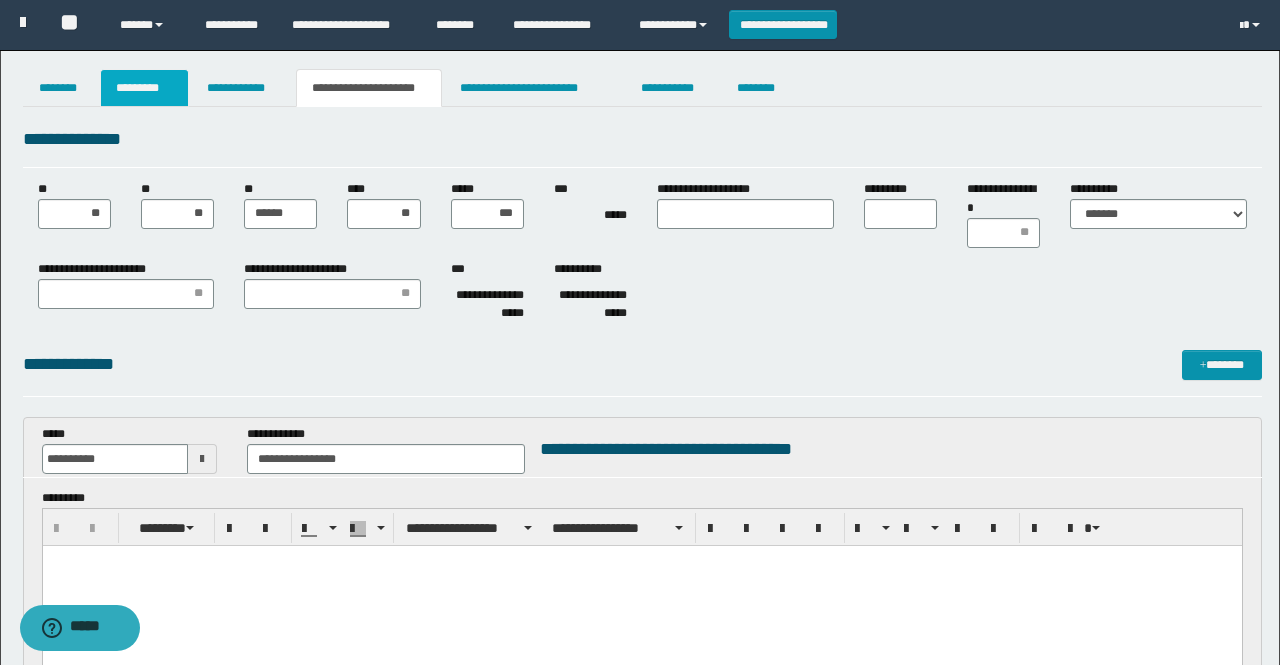 click on "*********" at bounding box center (144, 88) 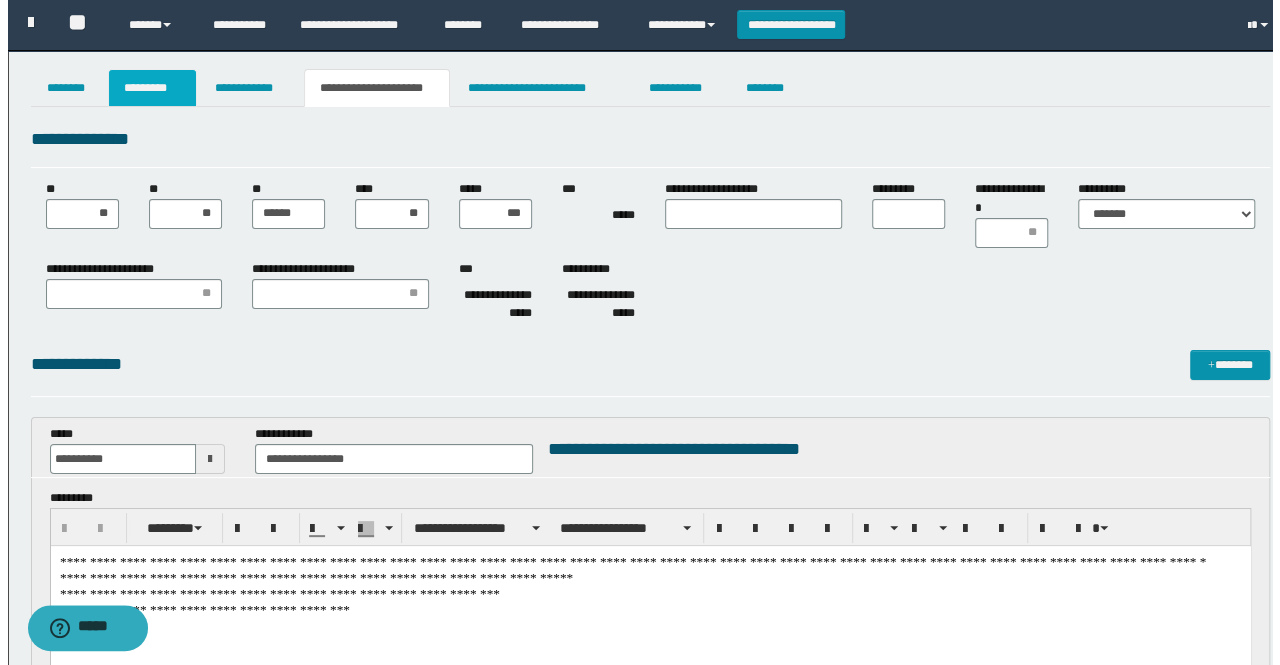 scroll, scrollTop: 0, scrollLeft: 0, axis: both 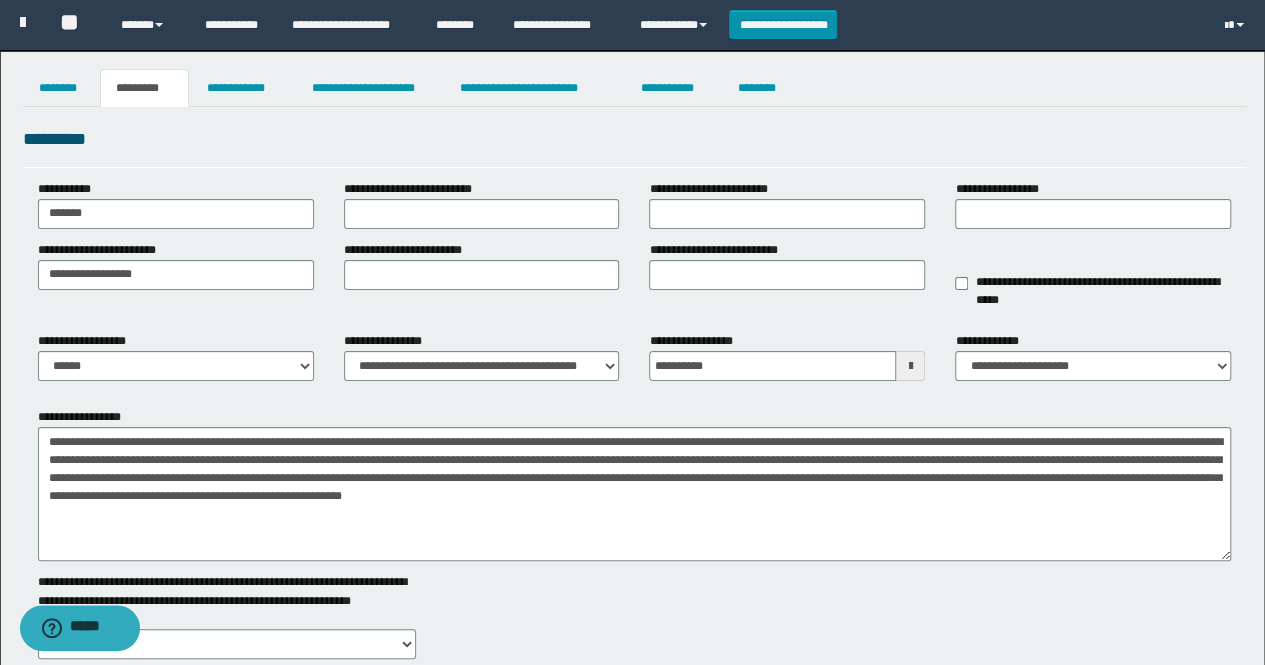 drag, startPoint x: 1222, startPoint y: 488, endPoint x: 1265, endPoint y: 559, distance: 83.00603 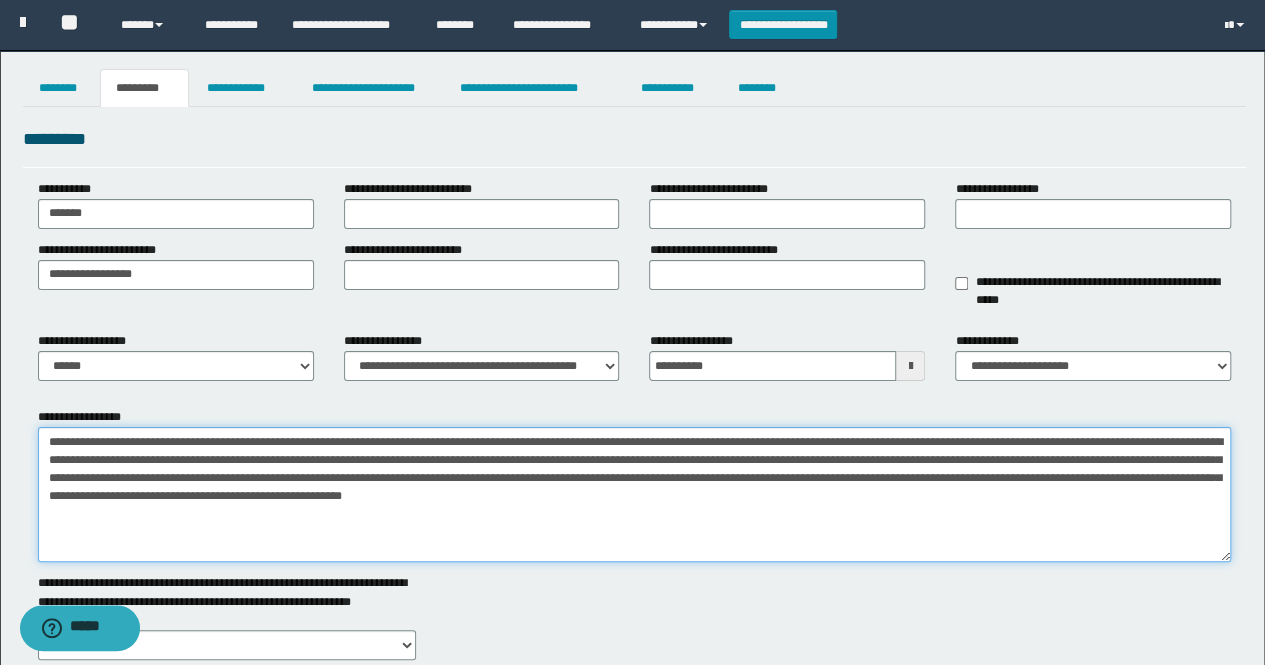 drag, startPoint x: 672, startPoint y: 503, endPoint x: 36, endPoint y: 422, distance: 641.13727 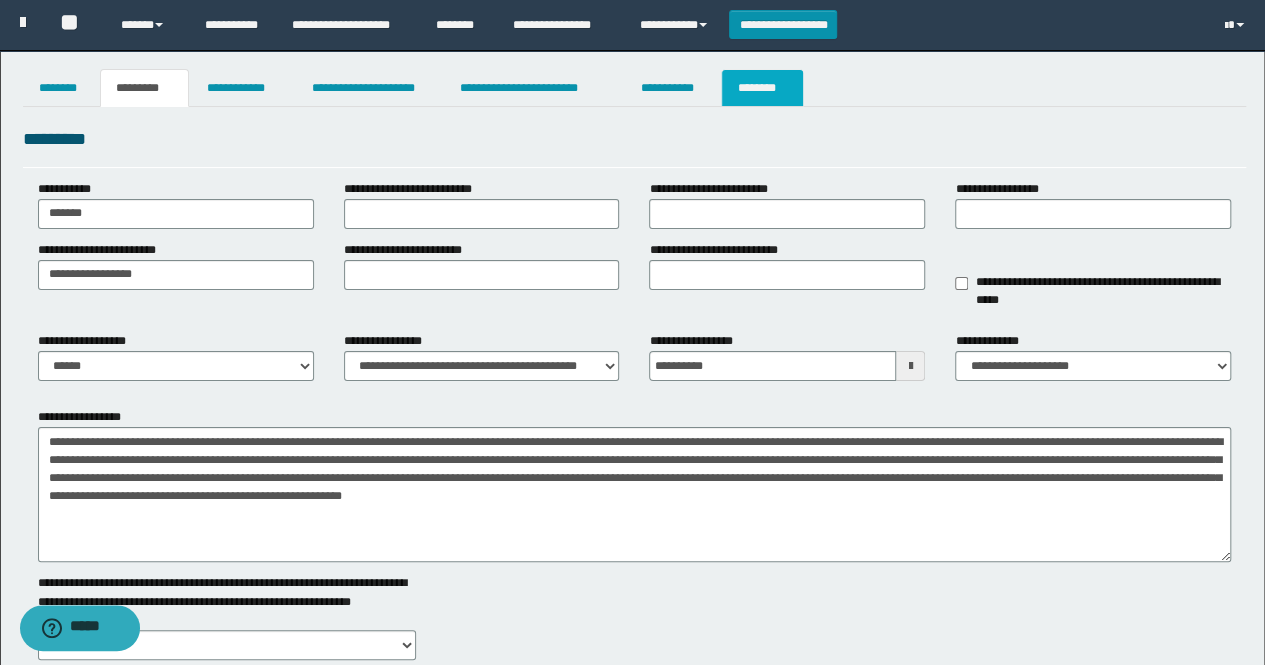 click on "********" at bounding box center (762, 88) 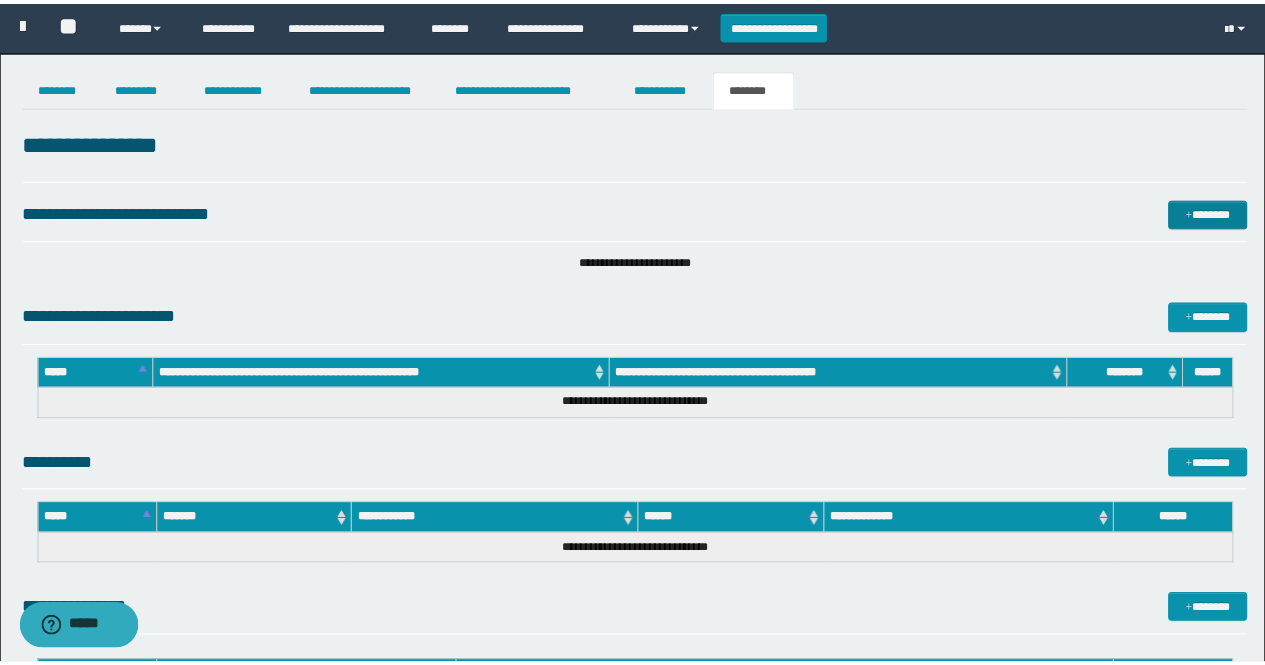 scroll, scrollTop: 0, scrollLeft: 0, axis: both 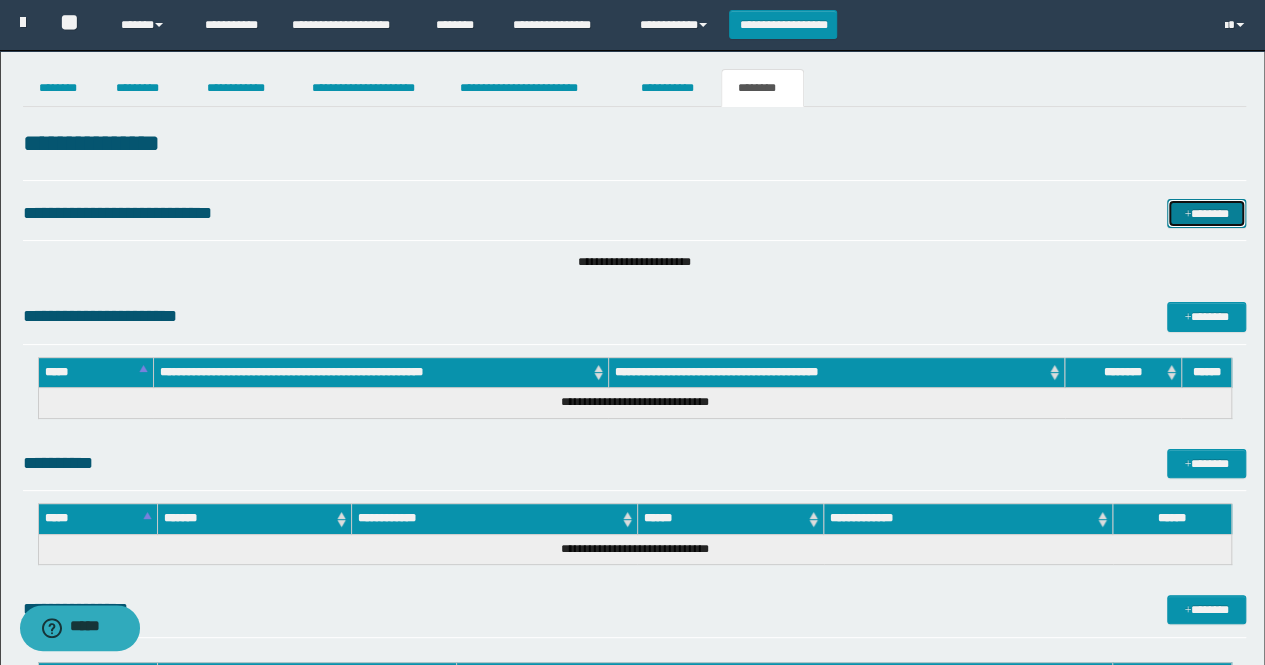 click on "*******" at bounding box center (1206, 213) 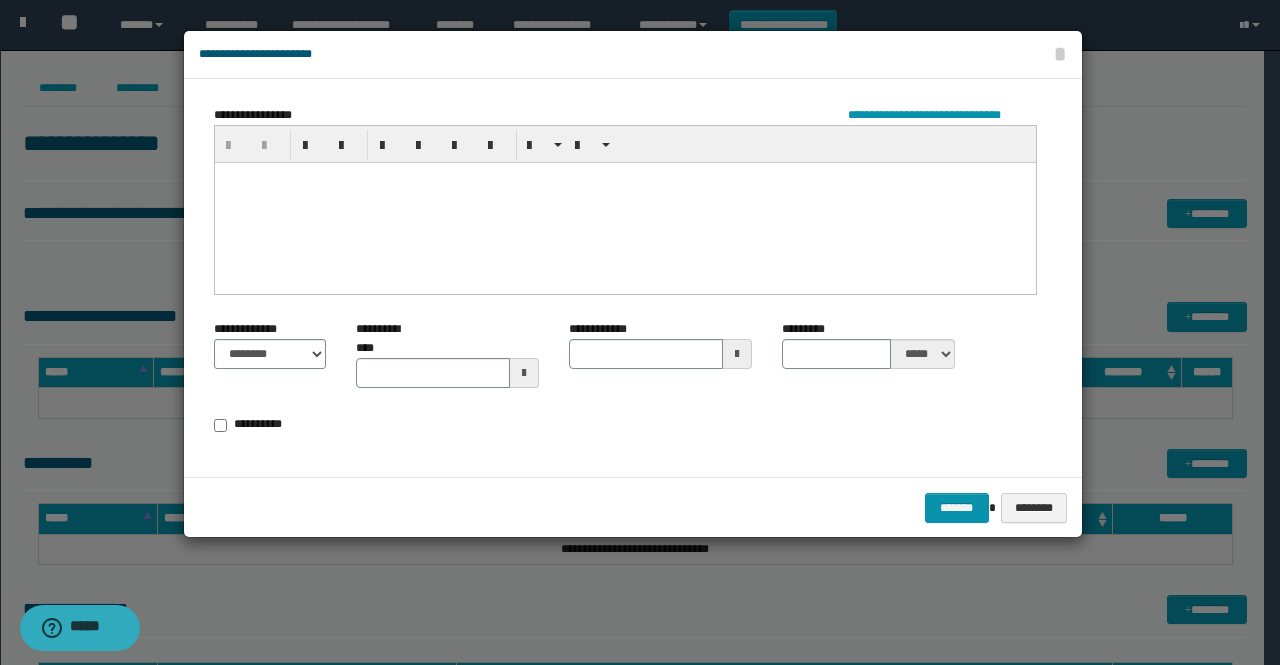 click at bounding box center (624, 202) 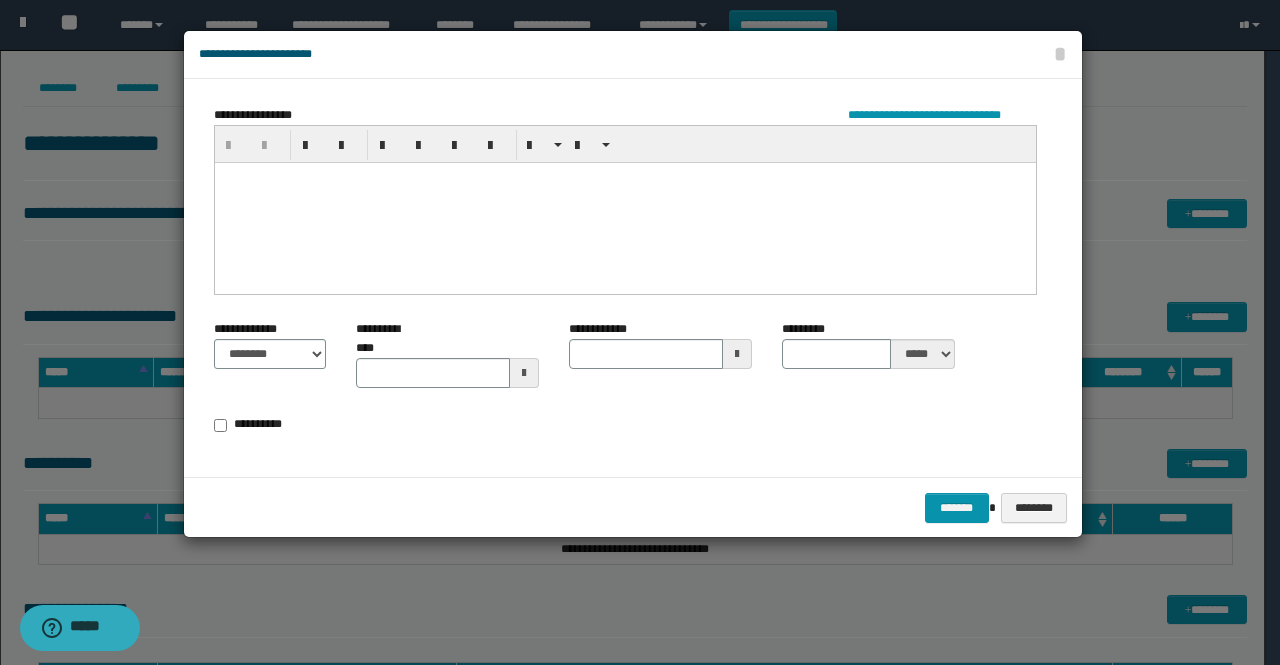 type 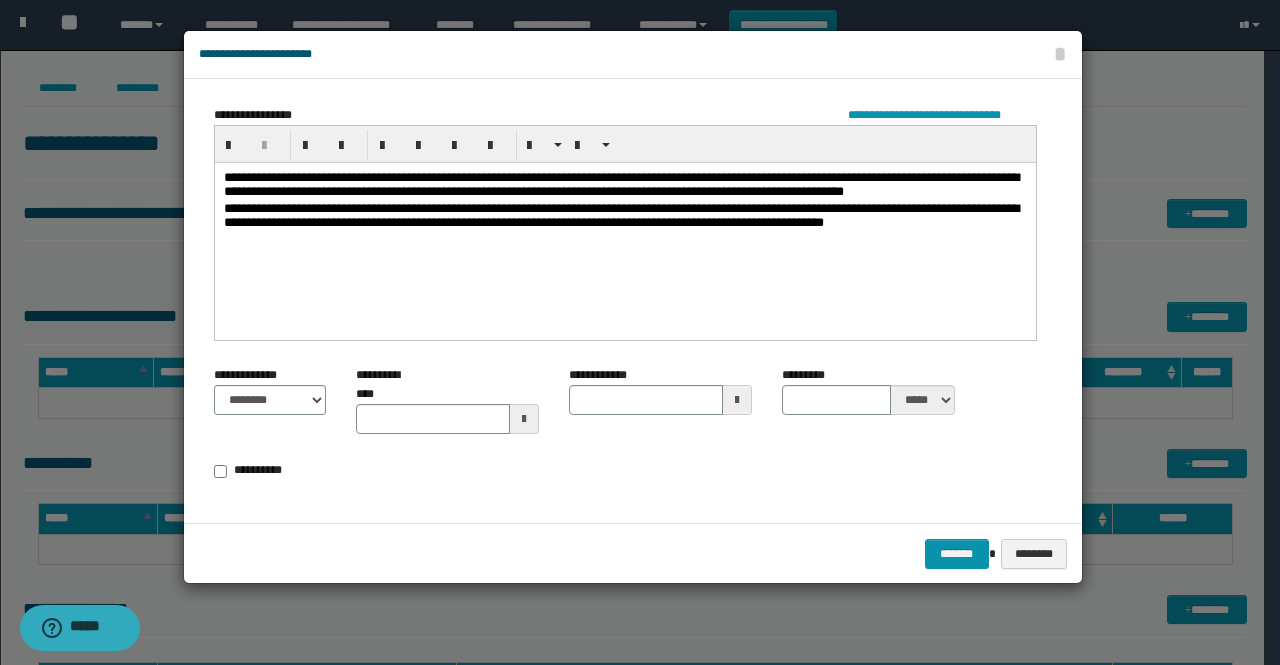 click on "**********" at bounding box center [625, 185] 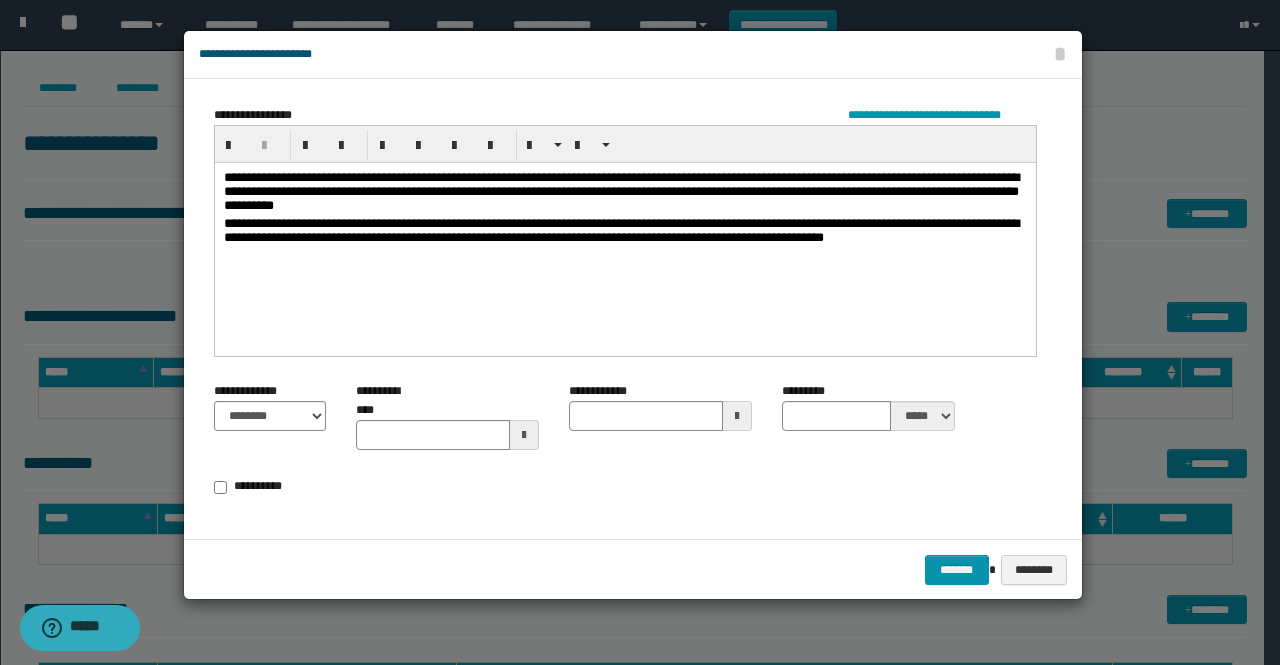 click on "**********" at bounding box center [625, 193] 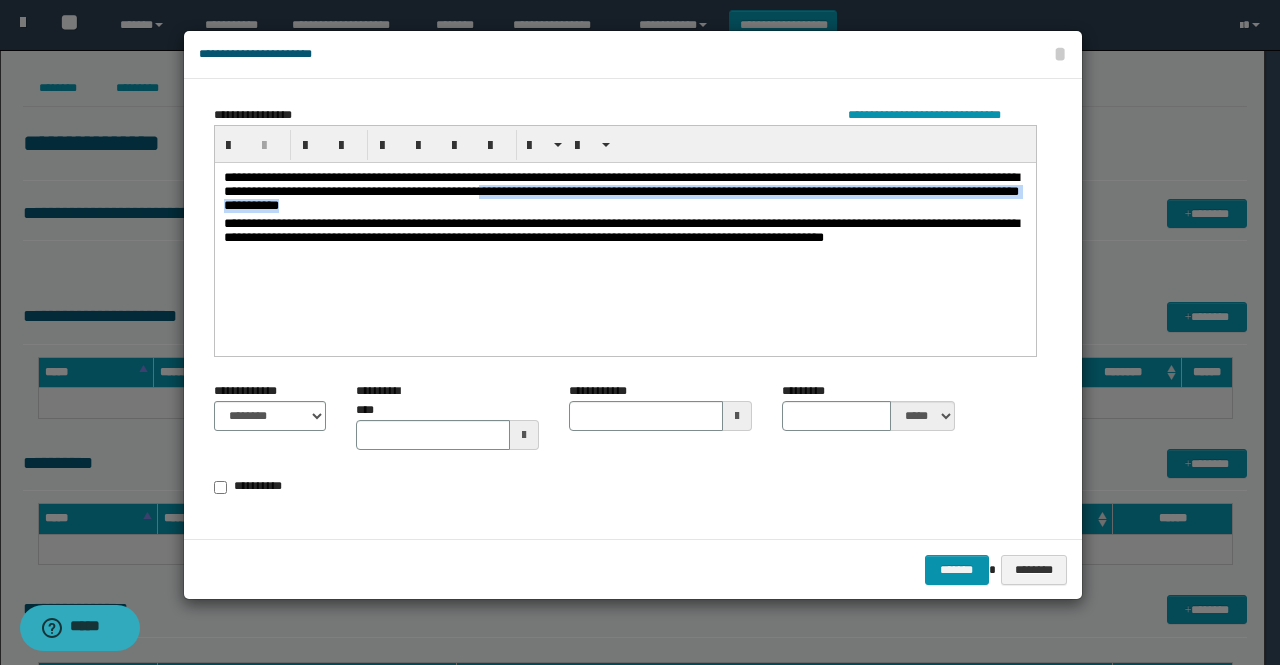 drag, startPoint x: 457, startPoint y: 208, endPoint x: 566, endPoint y: 192, distance: 110.16805 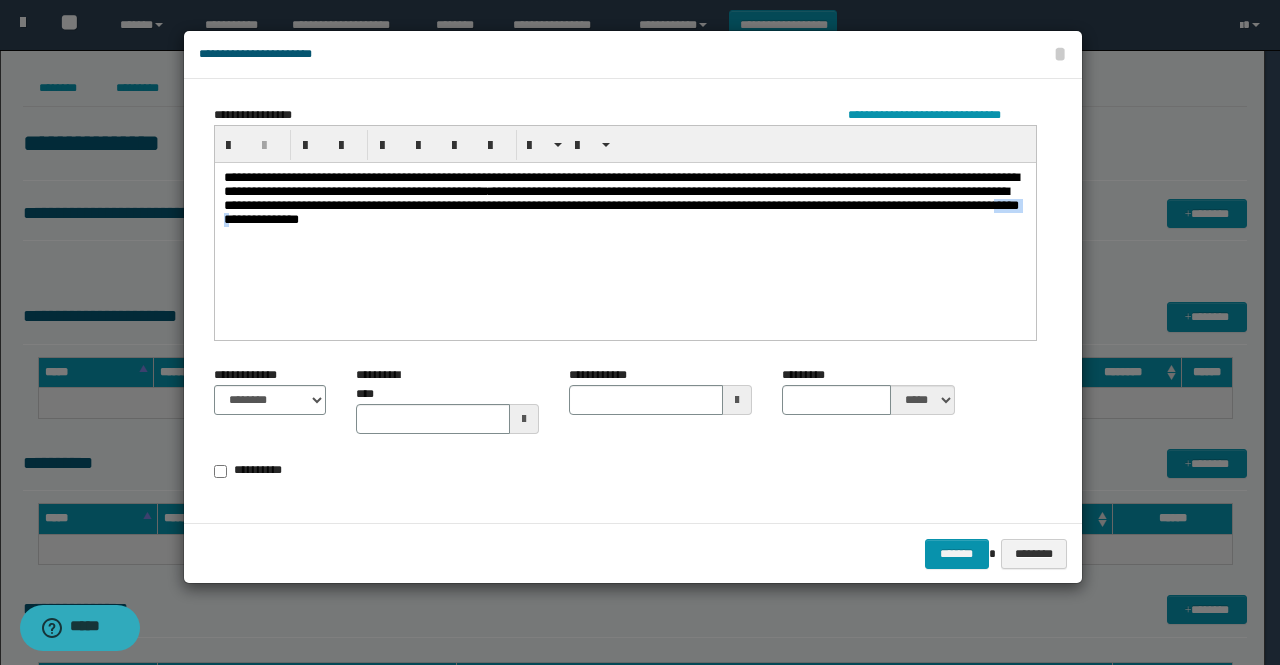 drag, startPoint x: 467, startPoint y: 224, endPoint x: 423, endPoint y: 226, distance: 44.04543 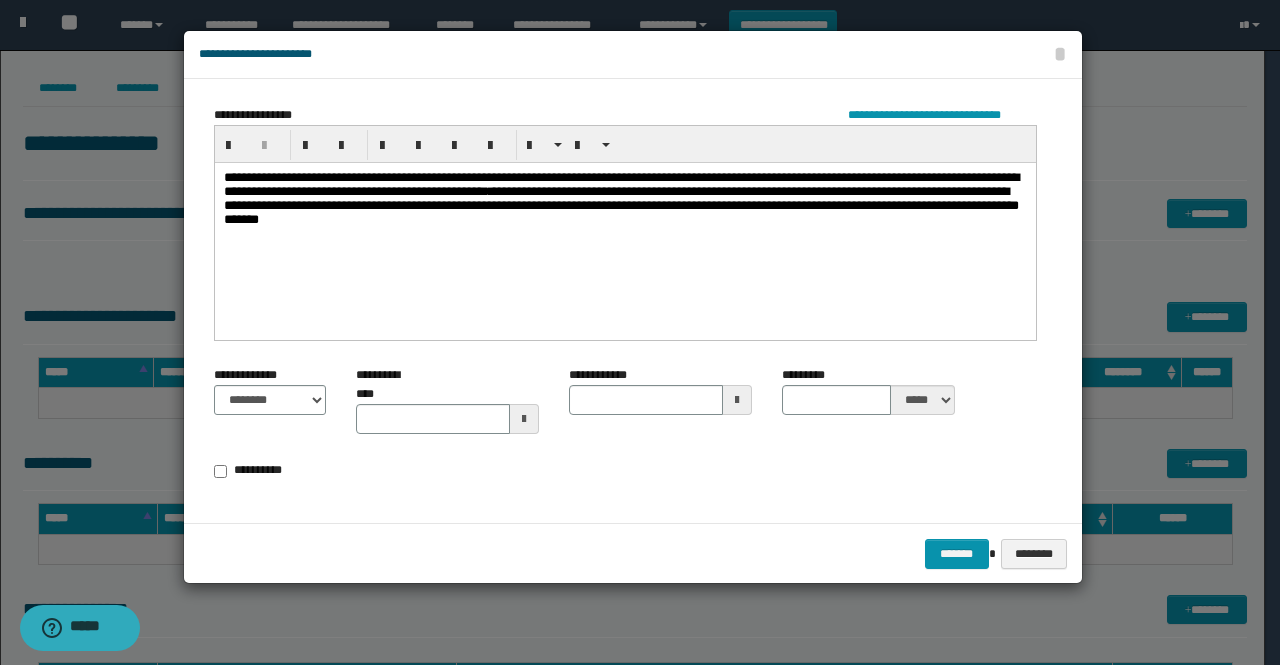 click on "**********" at bounding box center [624, 225] 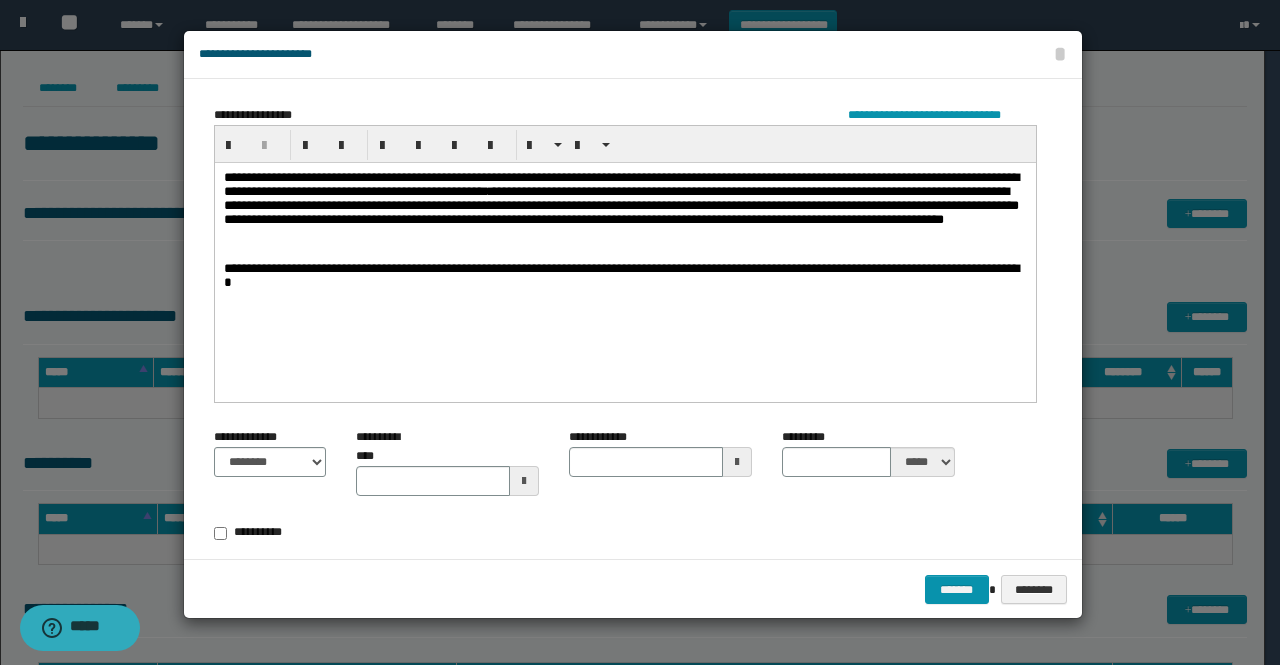 click on "**********" at bounding box center (625, 276) 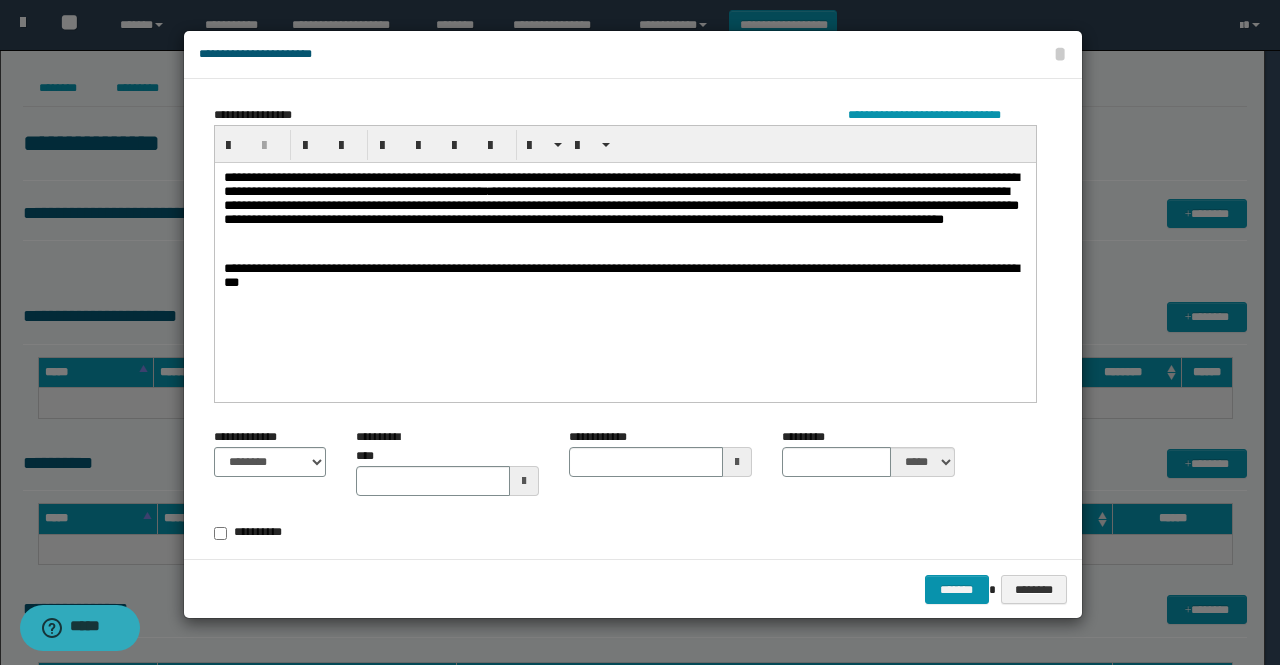 type 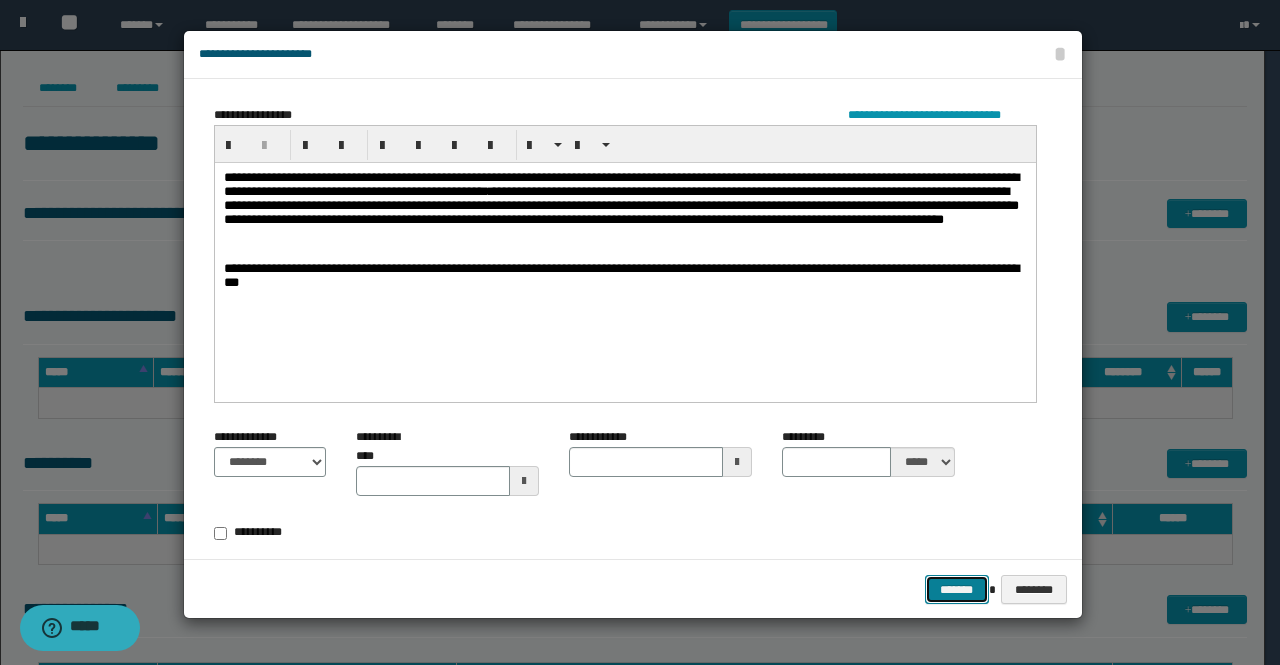 click on "*******" at bounding box center (957, 589) 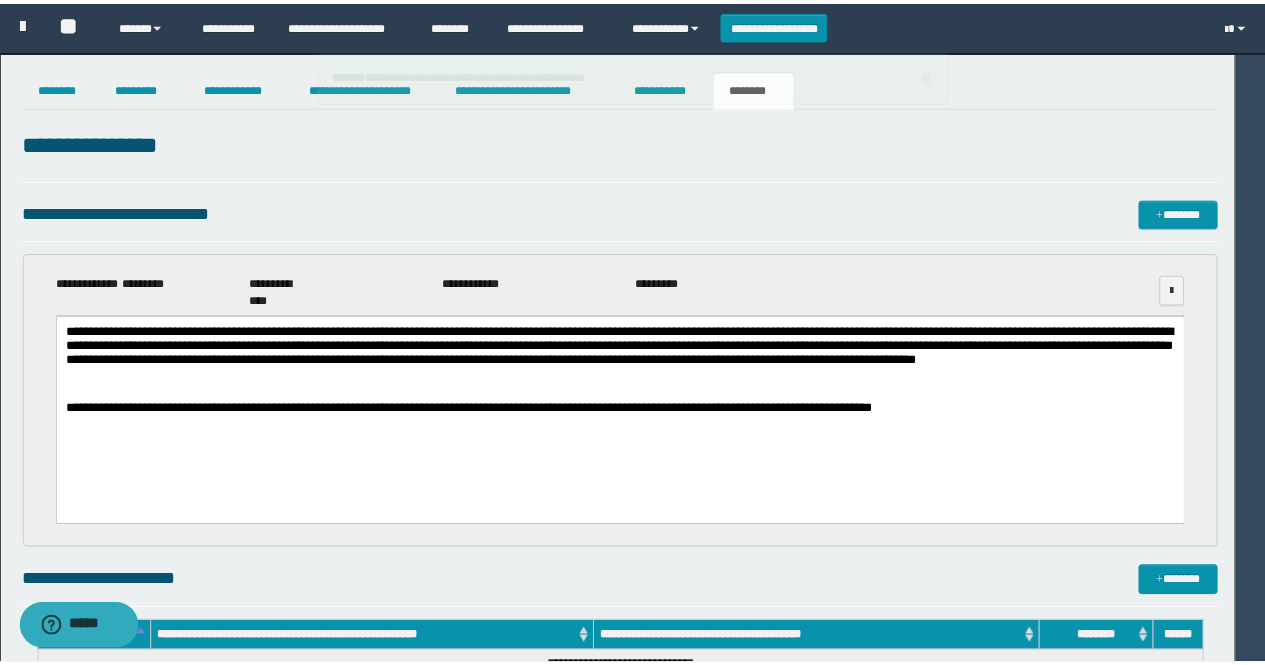 scroll, scrollTop: 0, scrollLeft: 0, axis: both 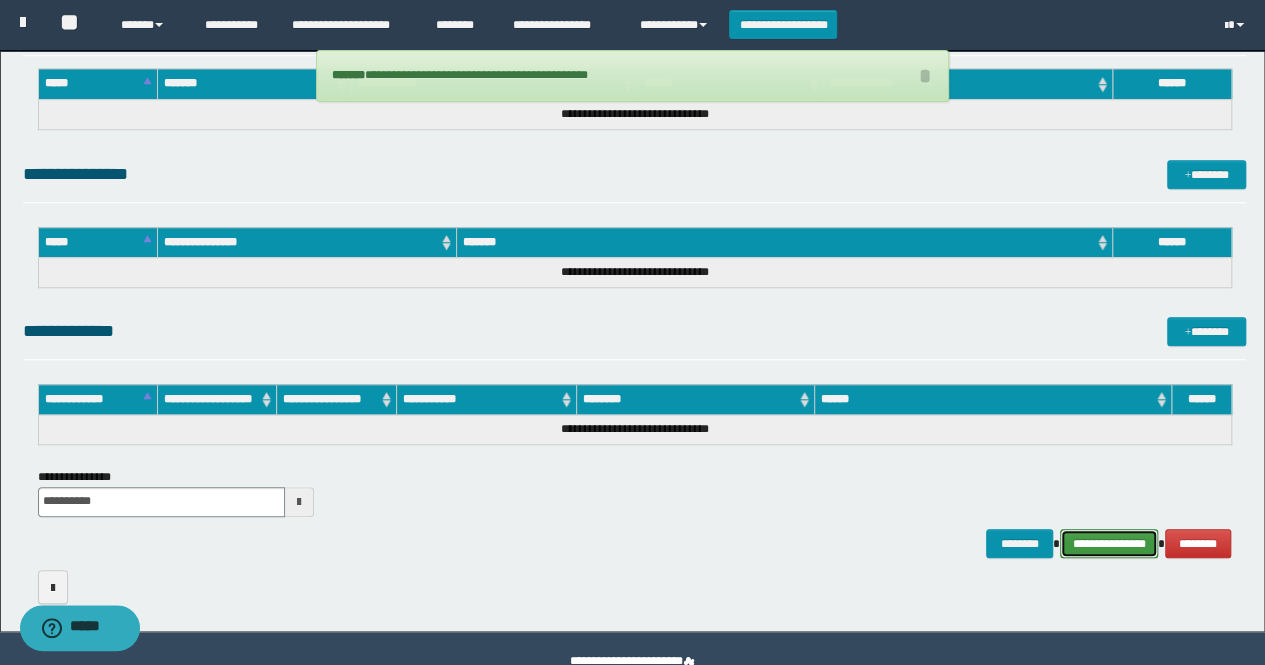 click on "**********" at bounding box center [1109, 543] 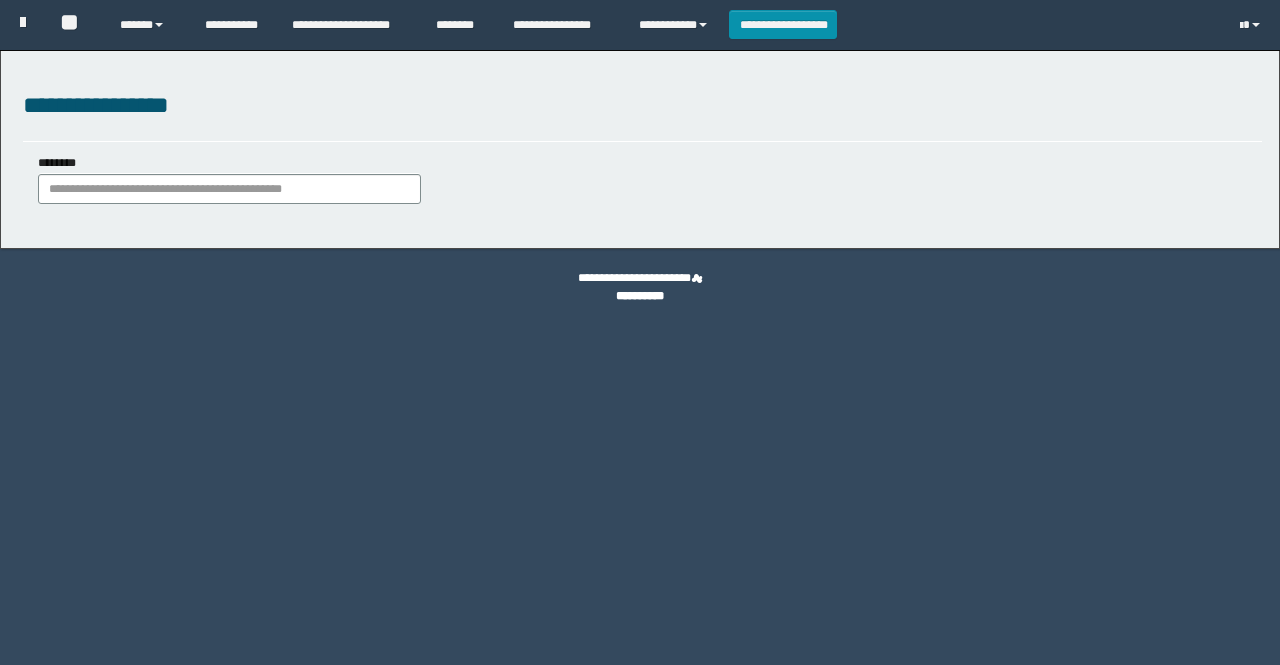 scroll, scrollTop: 0, scrollLeft: 0, axis: both 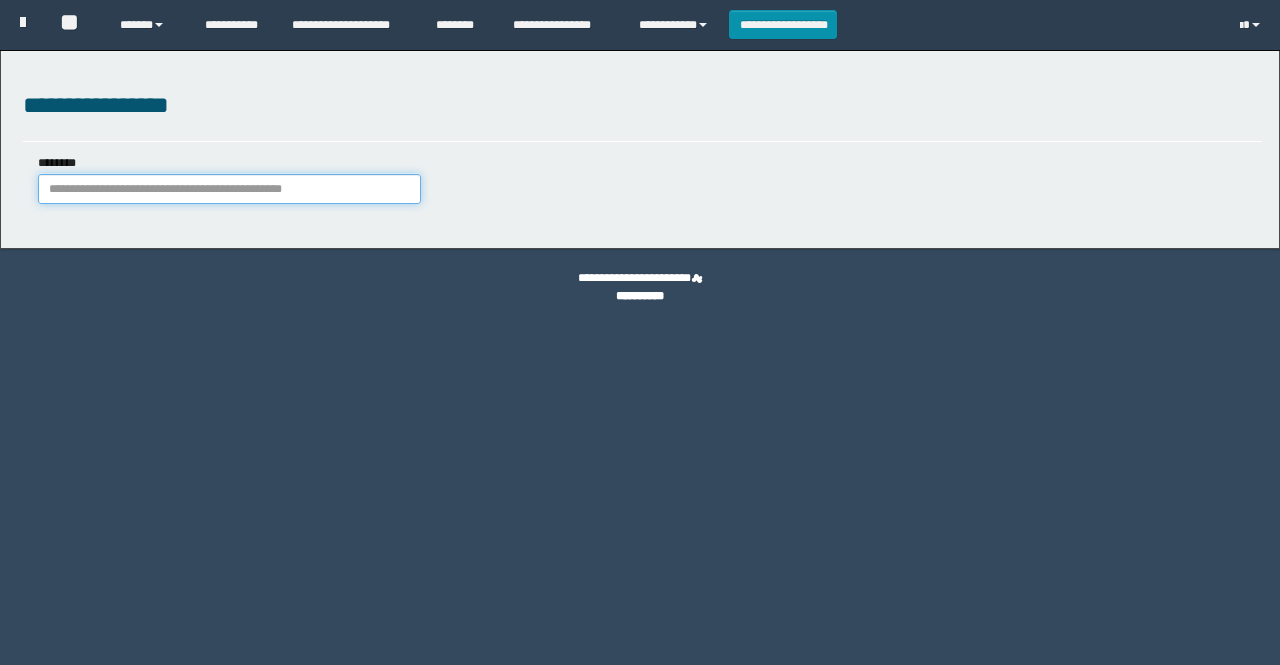 click on "********" at bounding box center [229, 189] 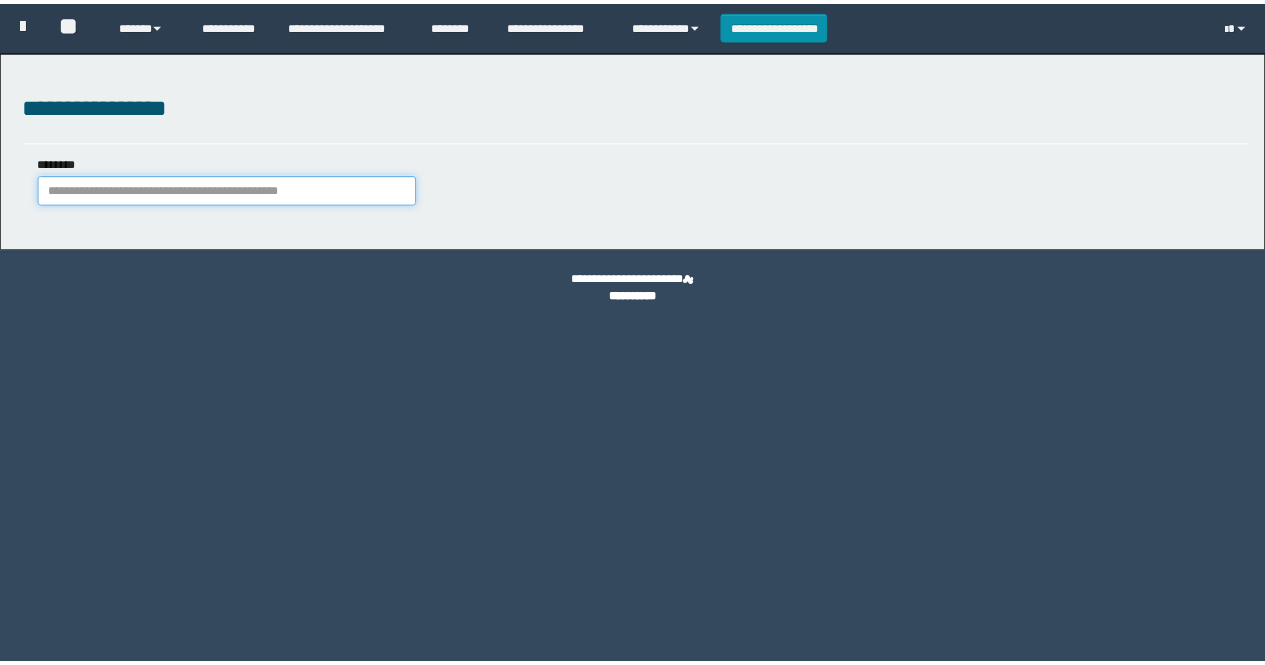 scroll, scrollTop: 0, scrollLeft: 0, axis: both 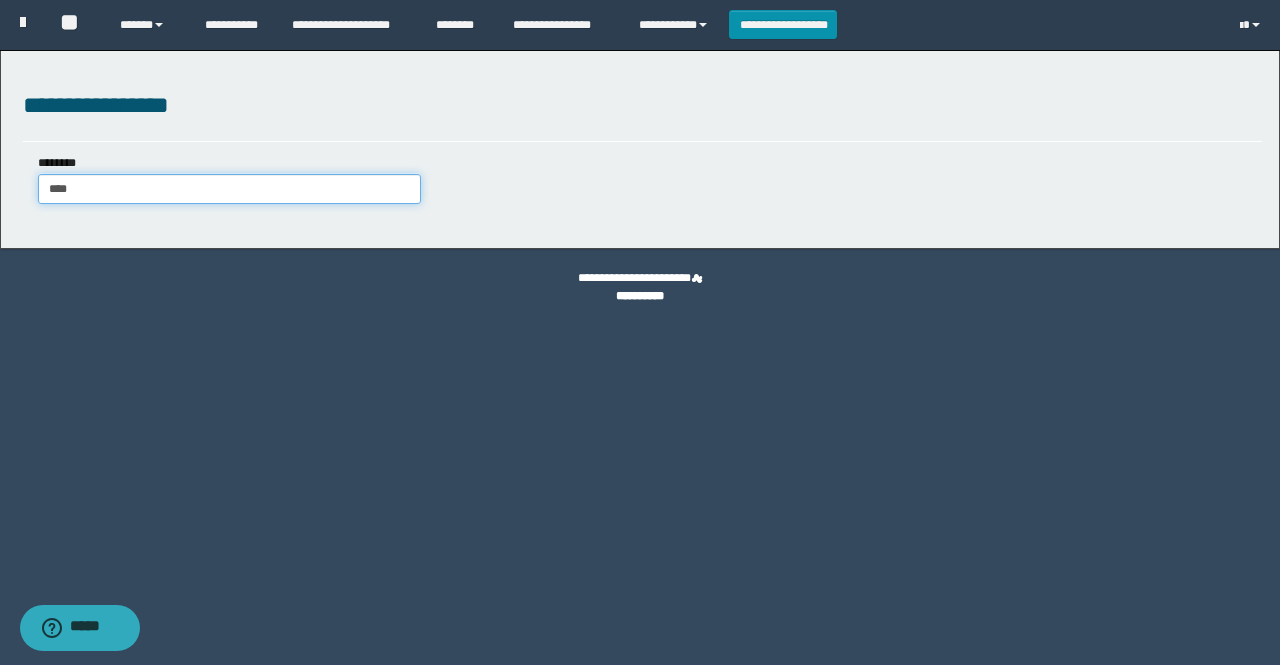 type on "*****" 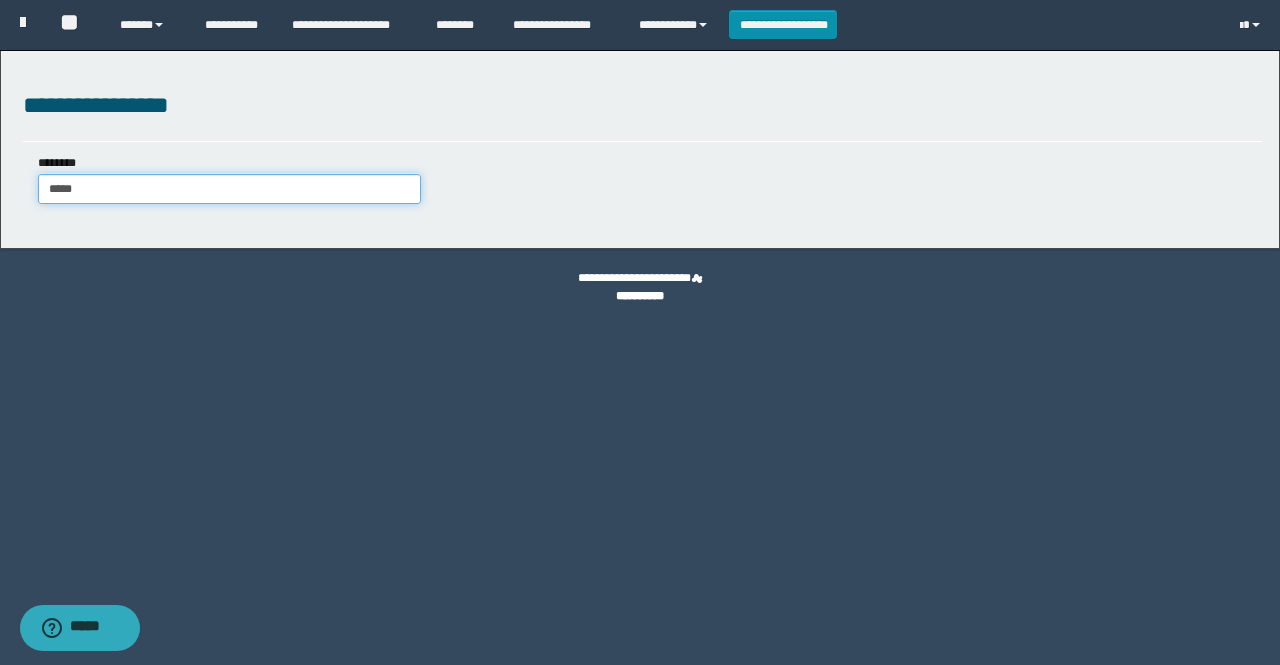 type on "*****" 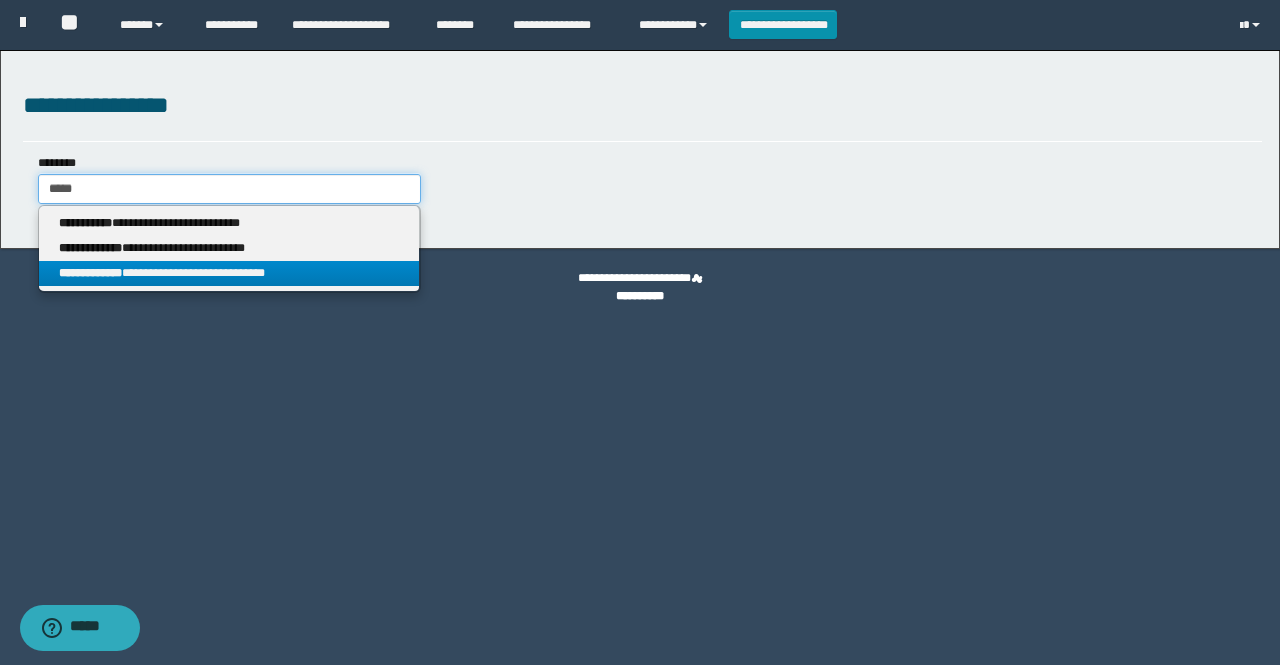 type on "*****" 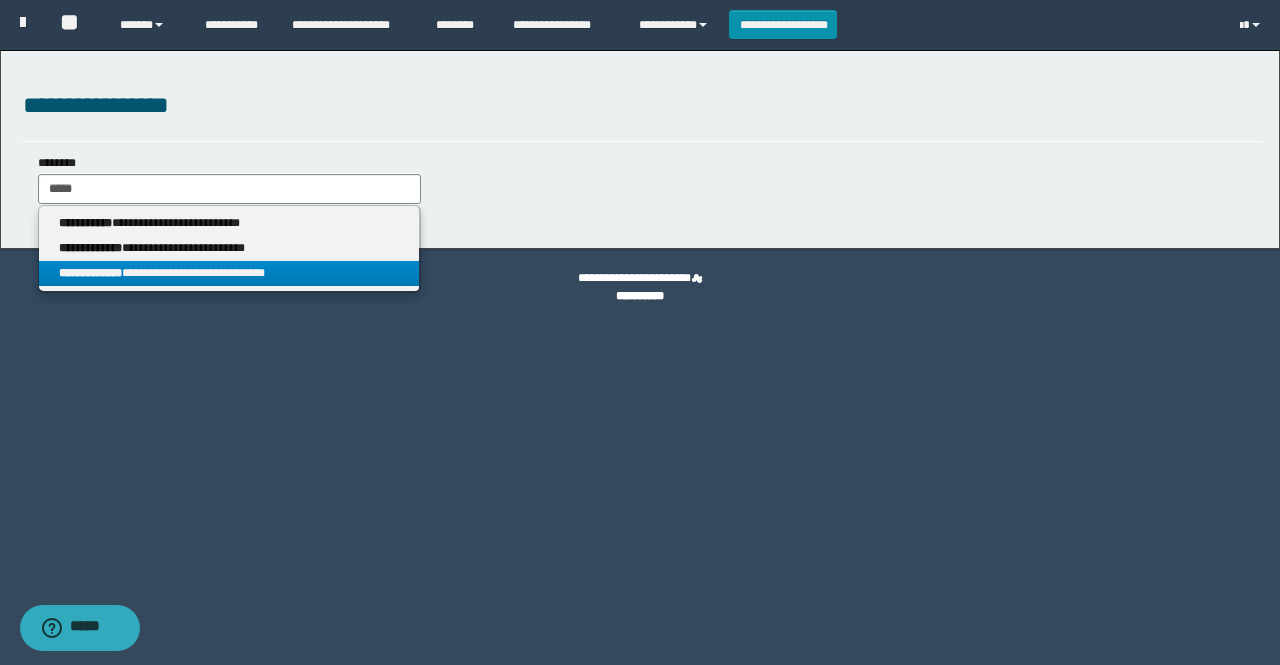 click on "**********" at bounding box center [229, 273] 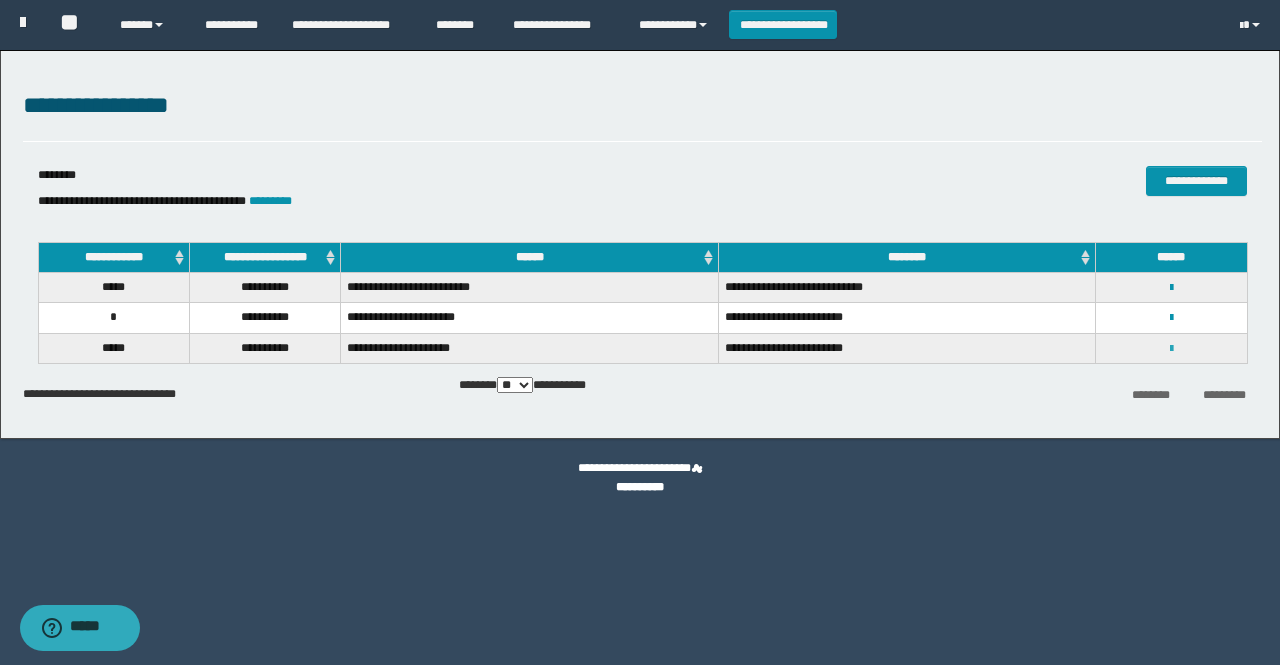 click at bounding box center (1171, 349) 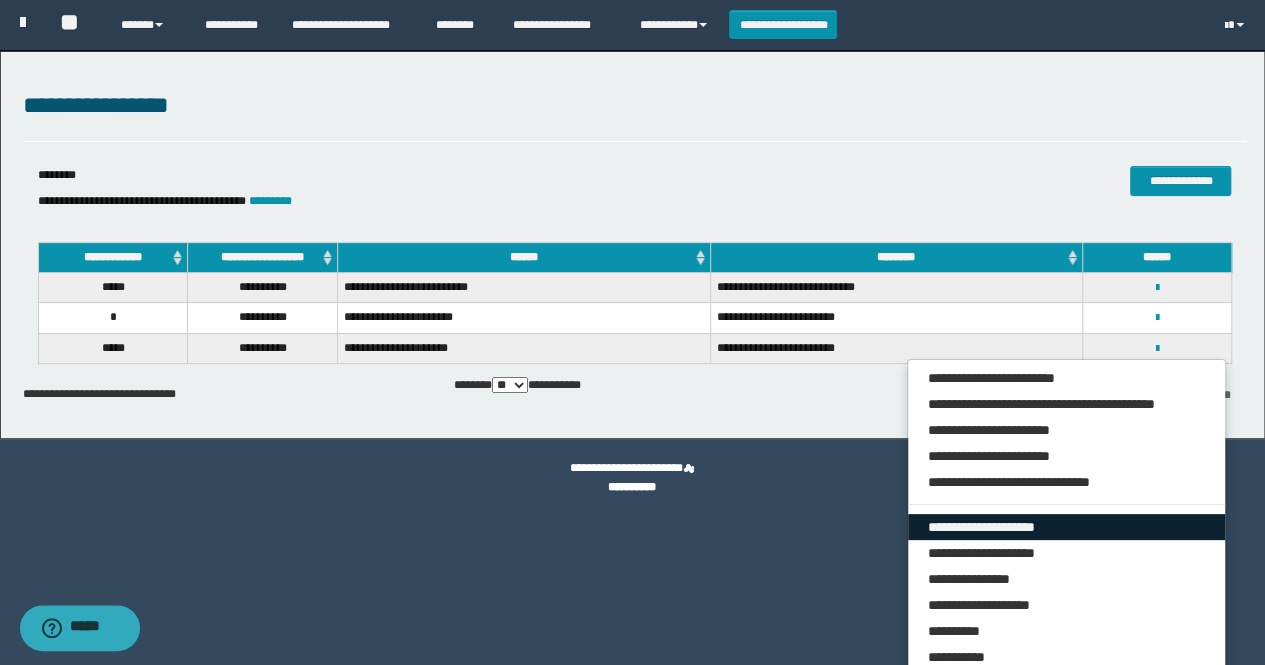 click on "**********" at bounding box center (1067, 527) 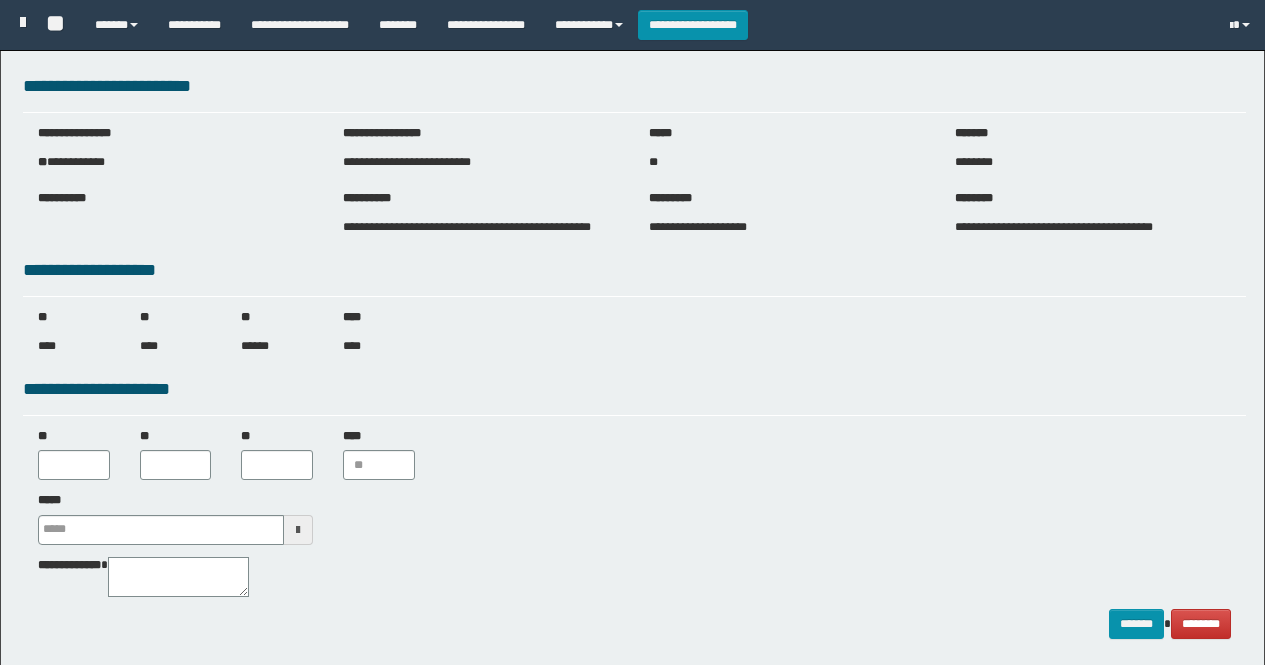 type 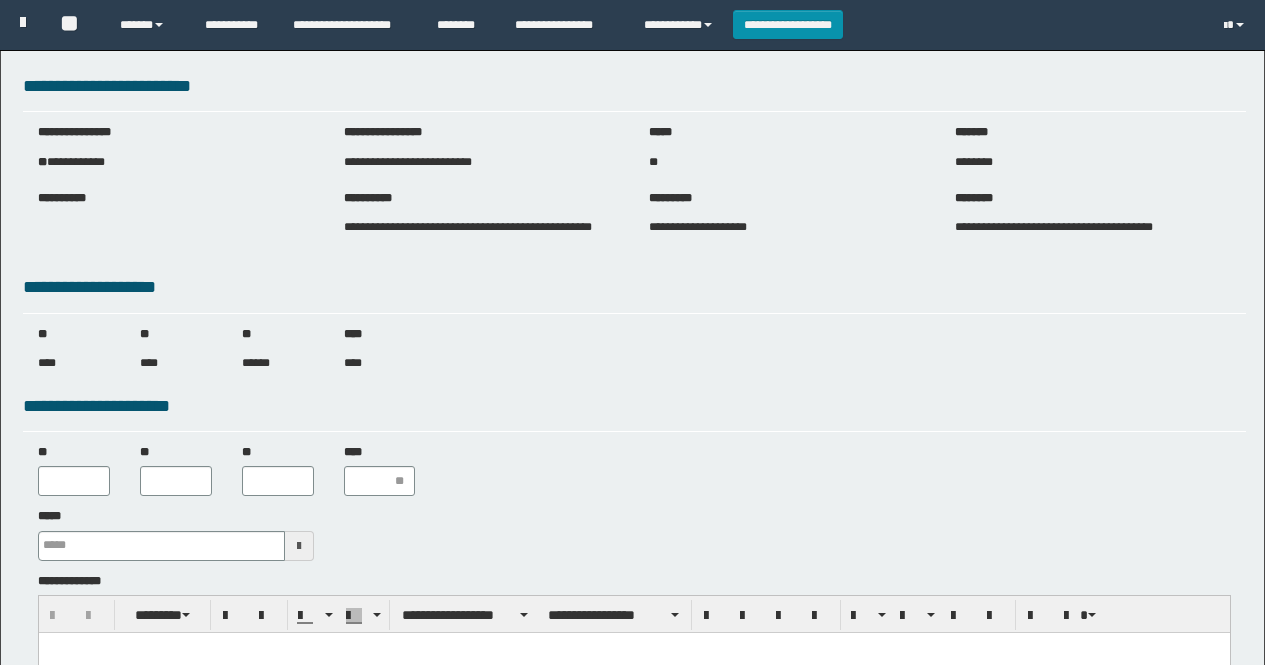 scroll, scrollTop: 0, scrollLeft: 0, axis: both 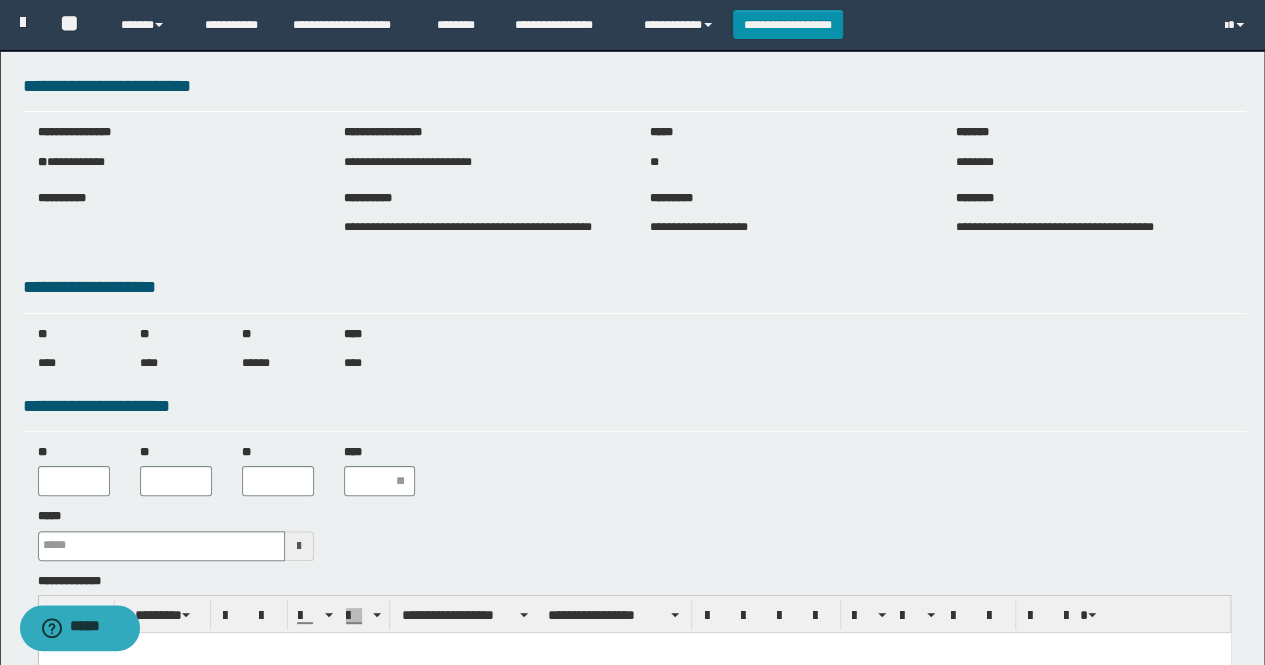 type 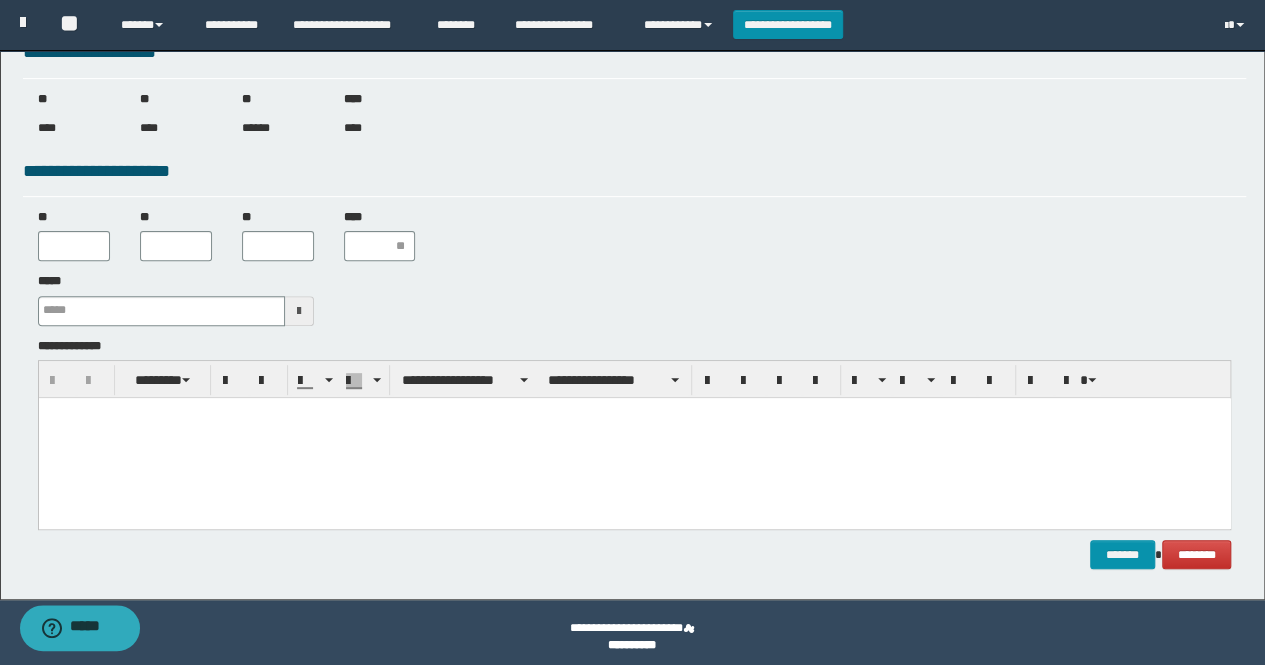 scroll, scrollTop: 244, scrollLeft: 0, axis: vertical 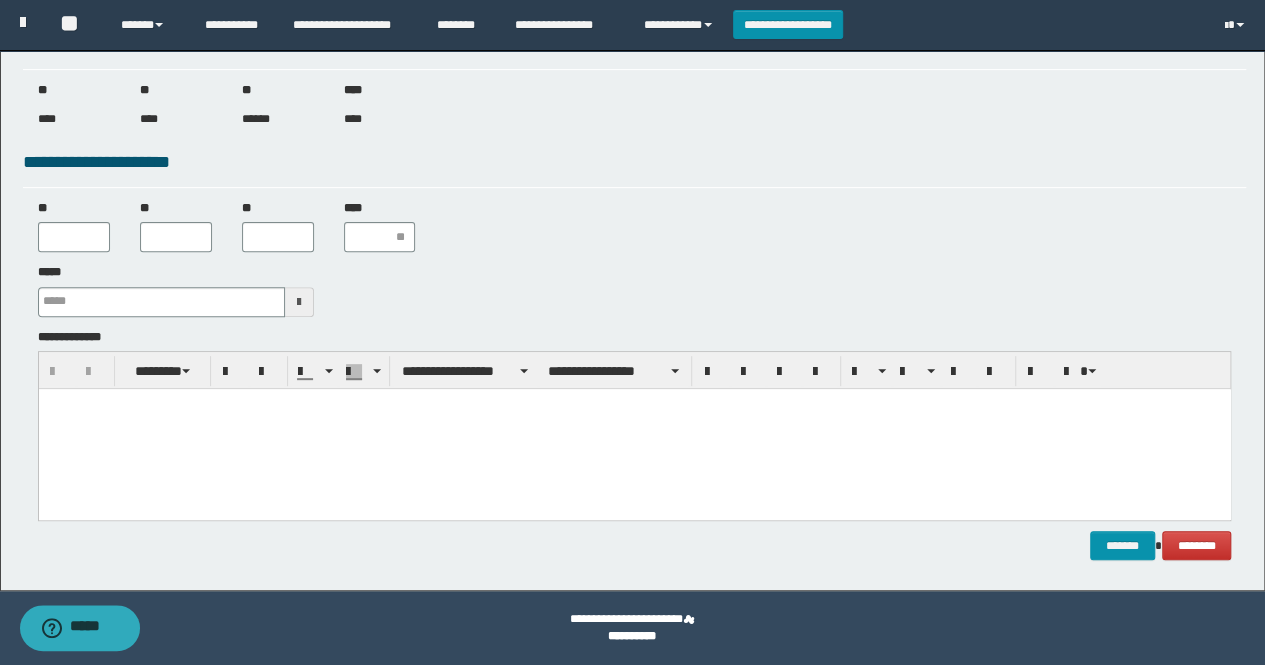 click at bounding box center (634, 428) 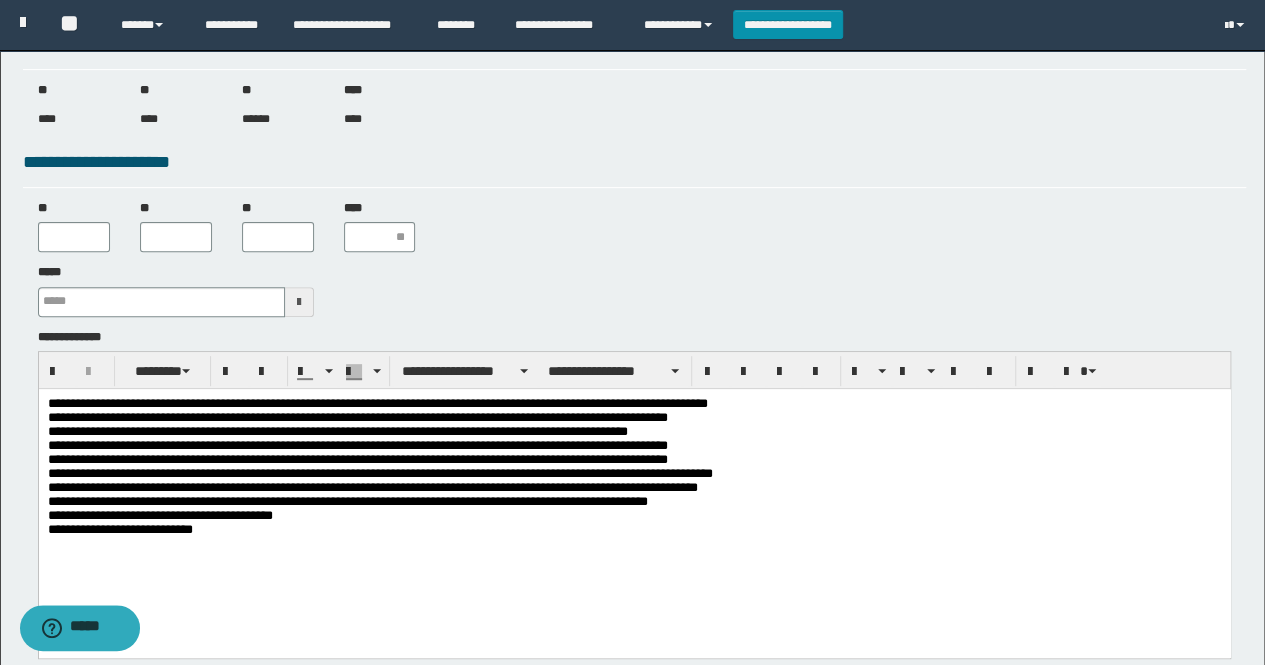 click on "**********" at bounding box center [634, 472] 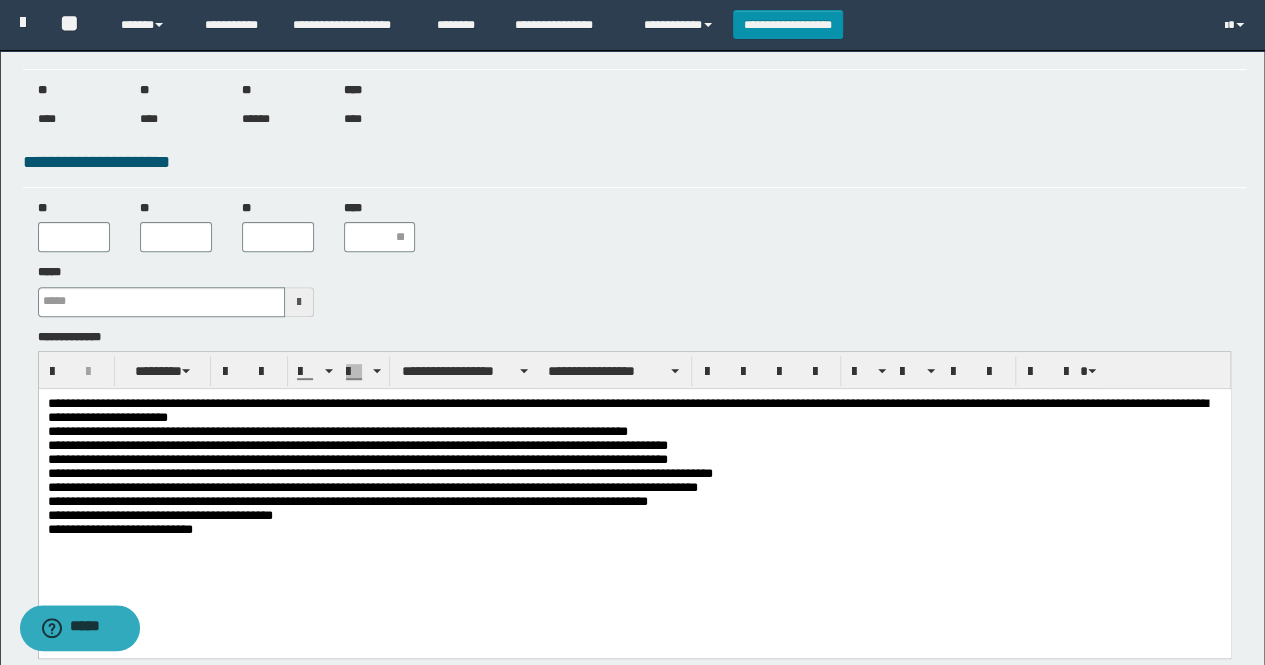 click on "**********" at bounding box center (634, 472) 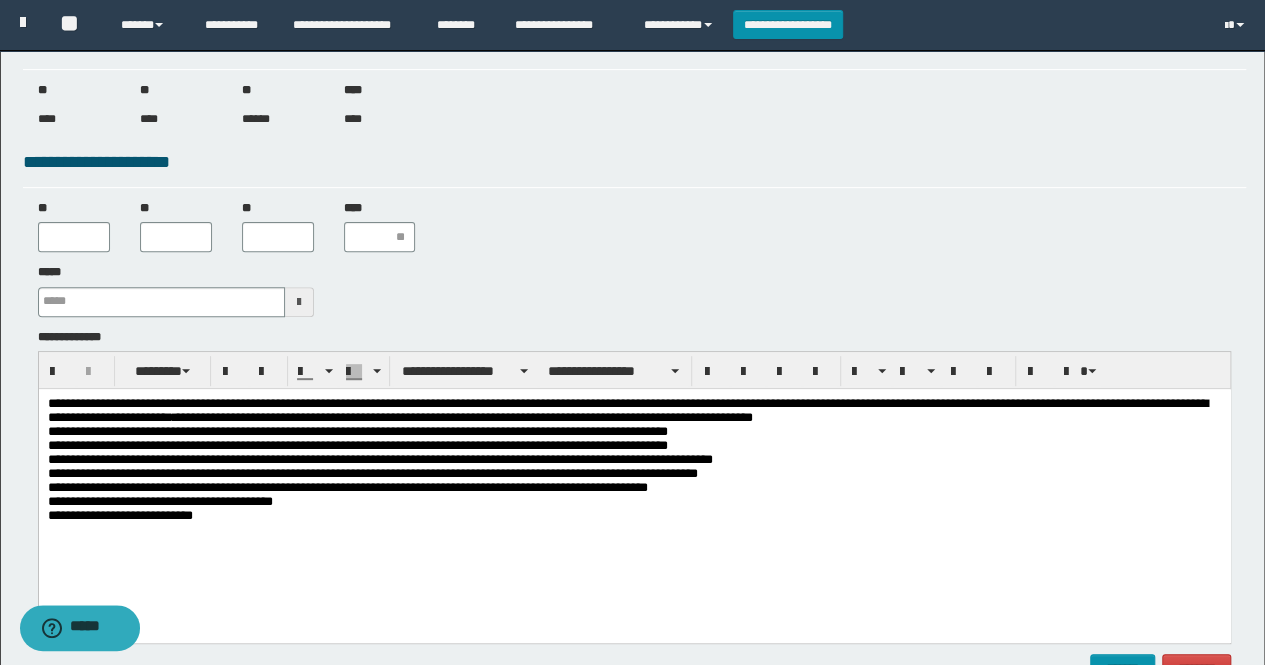 click on "**********" at bounding box center (634, 465) 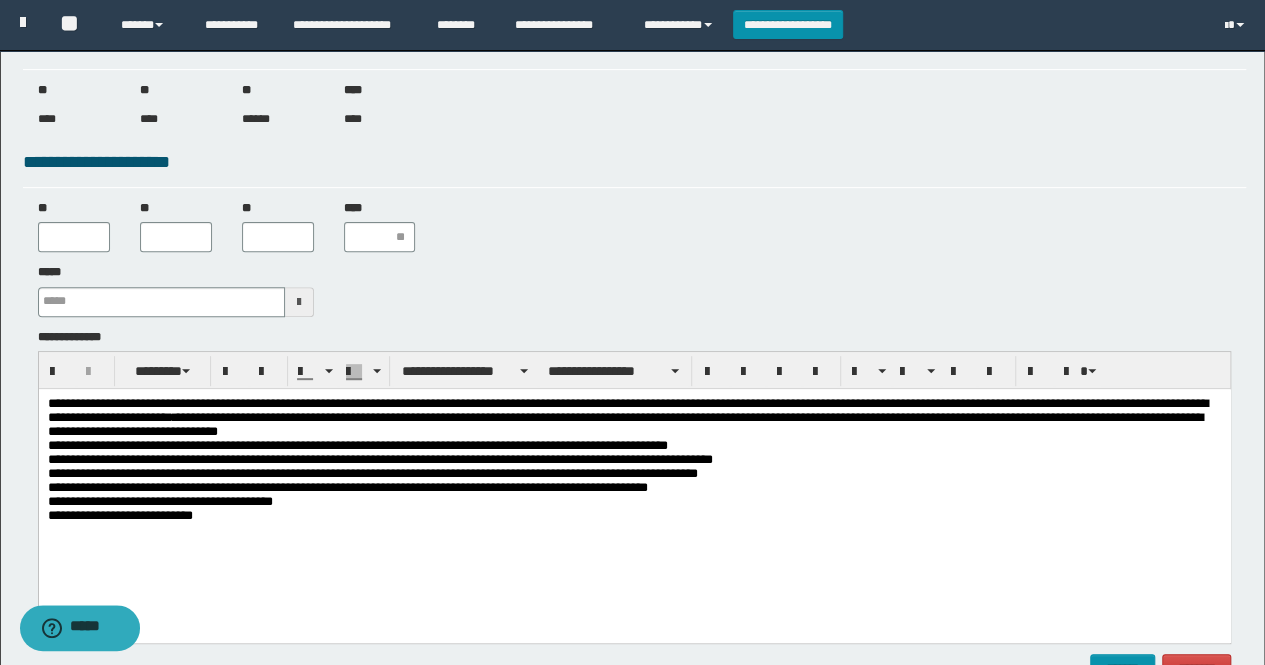 click on "**********" at bounding box center [634, 465] 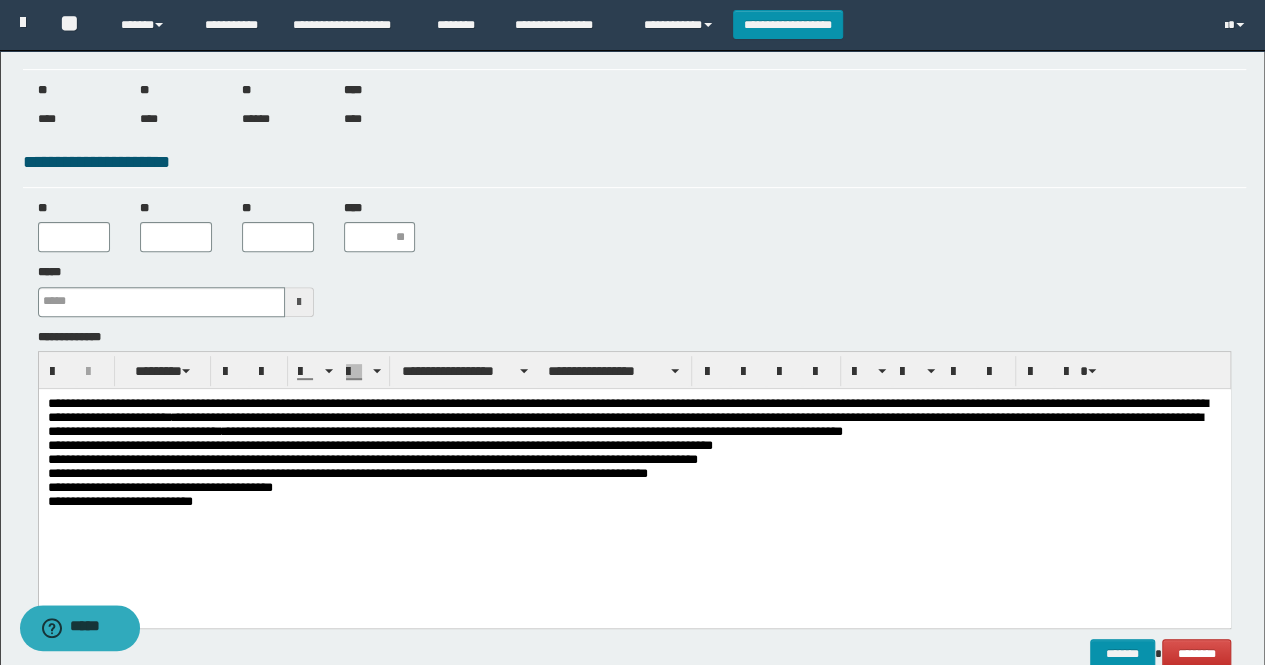 click on "**********" at bounding box center [634, 457] 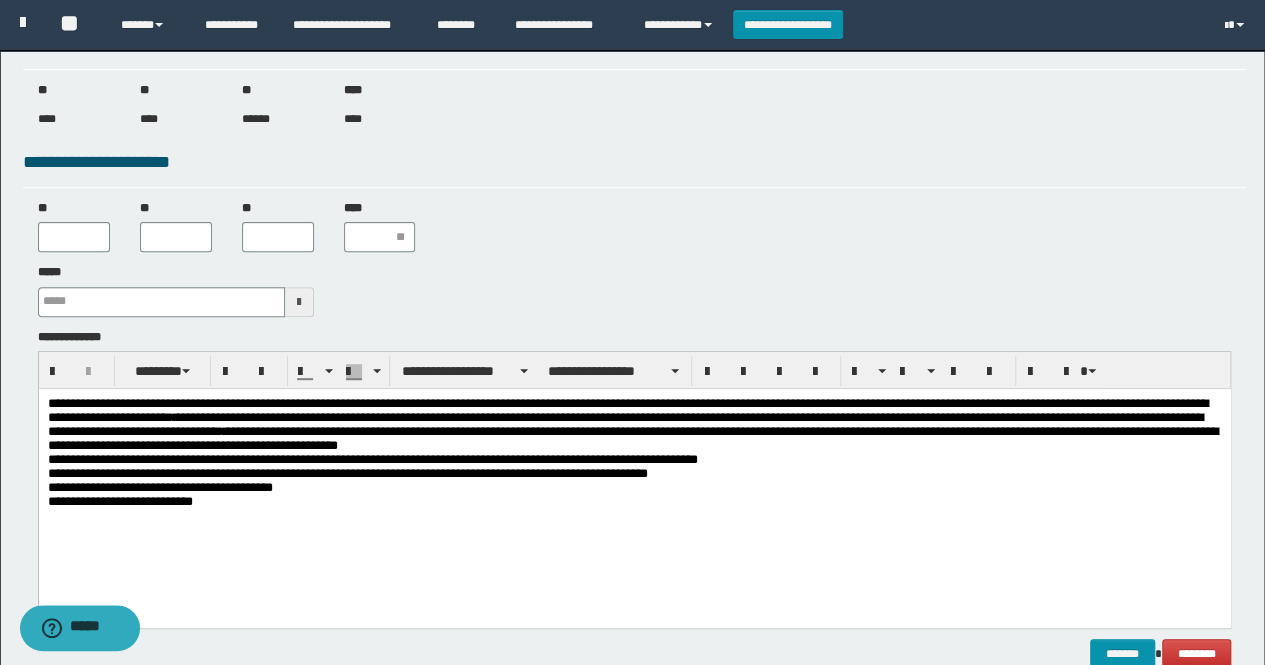 click on "**********" at bounding box center [634, 457] 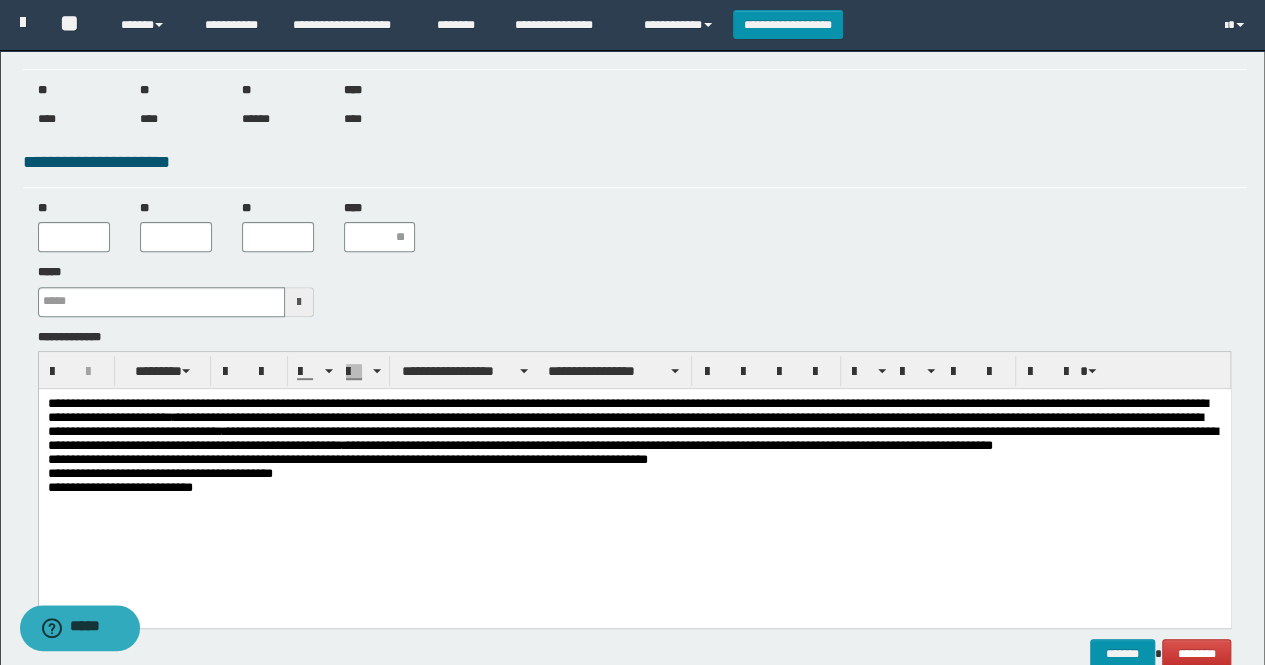 click on "**********" at bounding box center (634, 457) 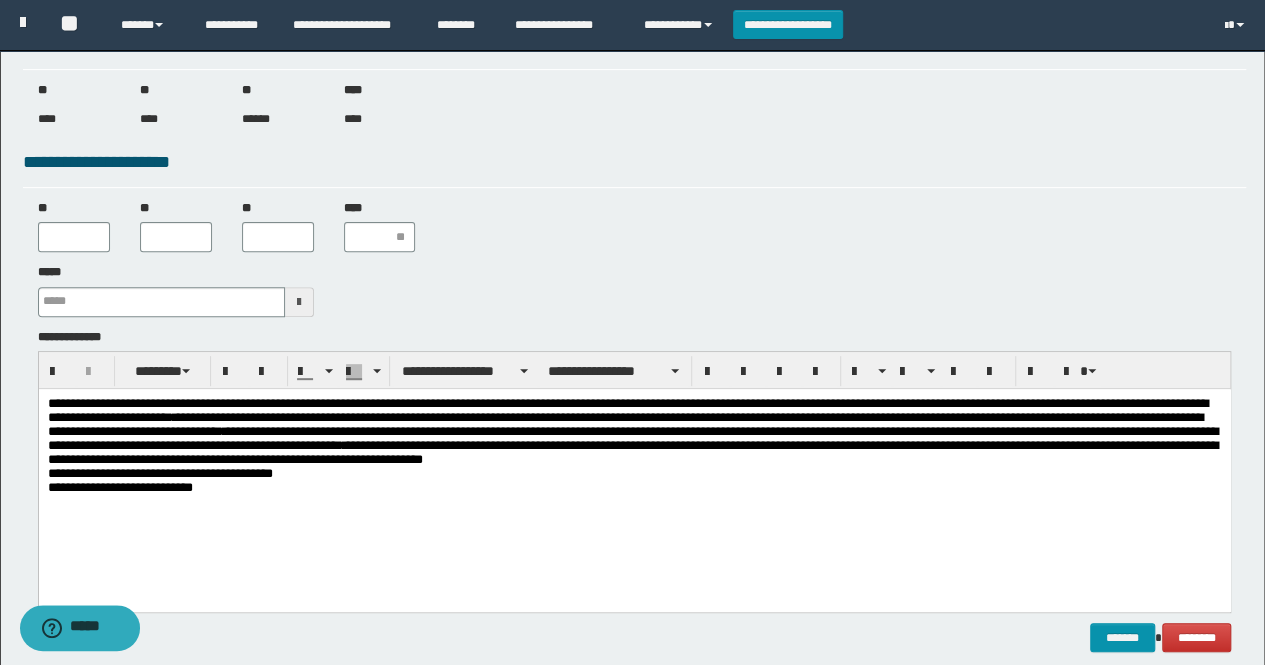 click on "**********" at bounding box center [634, 449] 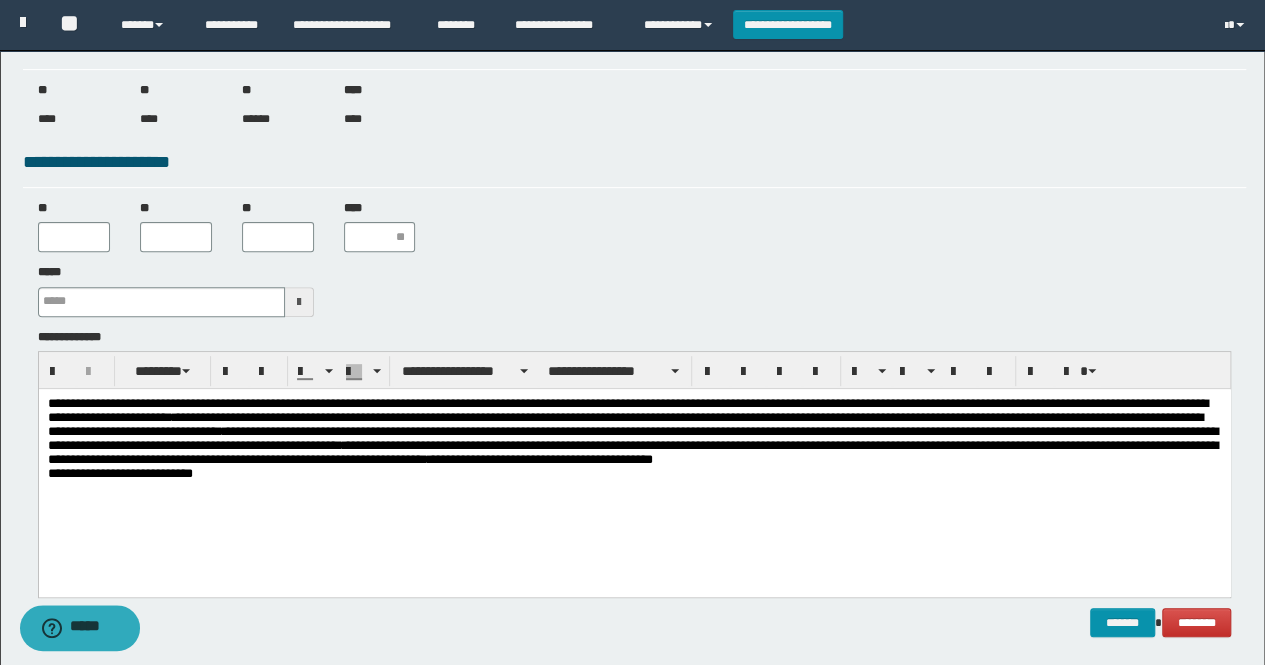 click on "**********" at bounding box center [634, 442] 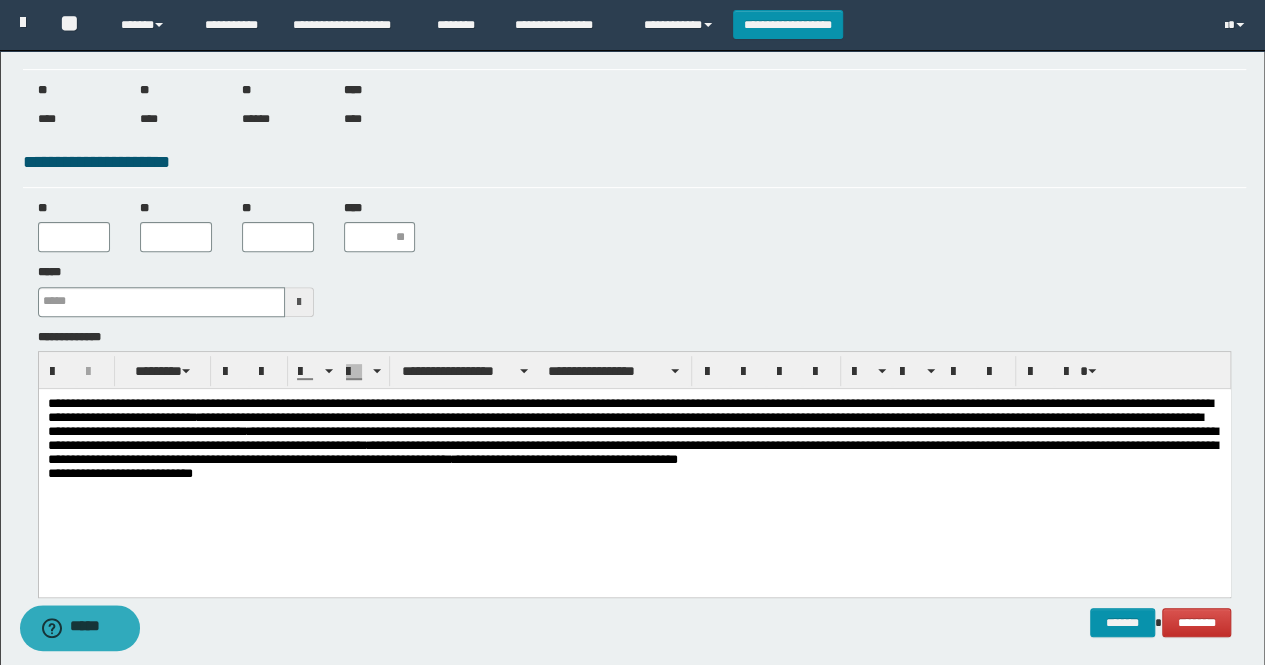 click on "**********" at bounding box center (634, 442) 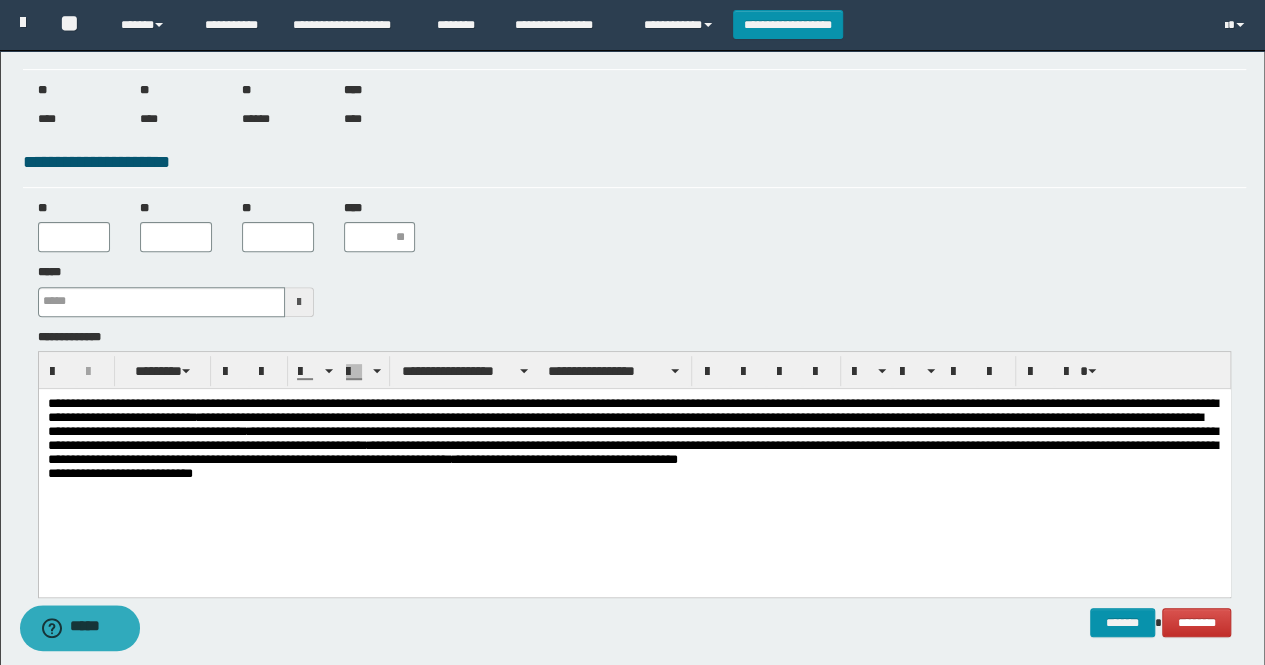 click on "**********" at bounding box center [634, 442] 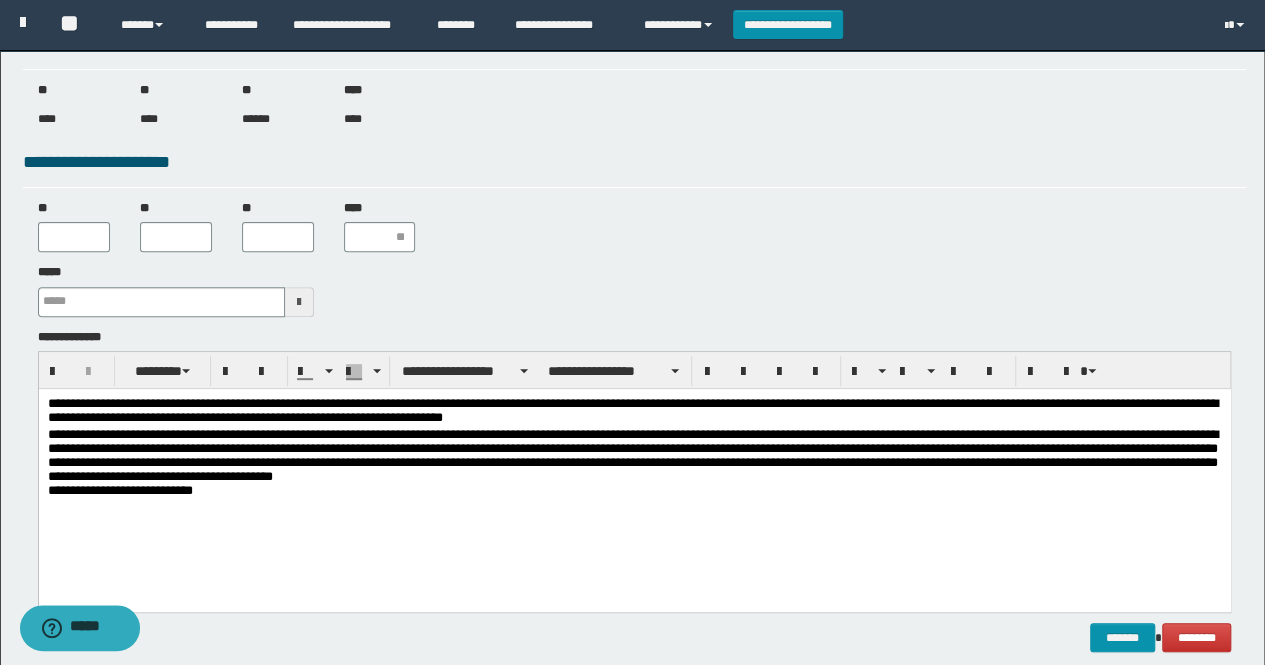 click on "**********" at bounding box center [634, 465] 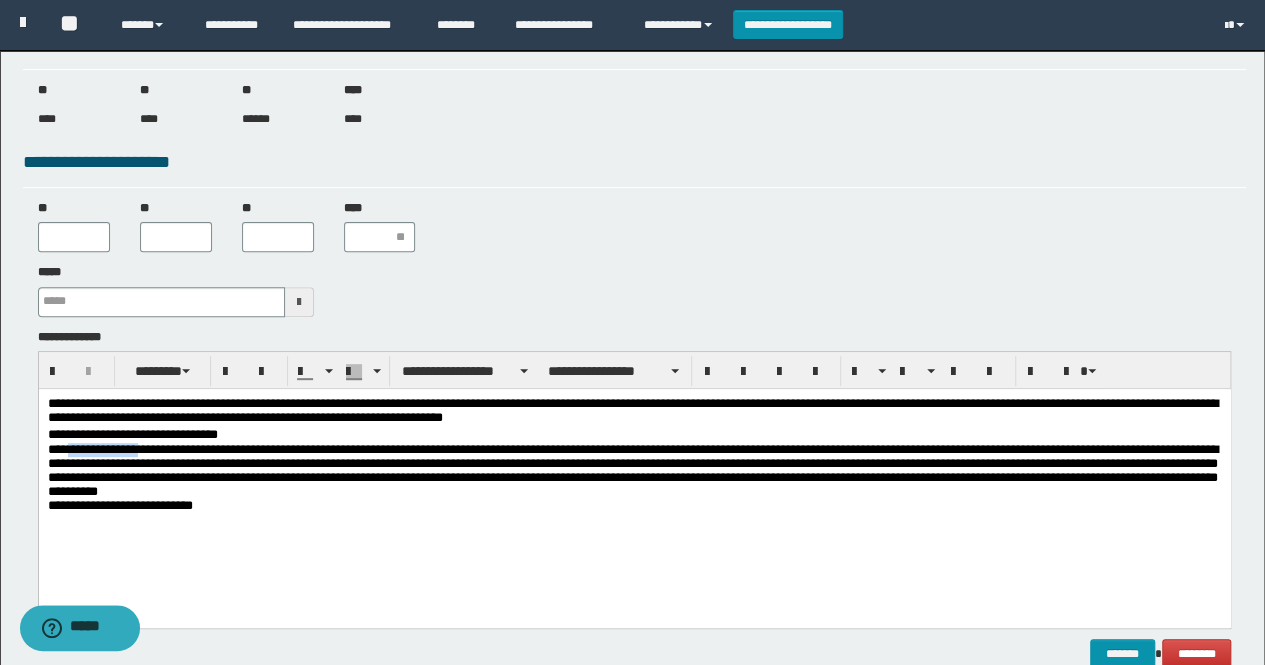 drag, startPoint x: 149, startPoint y: 451, endPoint x: 109, endPoint y: 416, distance: 53.15073 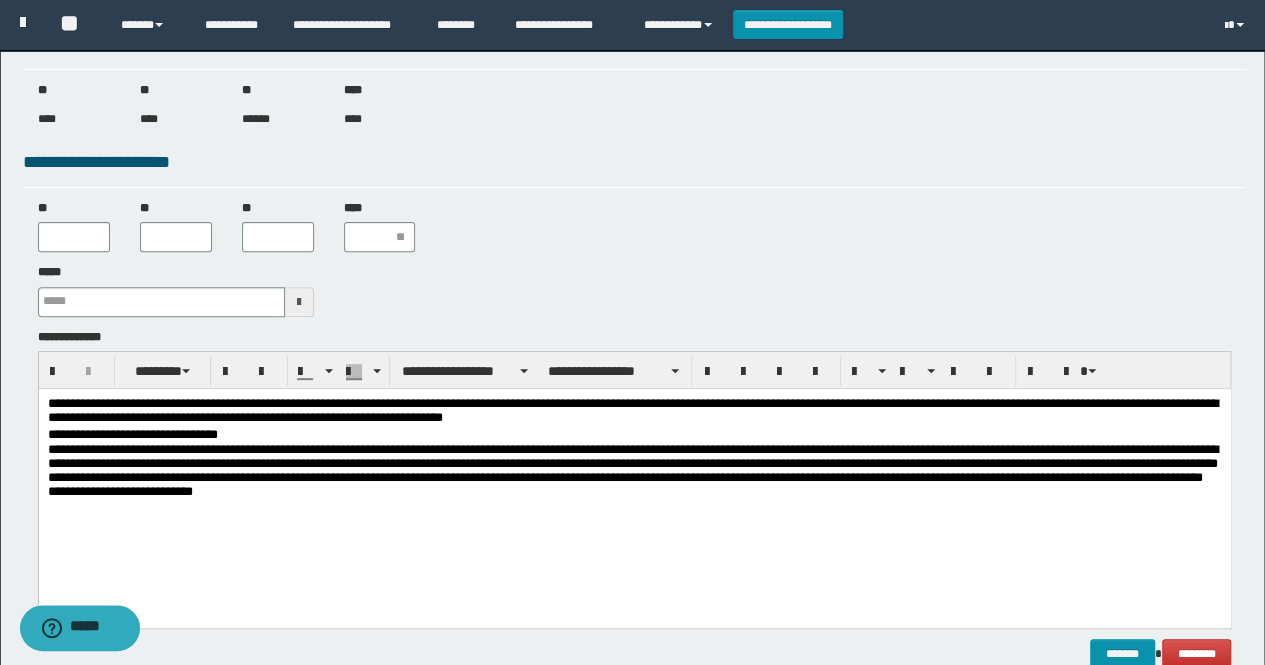 click on "**********" at bounding box center [634, 480] 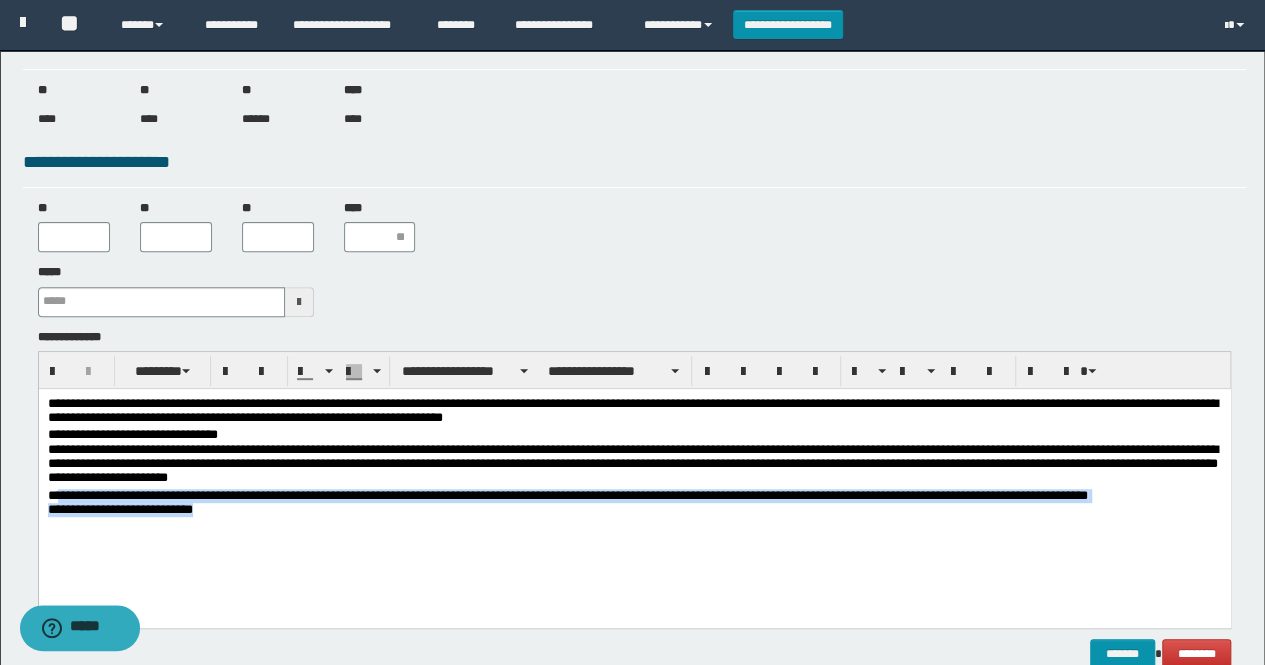 drag, startPoint x: 201, startPoint y: 517, endPoint x: 60, endPoint y: 488, distance: 143.95139 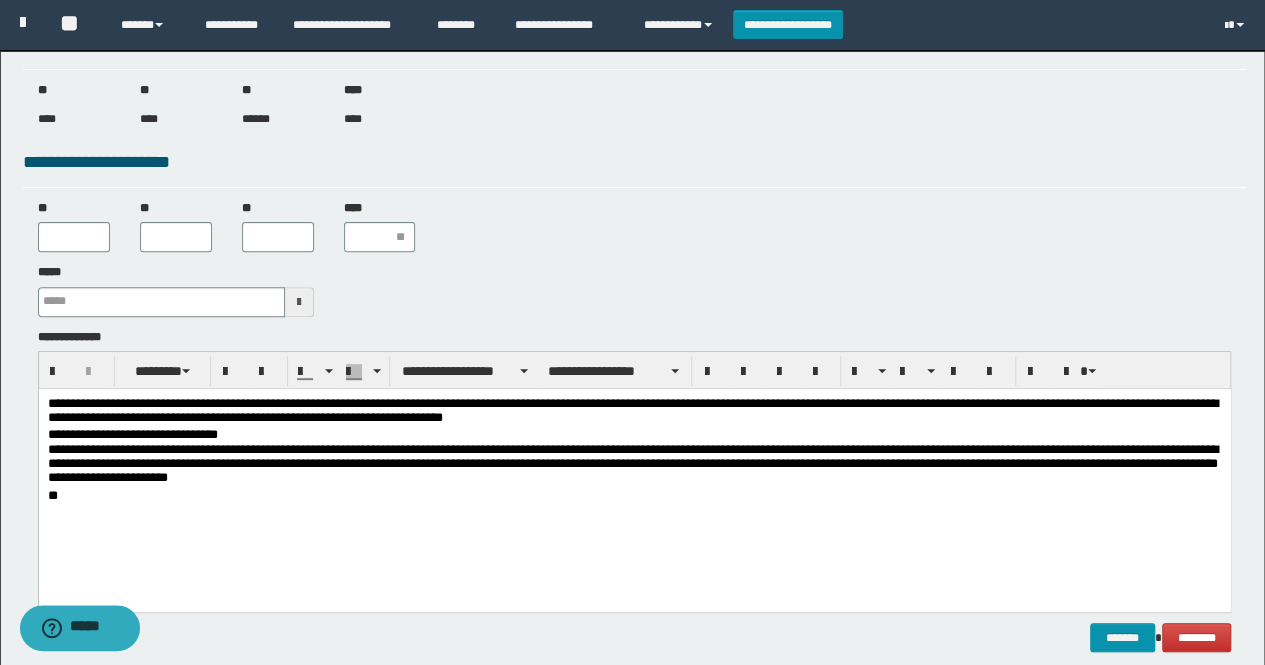 click on "**********" at bounding box center [634, 411] 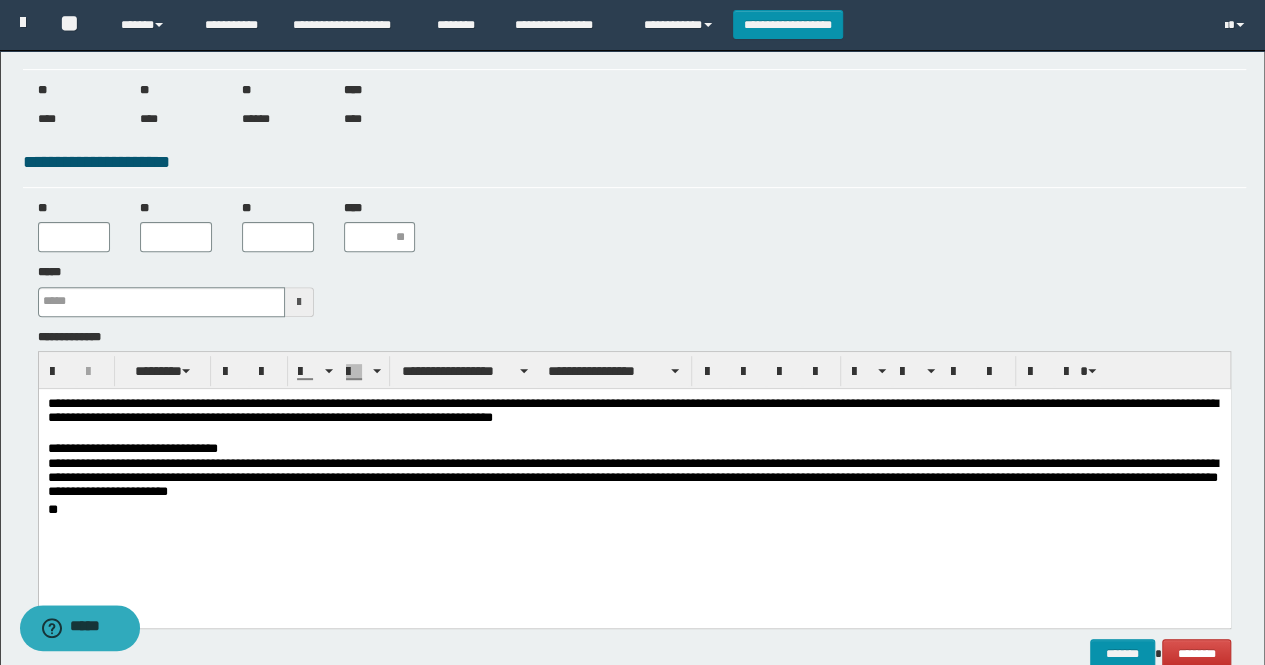 click on "**********" at bounding box center (634, 448) 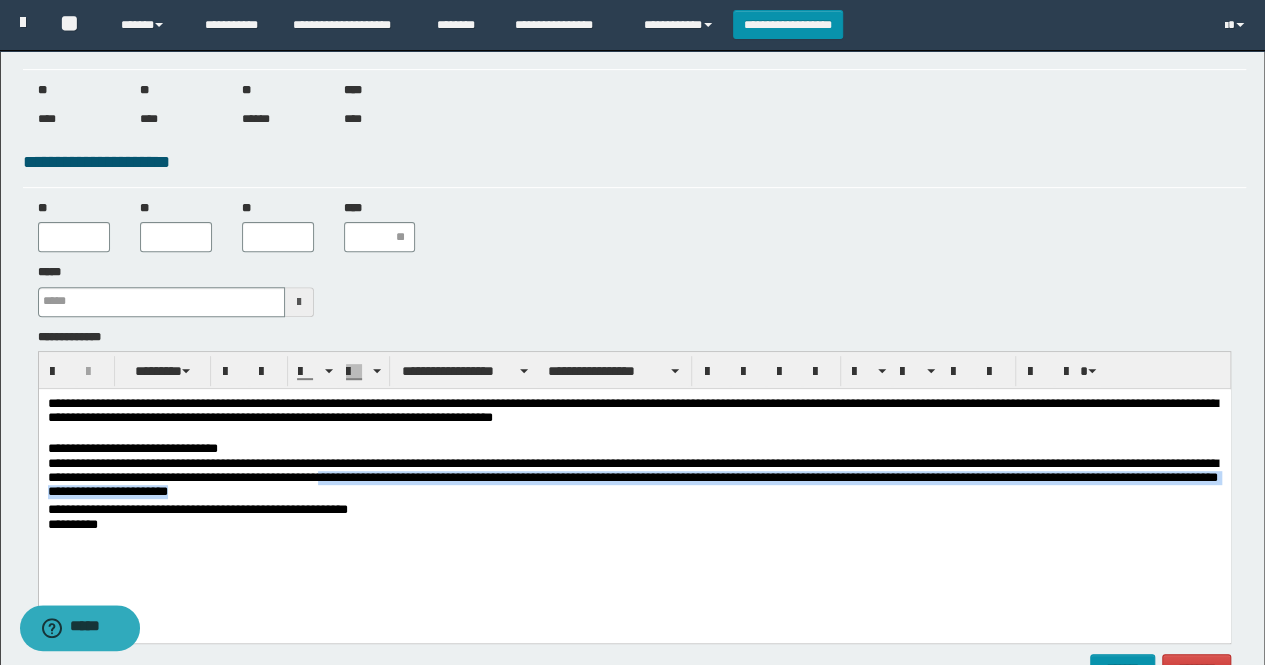 drag, startPoint x: 375, startPoint y: 497, endPoint x: 417, endPoint y: 481, distance: 44.94441 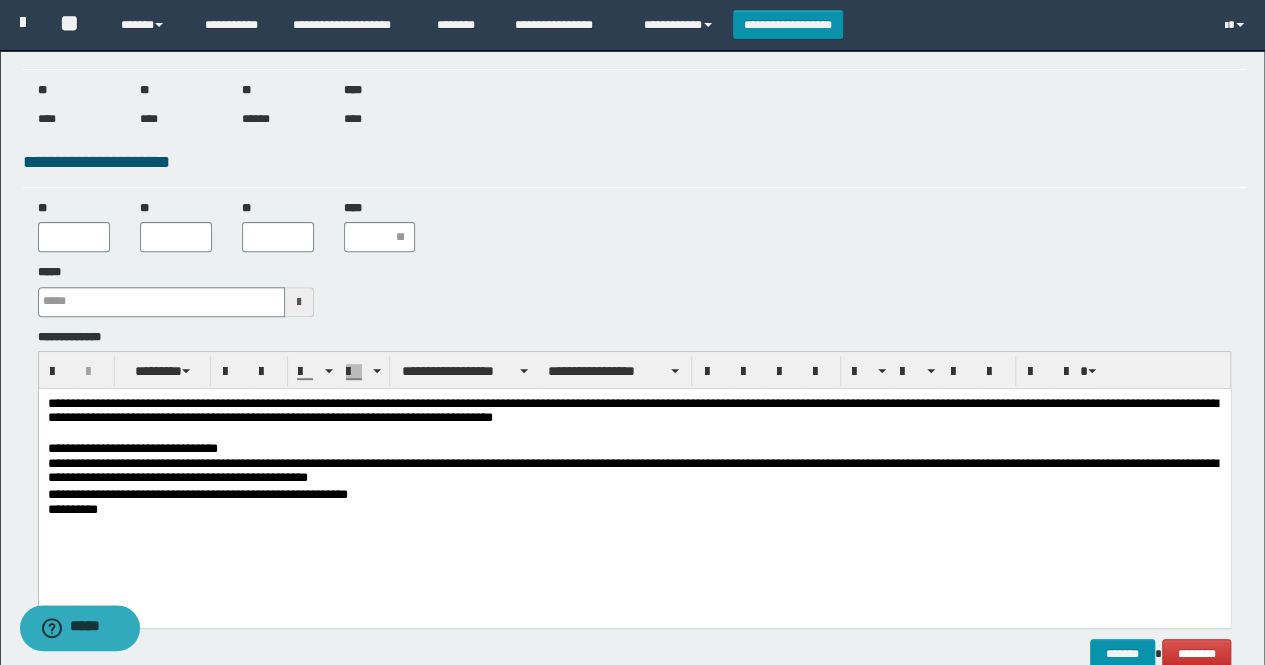 click on "**********" at bounding box center [634, 481] 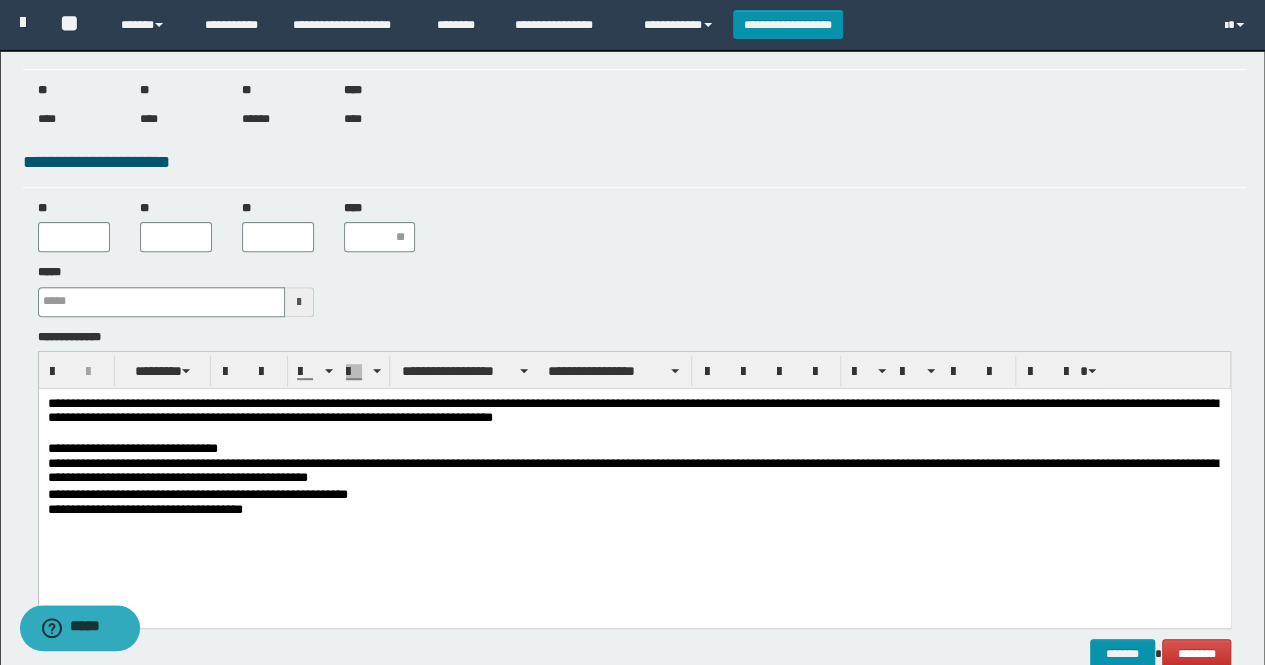 click on "**********" at bounding box center [634, 448] 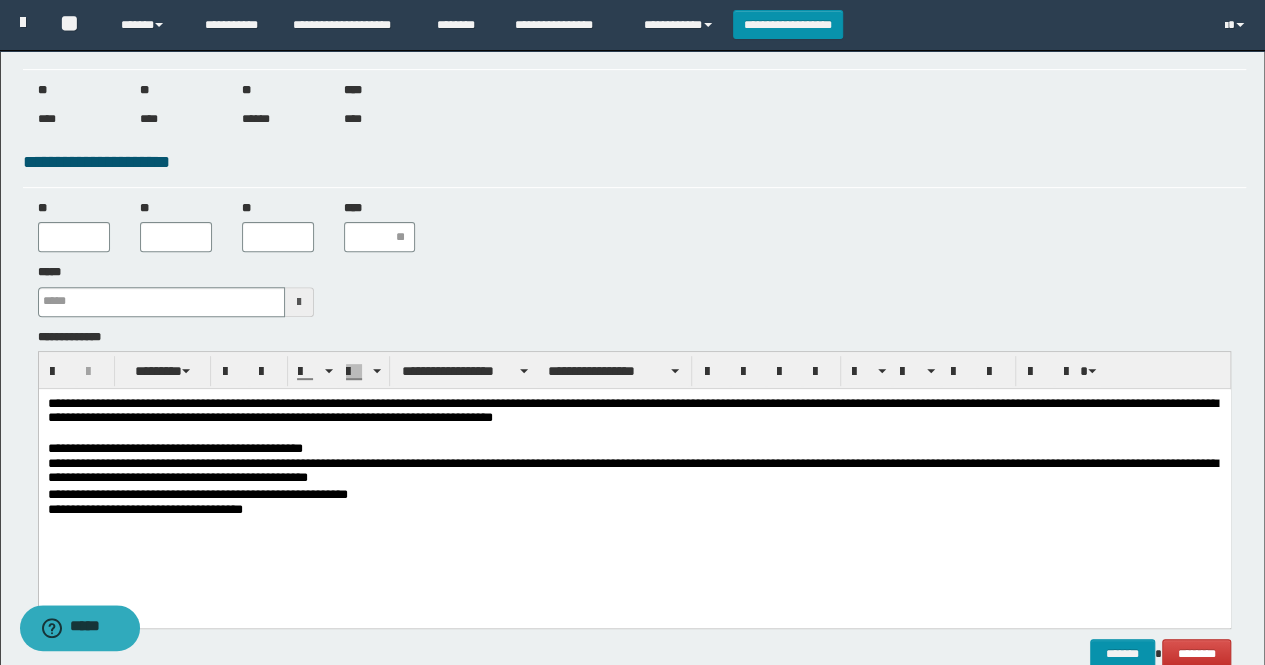 click on "**********" at bounding box center [634, 509] 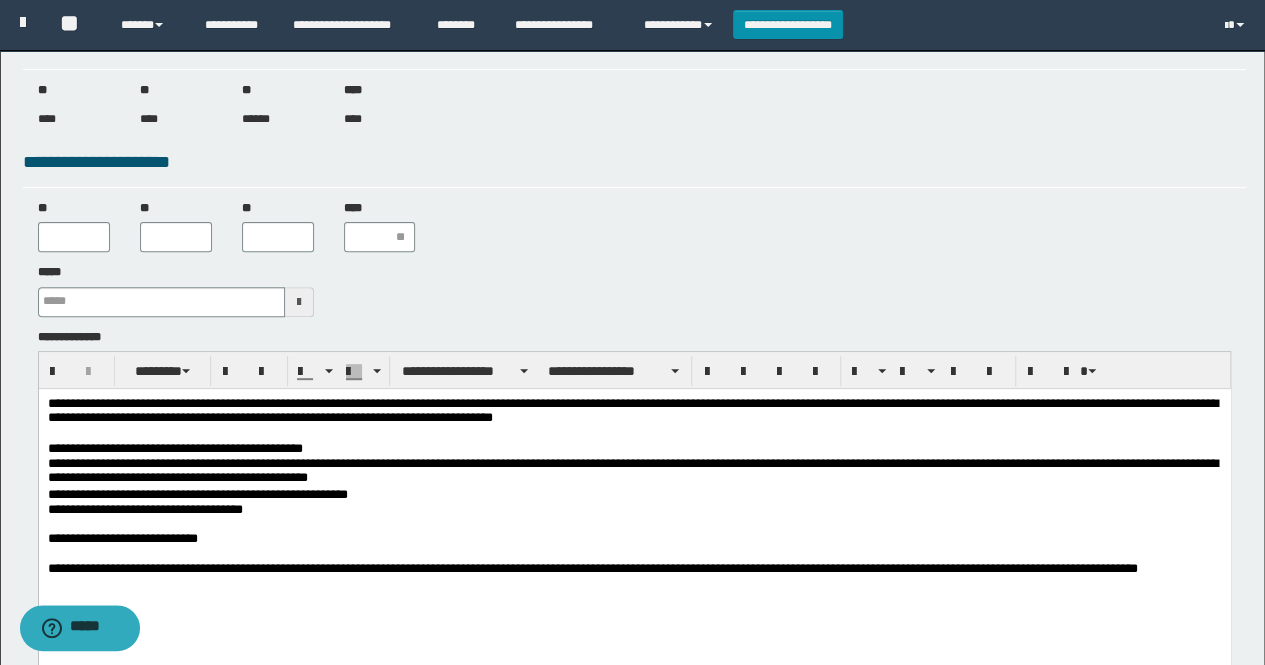 click on "**********" at bounding box center [634, 576] 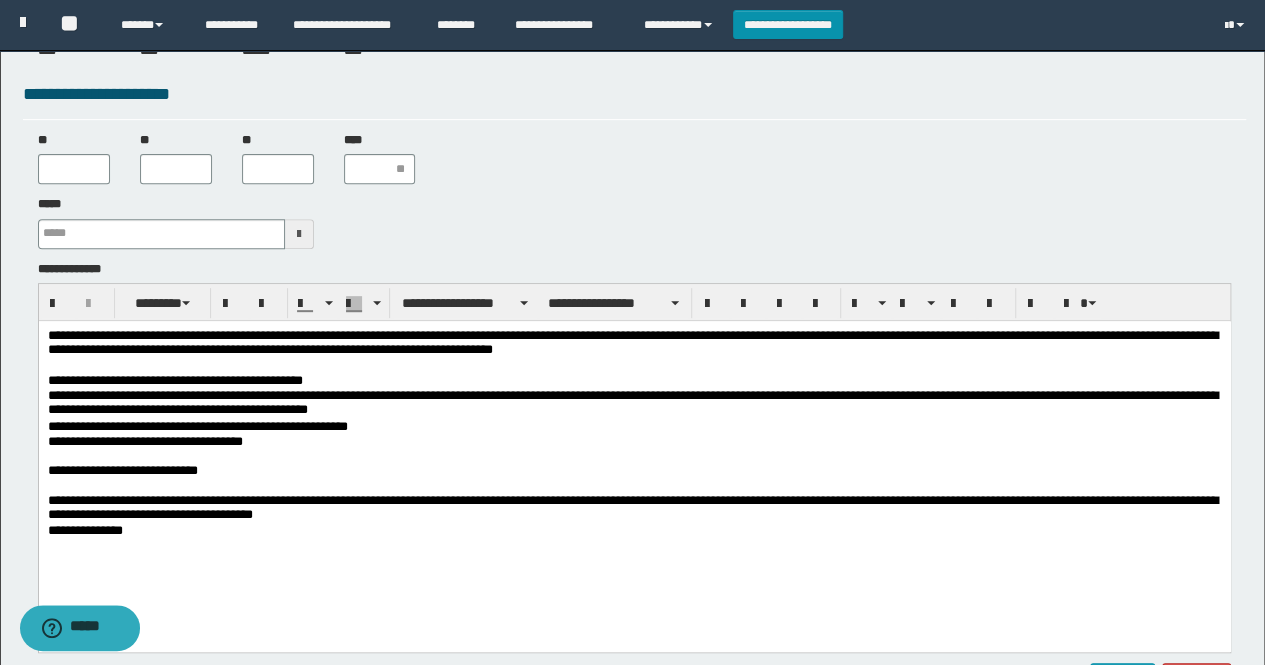 scroll, scrollTop: 344, scrollLeft: 0, axis: vertical 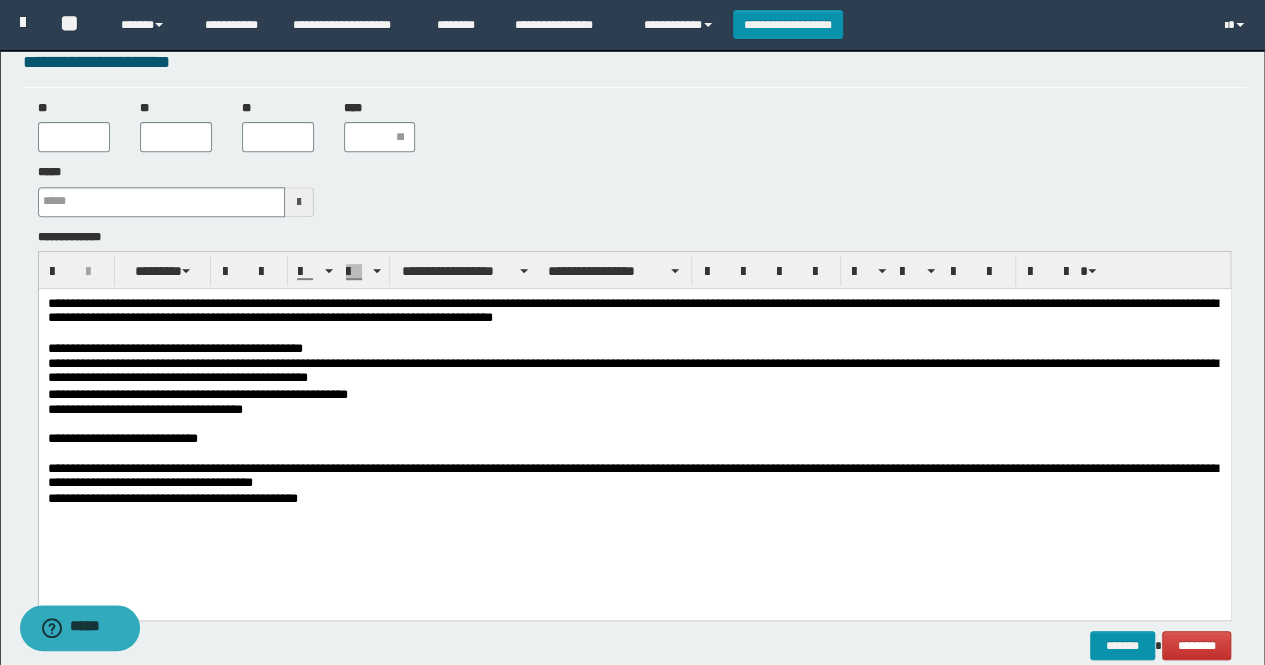 click on "**********" at bounding box center [634, 409] 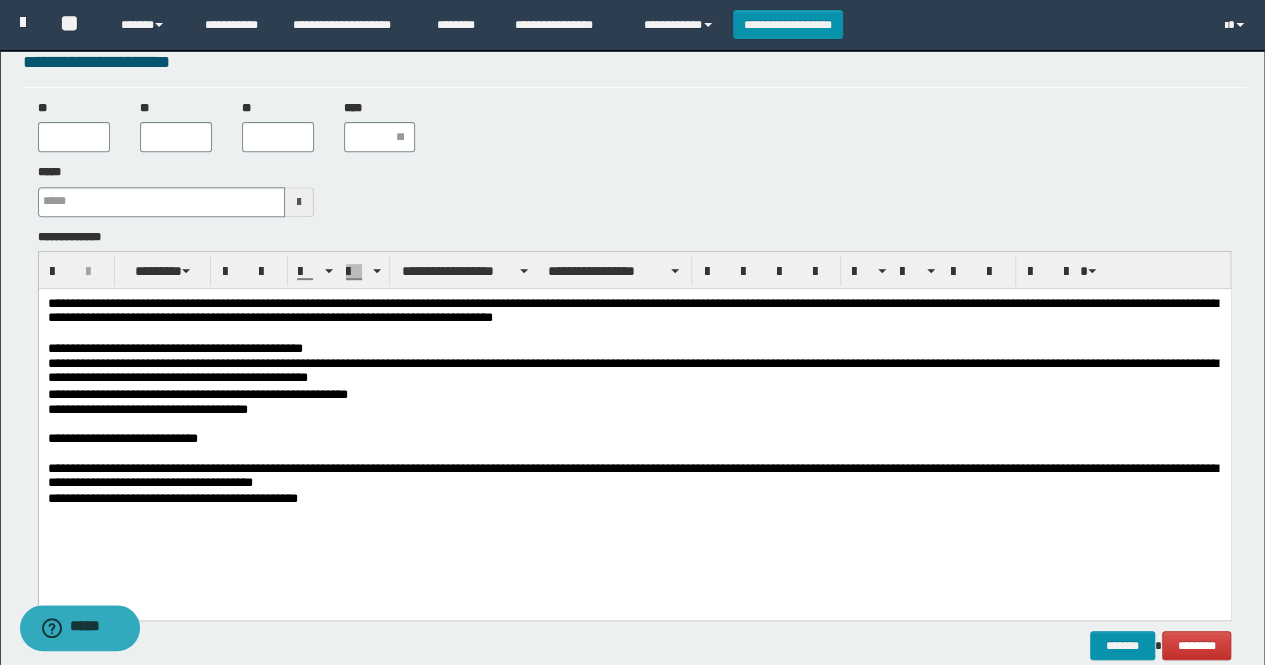 click on "**********" at bounding box center (634, 409) 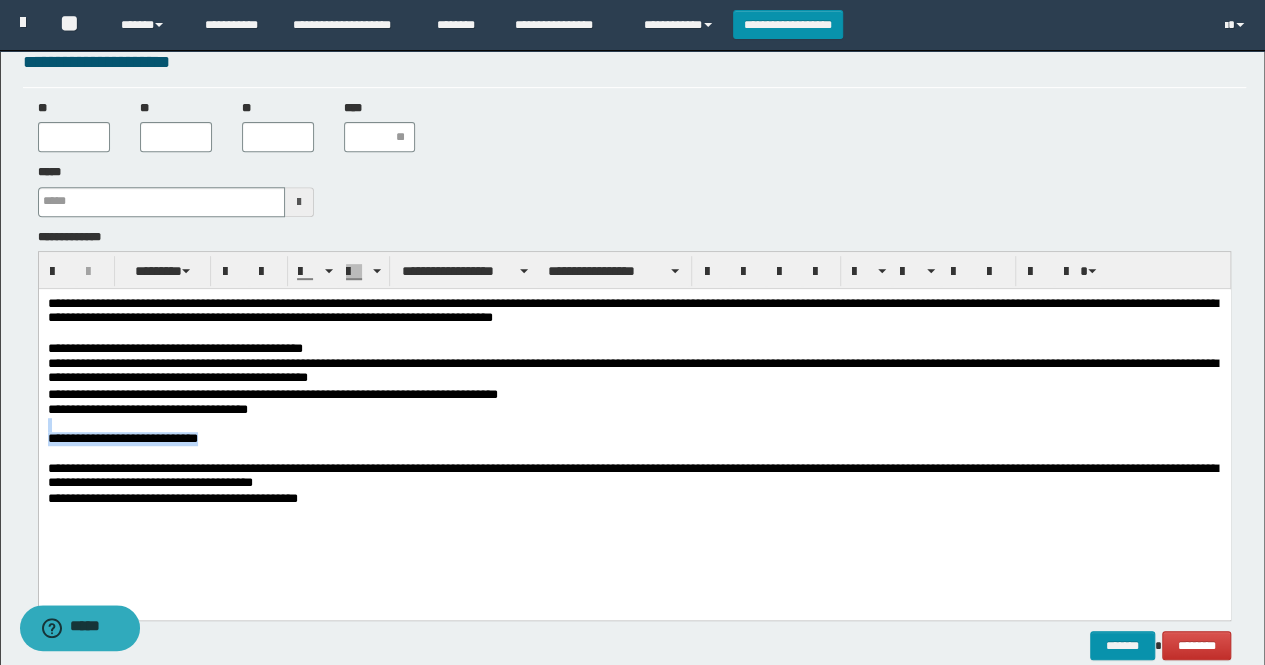 drag, startPoint x: 222, startPoint y: 446, endPoint x: 18, endPoint y: 432, distance: 204.47983 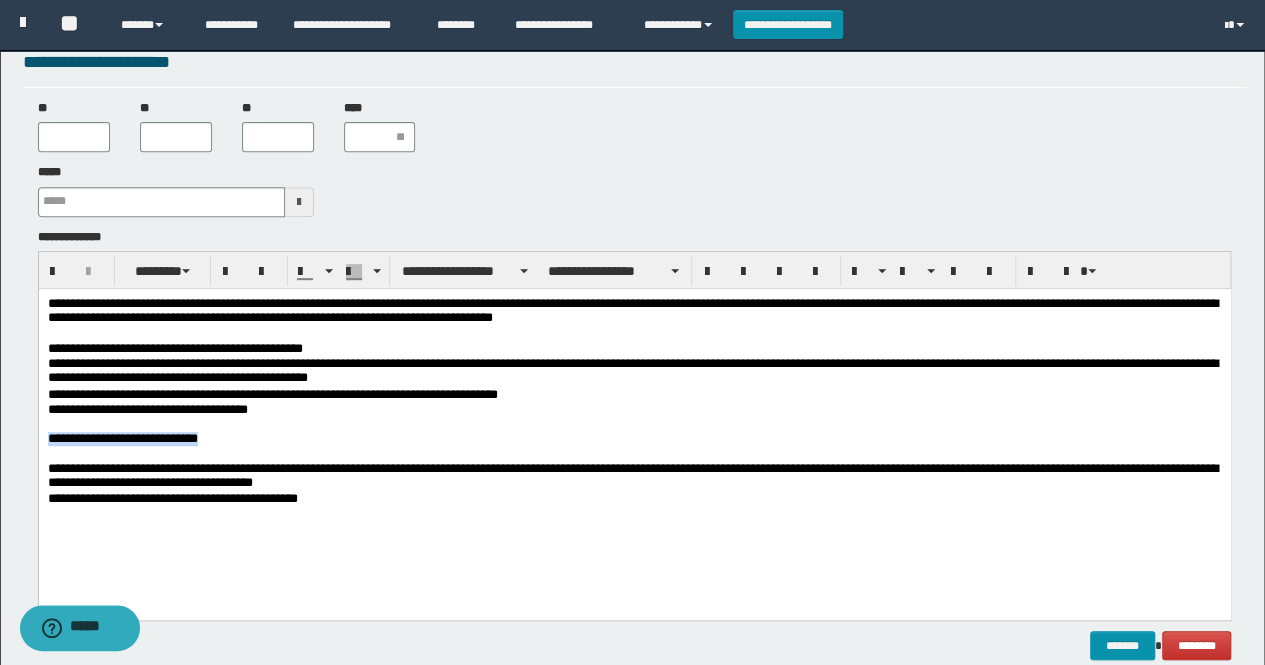drag, startPoint x: 80, startPoint y: 435, endPoint x: 46, endPoint y: 437, distance: 34.058773 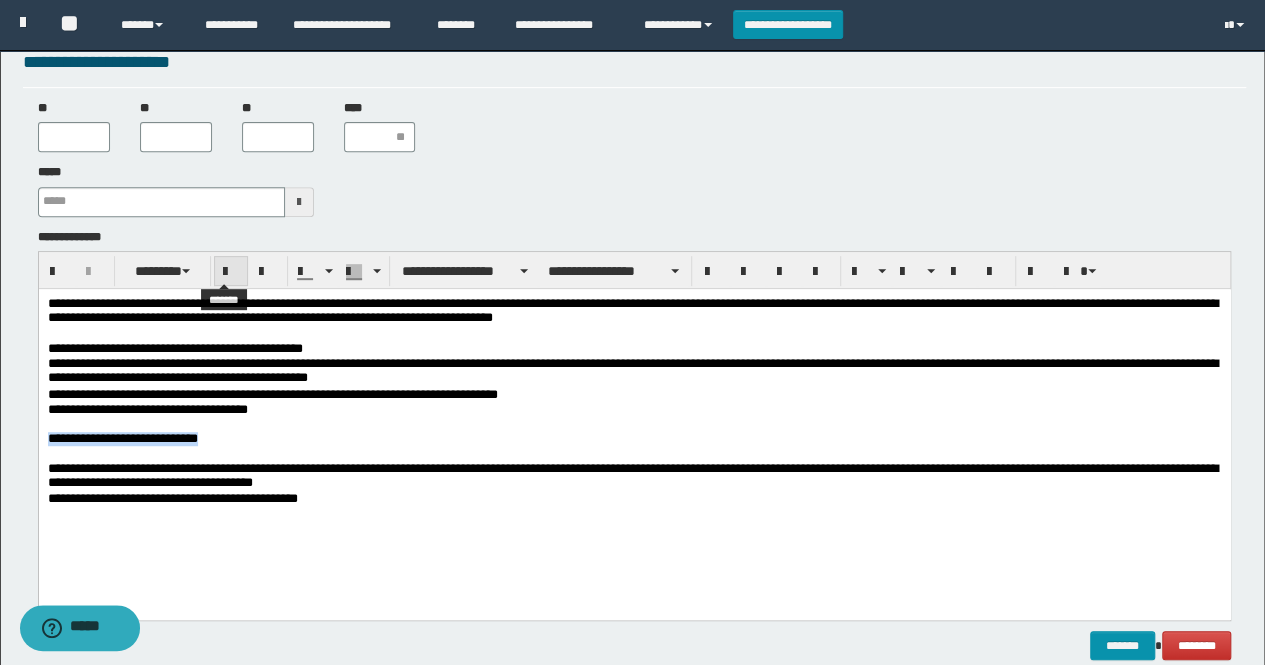 click at bounding box center (231, 272) 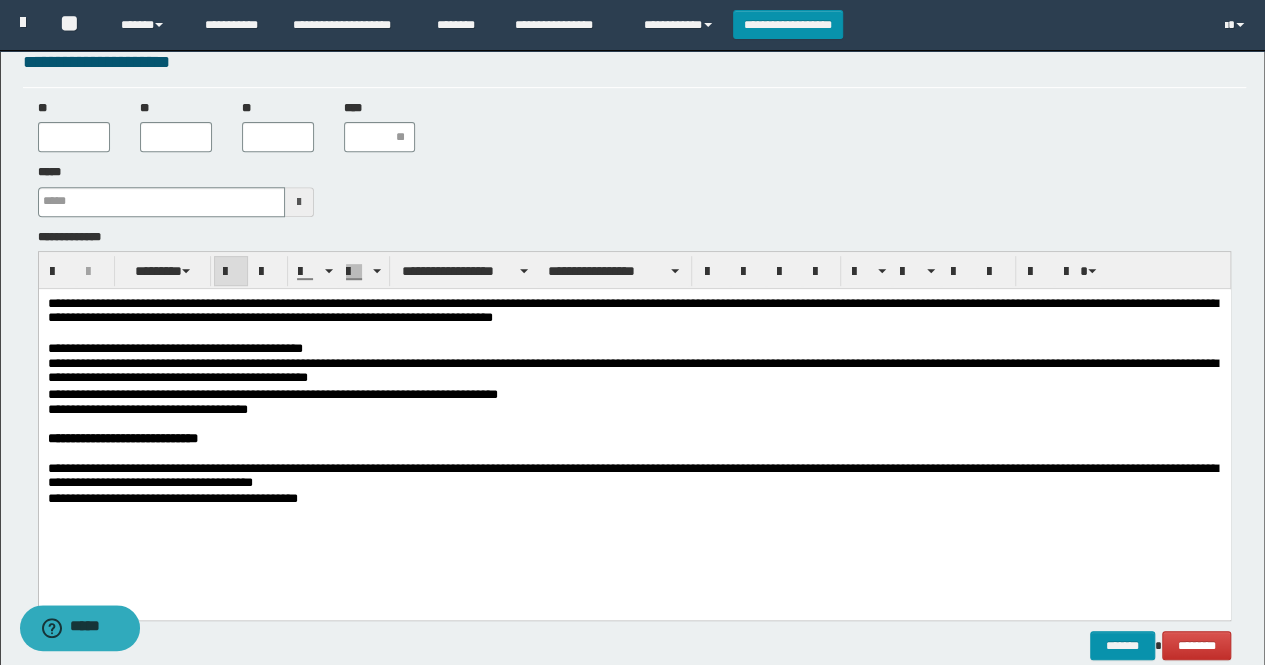 click on "**********" at bounding box center (634, 498) 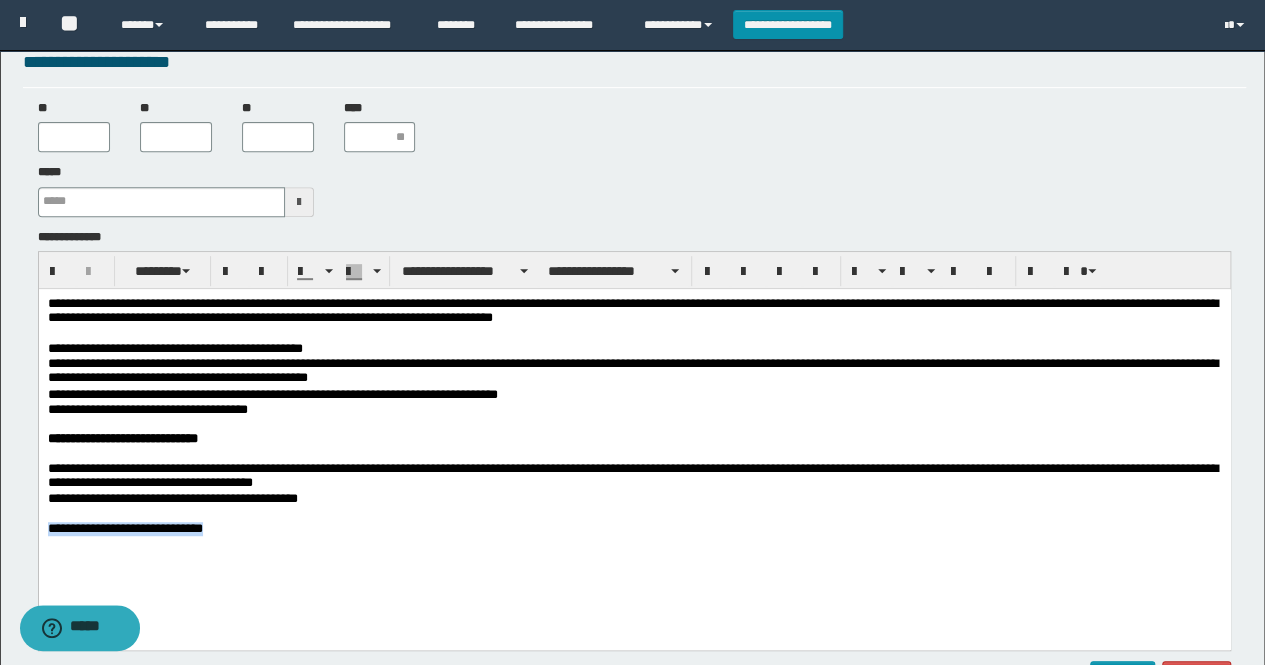 drag, startPoint x: 228, startPoint y: 529, endPoint x: 75, endPoint y: 813, distance: 322.59106 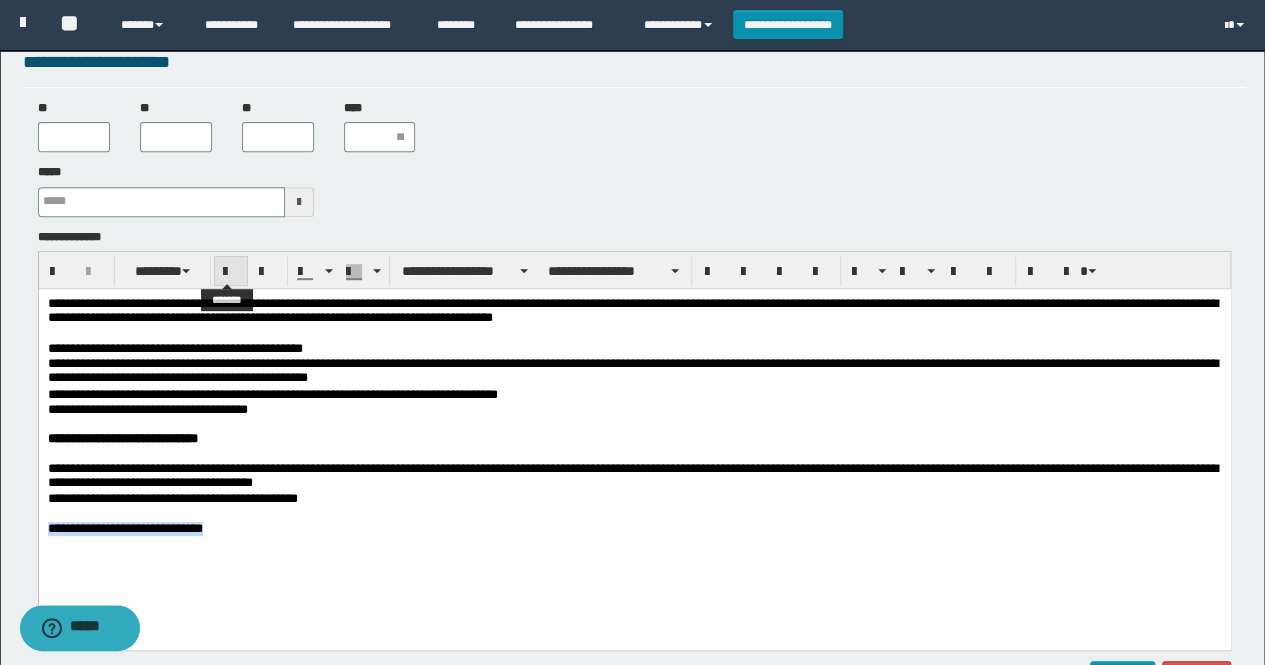 click at bounding box center (231, 272) 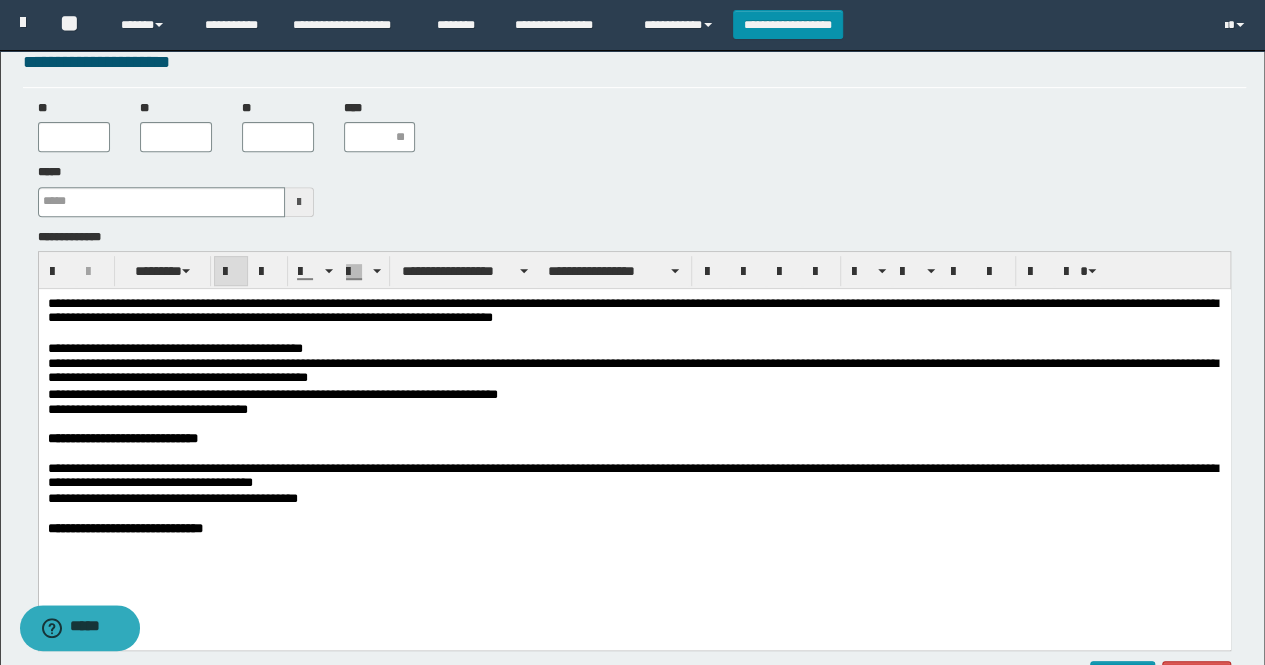 click at bounding box center [634, 514] 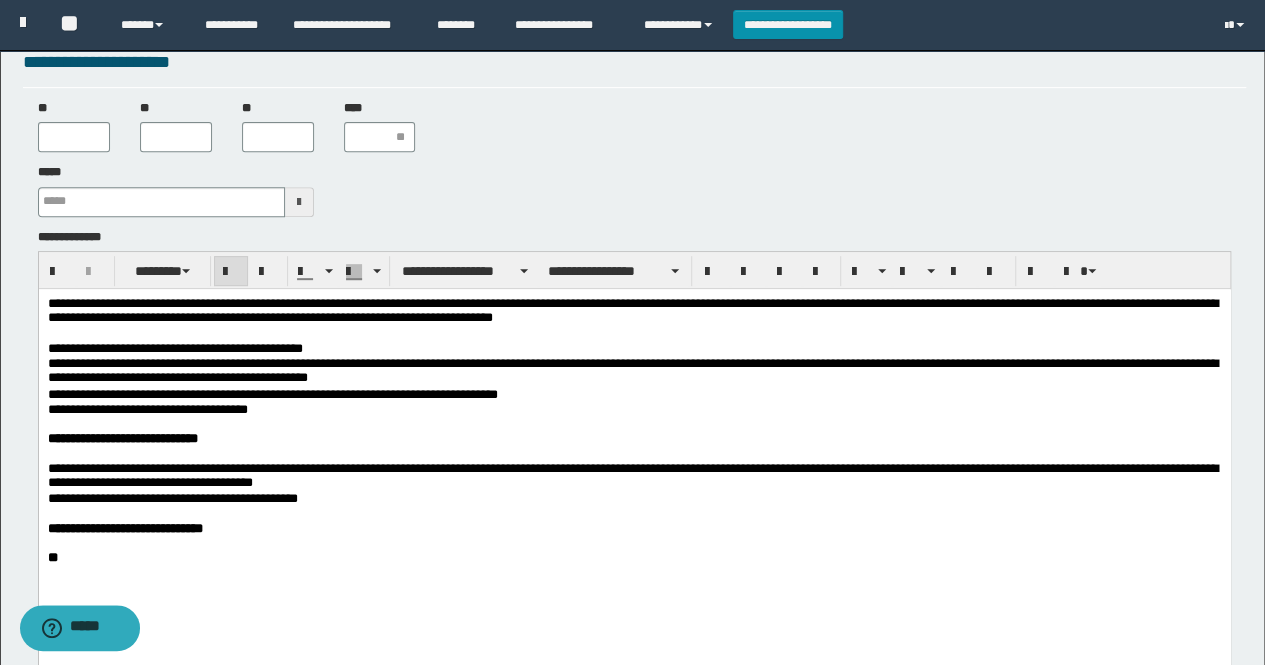 click at bounding box center (231, 272) 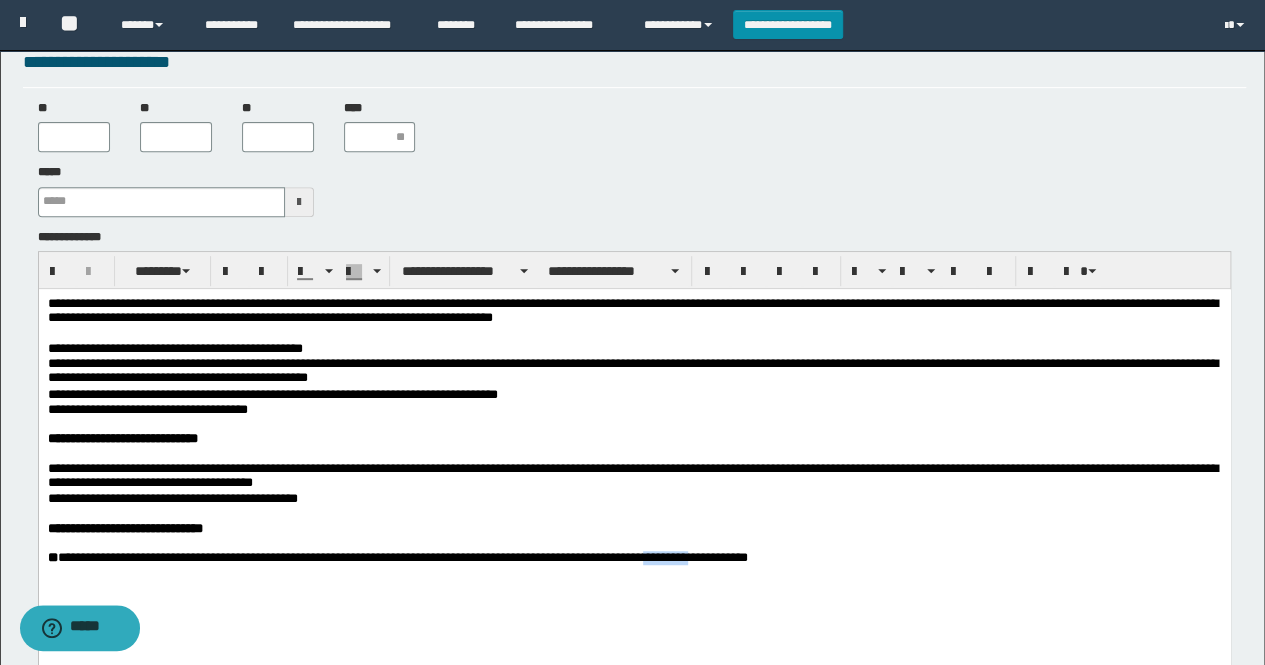 click on "**********" at bounding box center [634, 455] 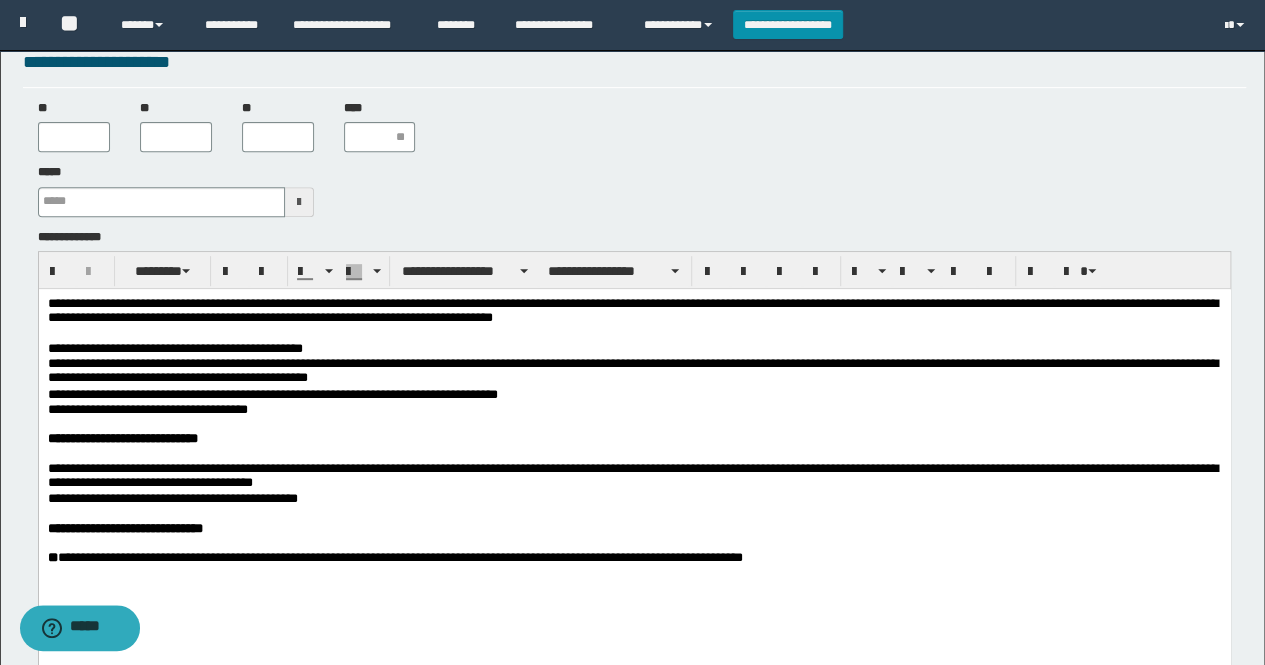 click on "**********" at bounding box center [634, 455] 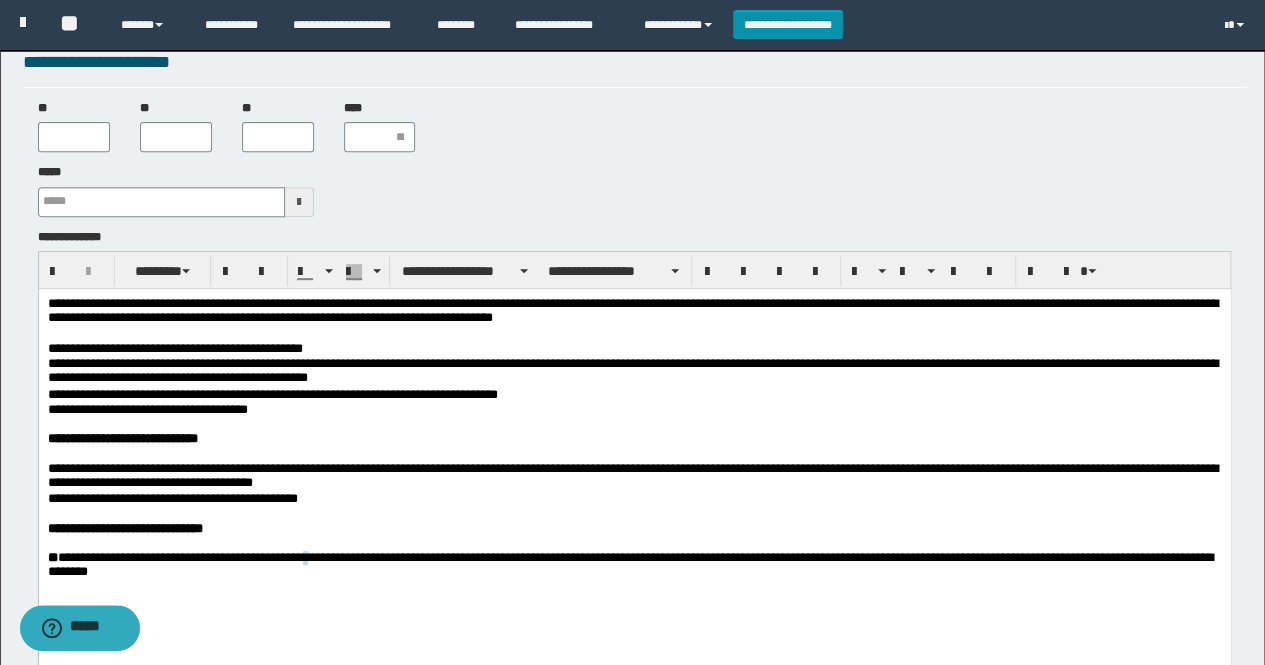 drag, startPoint x: 1039, startPoint y: 559, endPoint x: 334, endPoint y: 568, distance: 705.05743 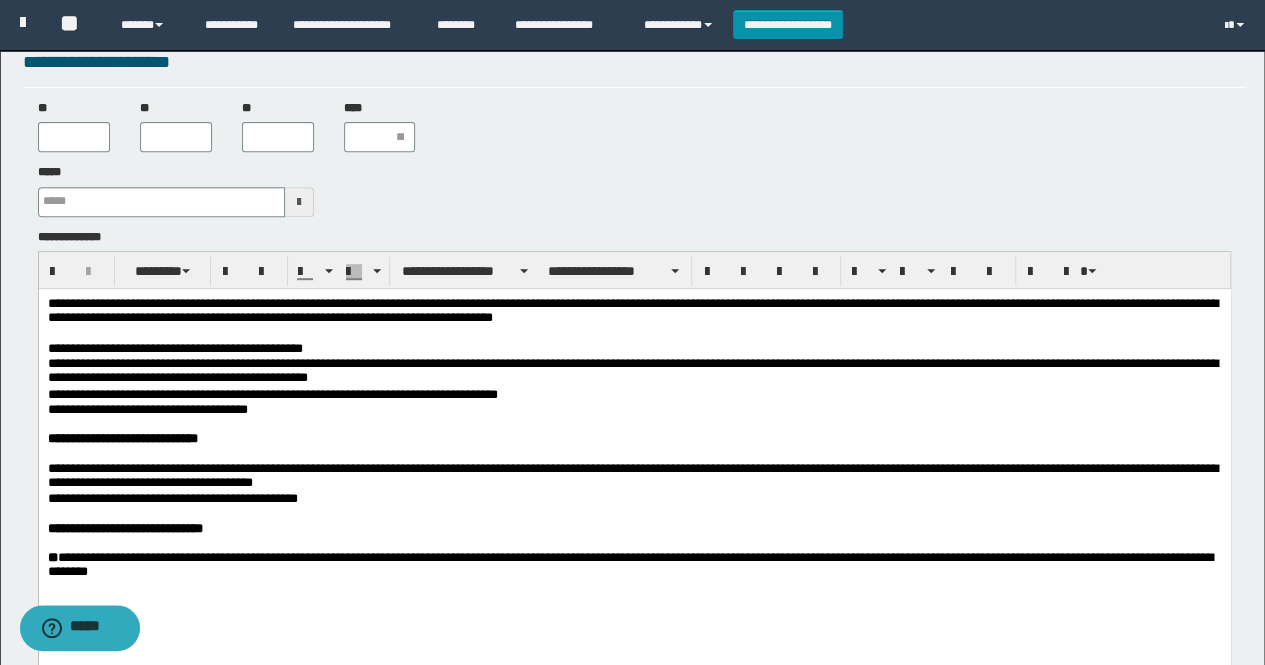 click on "**********" at bounding box center [634, 564] 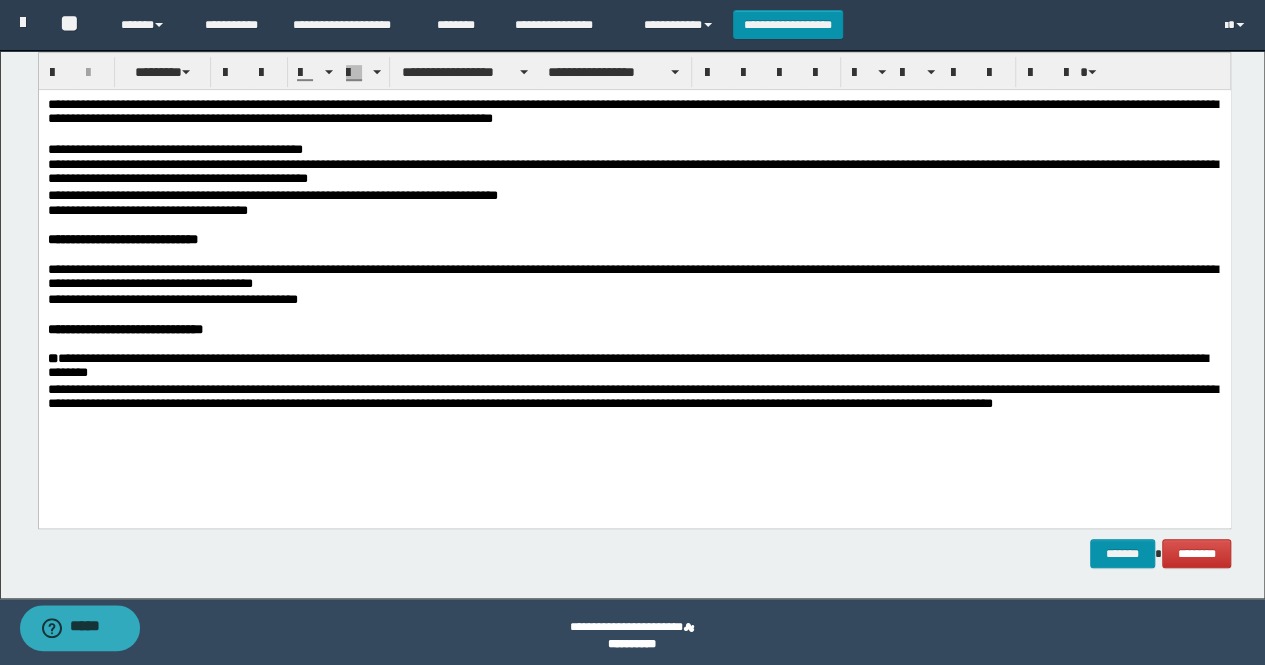 scroll, scrollTop: 544, scrollLeft: 0, axis: vertical 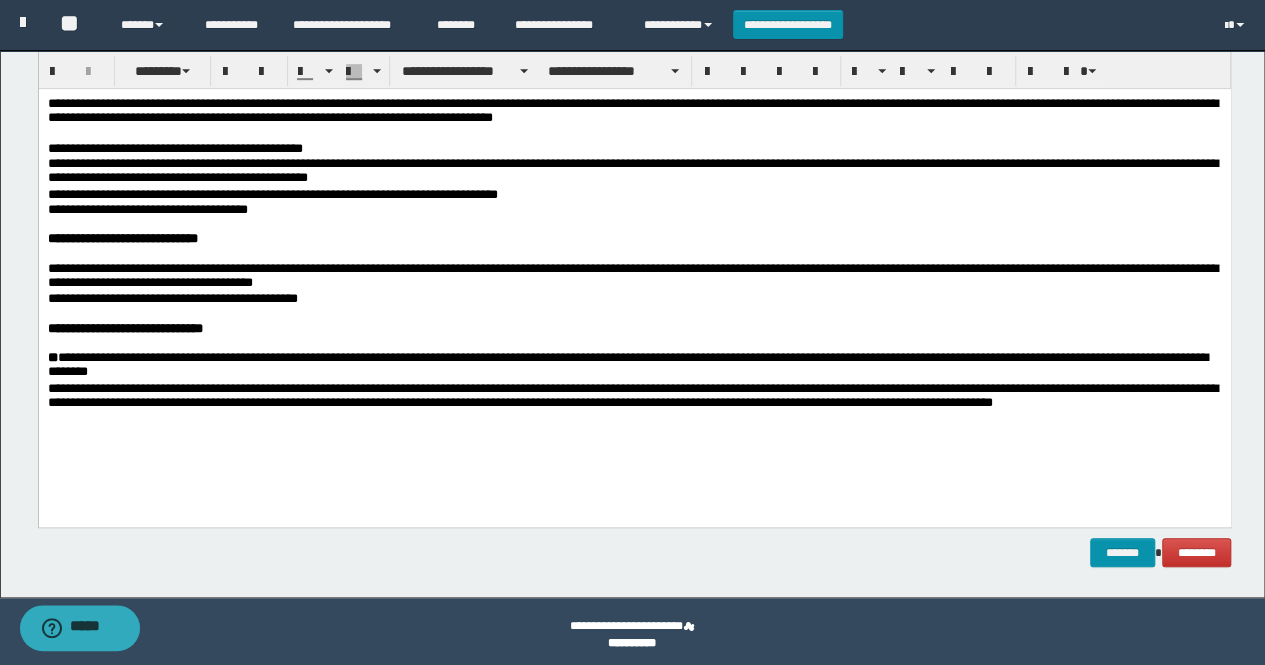 click on "**********" at bounding box center (634, 396) 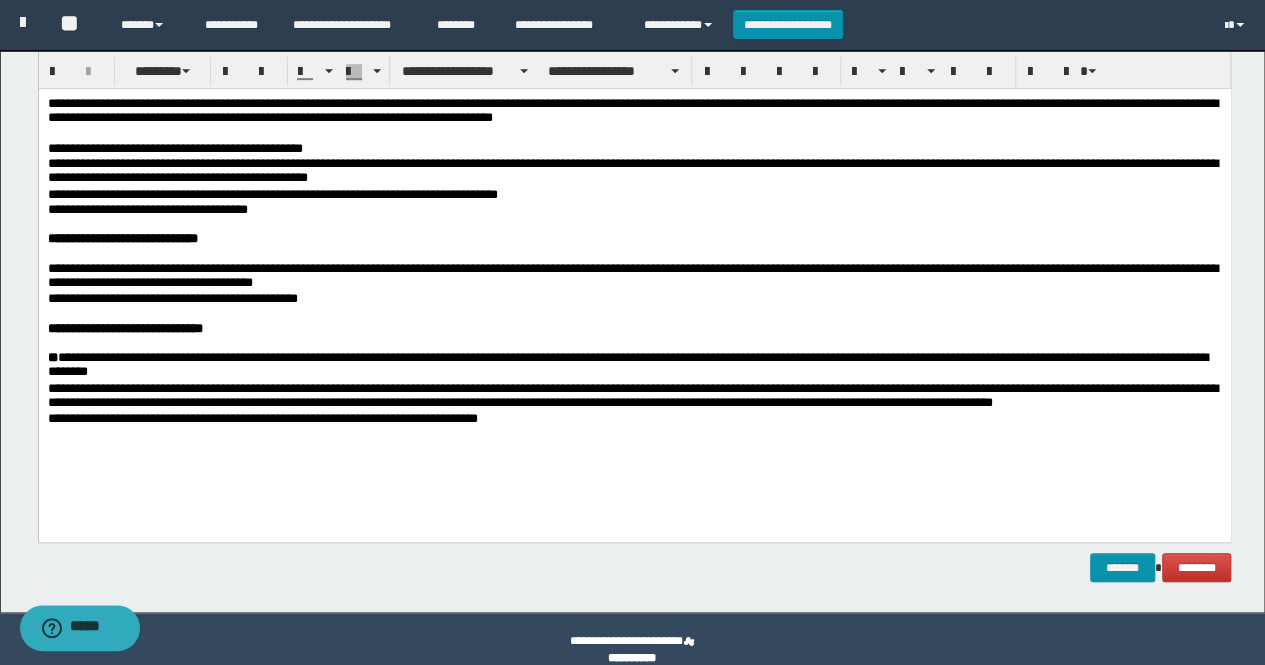 click on "**********" at bounding box center (634, 396) 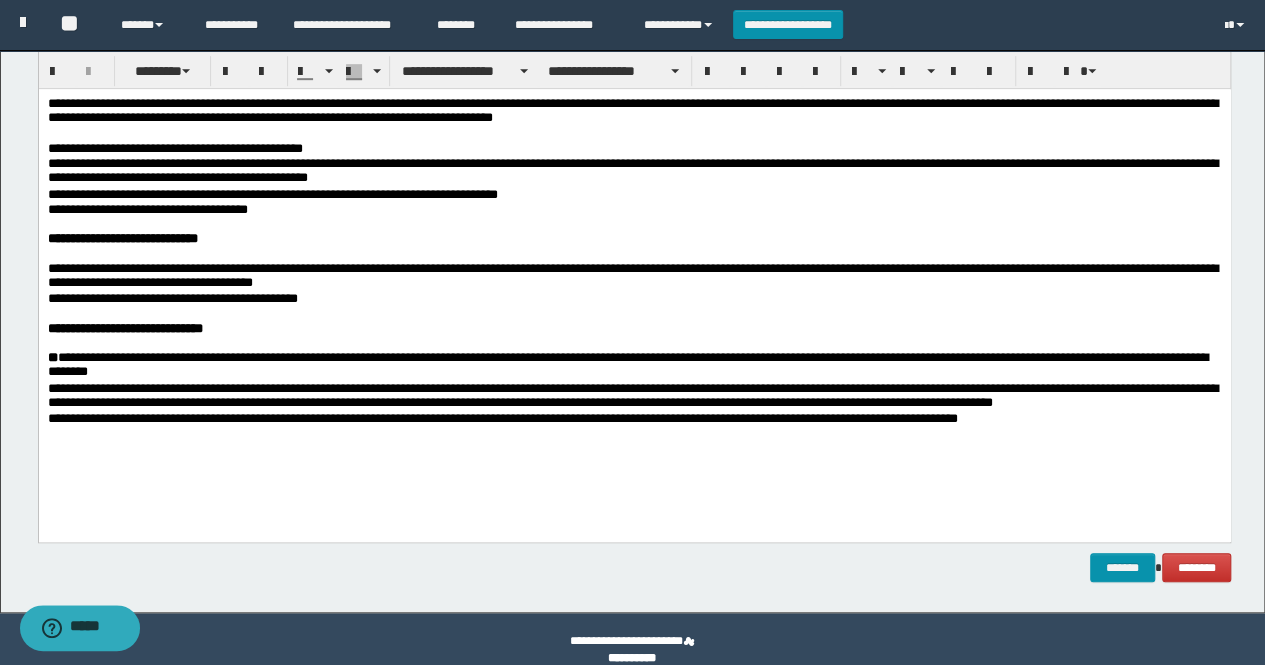 scroll, scrollTop: 444, scrollLeft: 0, axis: vertical 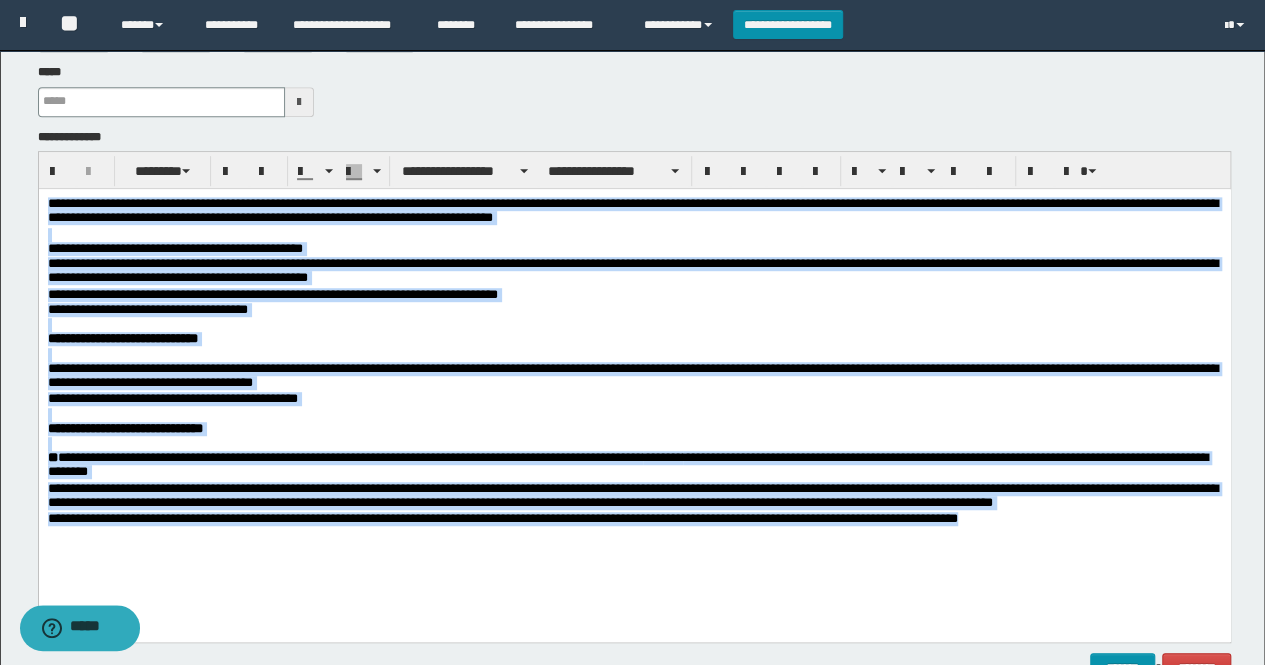 drag, startPoint x: 956, startPoint y: 487, endPoint x: 59, endPoint y: 393, distance: 901.91187 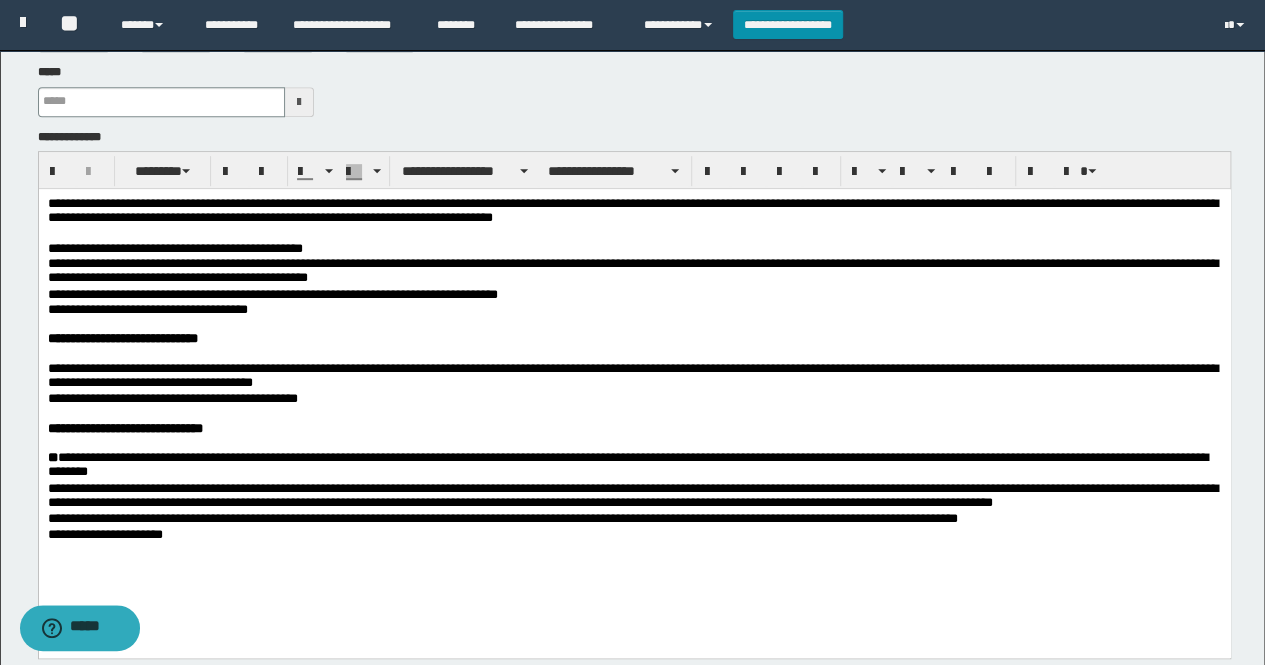 click on "**********" at bounding box center [634, 534] 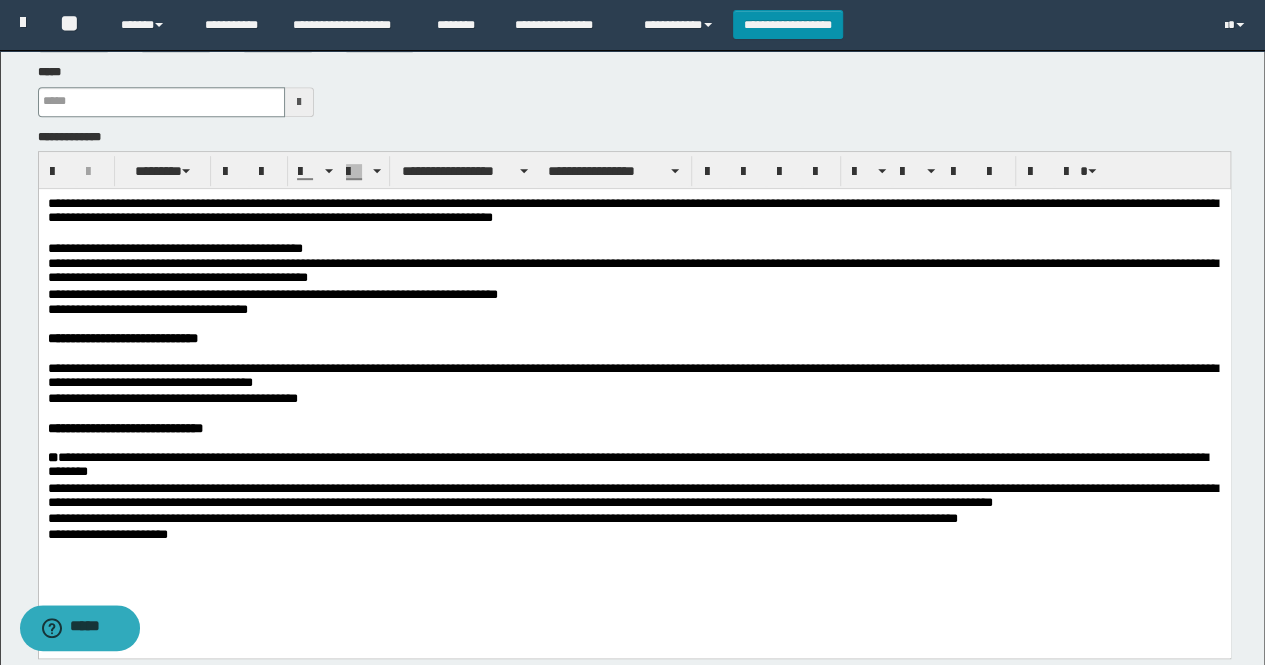 click on "**********" at bounding box center [634, 534] 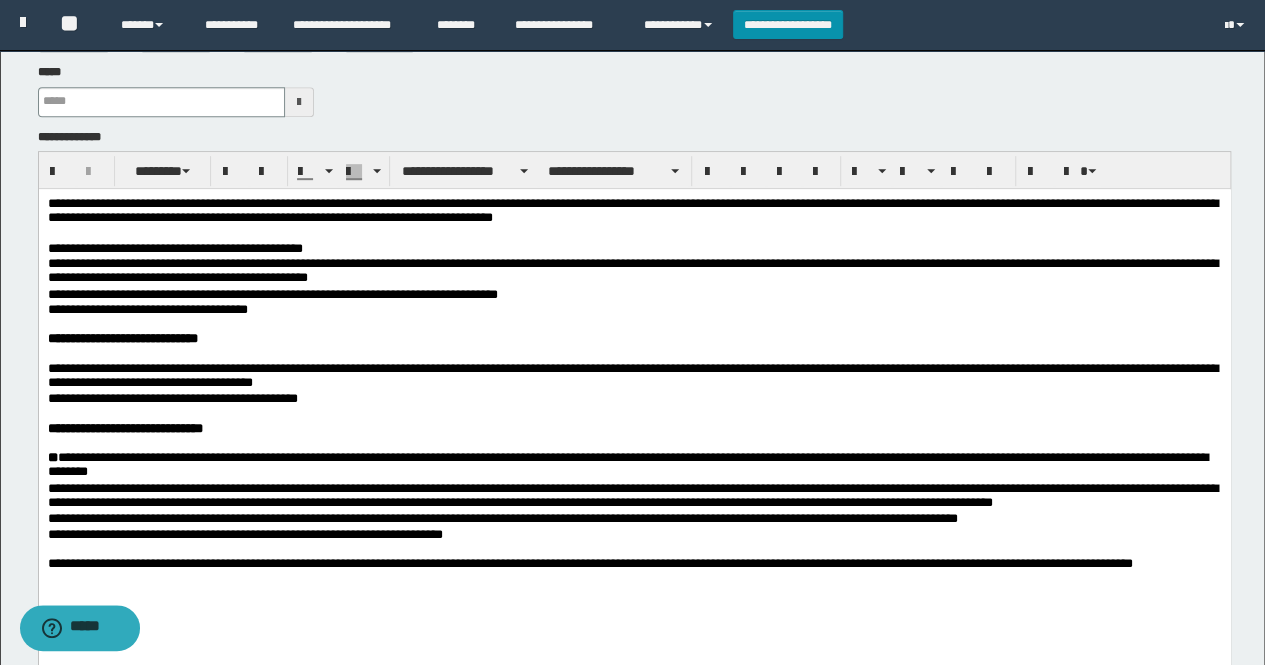 click on "**********" at bounding box center (634, 563) 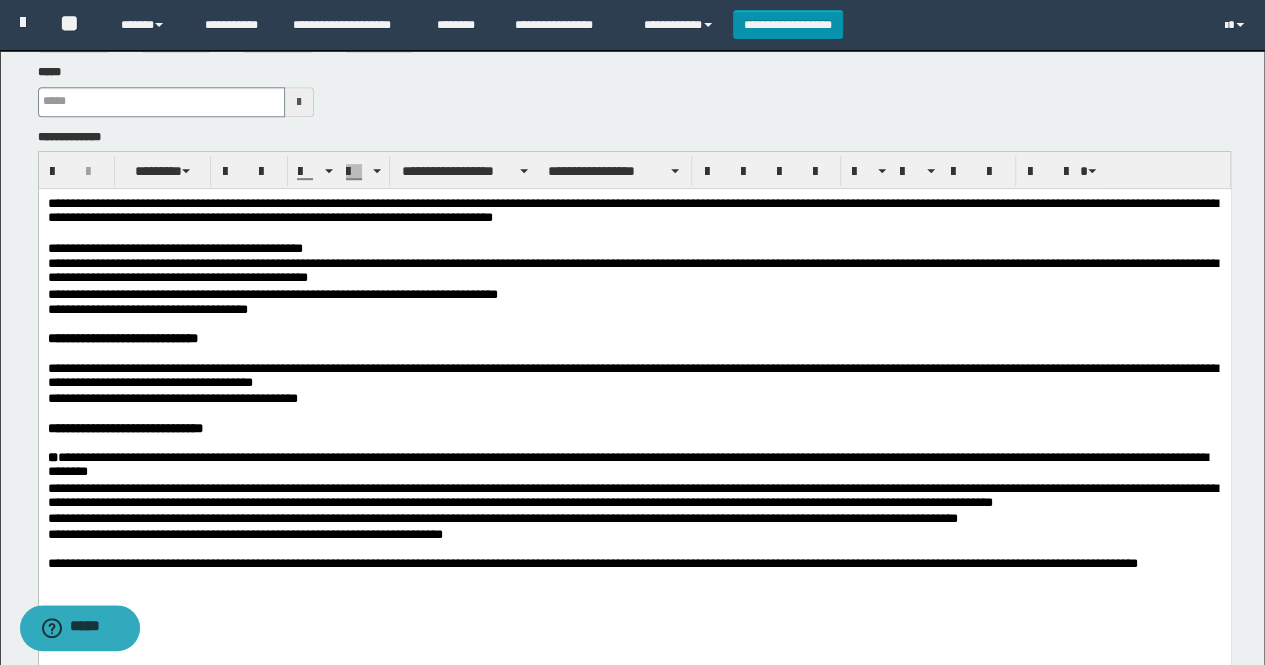 click on "**********" at bounding box center (634, 563) 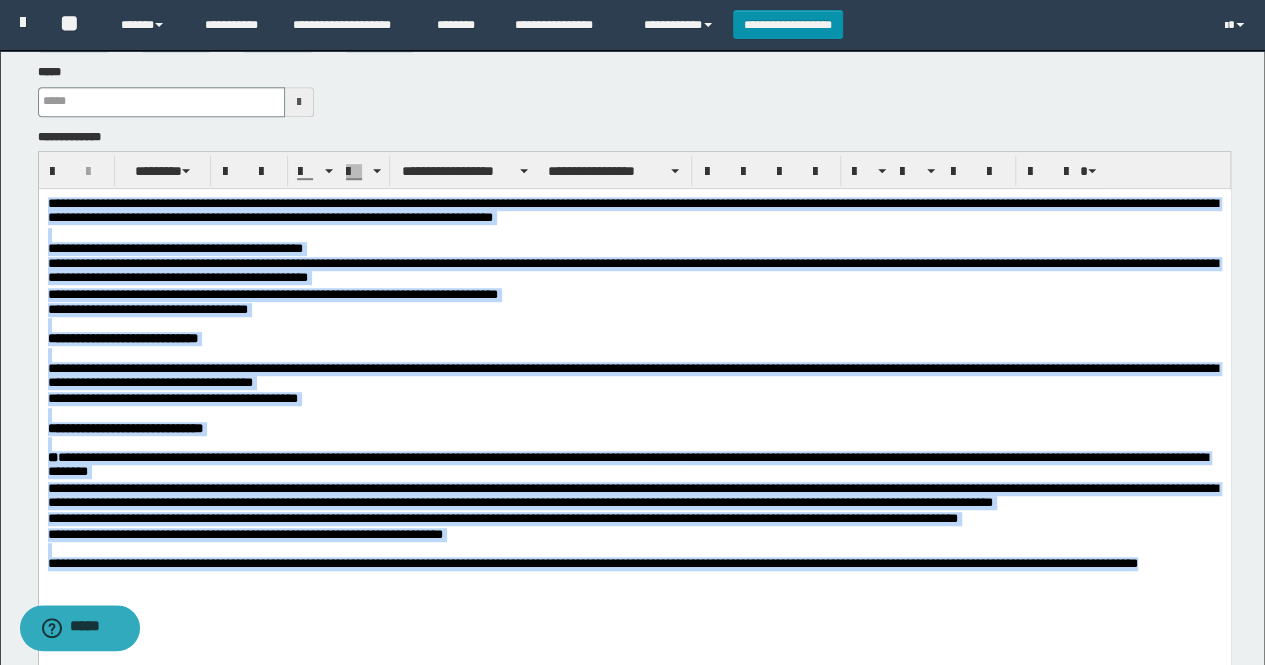 drag, startPoint x: 1194, startPoint y: 583, endPoint x: 72, endPoint y: 389, distance: 1138.6483 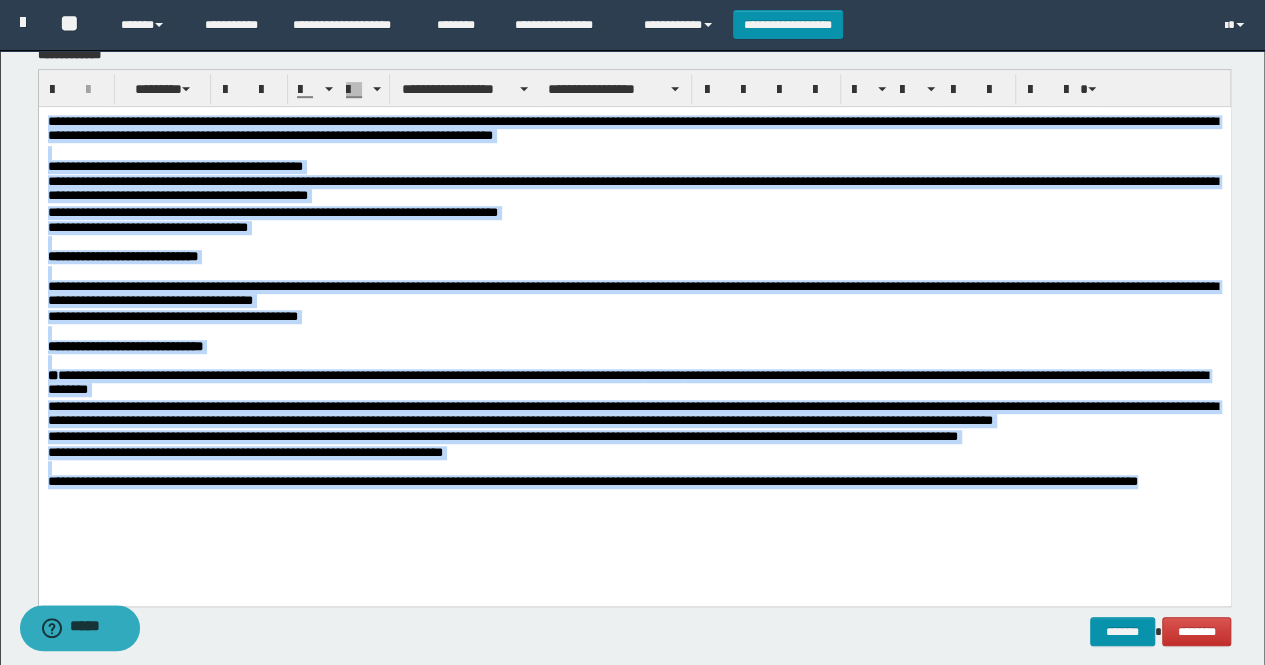 scroll, scrollTop: 612, scrollLeft: 0, axis: vertical 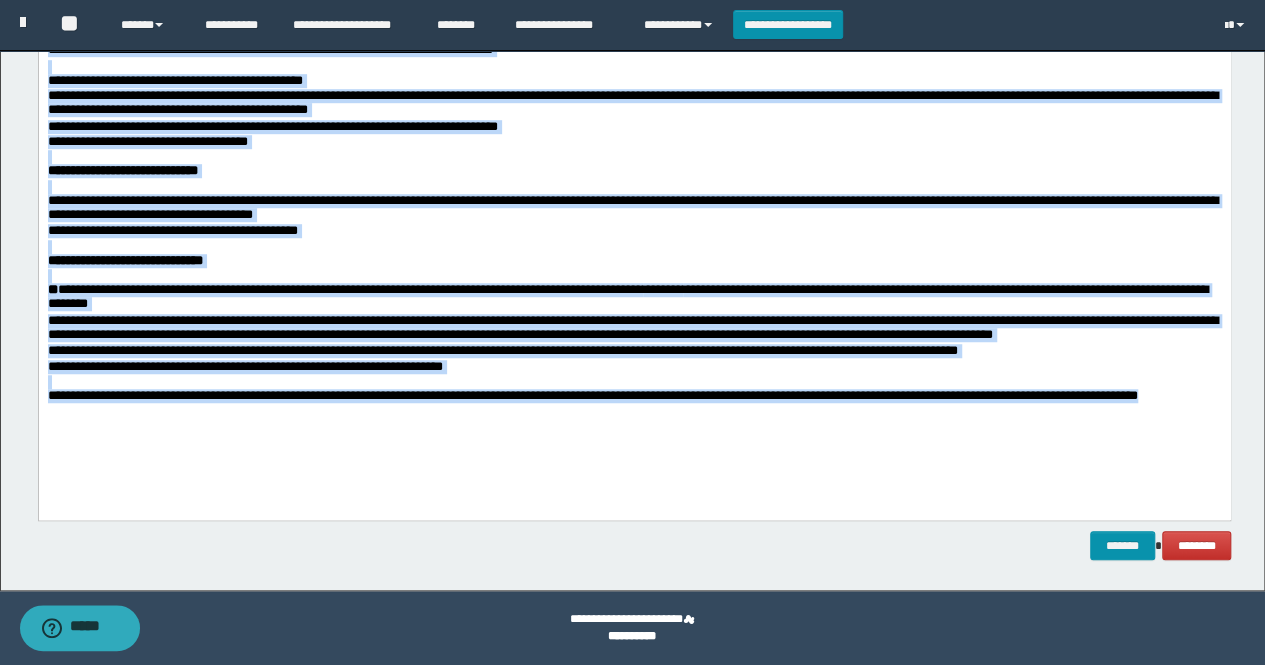 click on "**********" at bounding box center (634, 240) 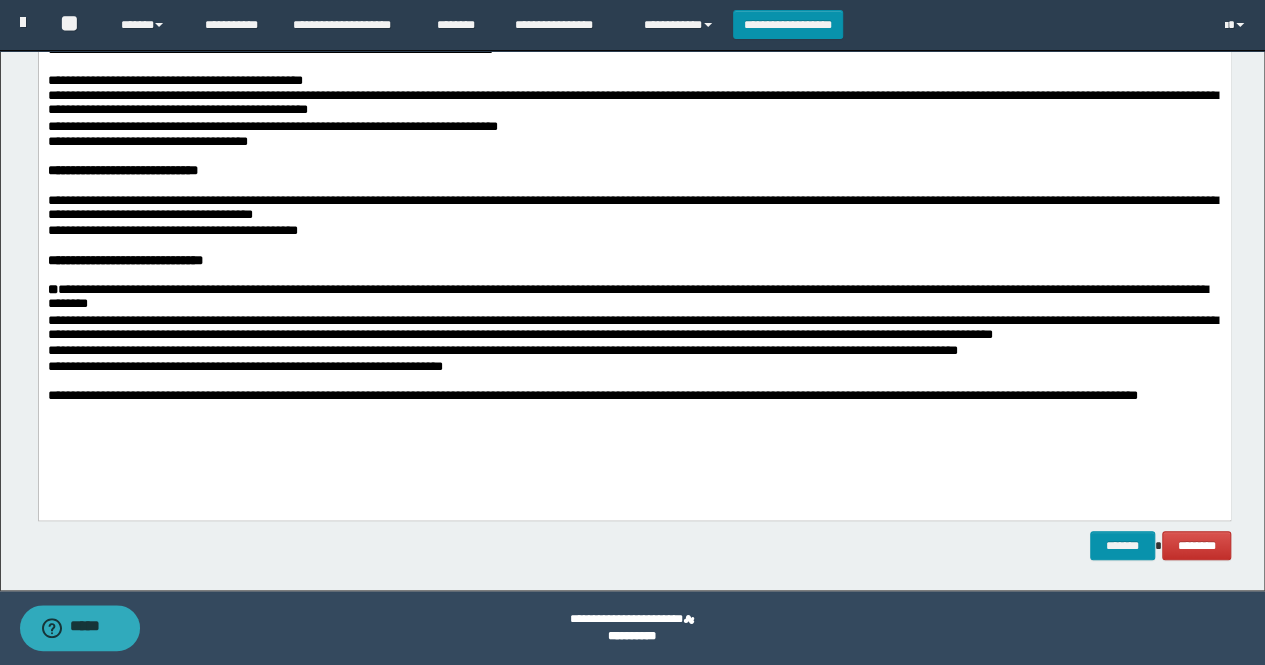 click on "**********" at bounding box center [634, 240] 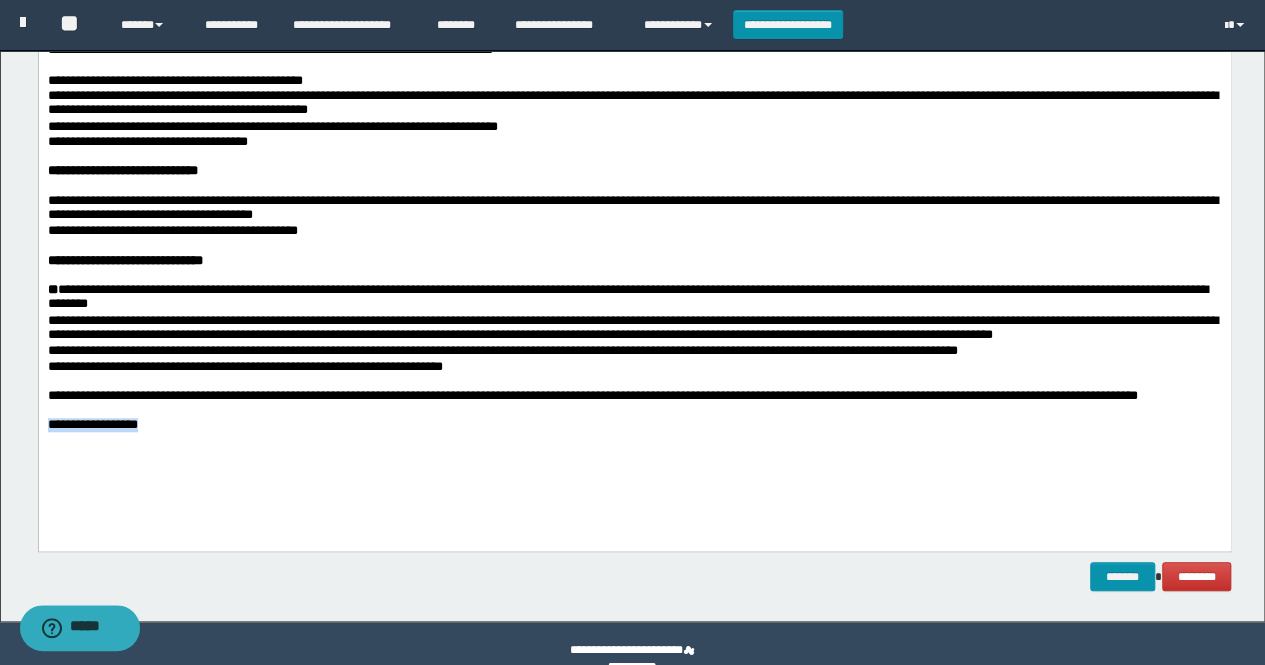 drag, startPoint x: 157, startPoint y: 435, endPoint x: 44, endPoint y: 434, distance: 113.004425 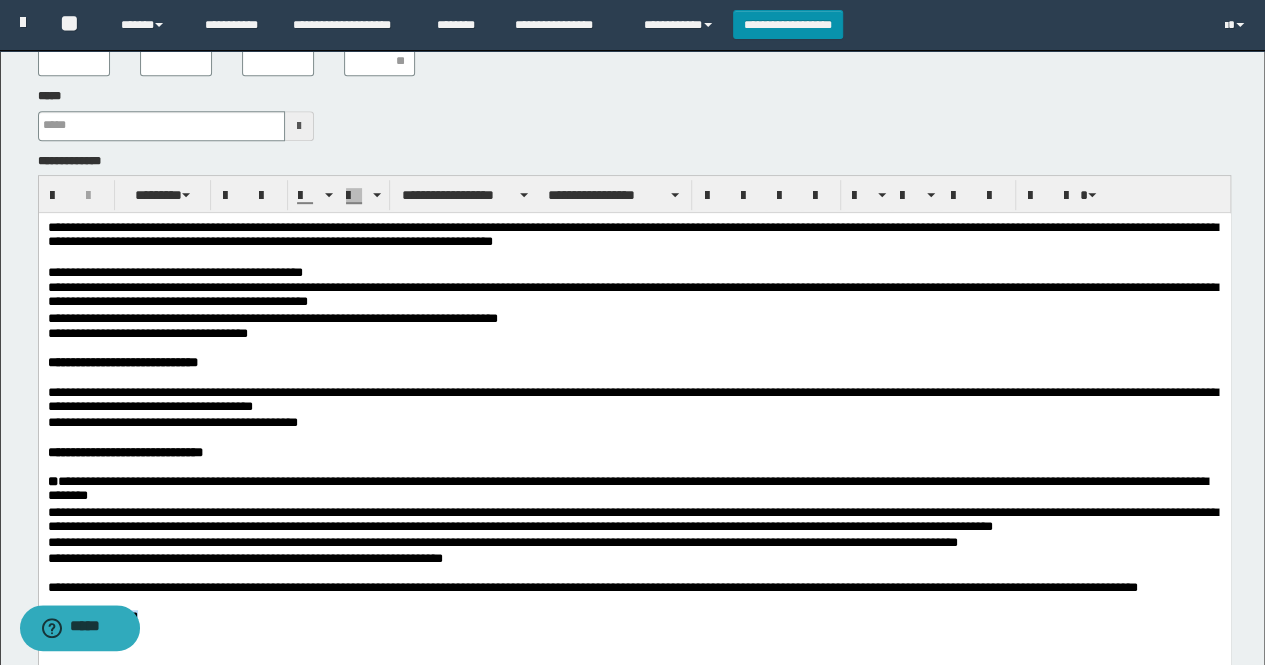 scroll, scrollTop: 412, scrollLeft: 0, axis: vertical 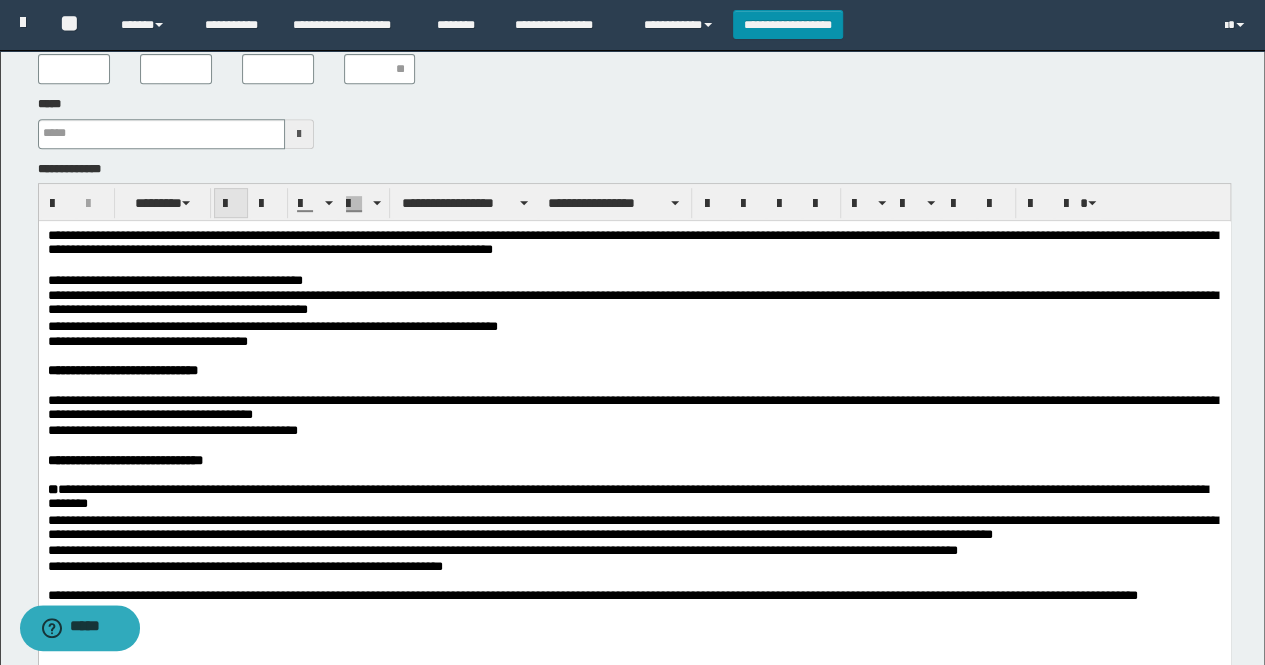 click at bounding box center [231, 203] 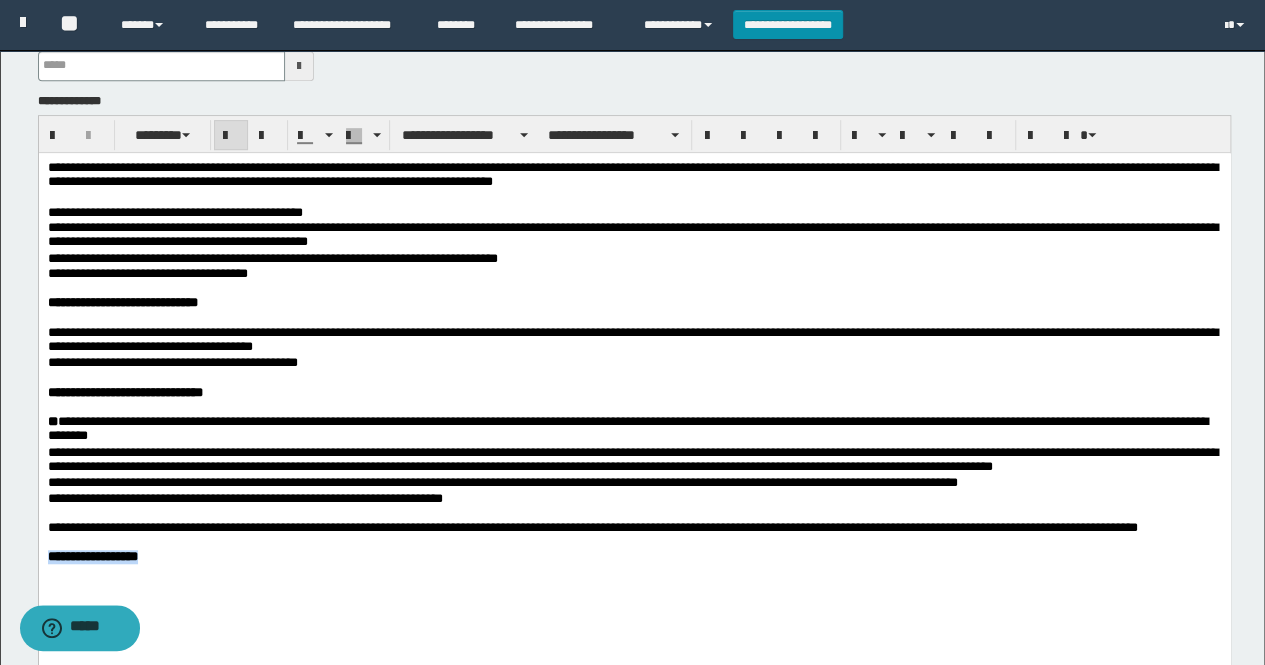 scroll, scrollTop: 512, scrollLeft: 0, axis: vertical 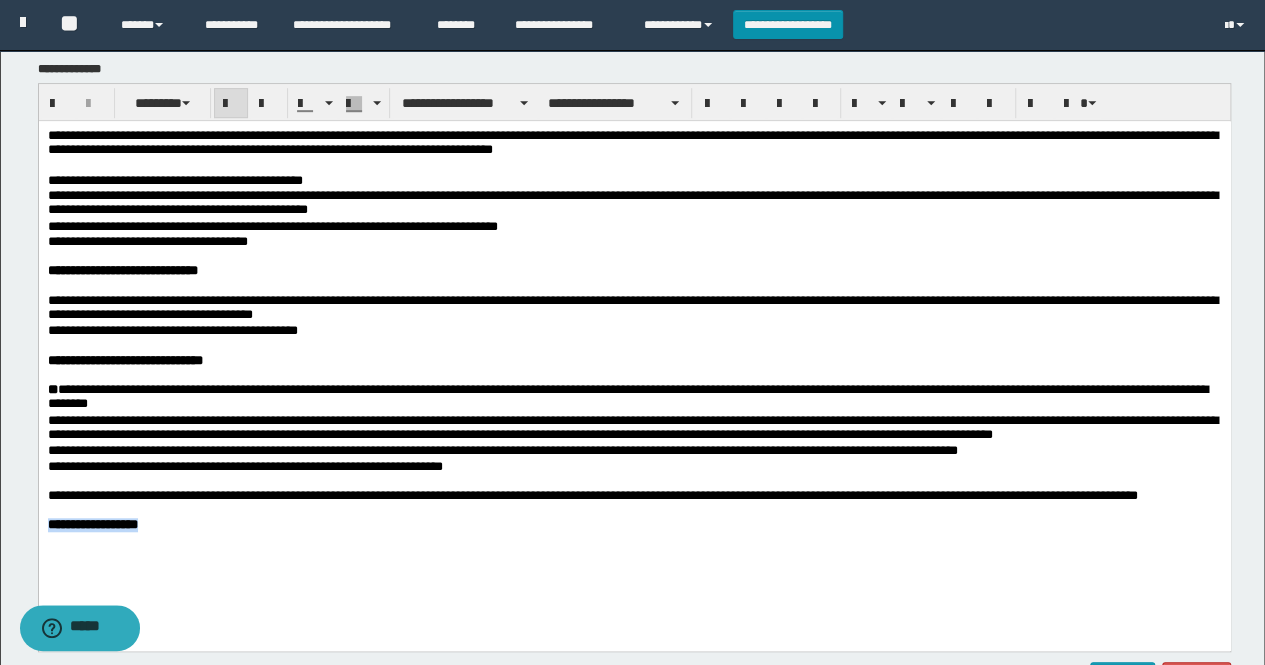 click on "**********" at bounding box center [634, 524] 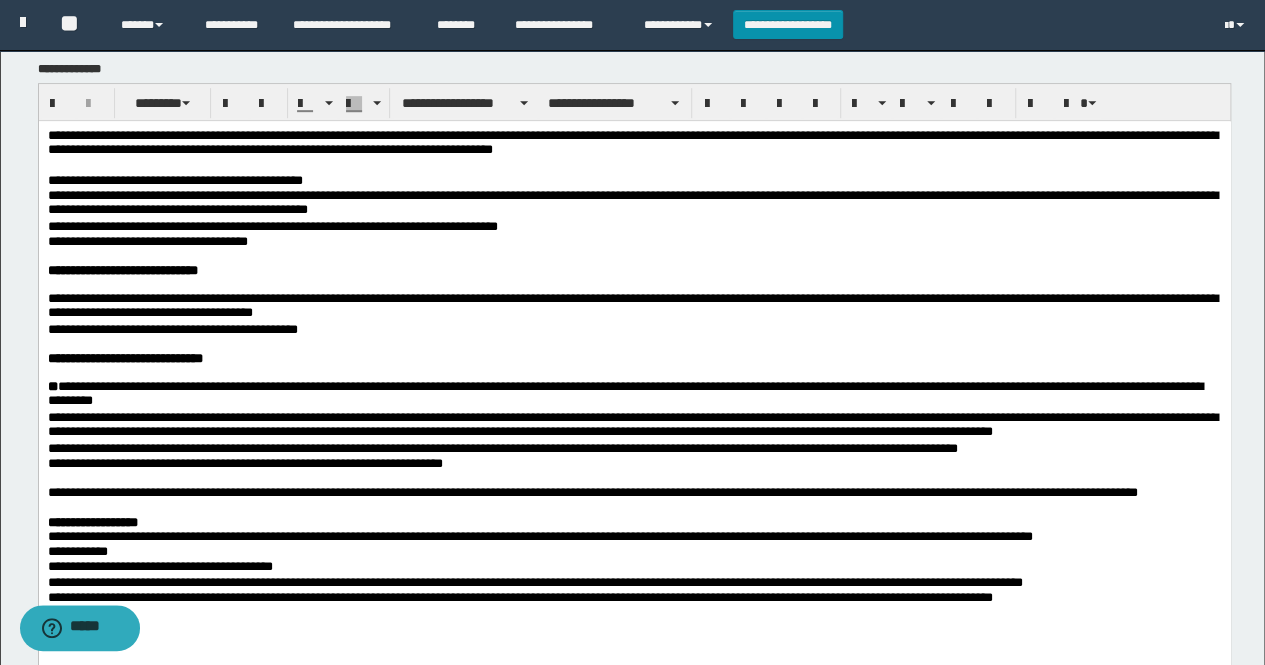 click on "**********" at bounding box center (634, 522) 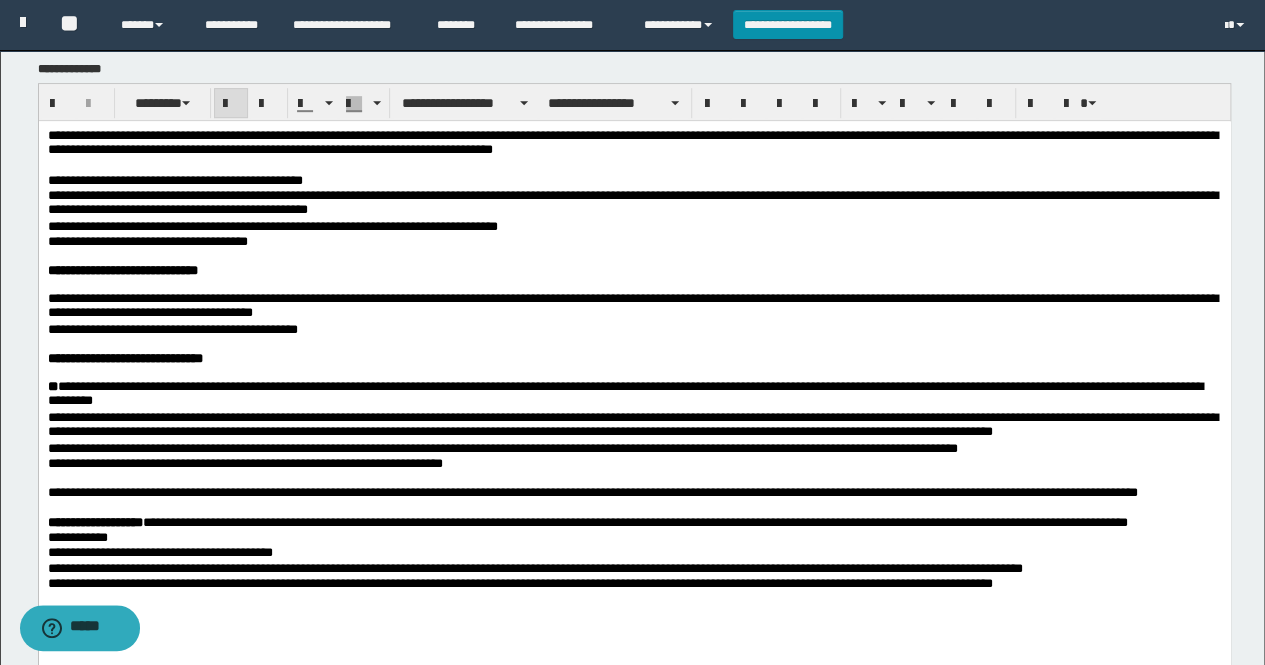 click on "**********" at bounding box center (634, 522) 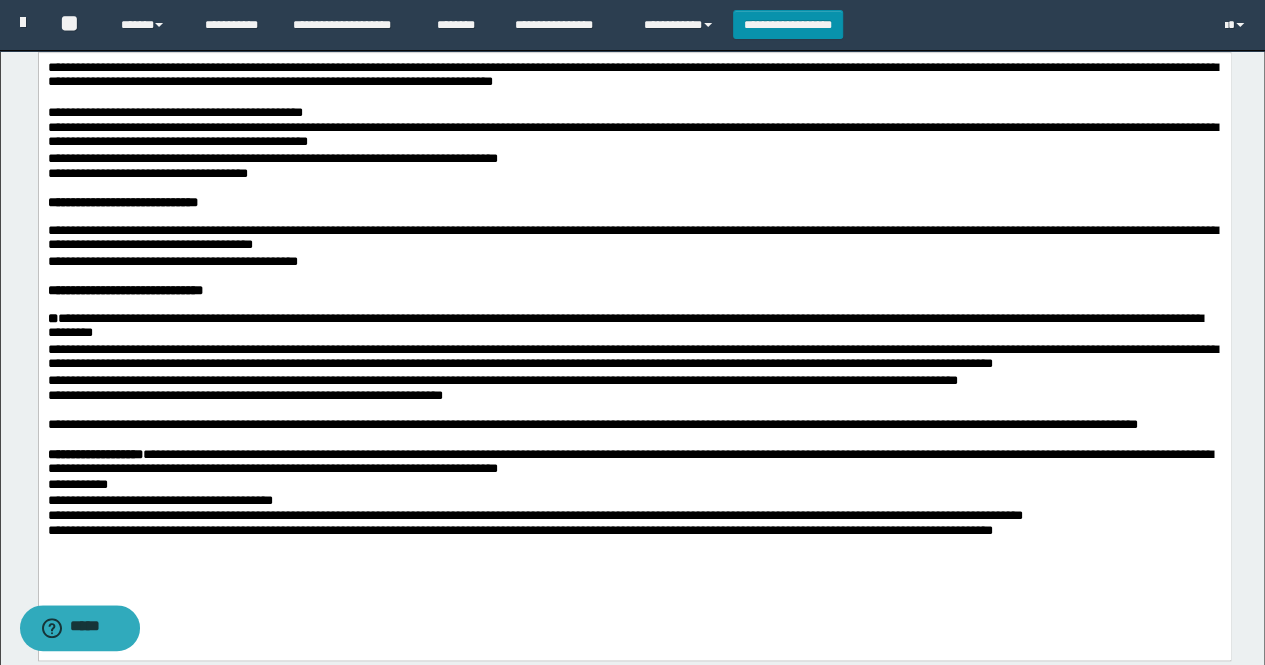scroll, scrollTop: 612, scrollLeft: 0, axis: vertical 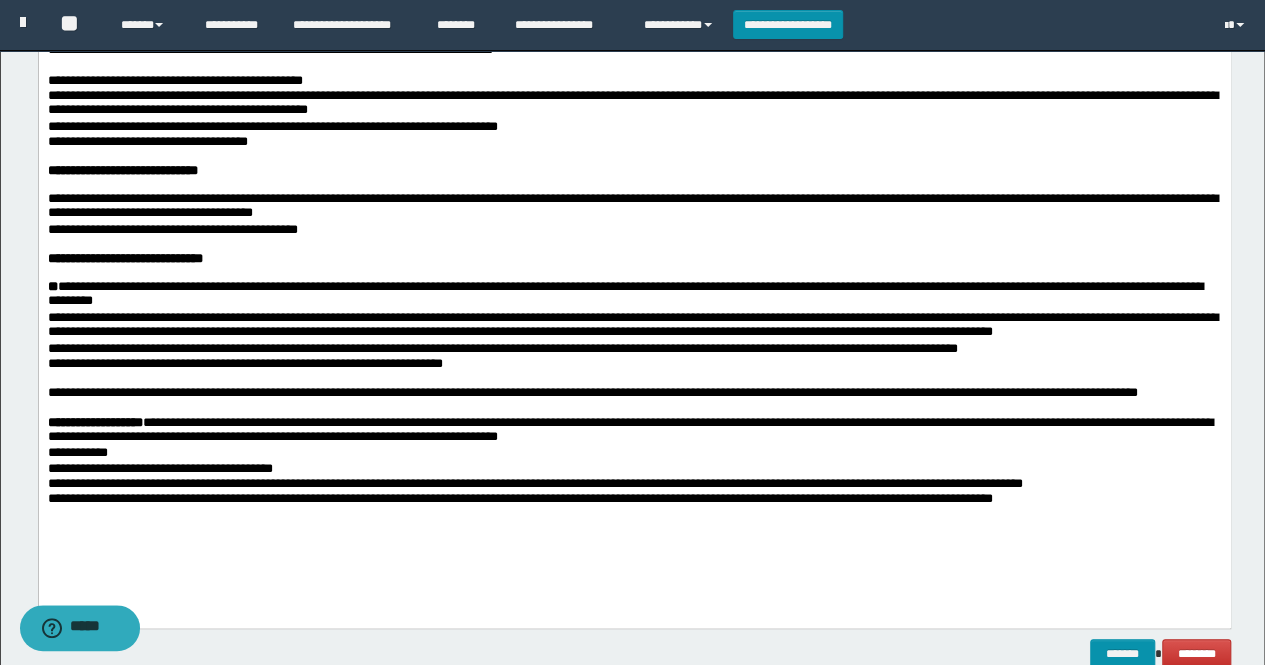 click on "**********" at bounding box center (634, 452) 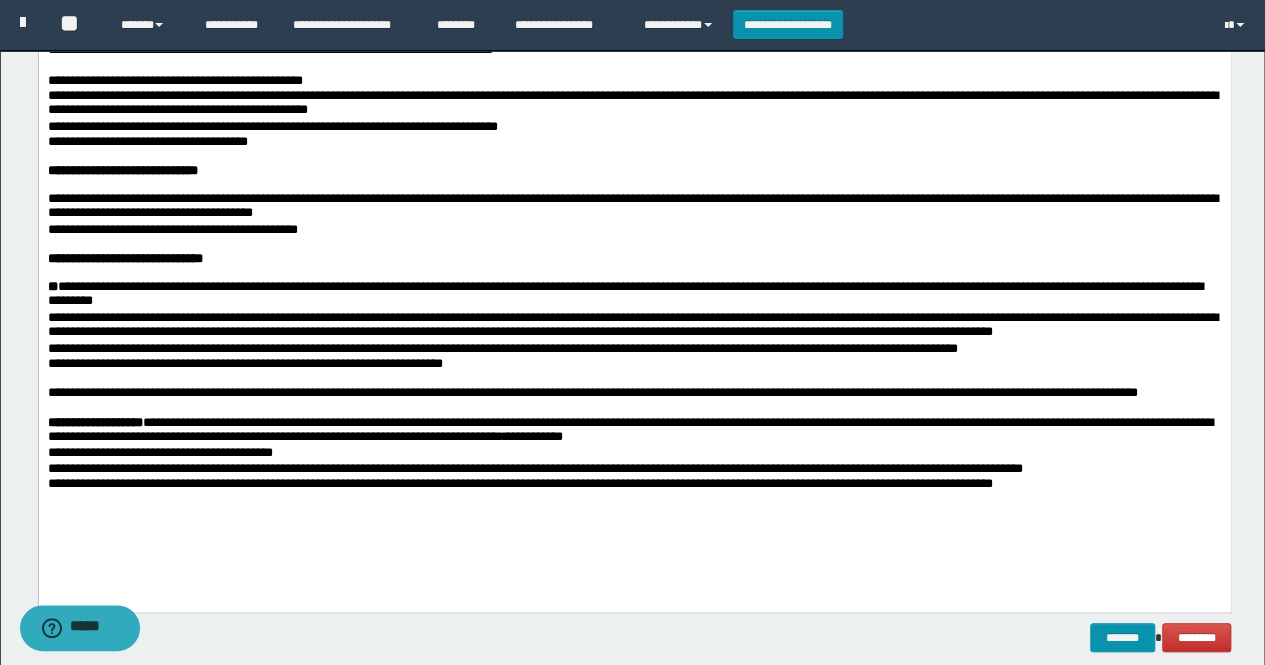 click on "**********" at bounding box center (634, 430) 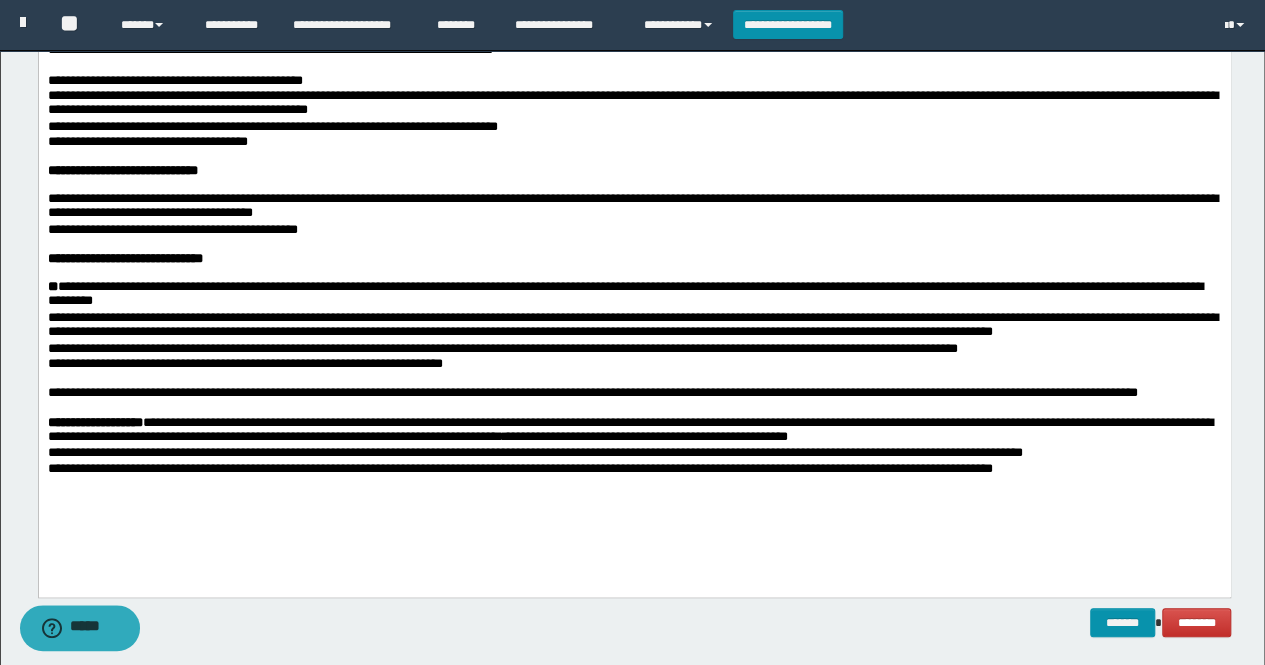 click on "**********" at bounding box center (634, 430) 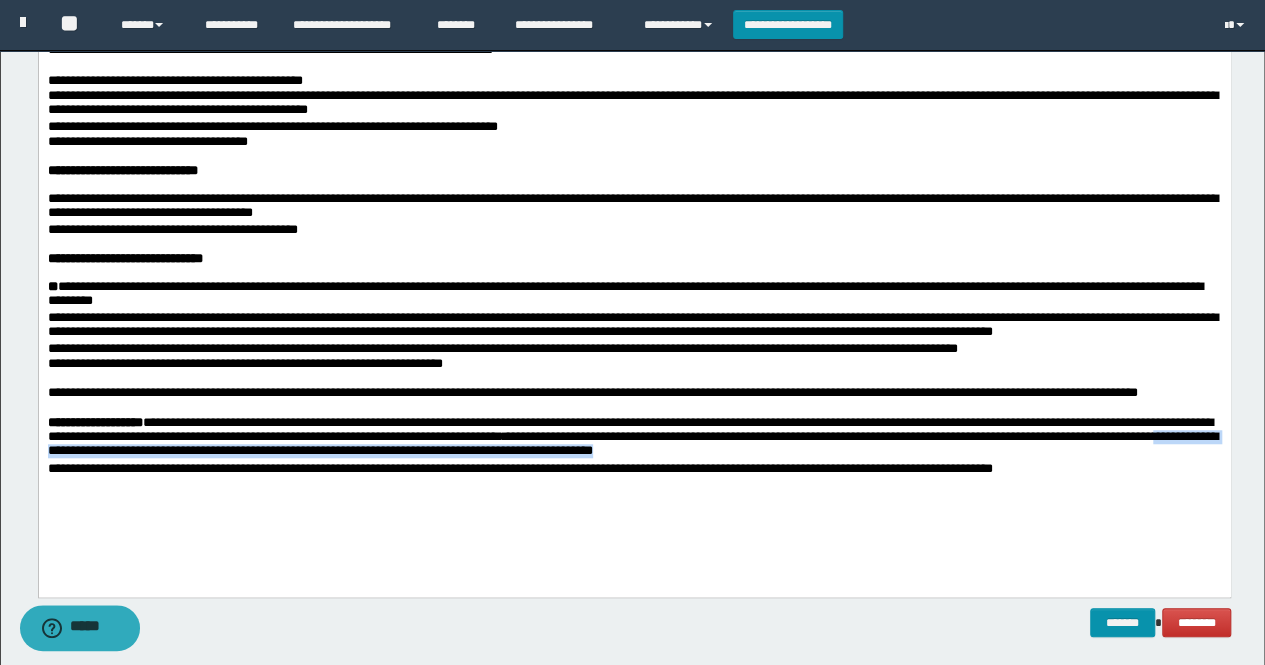 drag, startPoint x: 841, startPoint y: 466, endPoint x: 186, endPoint y: 467, distance: 655.0008 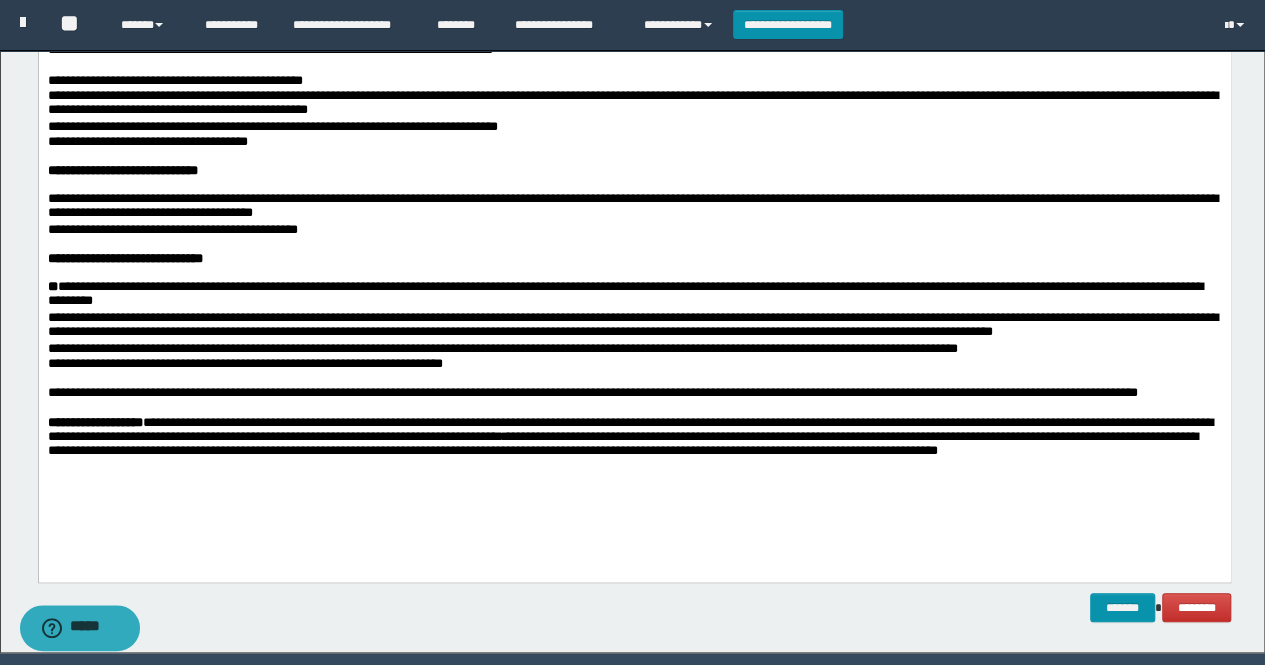 click on "**********" at bounding box center (634, 269) 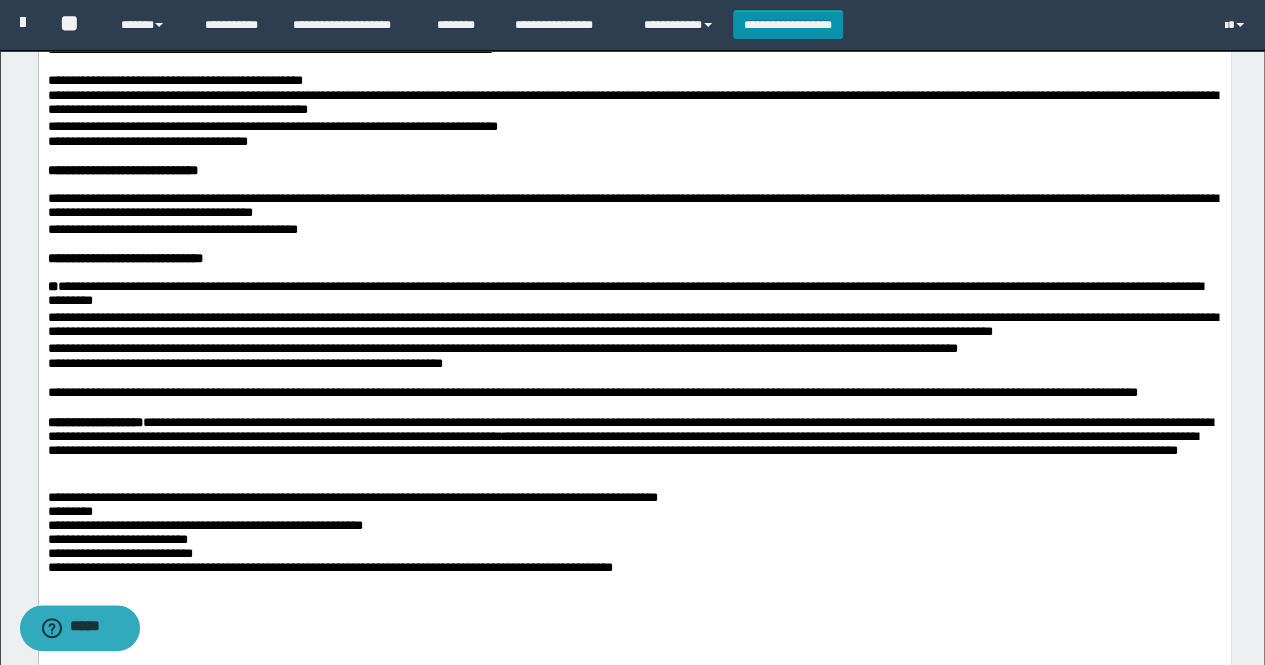 click on "**********" at bounding box center (634, 536) 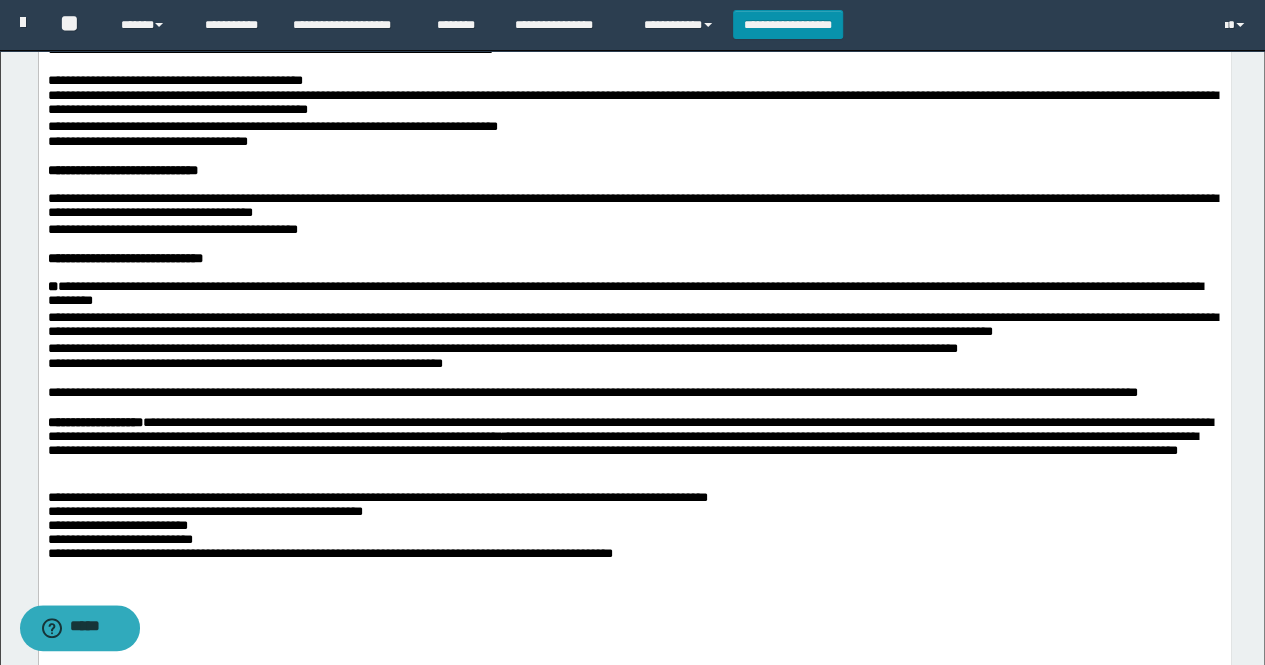 click on "**********" at bounding box center [634, 528] 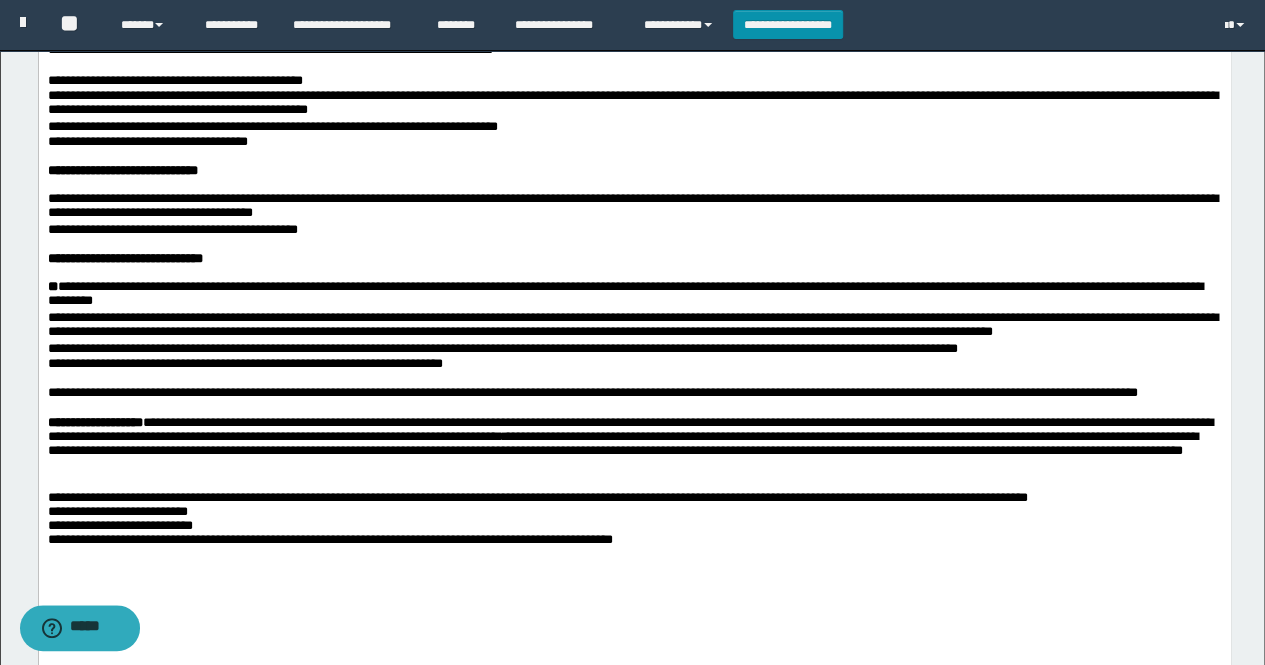 click on "**********" at bounding box center [634, 314] 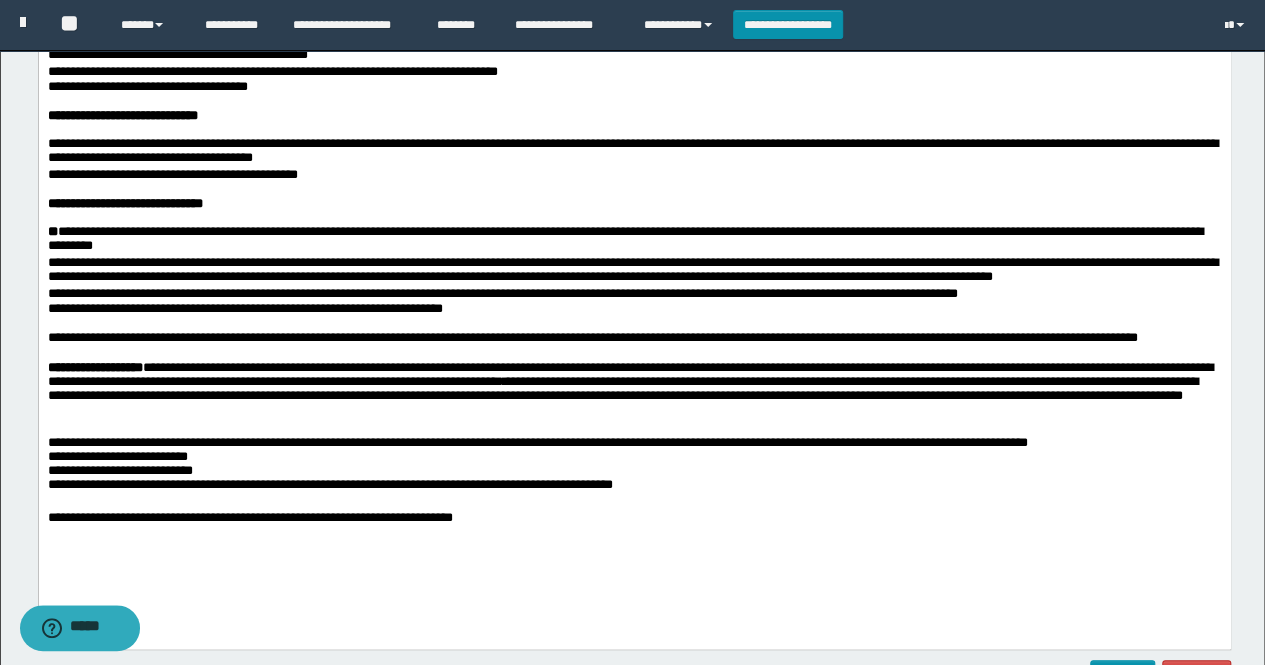 scroll, scrollTop: 712, scrollLeft: 0, axis: vertical 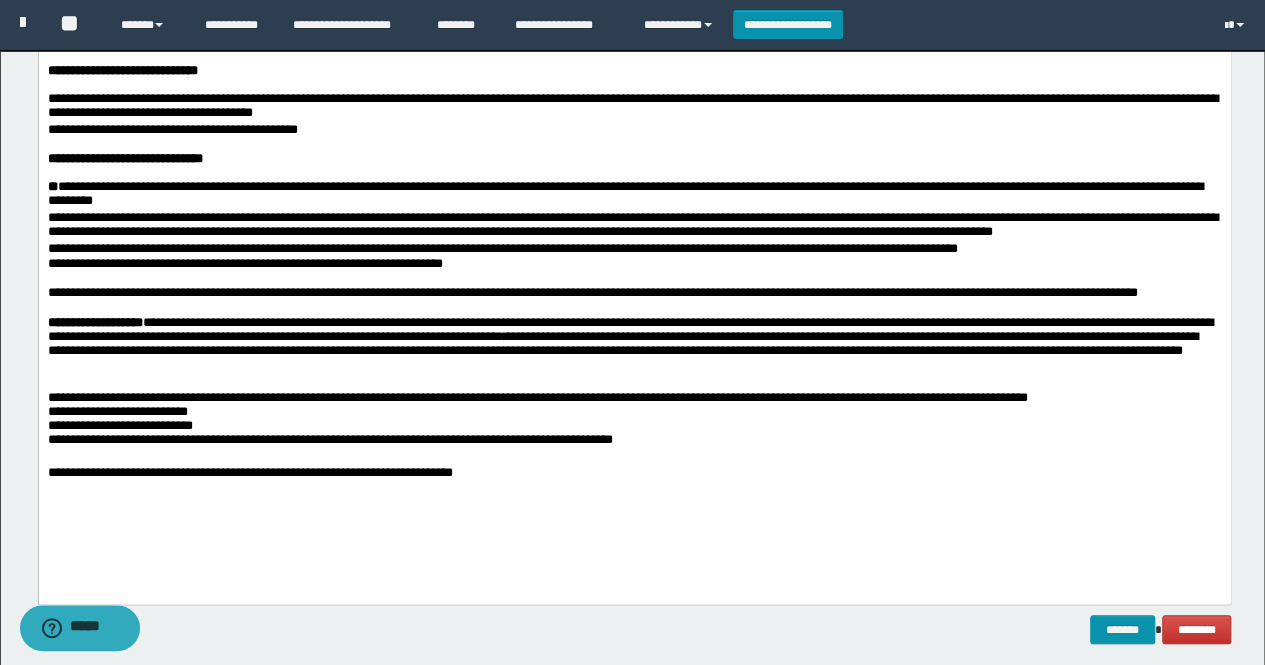click on "**********" at bounding box center (634, 230) 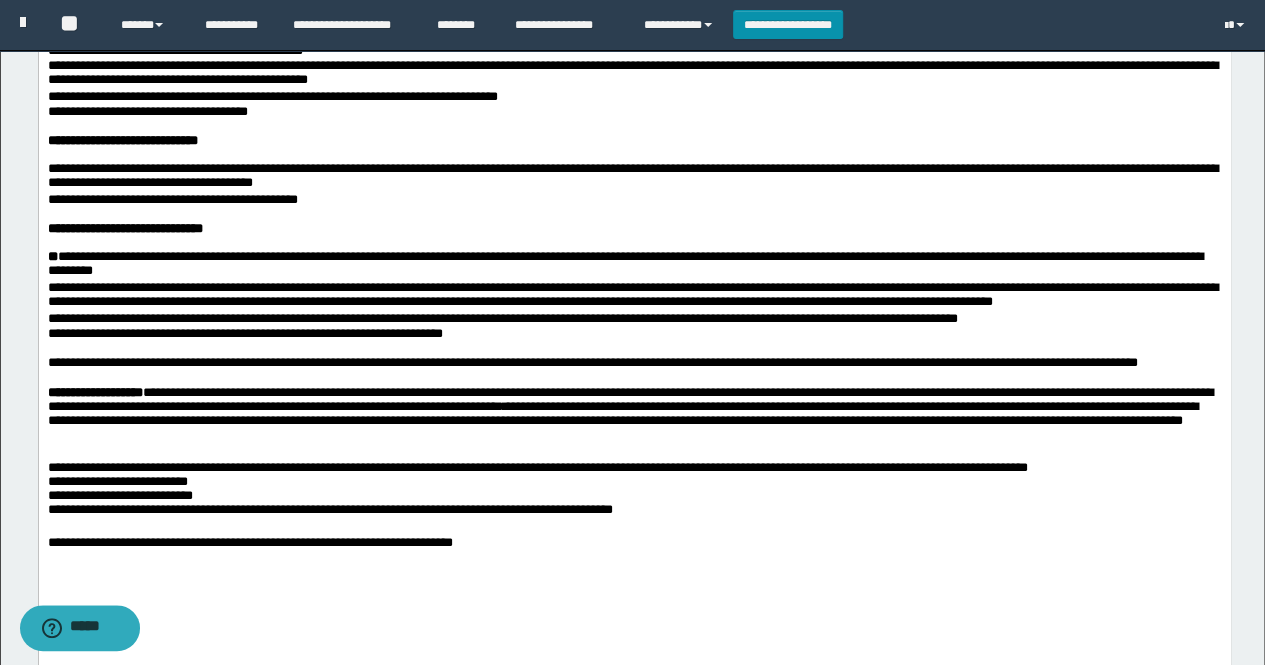 scroll, scrollTop: 612, scrollLeft: 0, axis: vertical 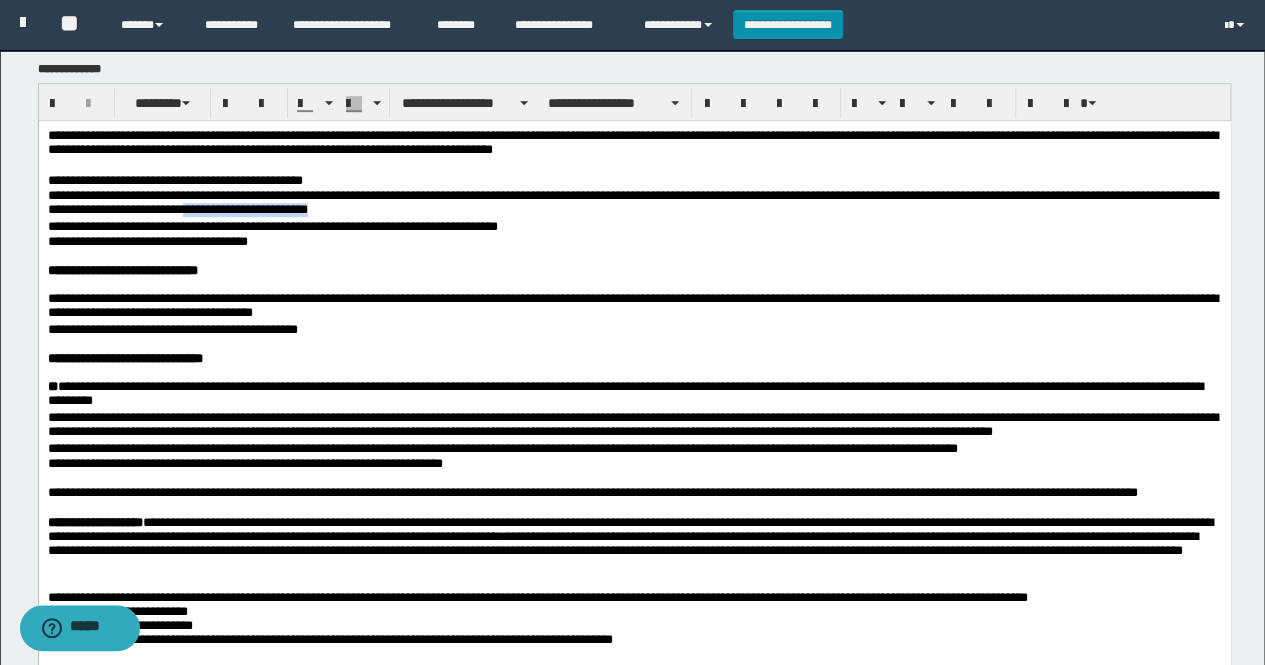 drag, startPoint x: 415, startPoint y: 212, endPoint x: 282, endPoint y: 210, distance: 133.01503 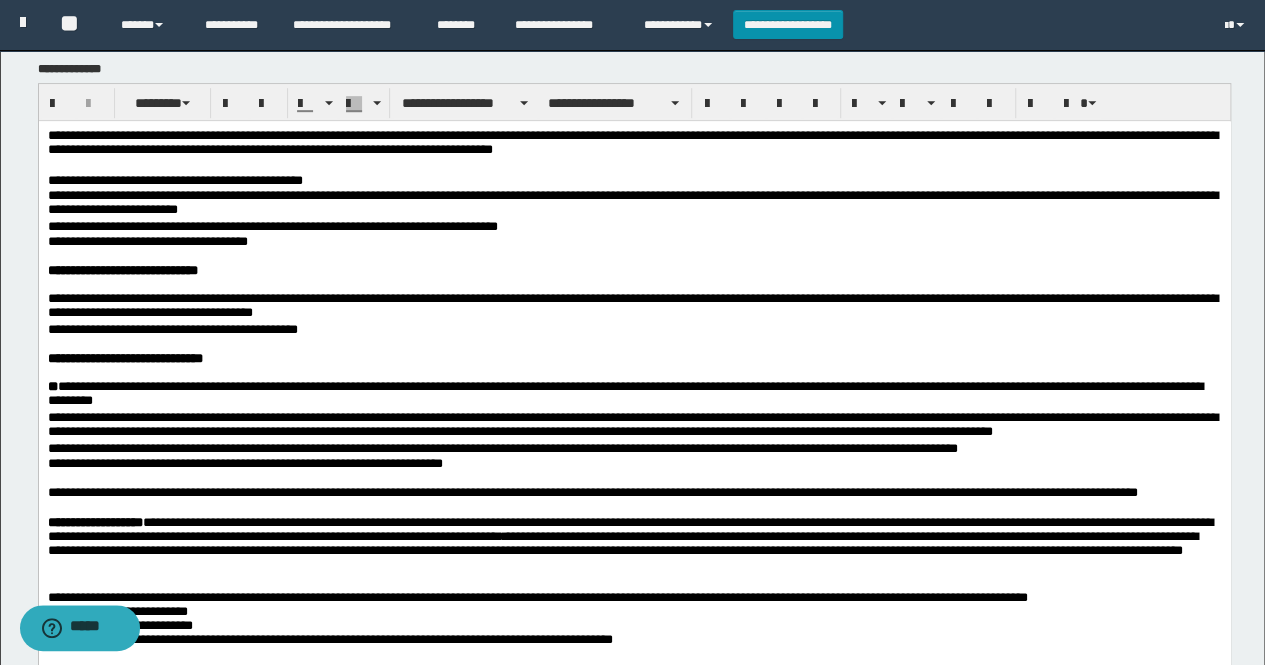 scroll, scrollTop: 612, scrollLeft: 0, axis: vertical 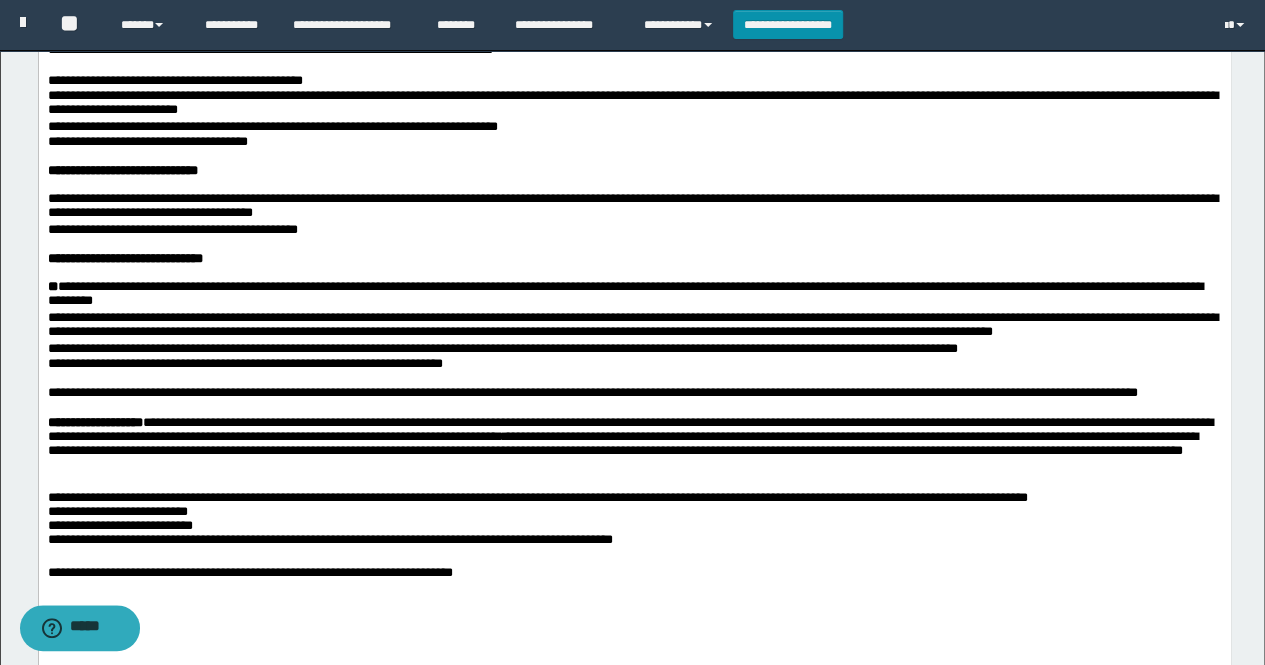 click on "**********" at bounding box center (634, 229) 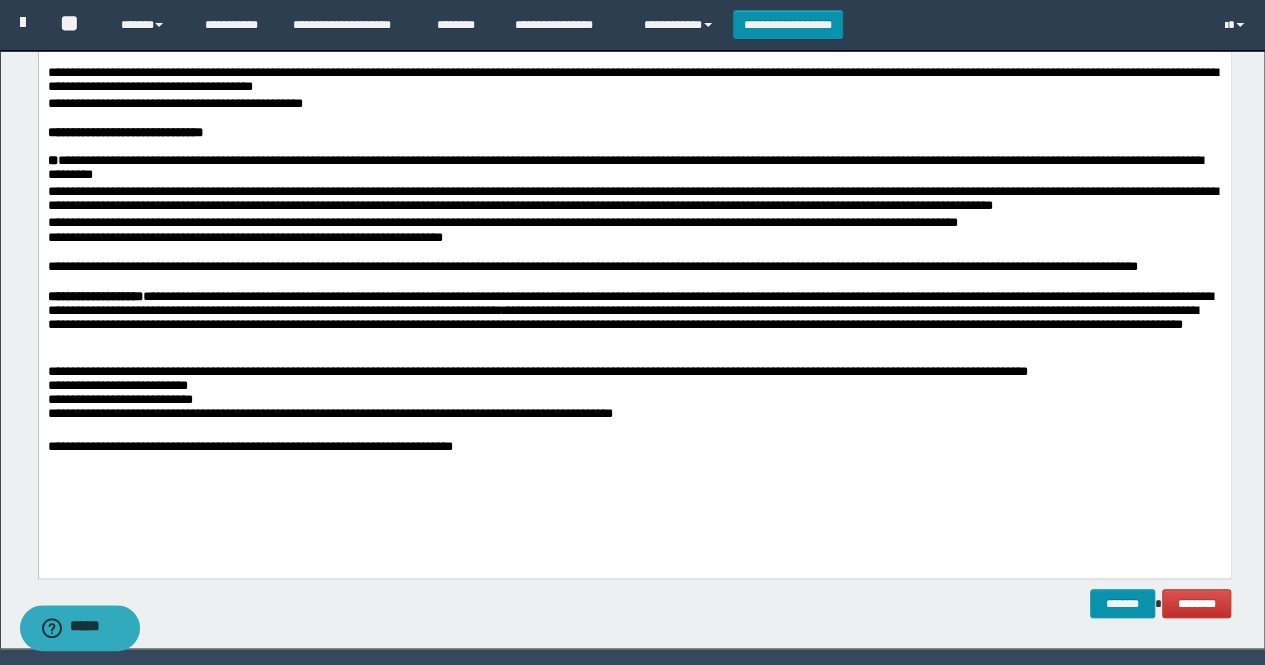 scroll, scrollTop: 796, scrollLeft: 0, axis: vertical 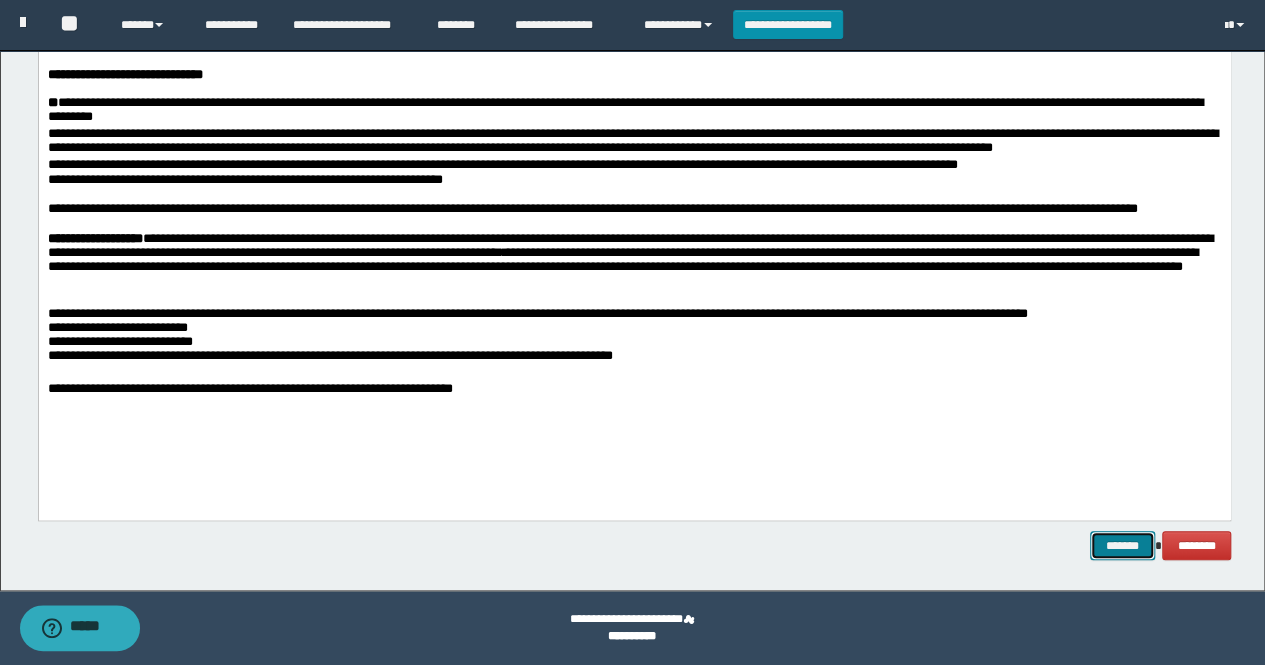 click on "*******" at bounding box center [1122, 545] 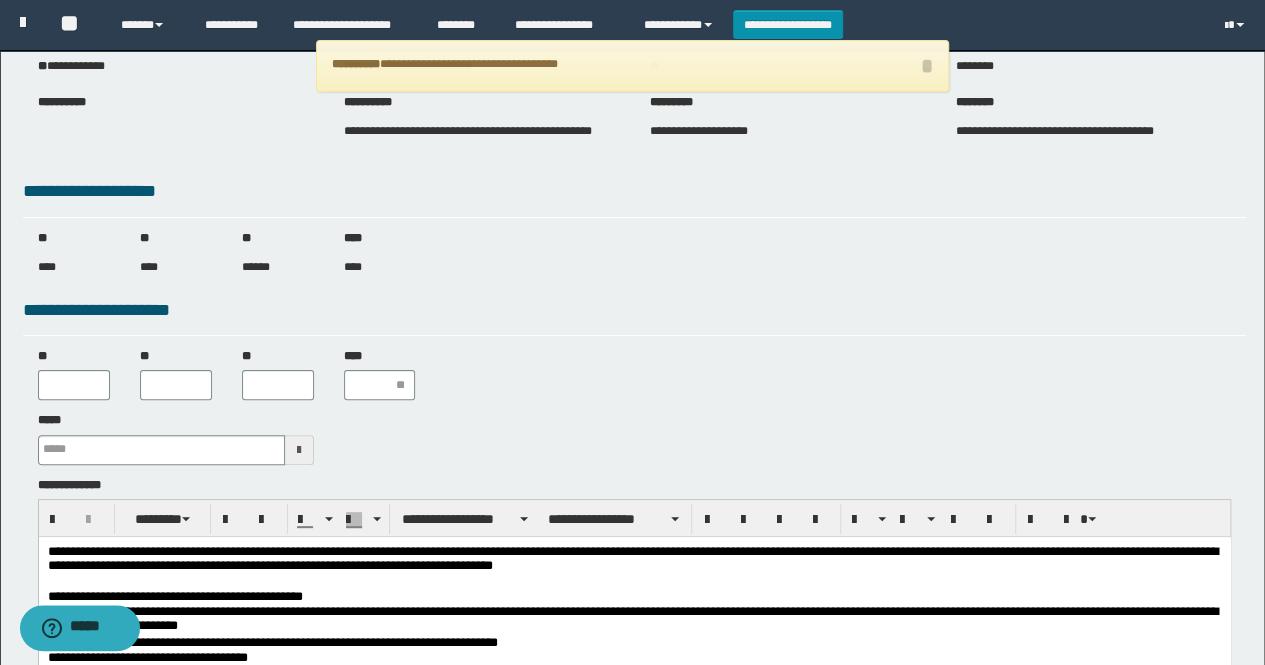 scroll, scrollTop: 96, scrollLeft: 0, axis: vertical 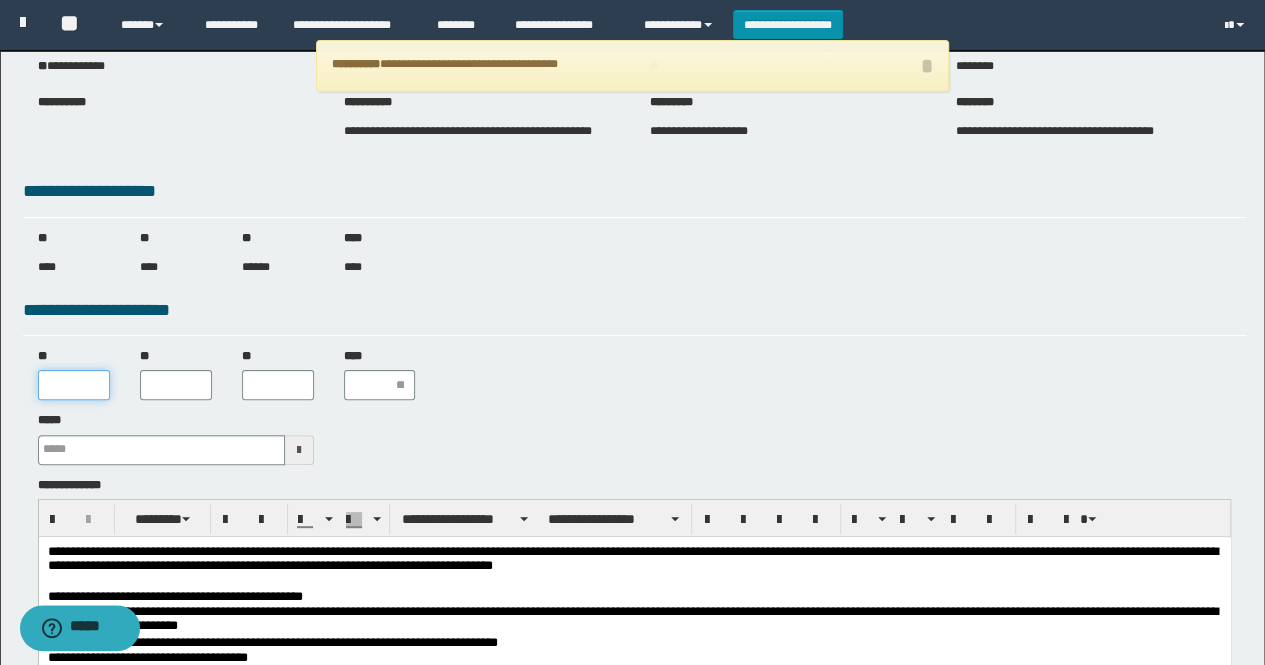 click on "**" at bounding box center [74, 385] 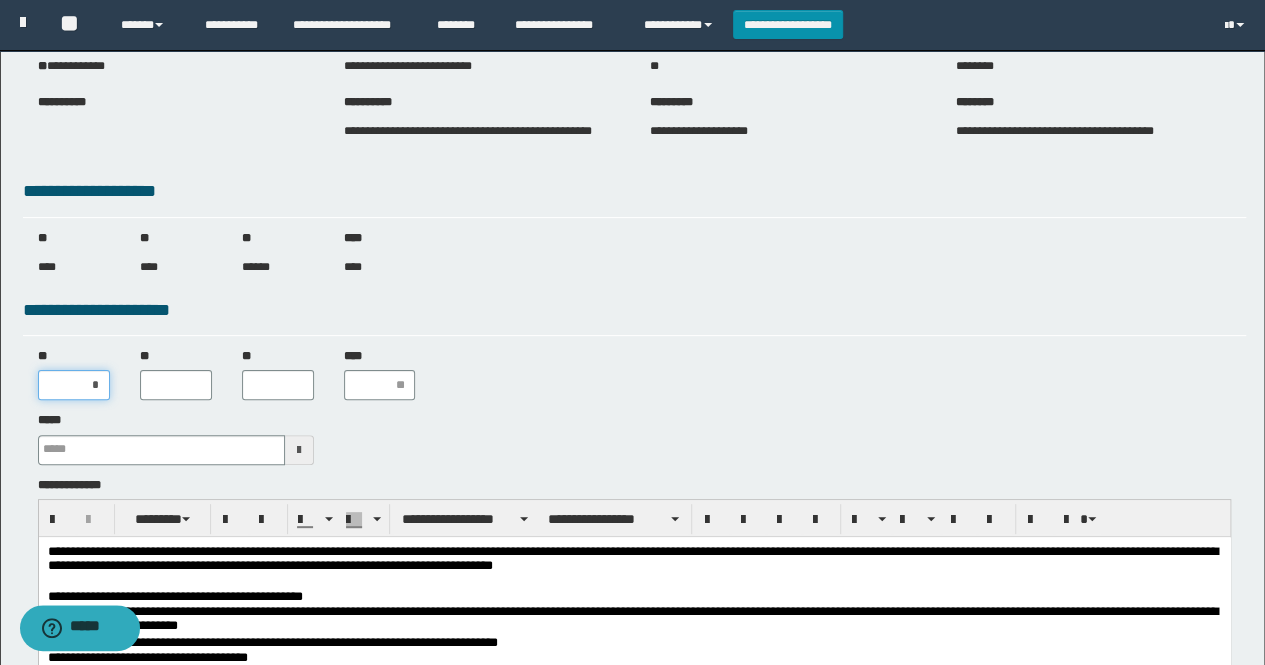 type on "**" 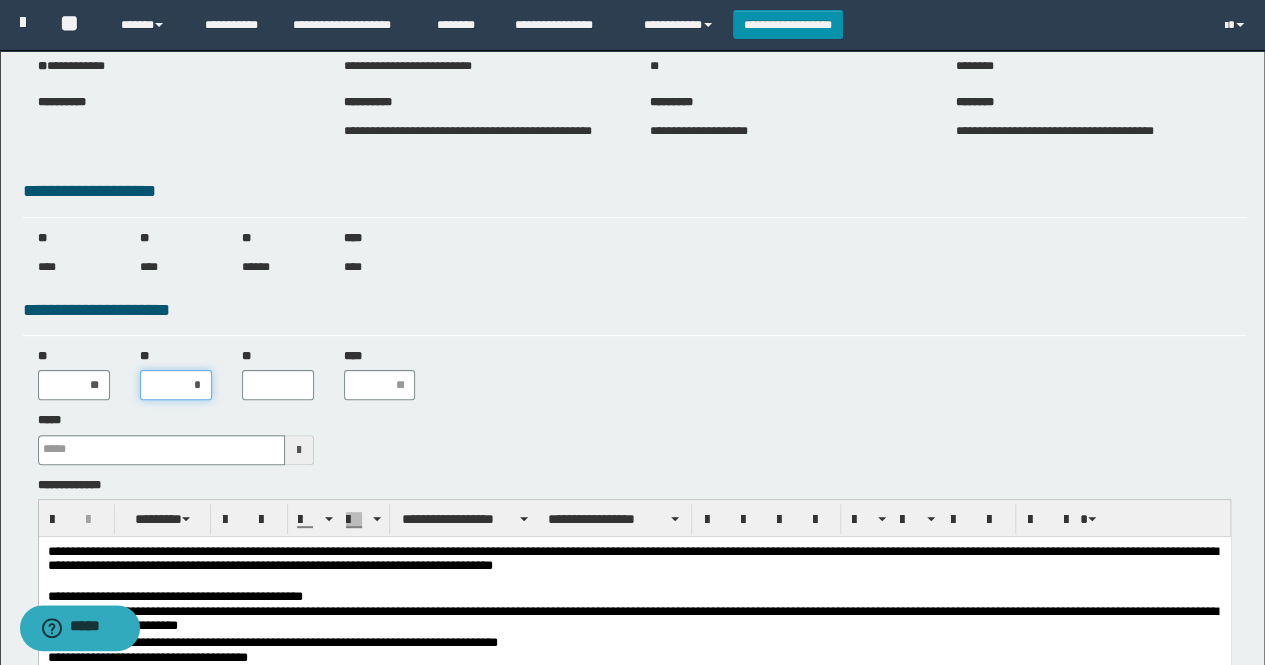 type on "**" 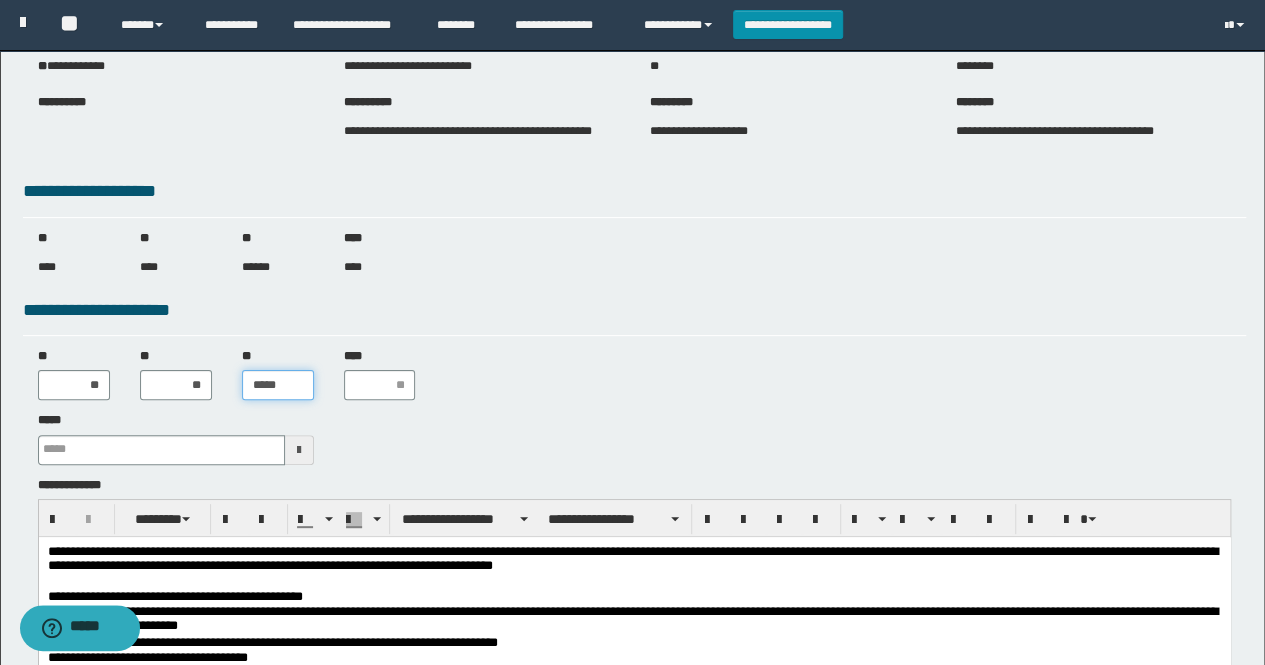 type on "******" 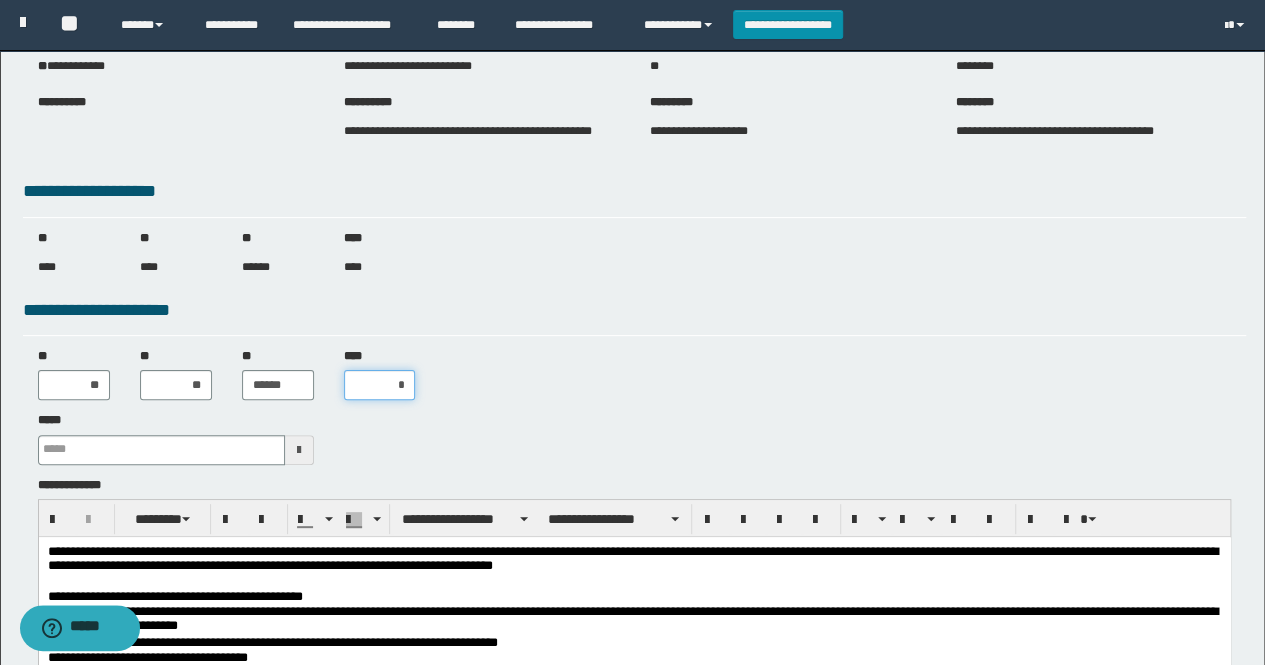 type on "**" 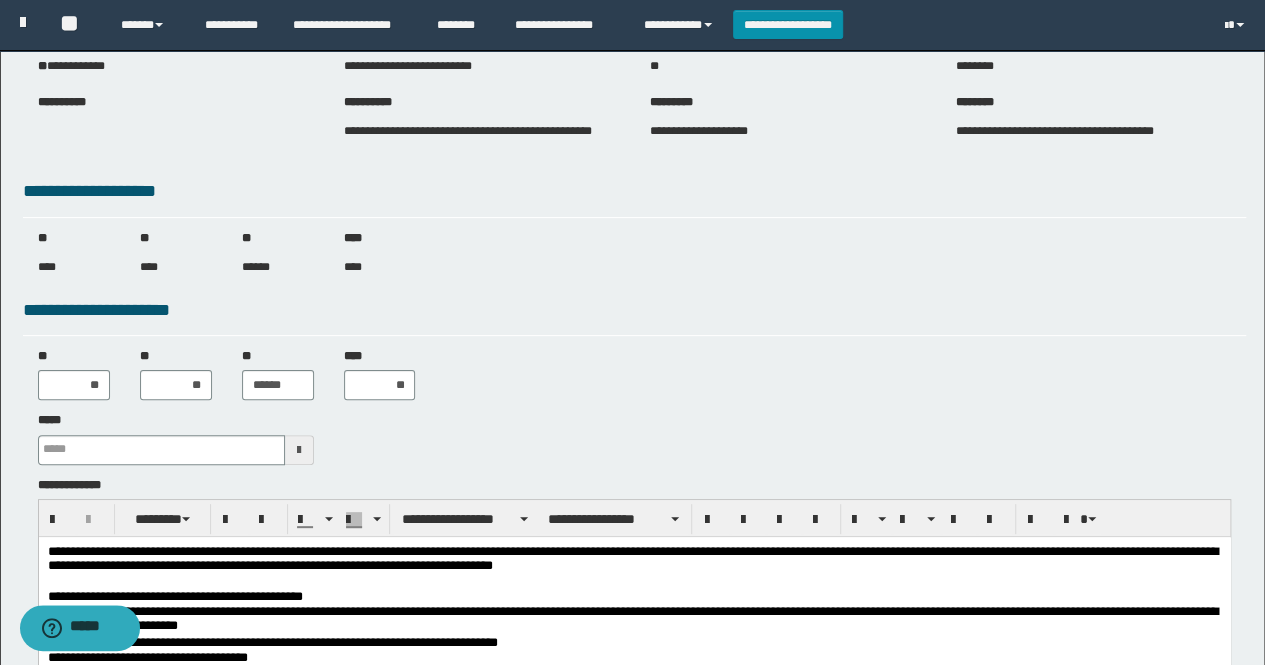 click at bounding box center (299, 450) 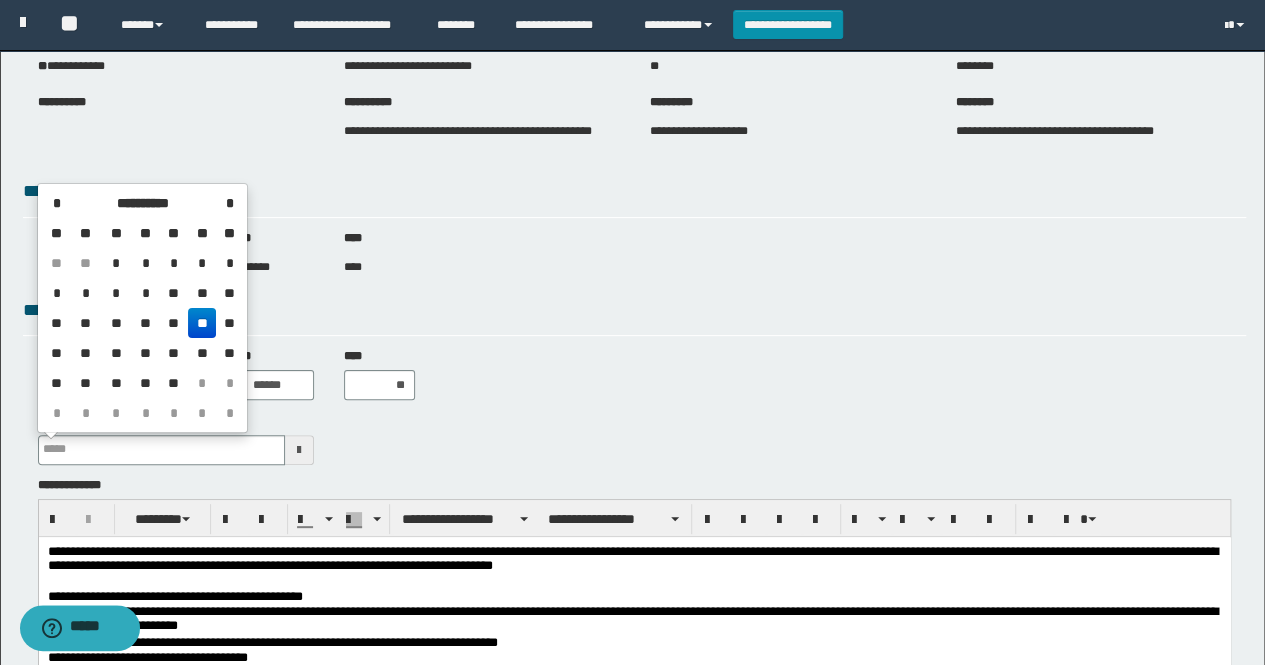drag, startPoint x: 201, startPoint y: 322, endPoint x: 405, endPoint y: 360, distance: 207.50903 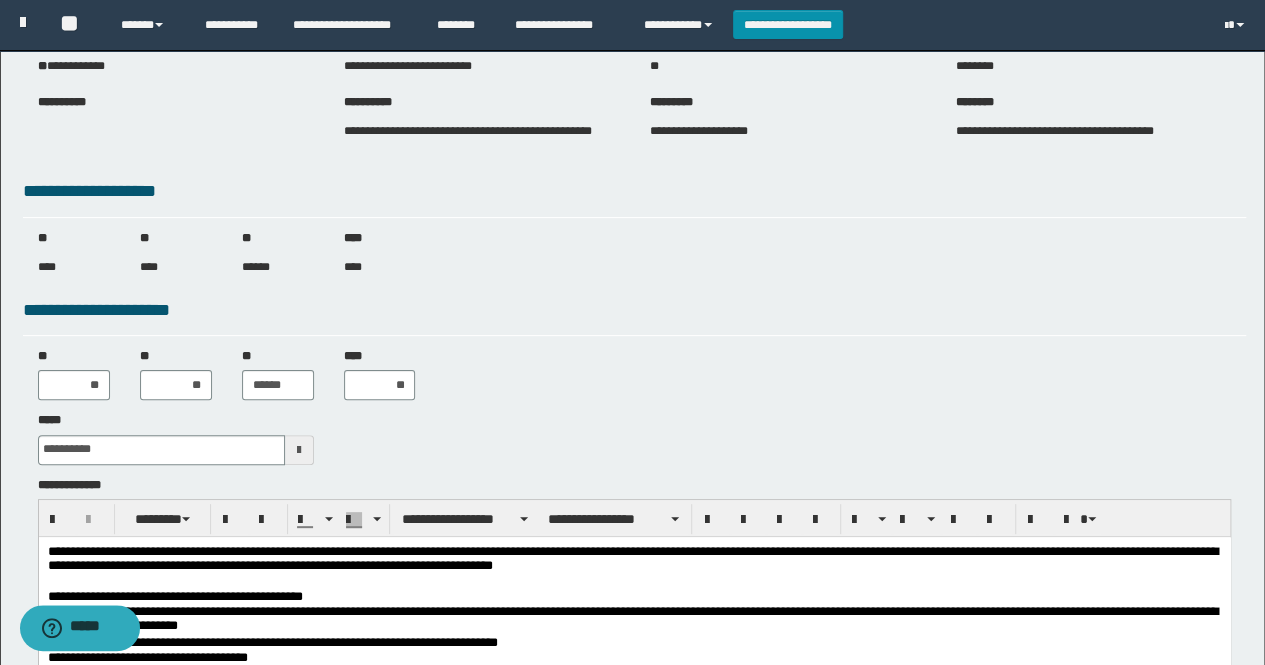 click on "**
**
**
**
**
******
****
**" at bounding box center (635, 374) 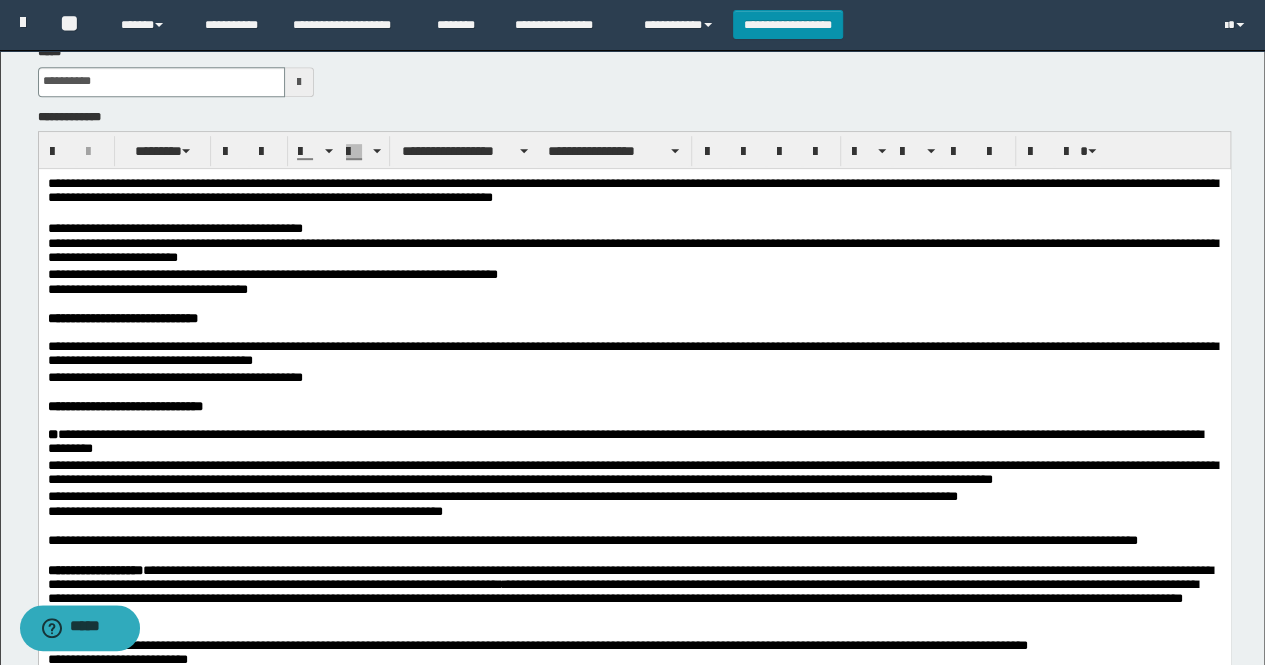 scroll, scrollTop: 796, scrollLeft: 0, axis: vertical 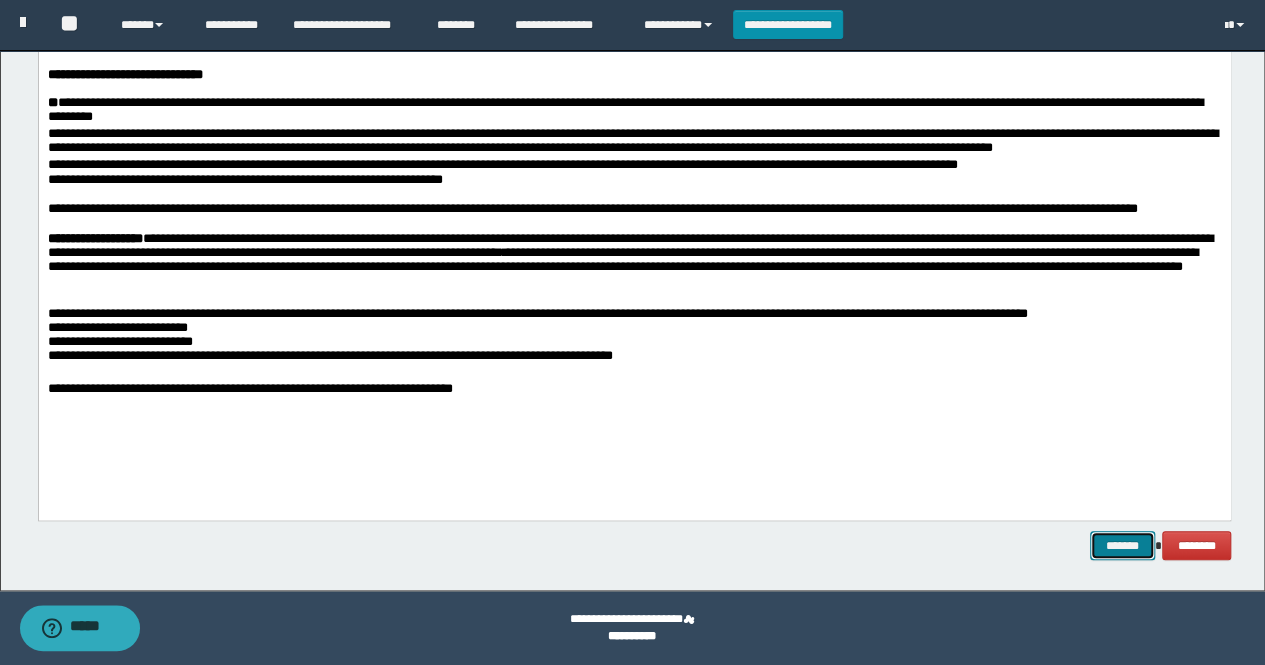 click on "*******" at bounding box center (1122, 545) 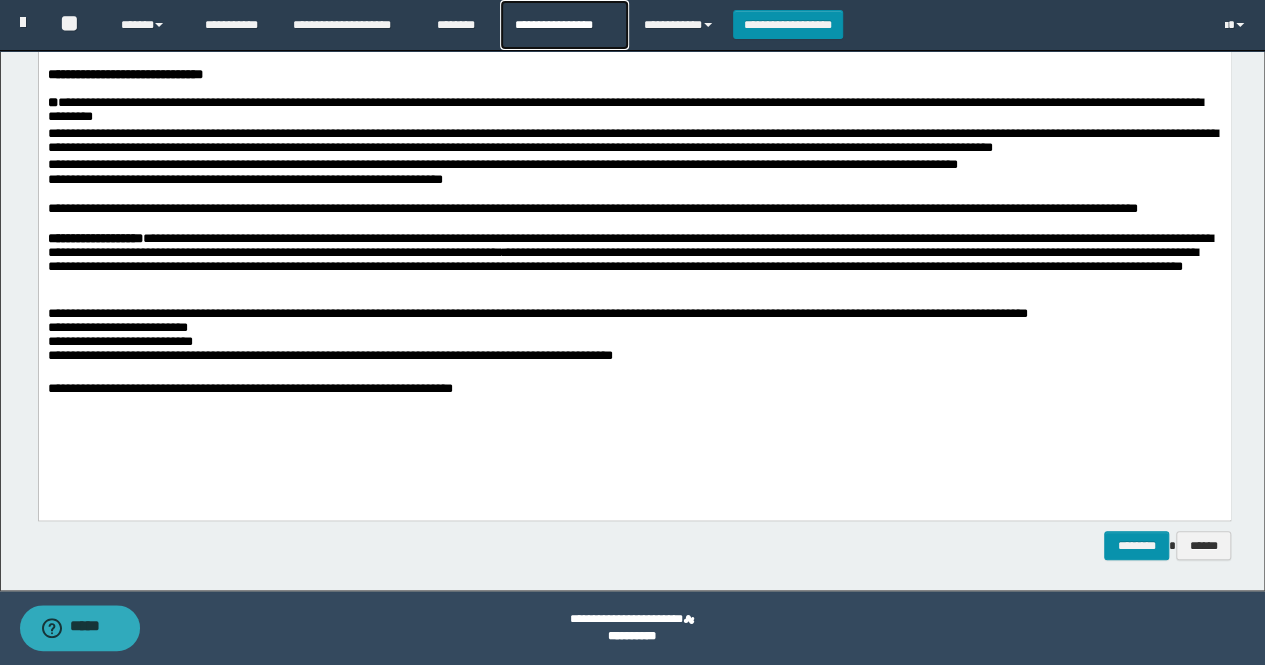 click on "**********" at bounding box center (564, 25) 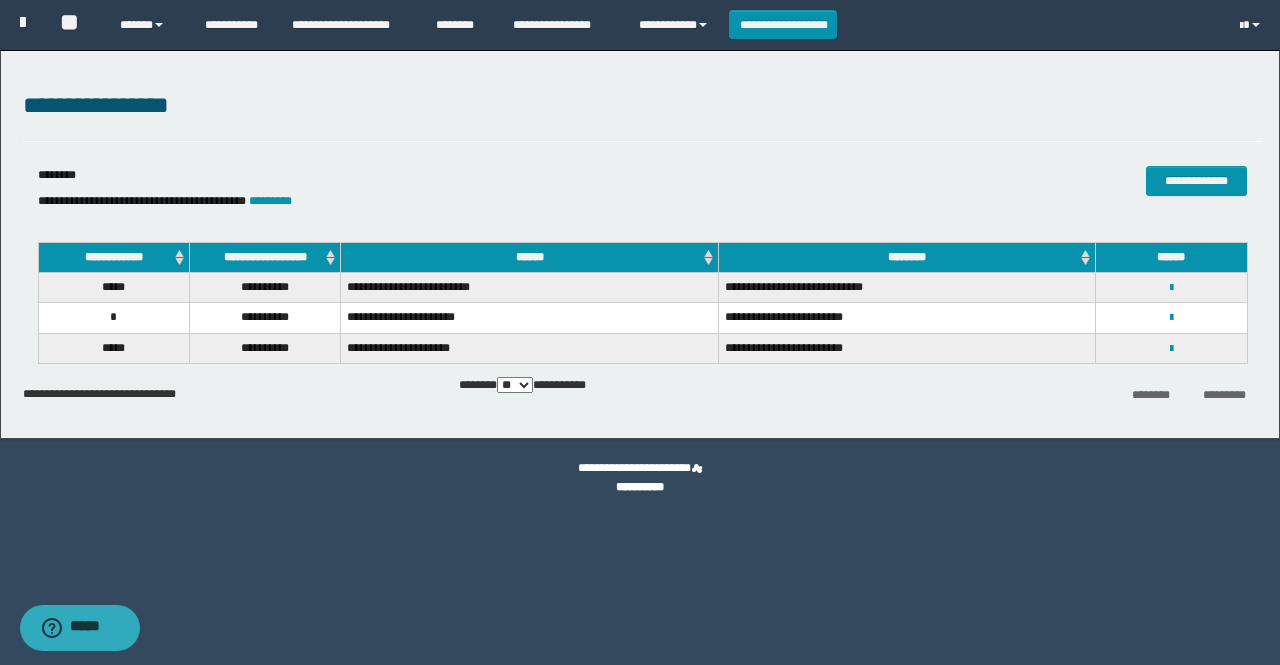 scroll, scrollTop: 0, scrollLeft: 0, axis: both 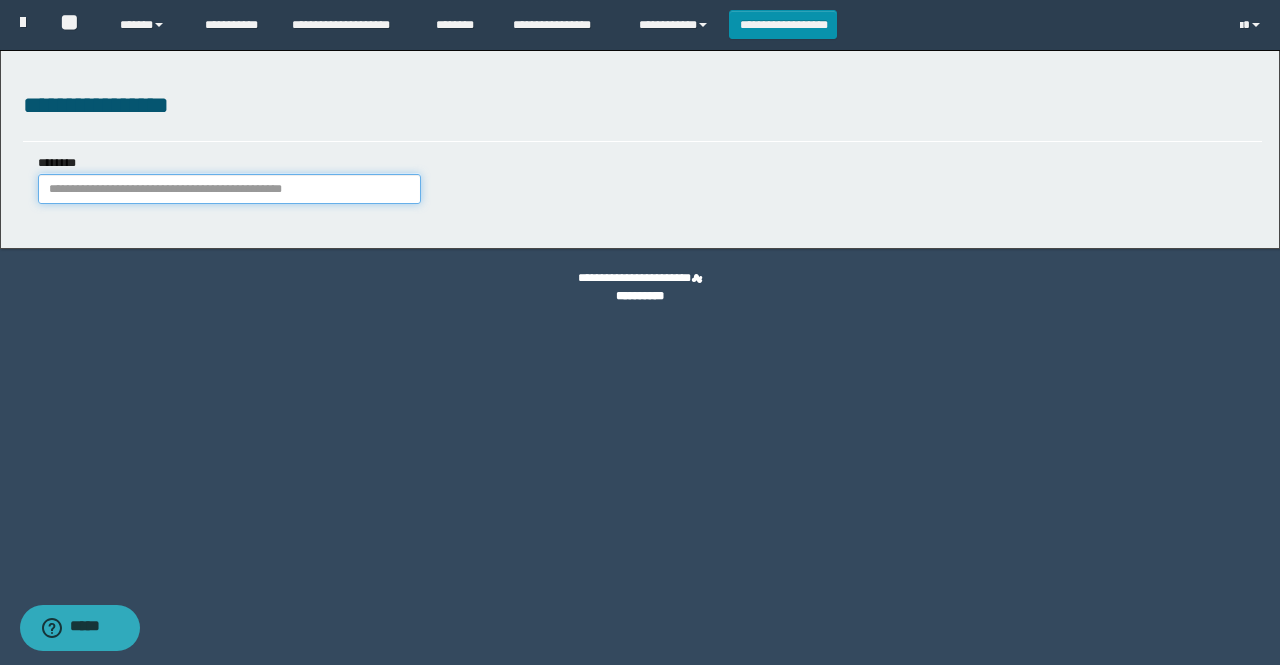 click on "********" at bounding box center (229, 189) 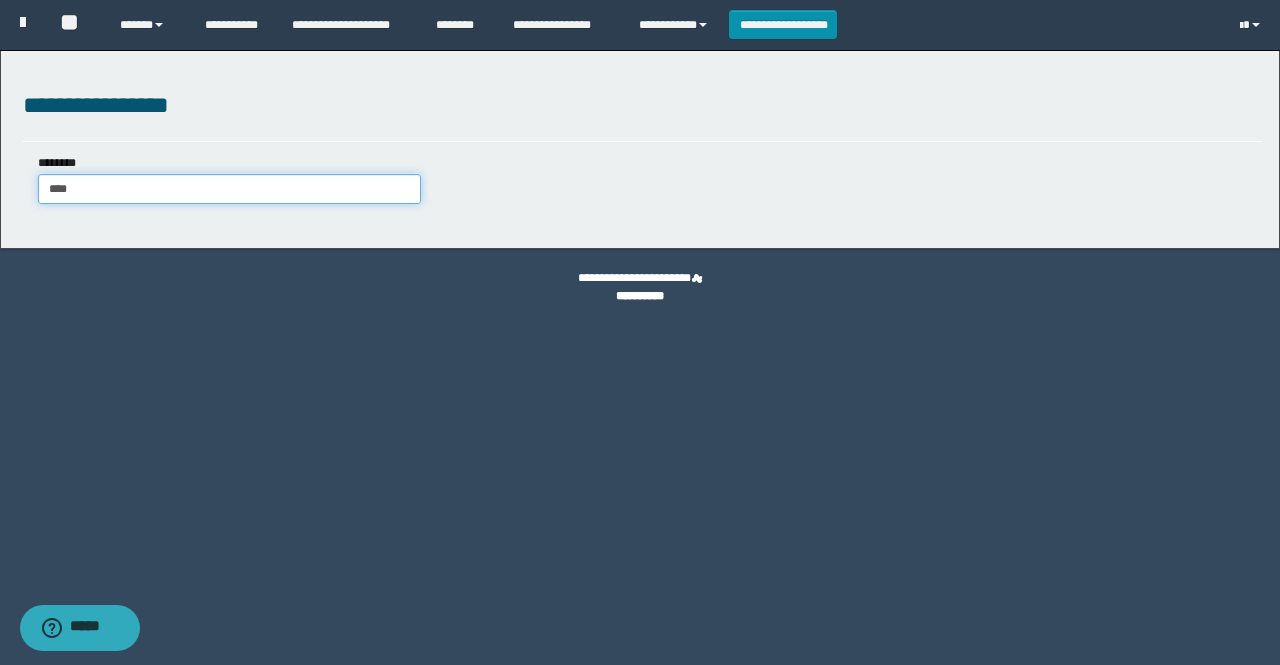 type on "*****" 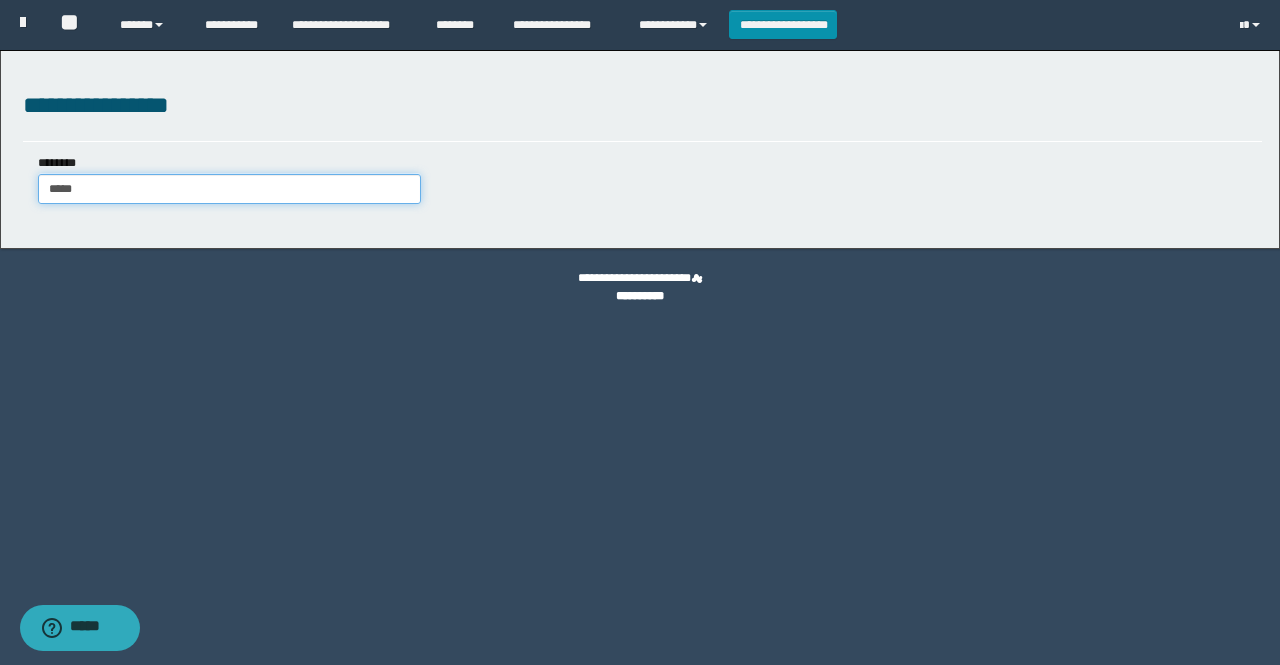 type on "*****" 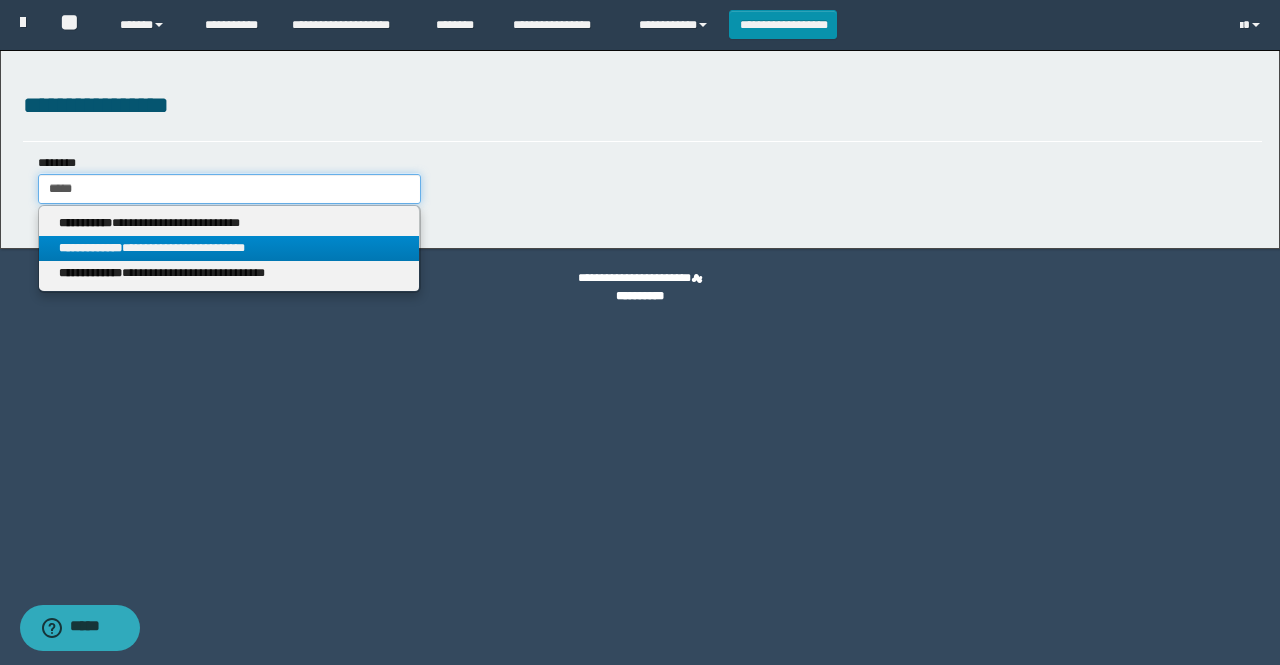 type on "*****" 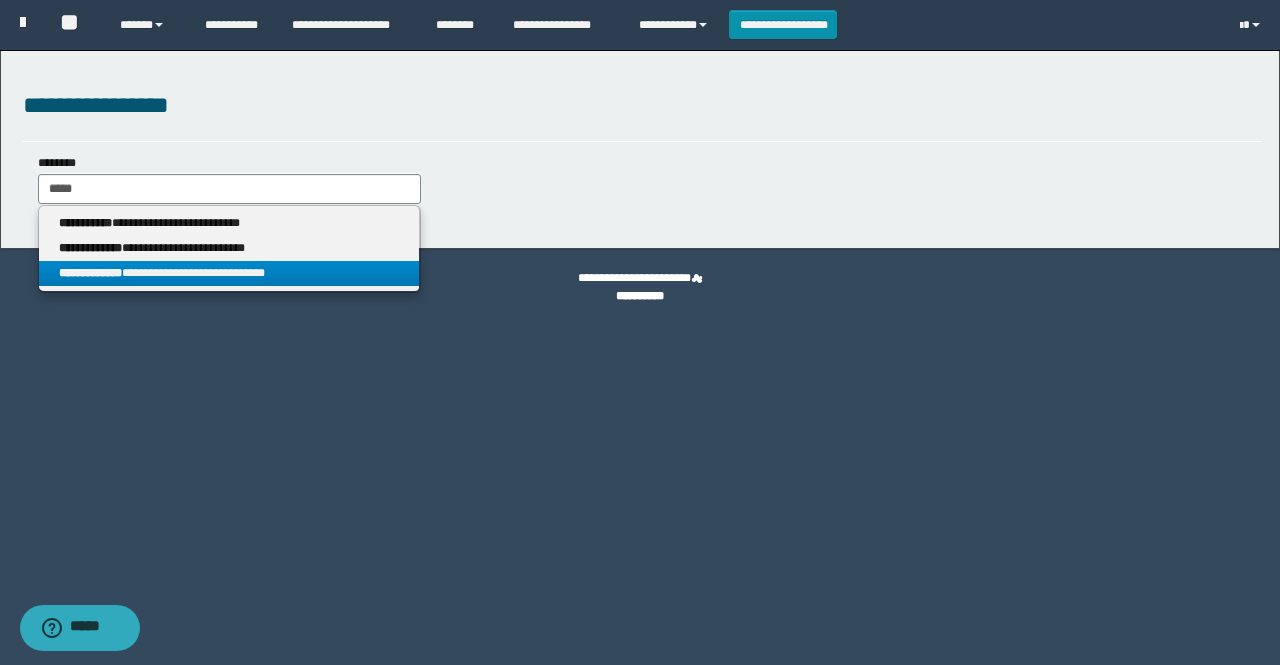 click on "**********" at bounding box center [90, 273] 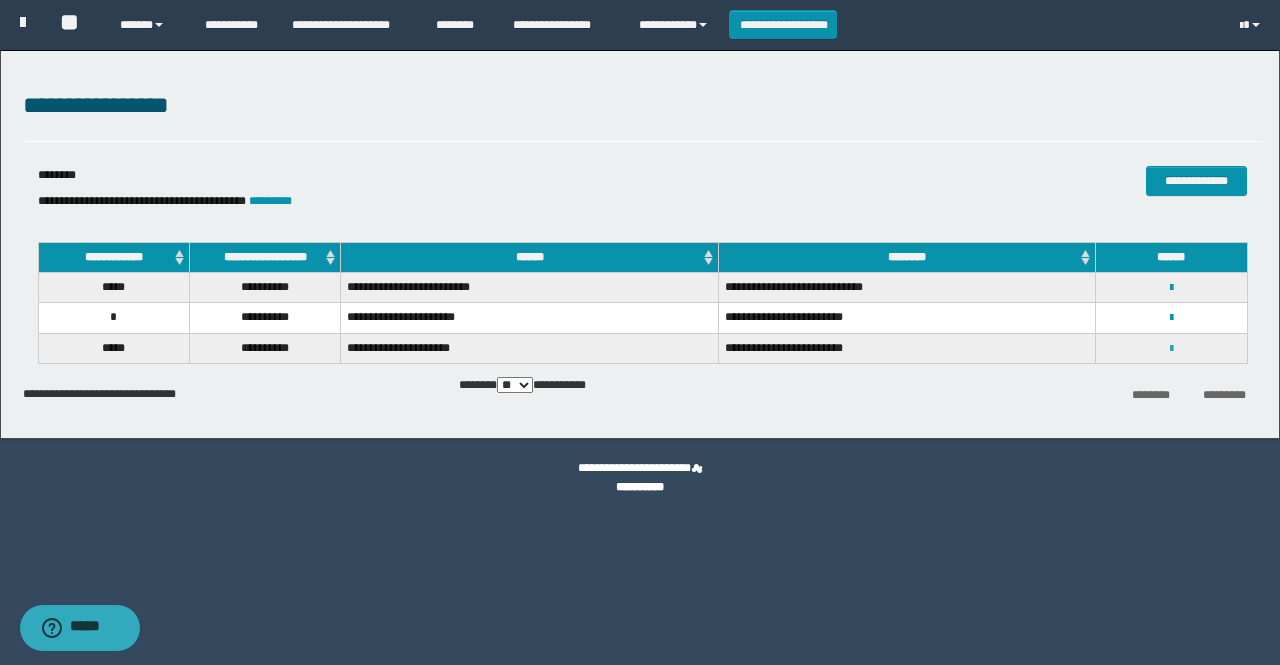 click at bounding box center (1171, 349) 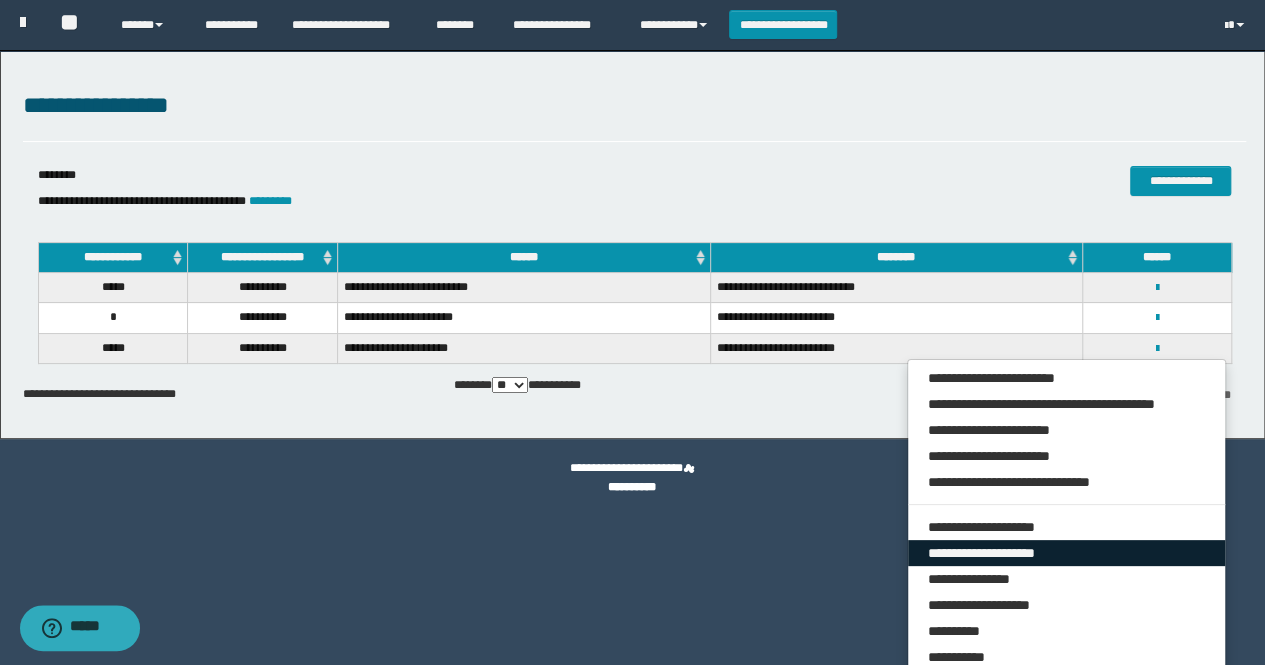 click on "**********" at bounding box center [1067, 553] 